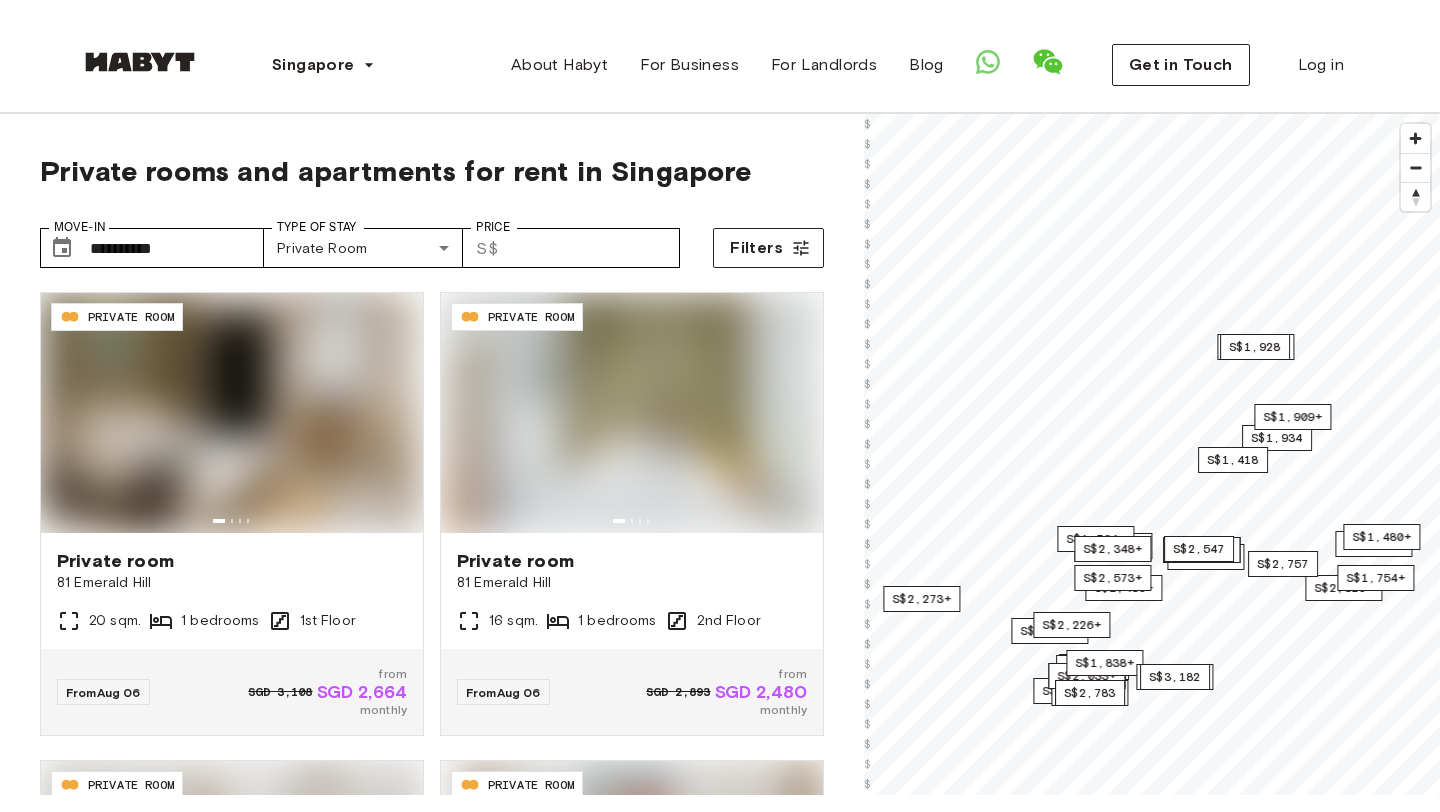 scroll, scrollTop: 0, scrollLeft: 0, axis: both 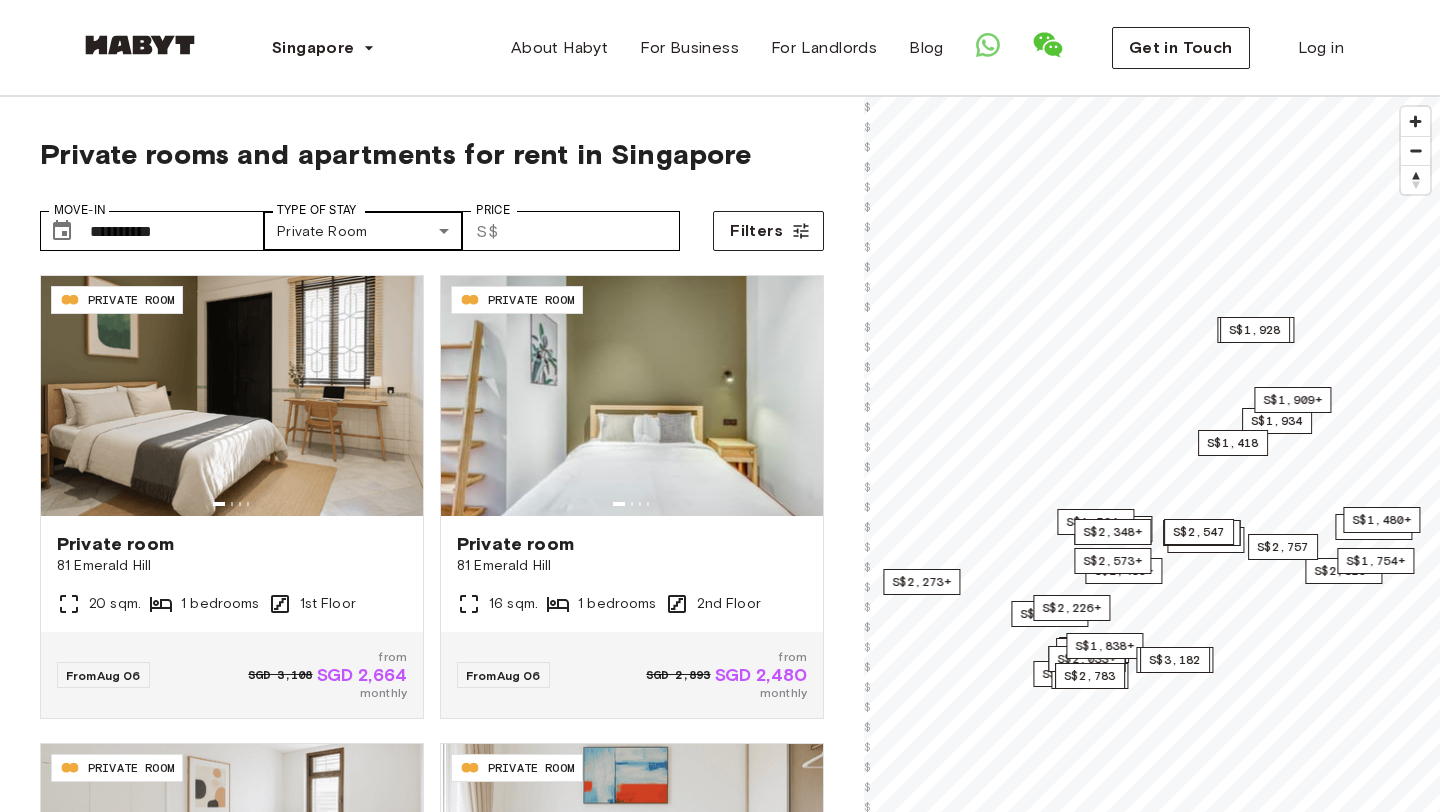 click on "**********" at bounding box center [720, 2351] 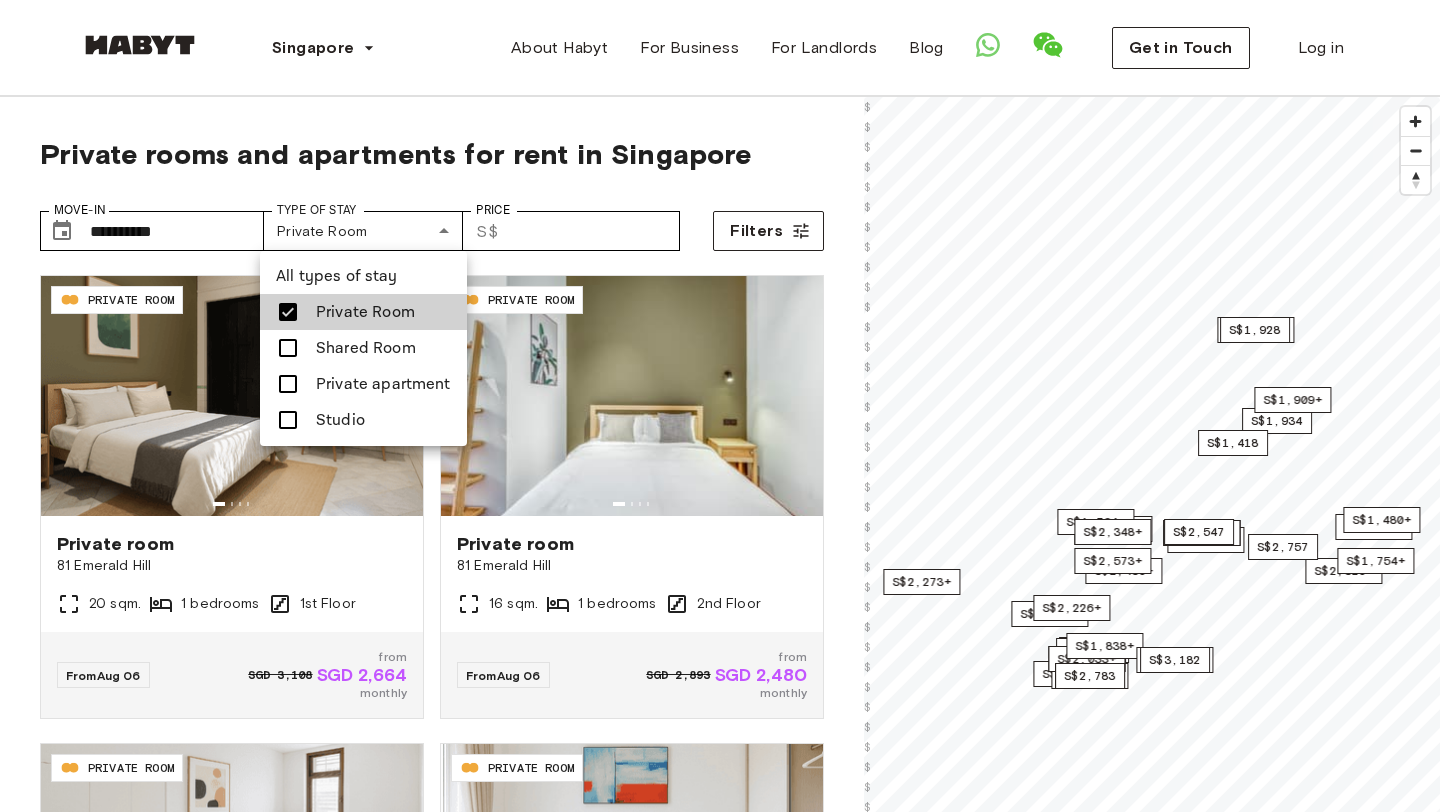 click on "Studio" at bounding box center (340, 420) 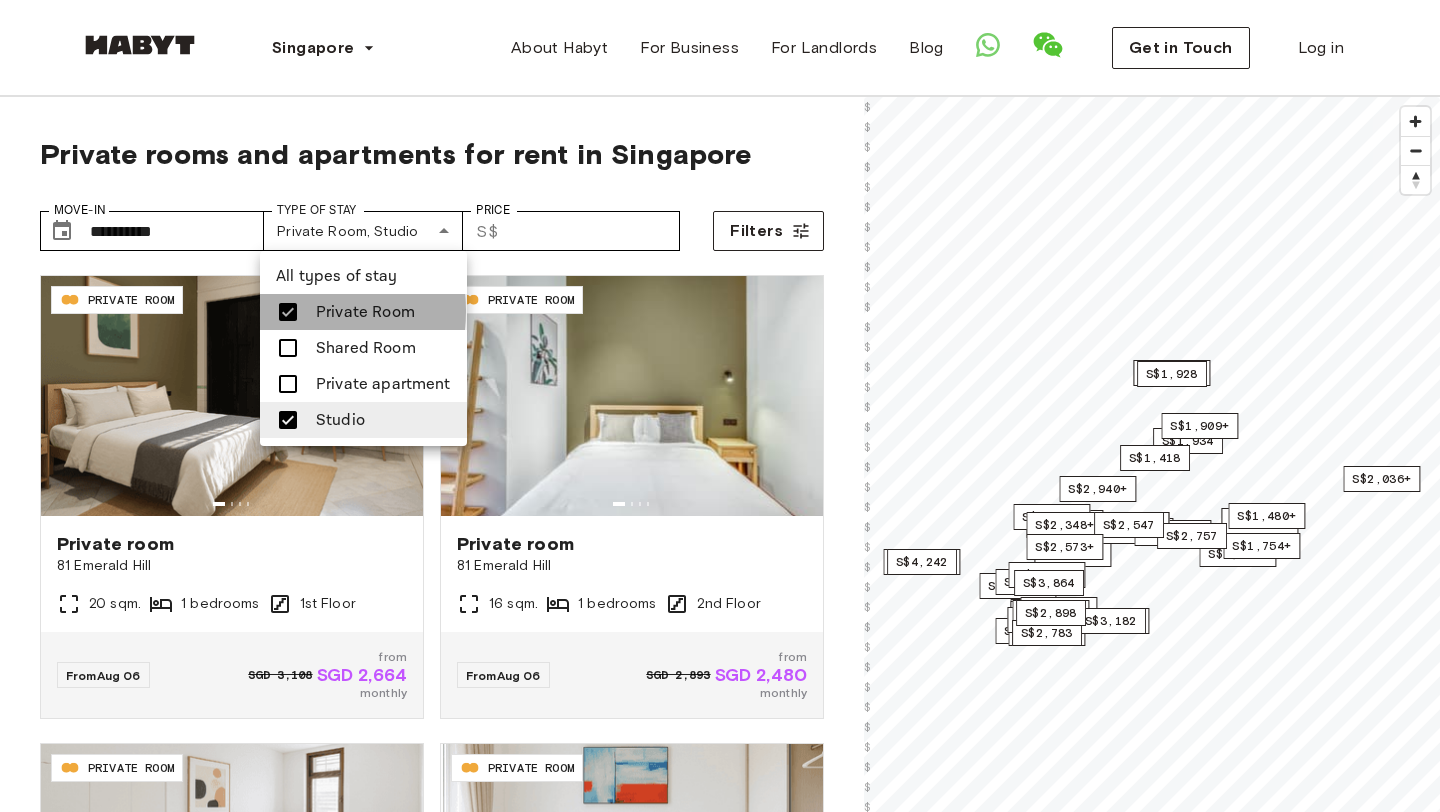 click at bounding box center [288, 312] 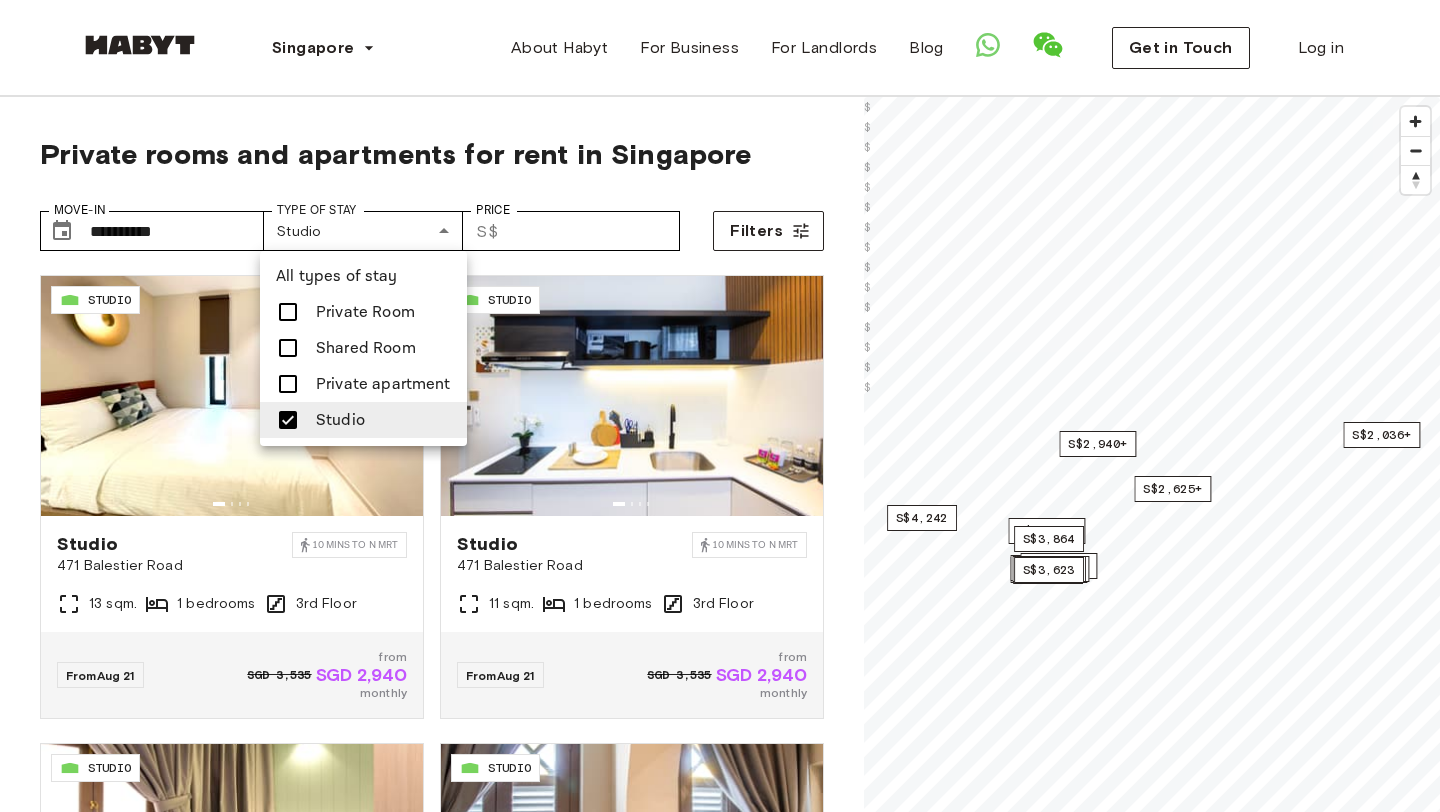 click at bounding box center [720, 406] 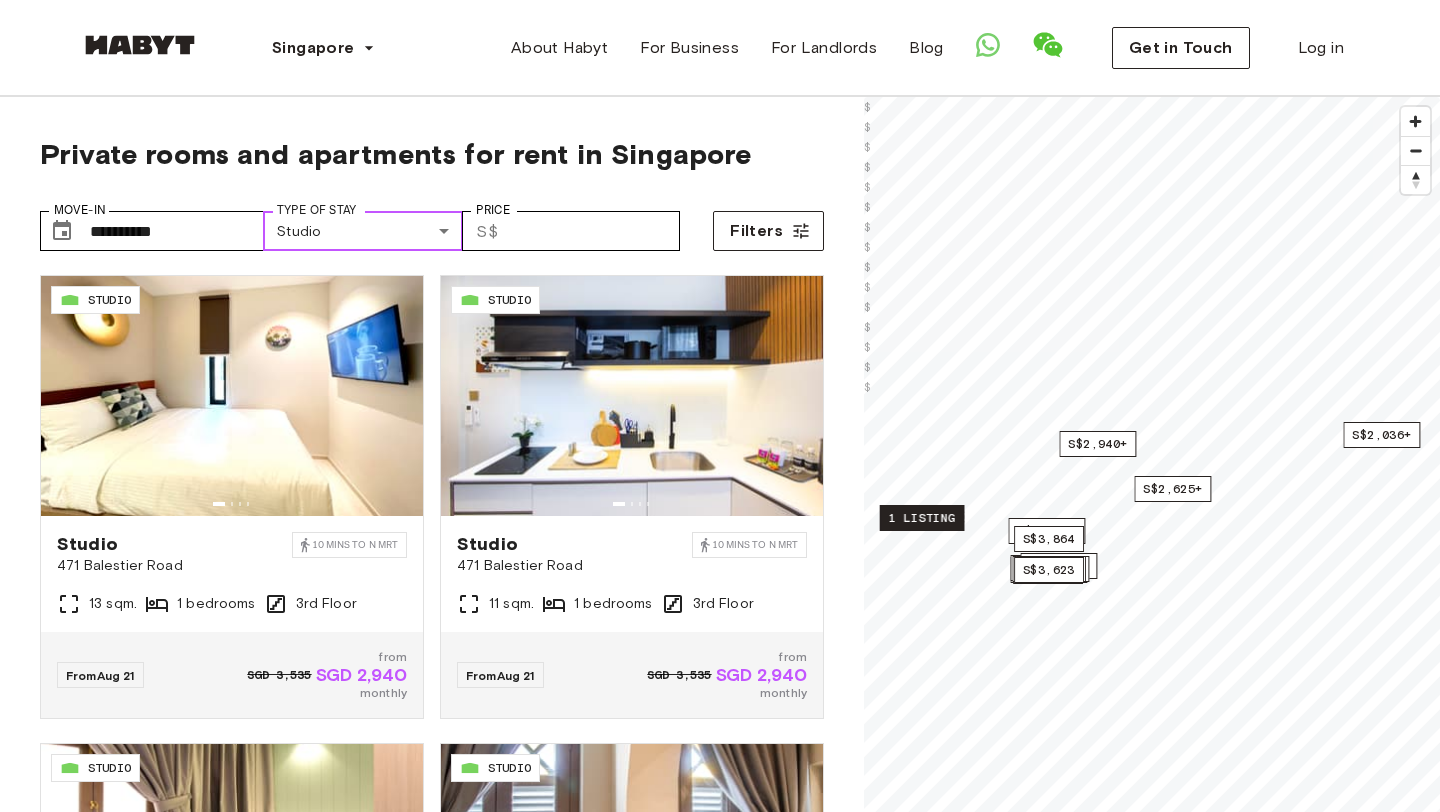 click on "1 listing" at bounding box center (922, 518) 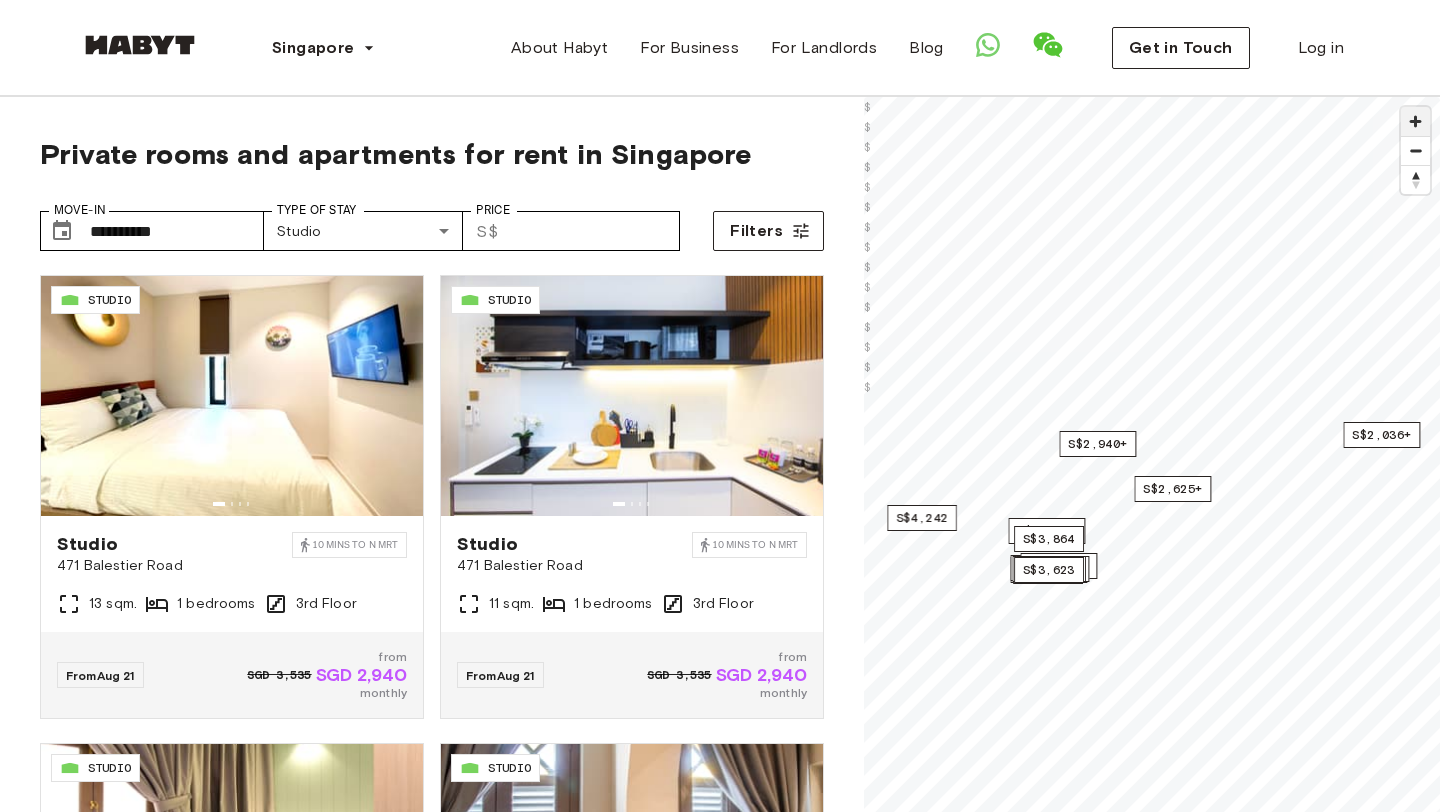 click at bounding box center [1415, 121] 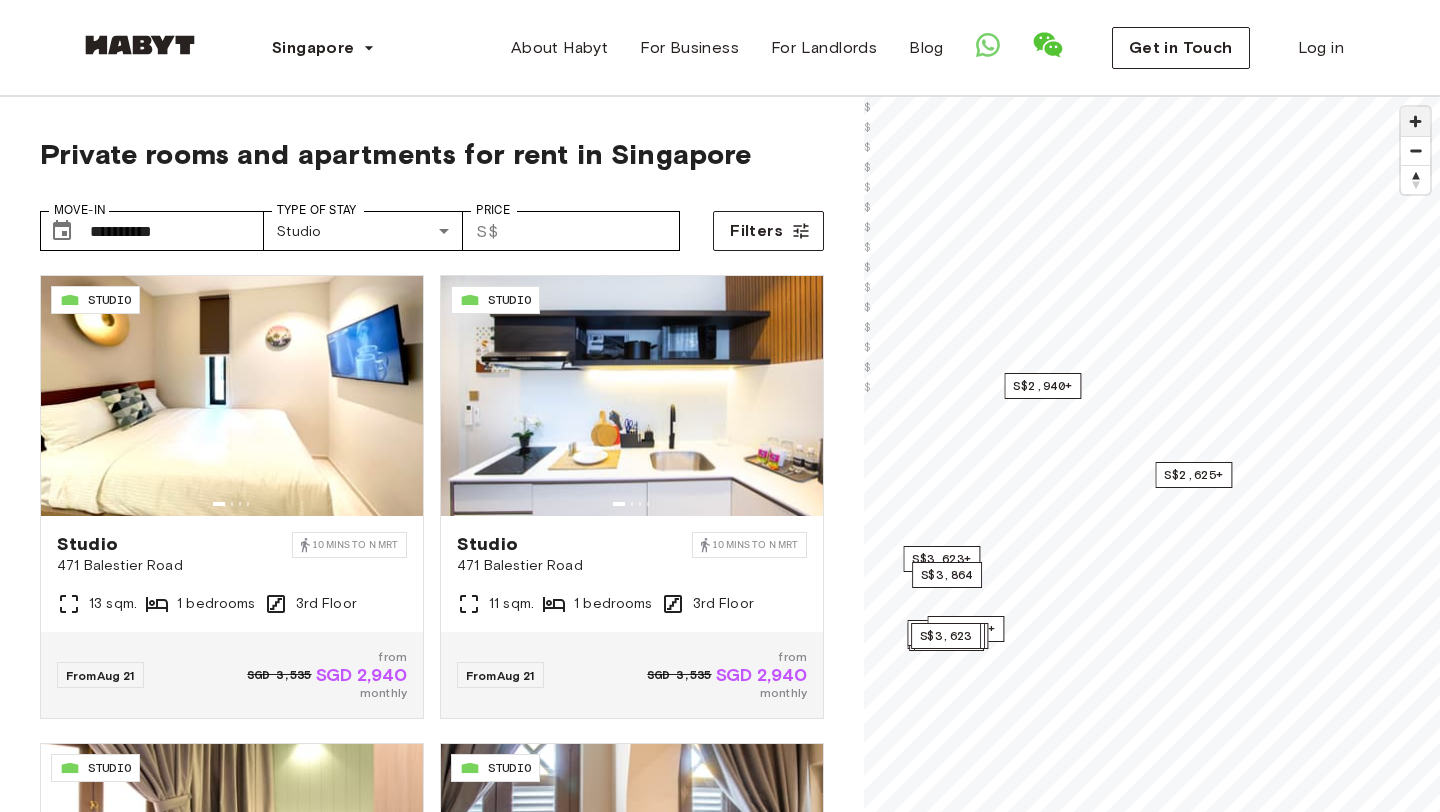 click at bounding box center [1415, 121] 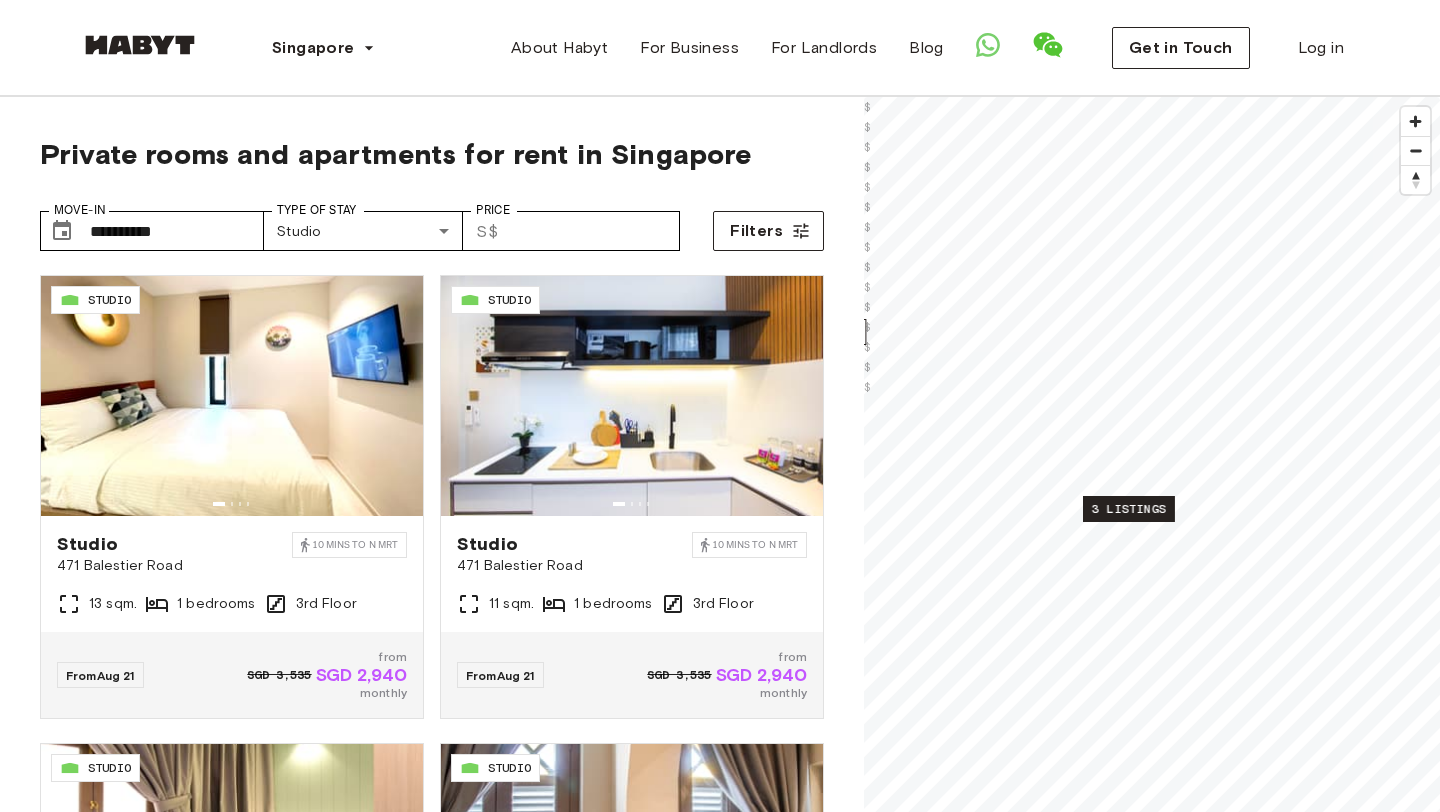 click on "3 listings" at bounding box center [1129, 509] 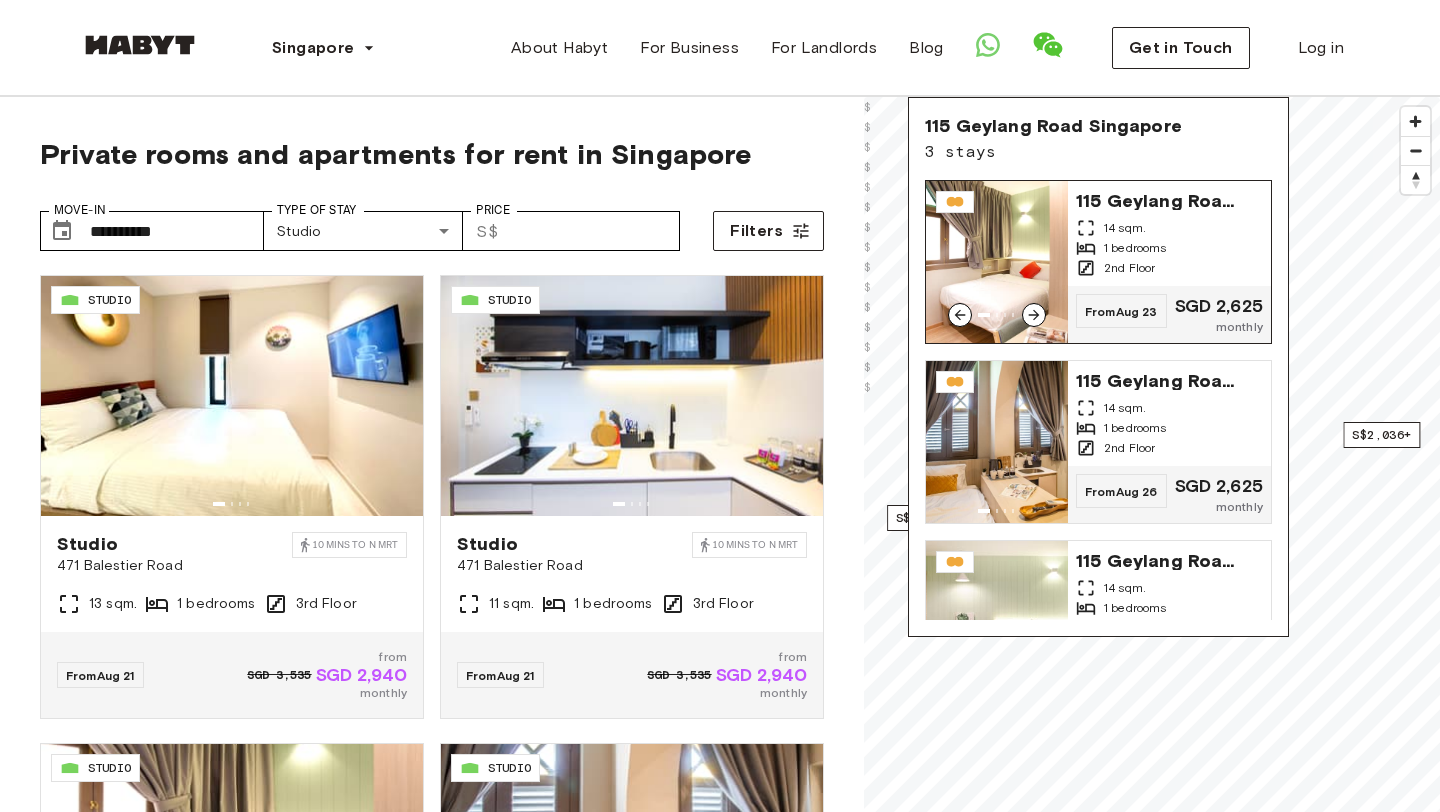 click 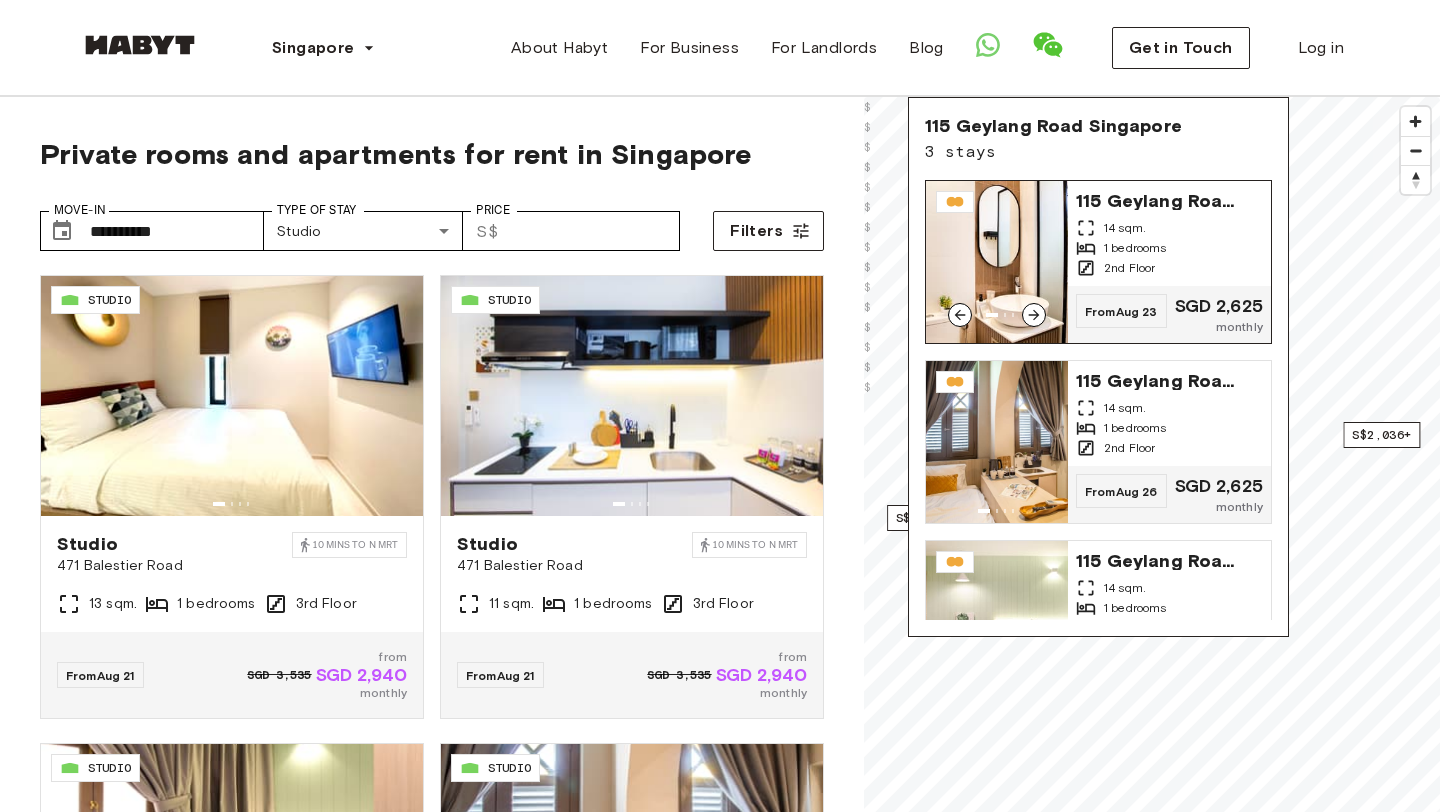 click 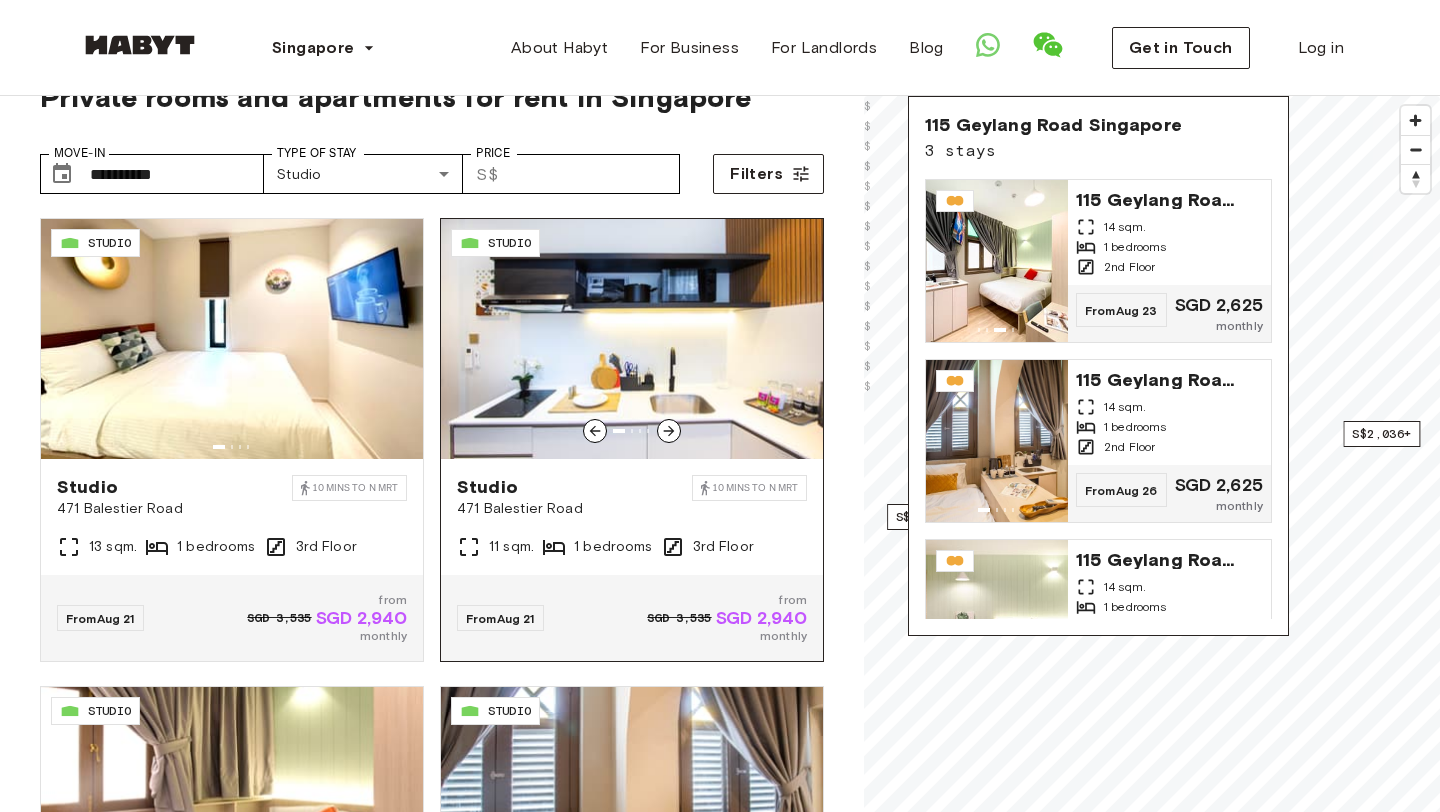scroll, scrollTop: 0, scrollLeft: 0, axis: both 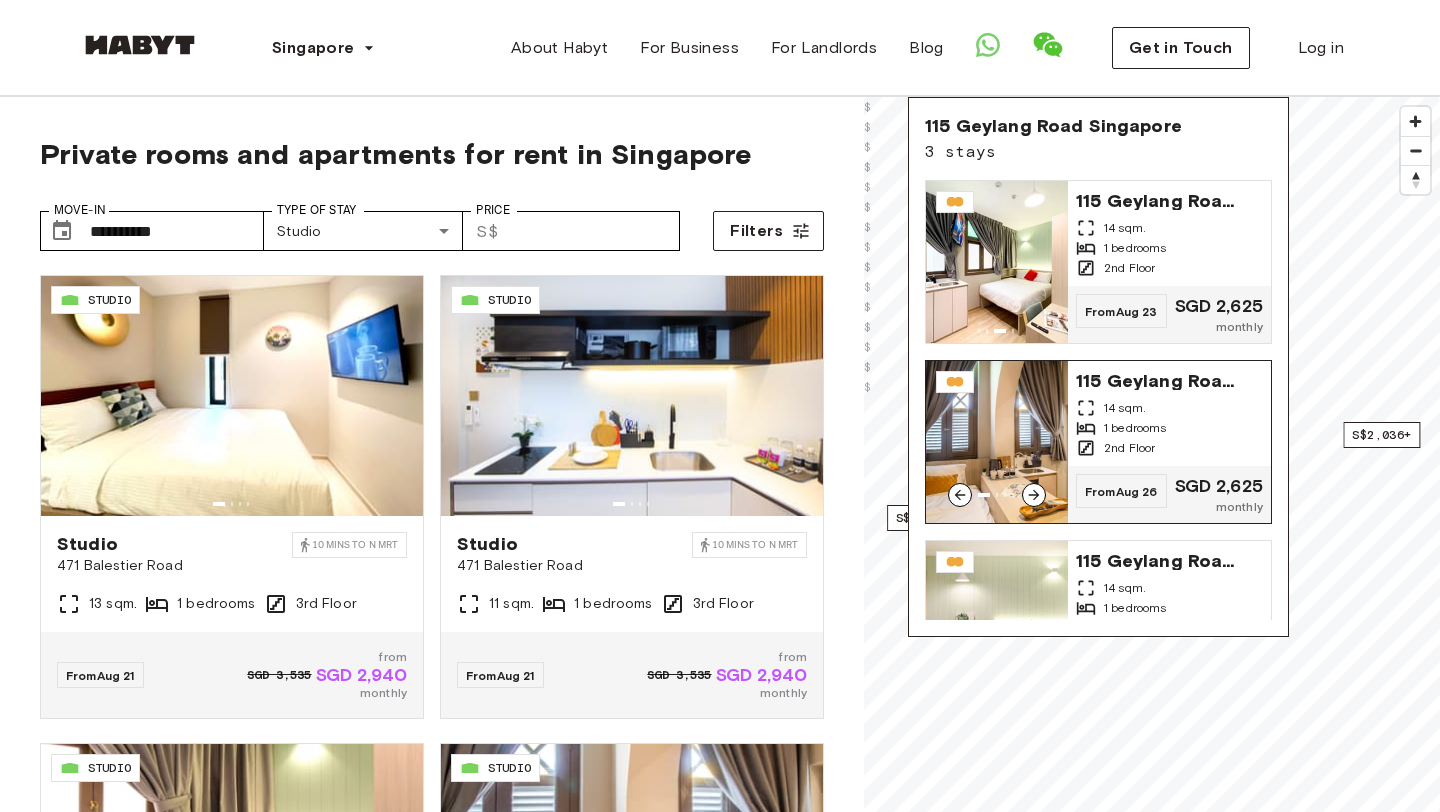 click on "115 Geylang Road Singapore 14 sqm. 1 bedrooms 2nd Floor" at bounding box center [1169, 413] 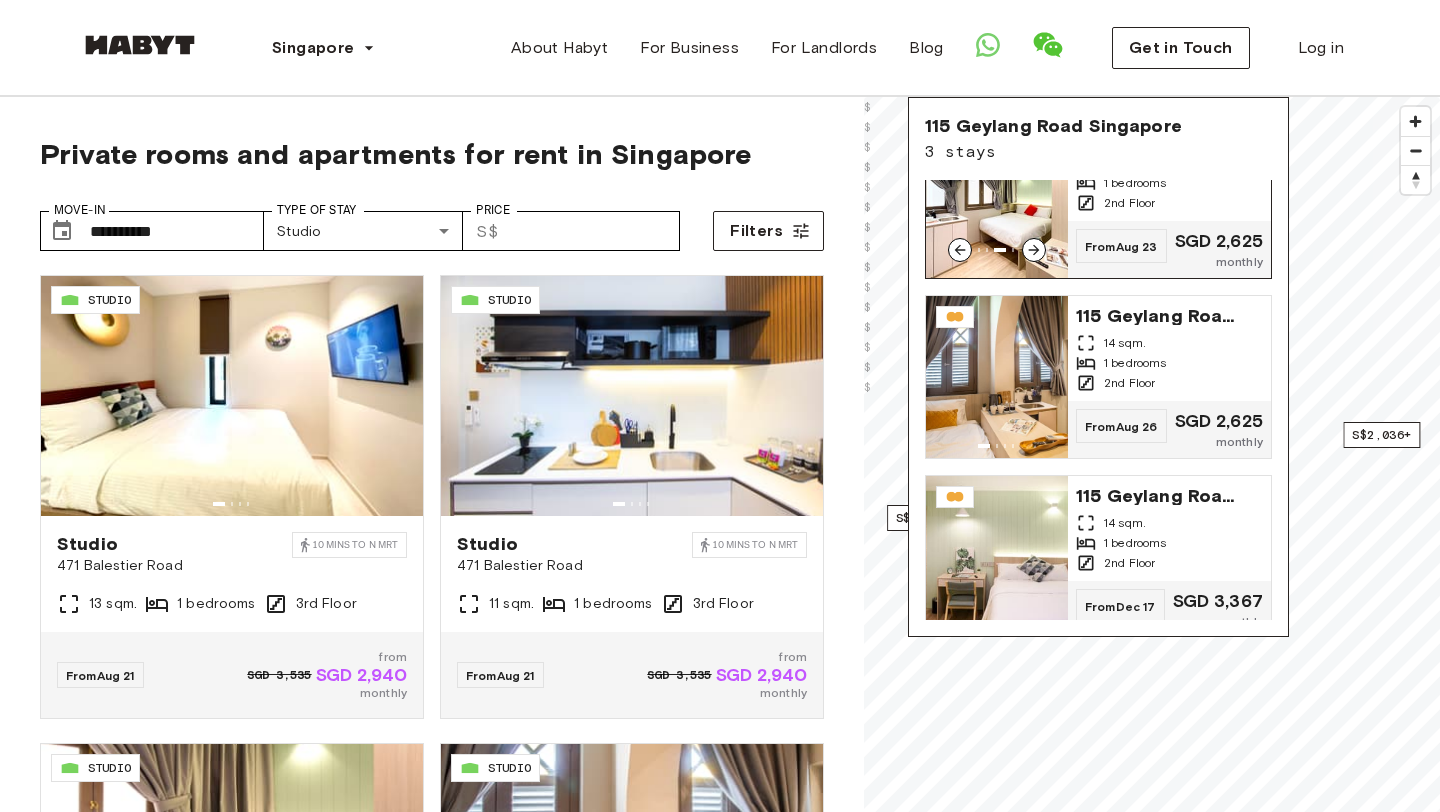 scroll, scrollTop: 83, scrollLeft: 0, axis: vertical 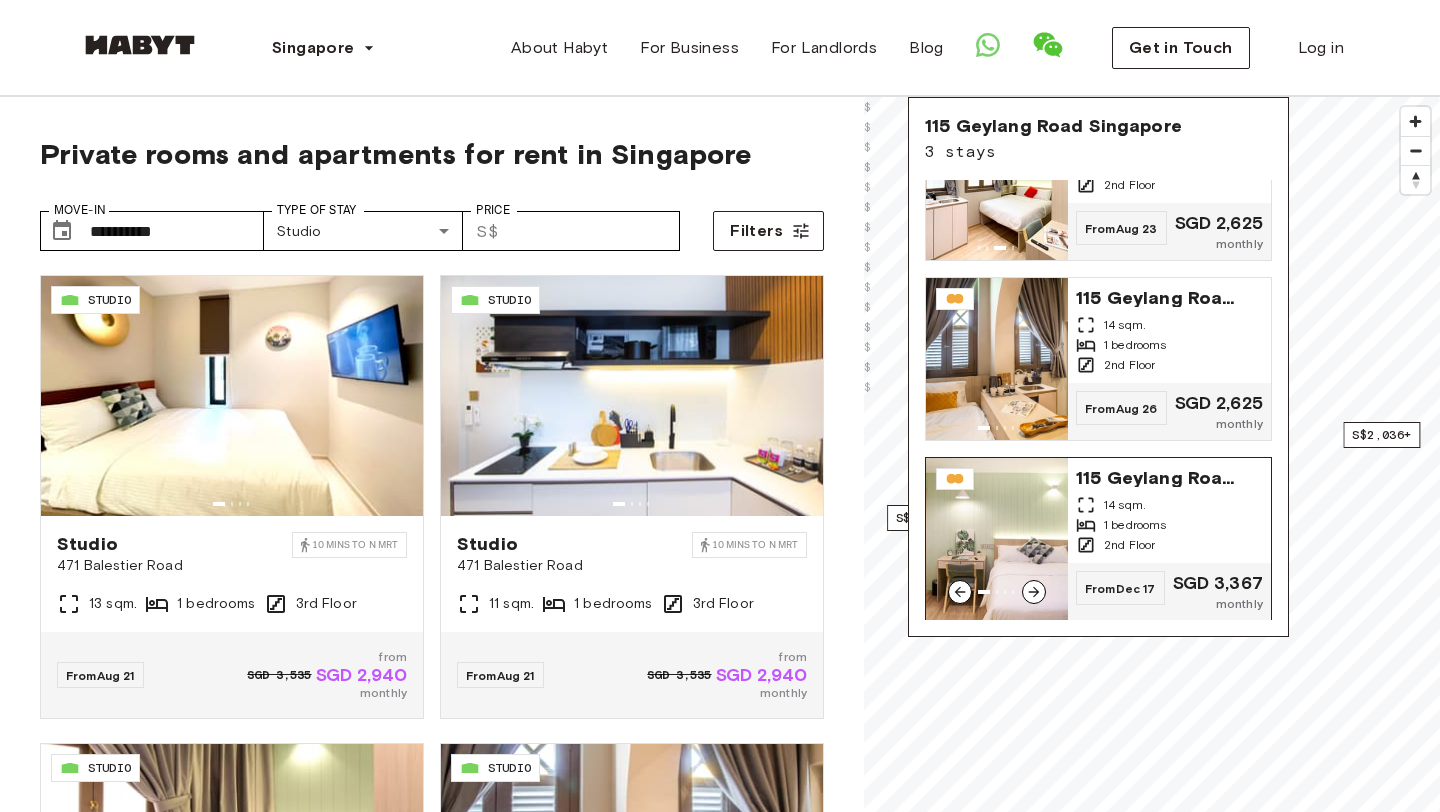 click at bounding box center (997, 539) 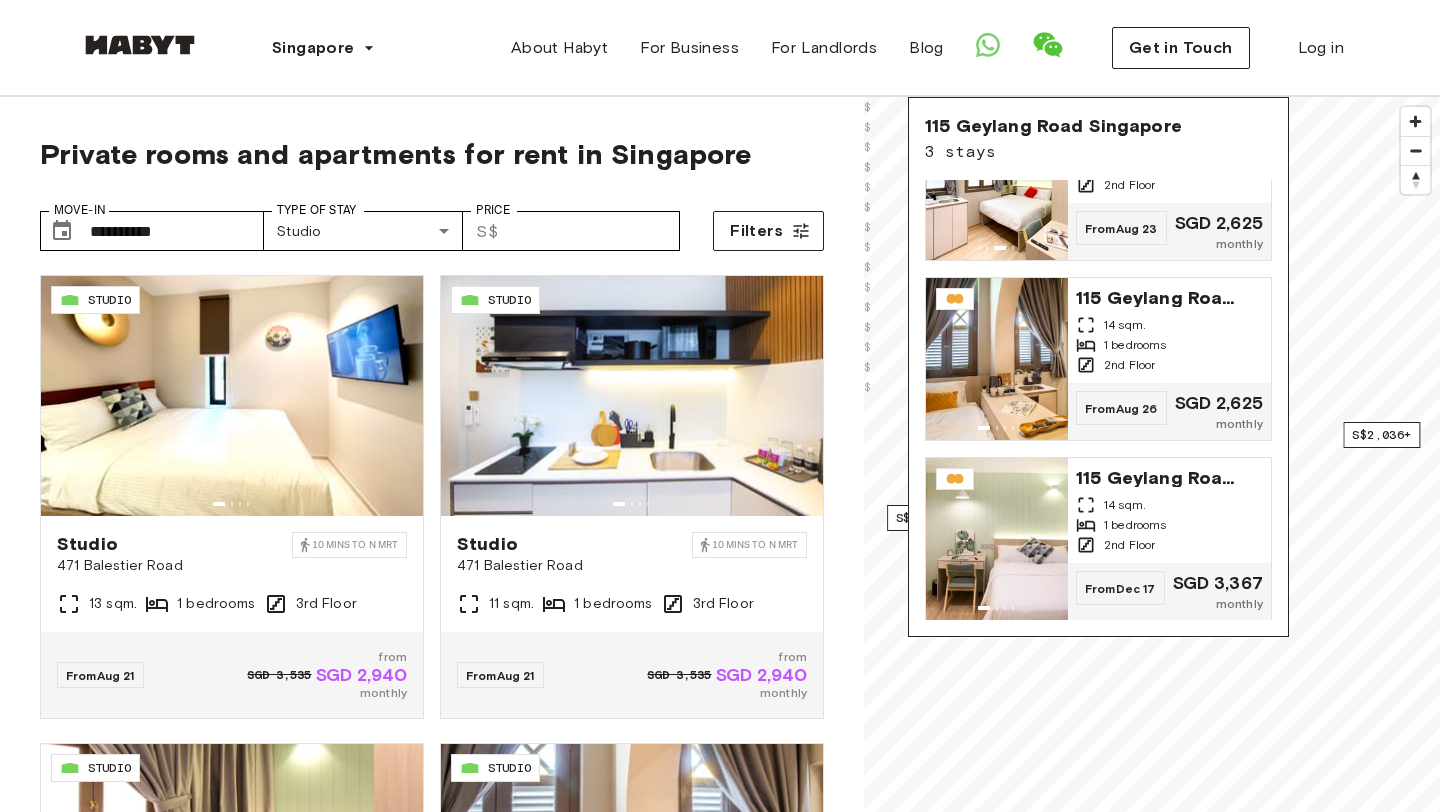 click on "Private rooms and apartments for rent in Singapore" at bounding box center [432, 154] 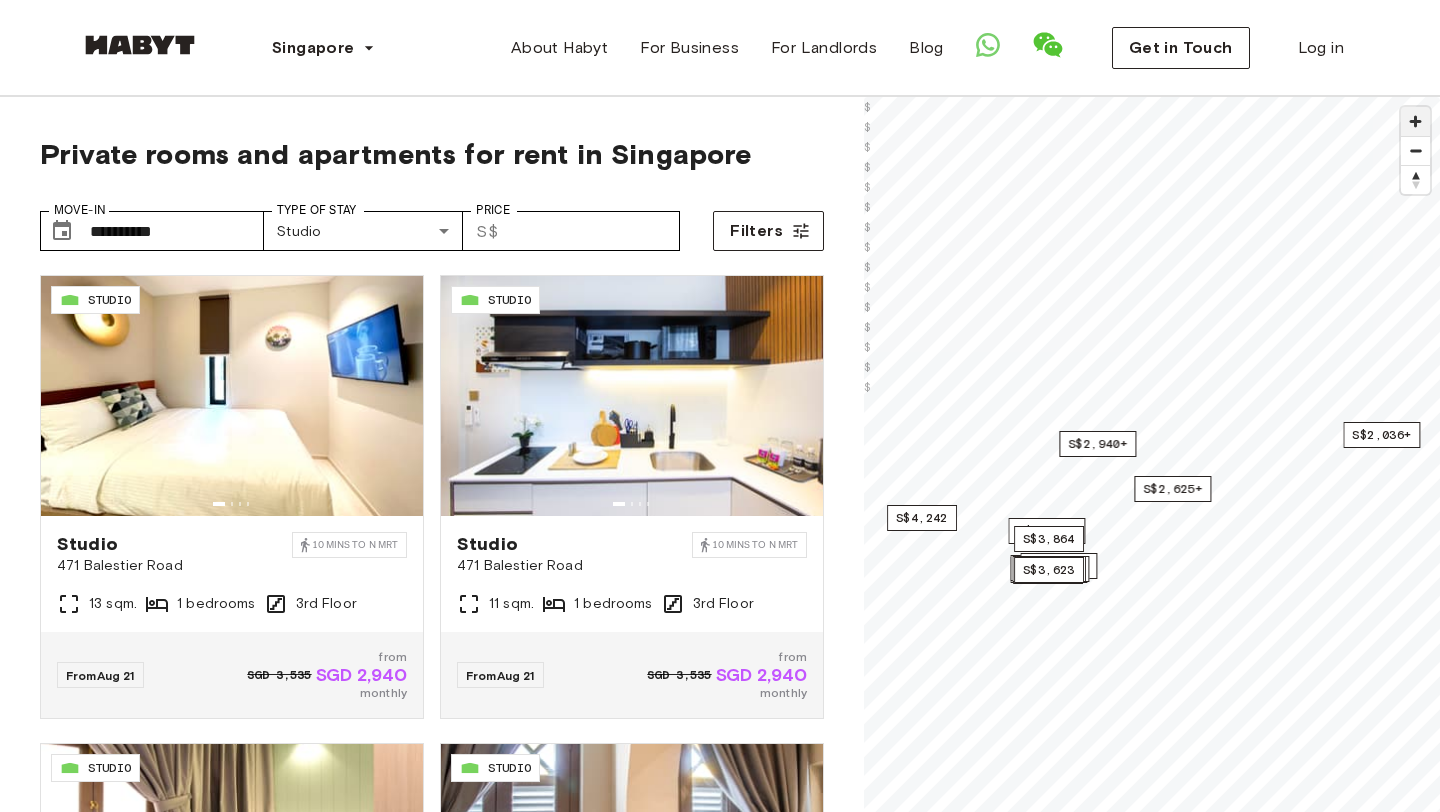 click at bounding box center [1415, 121] 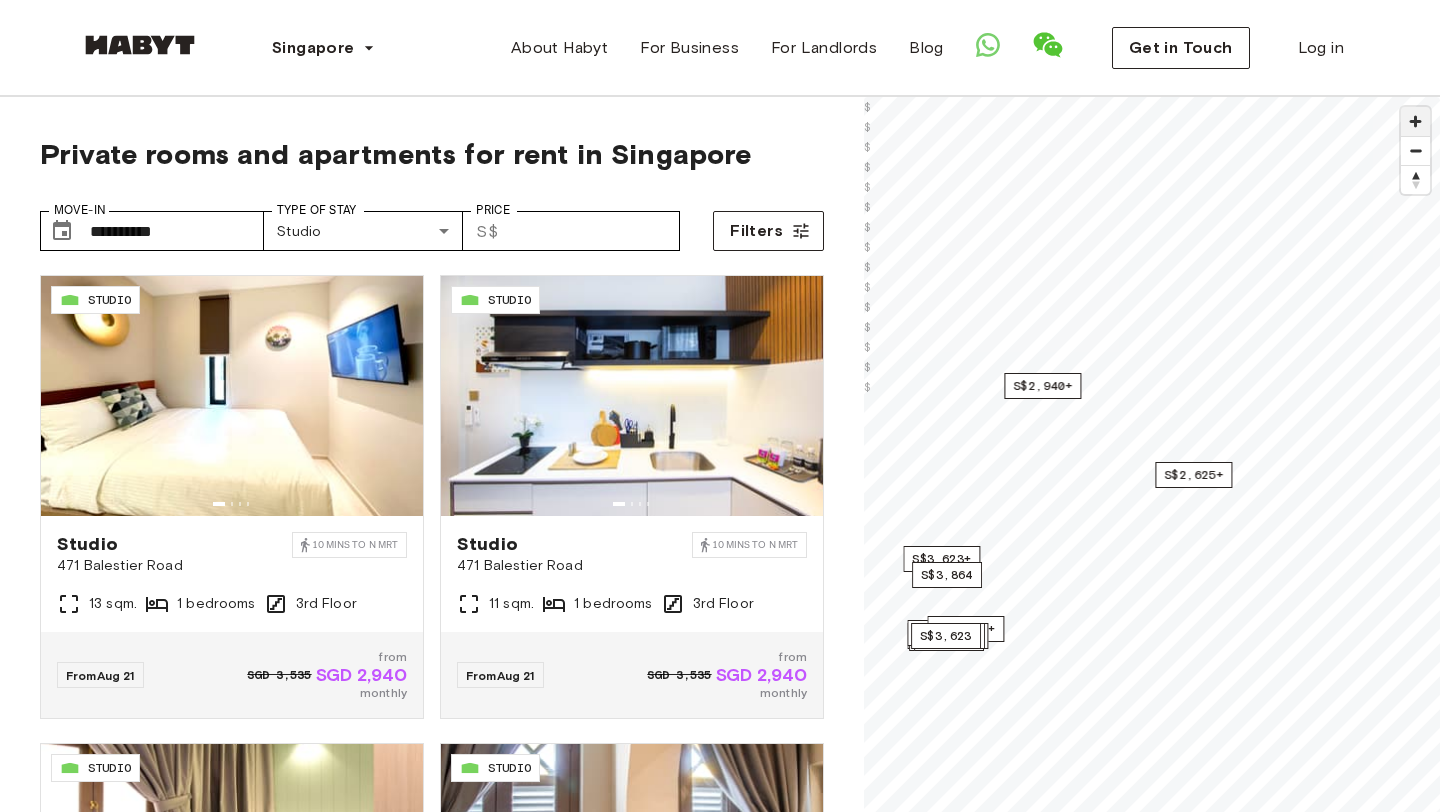 click at bounding box center [1415, 121] 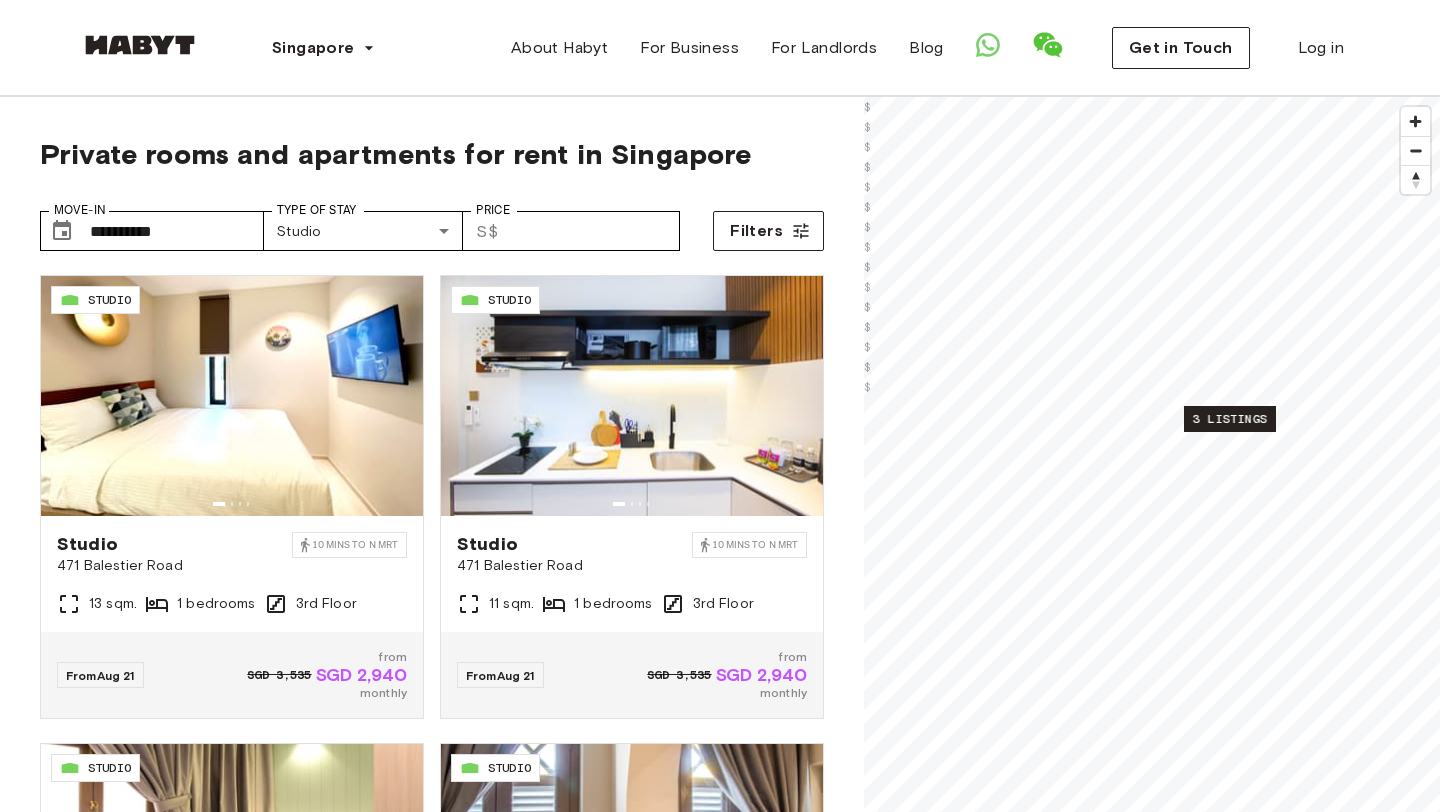 click on "3 listings" at bounding box center (1230, 419) 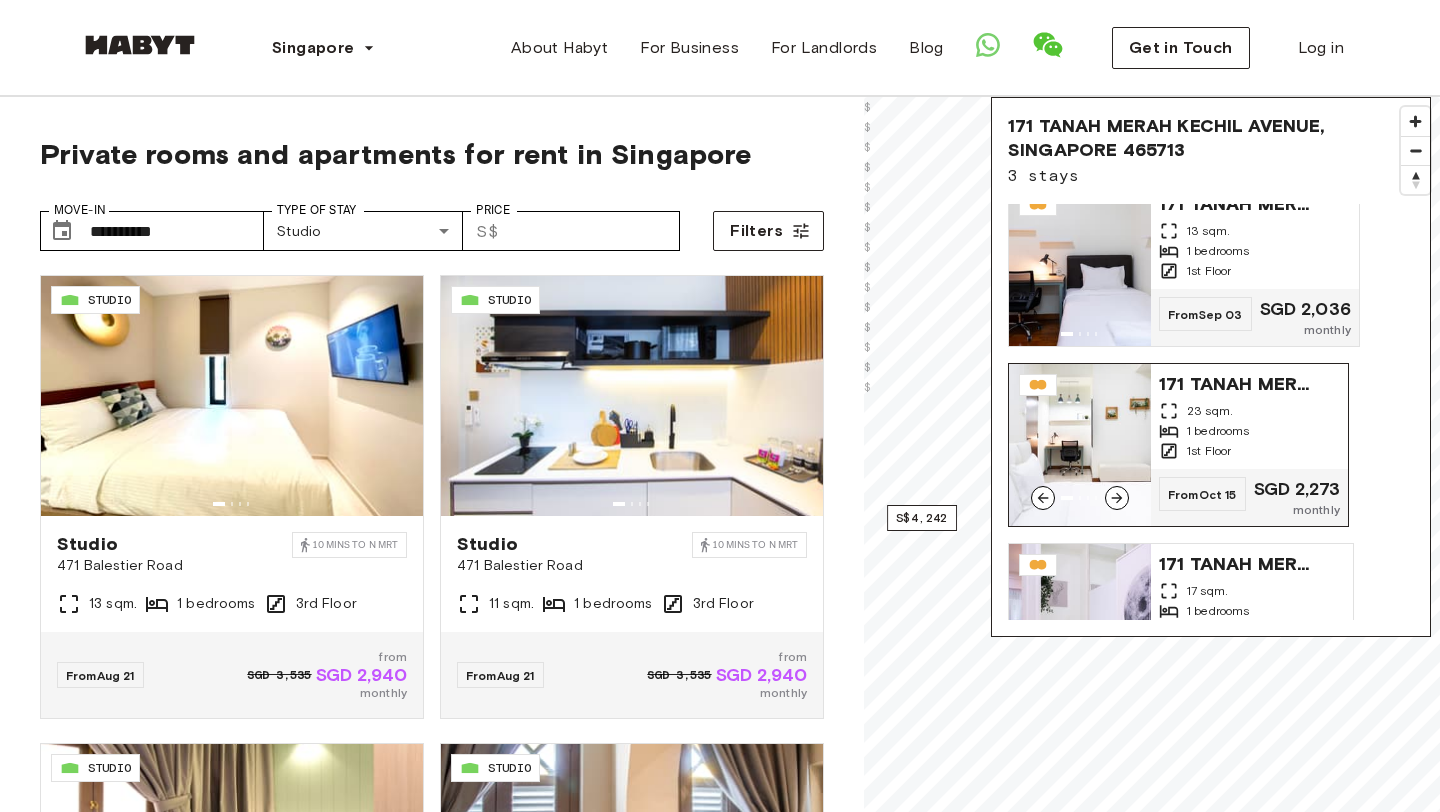 scroll, scrollTop: 46, scrollLeft: 0, axis: vertical 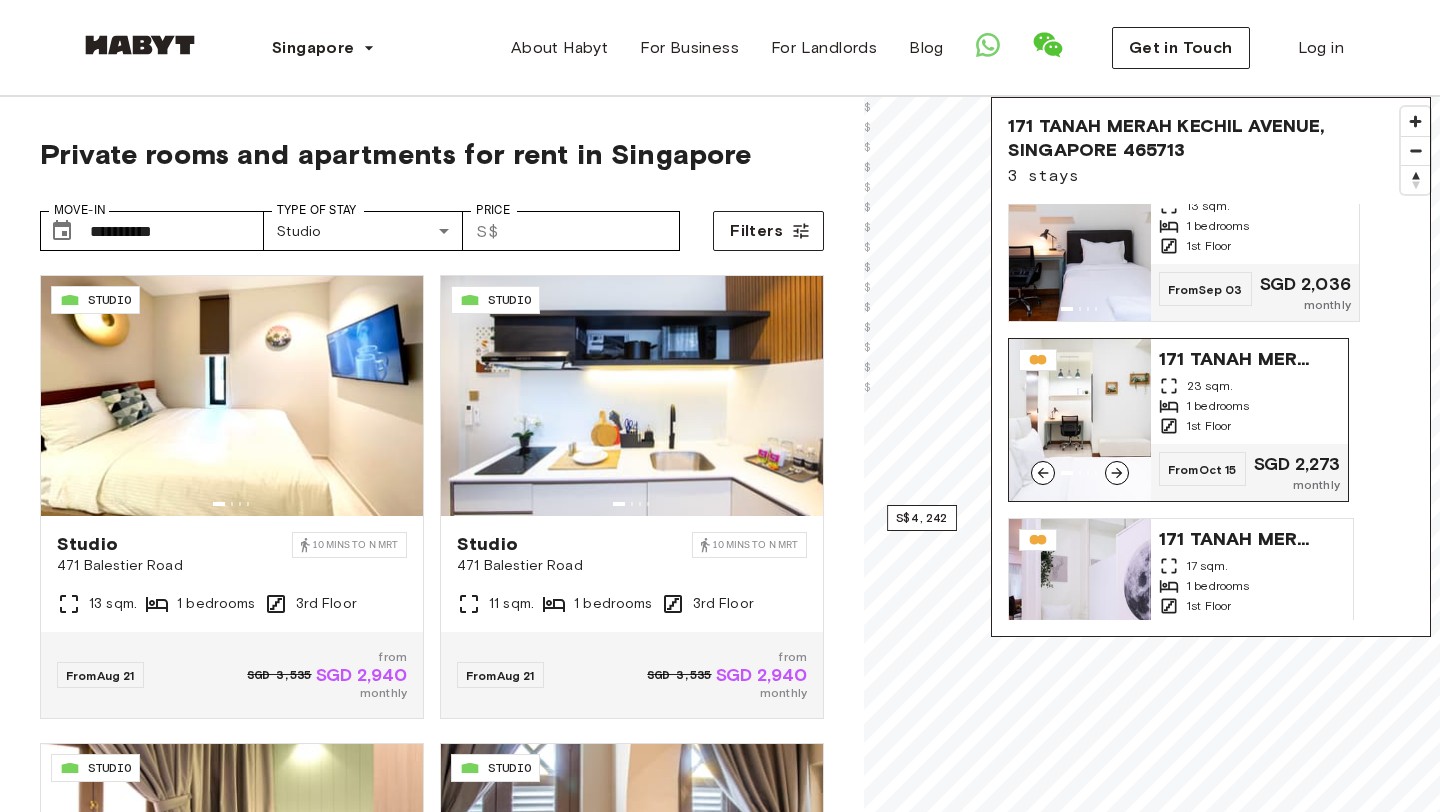click 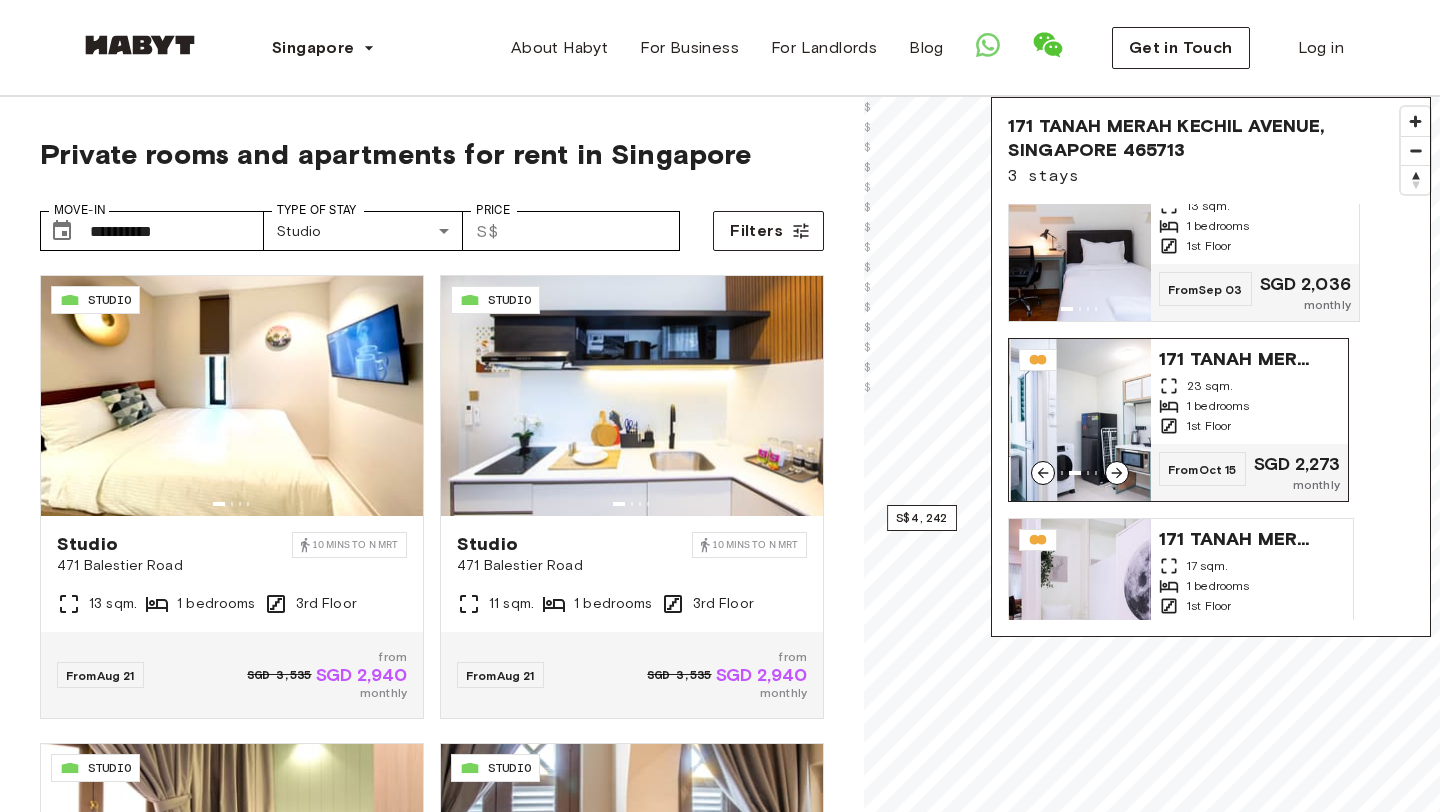 click 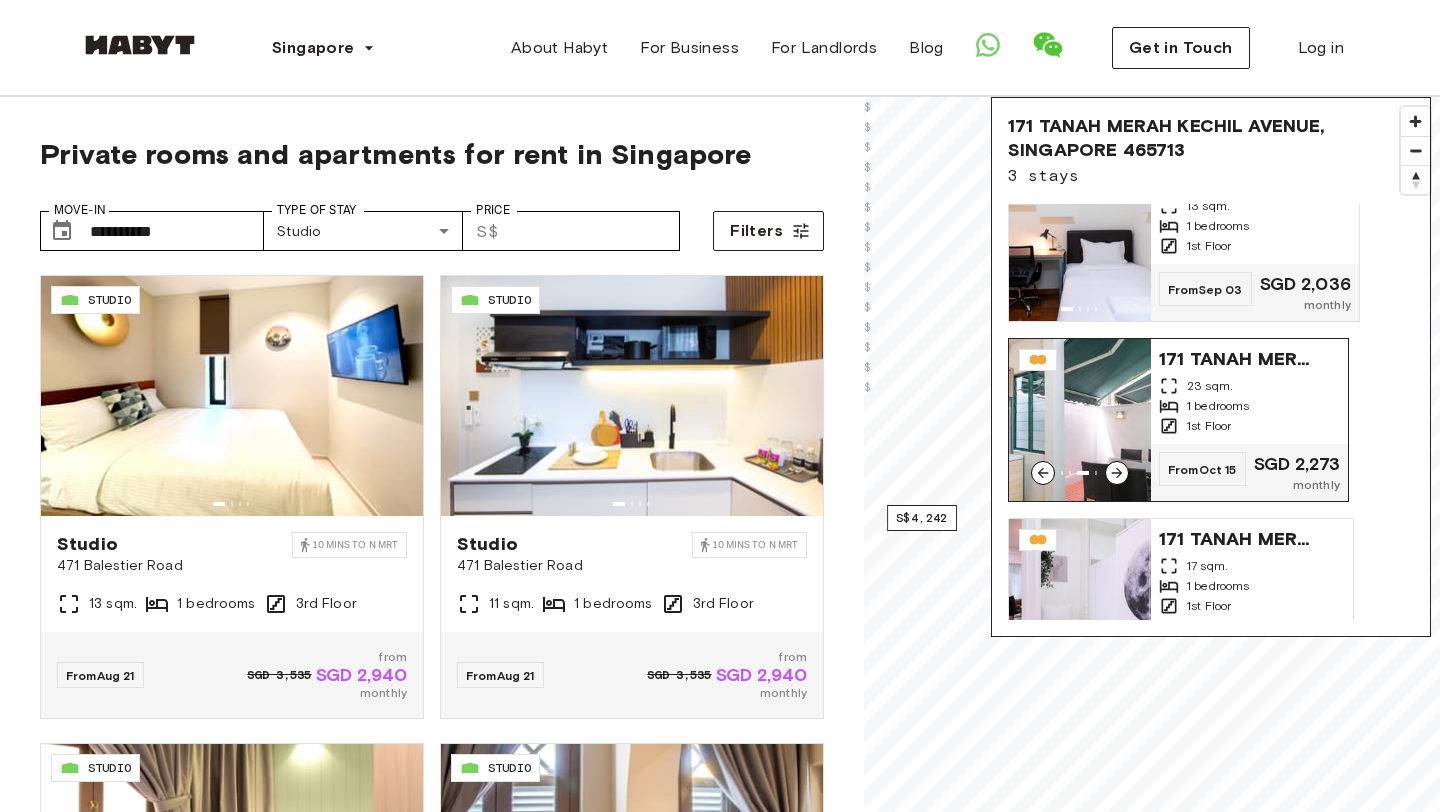 click 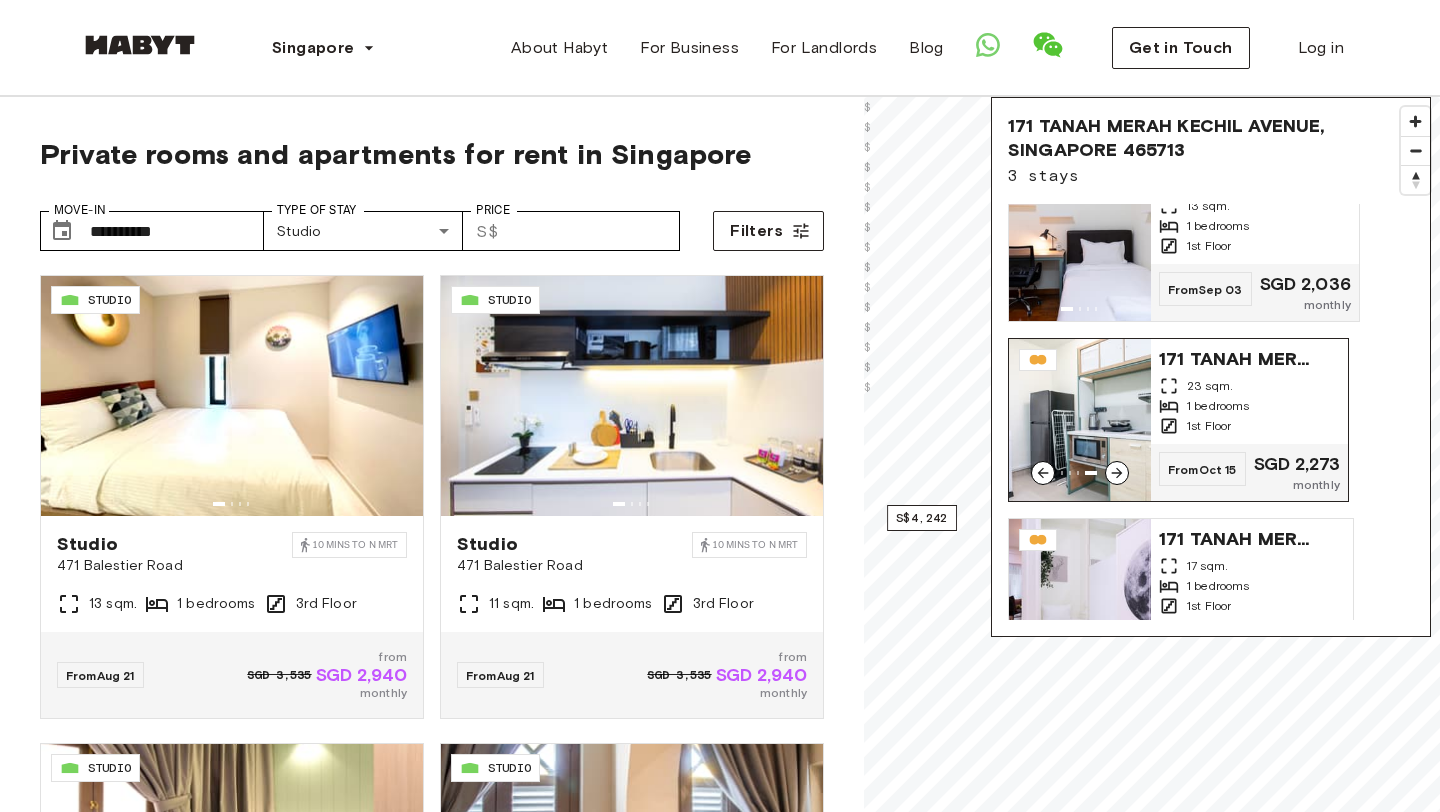 click 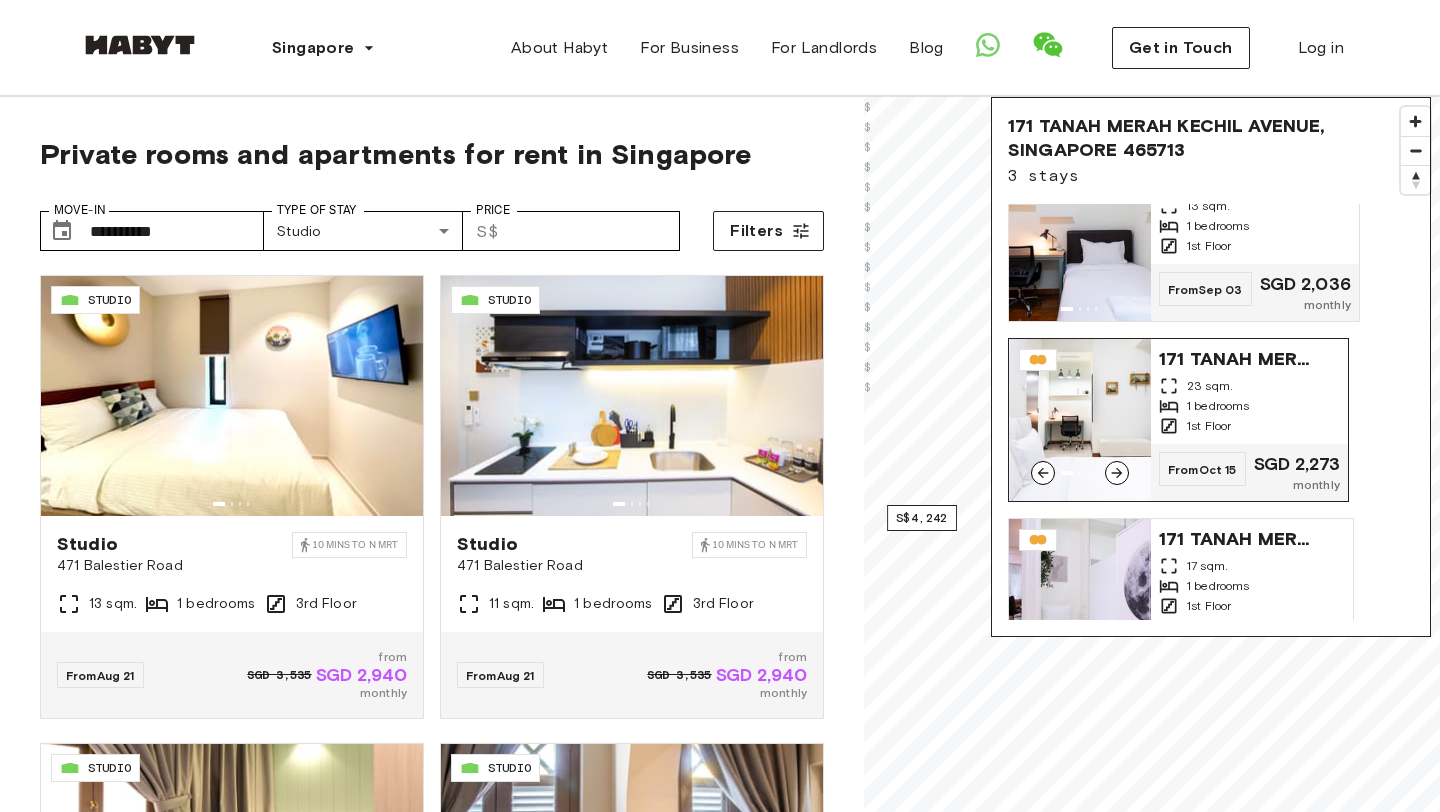 click at bounding box center (1080, 420) 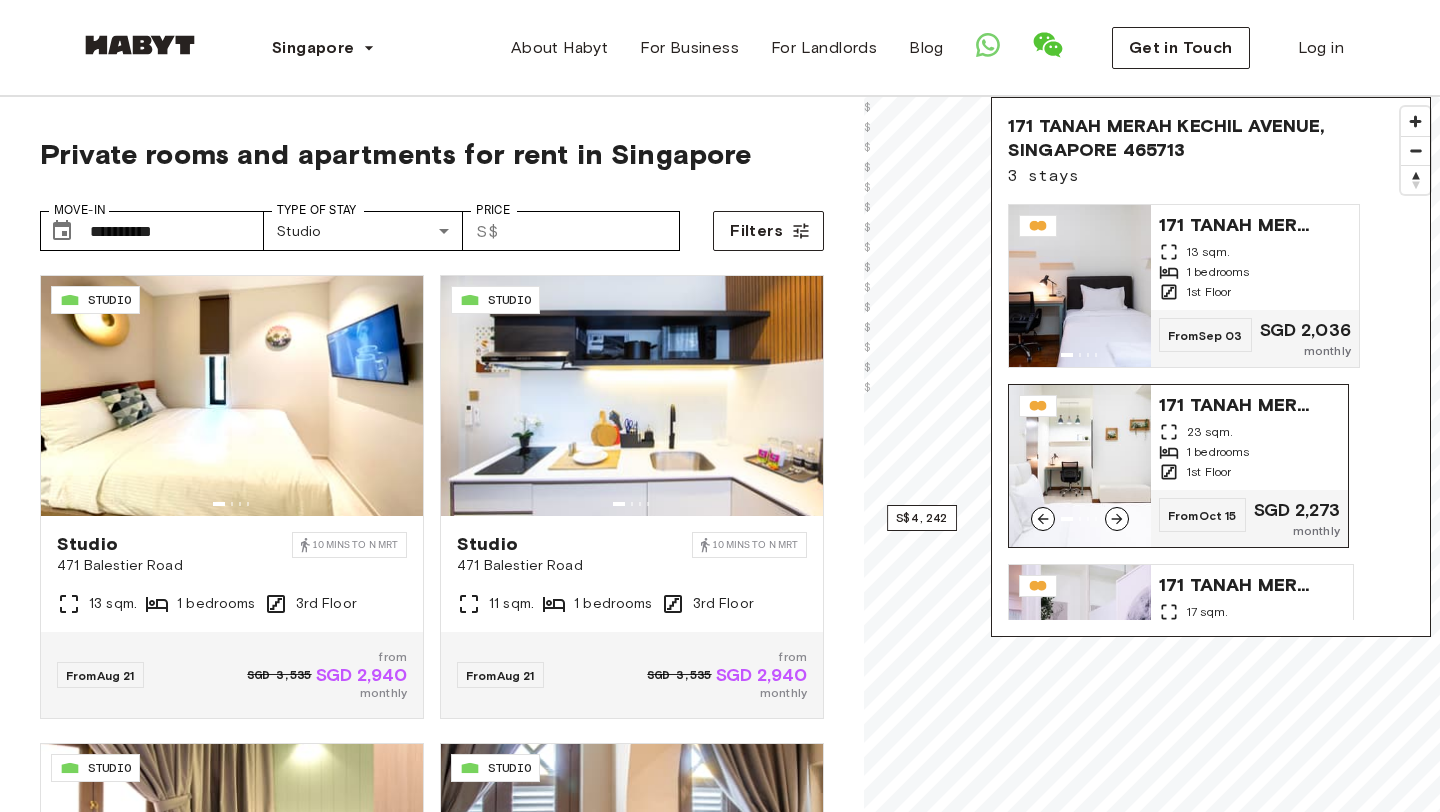 scroll, scrollTop: 107, scrollLeft: 0, axis: vertical 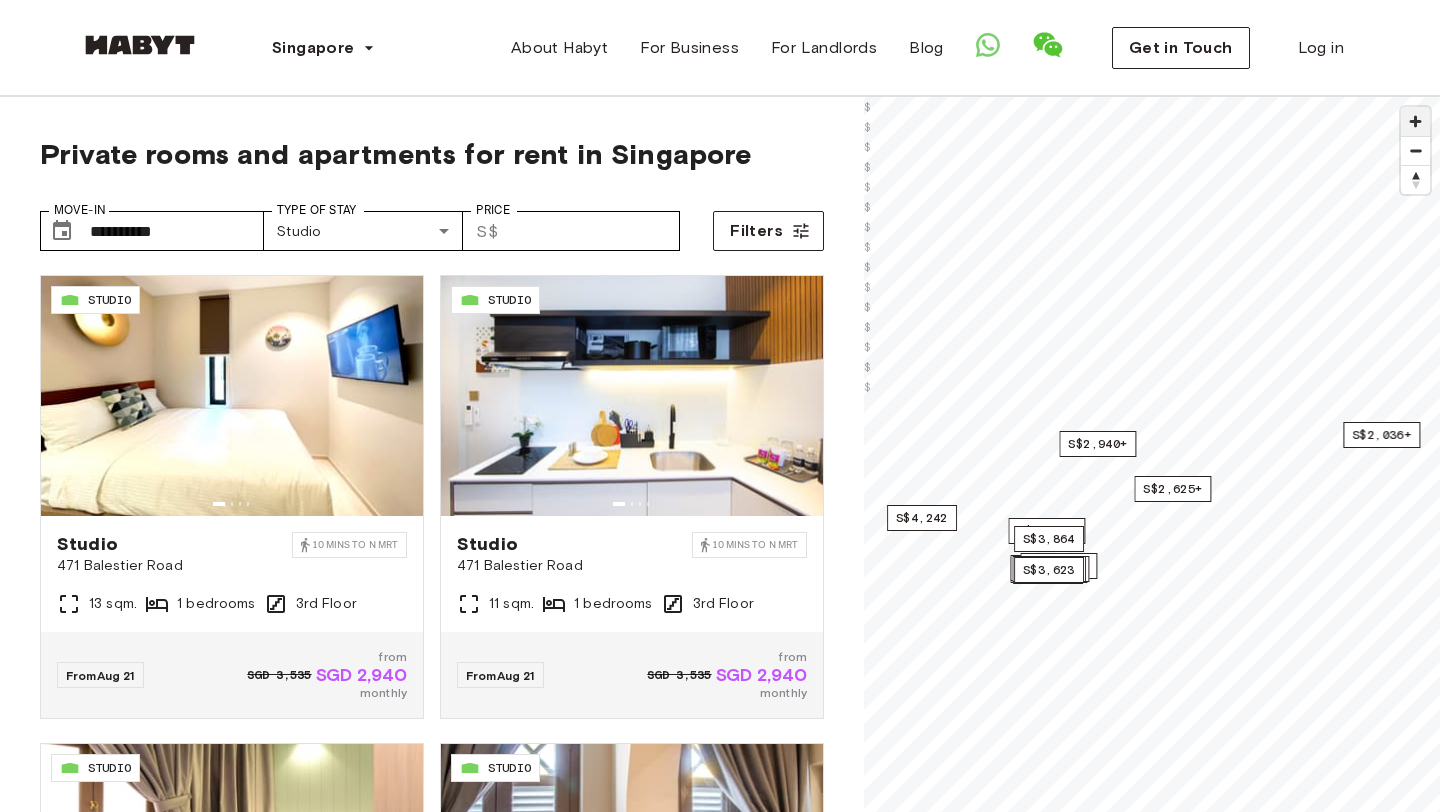 click at bounding box center (1415, 121) 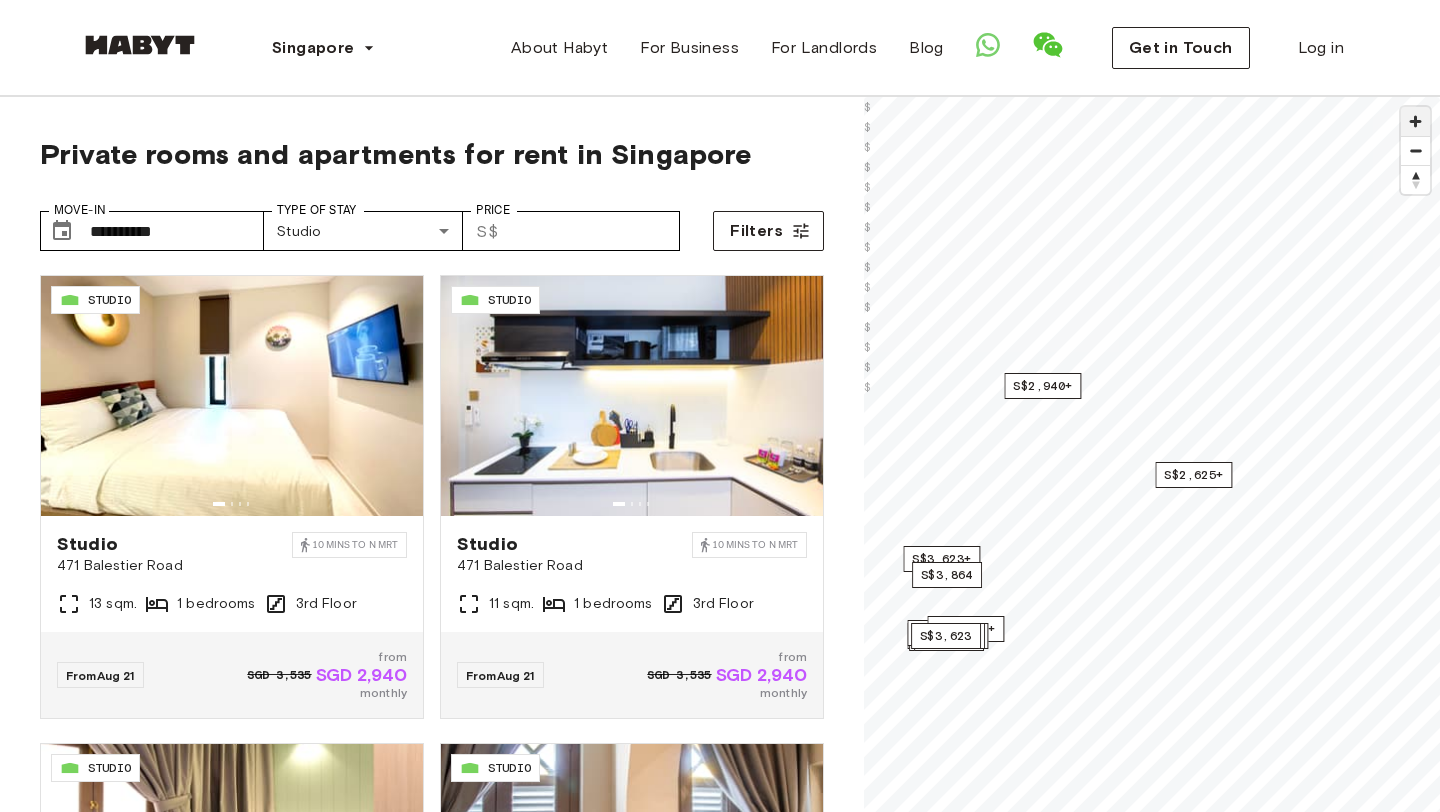click at bounding box center [1415, 121] 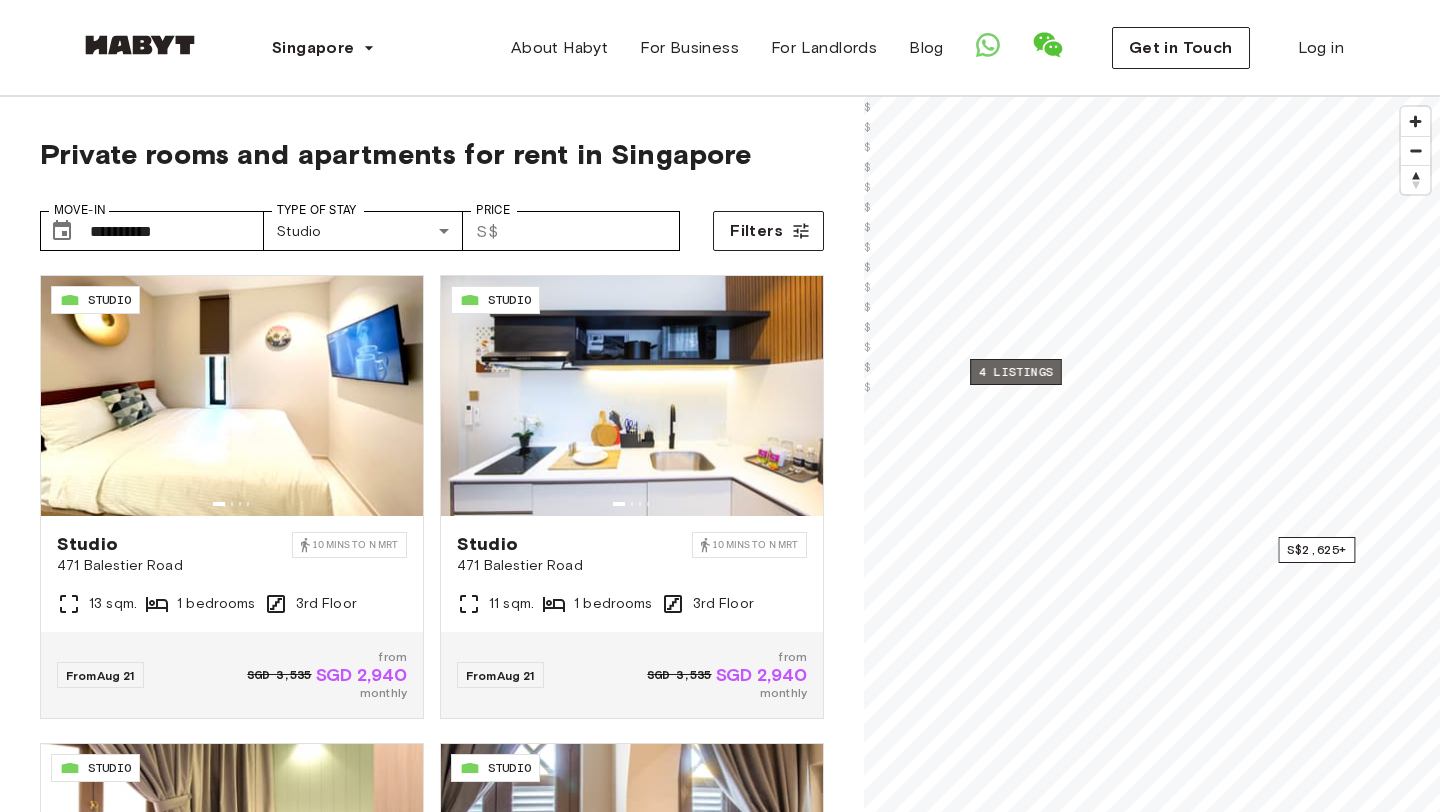 click on "4 listings" at bounding box center (1016, 372) 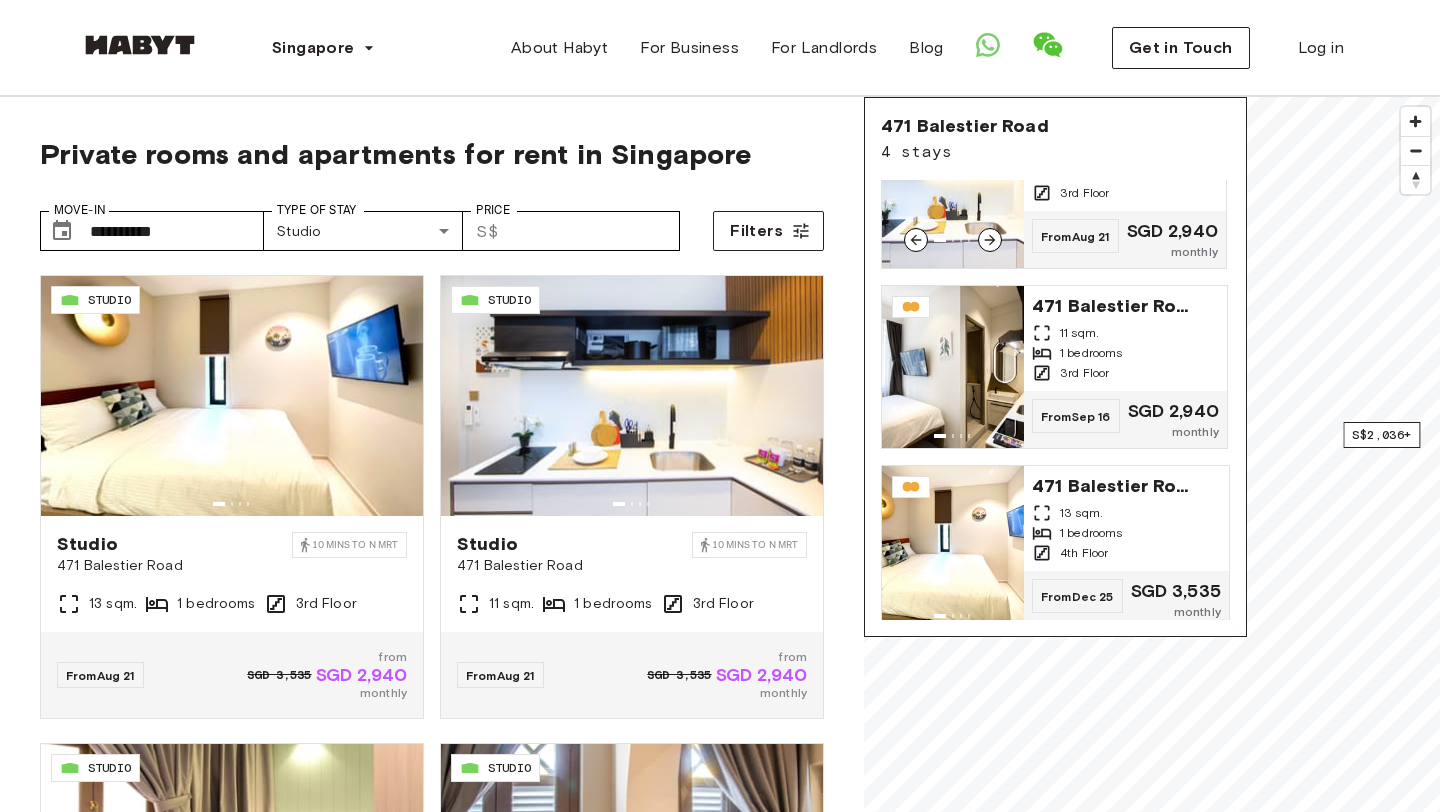 scroll, scrollTop: 263, scrollLeft: 0, axis: vertical 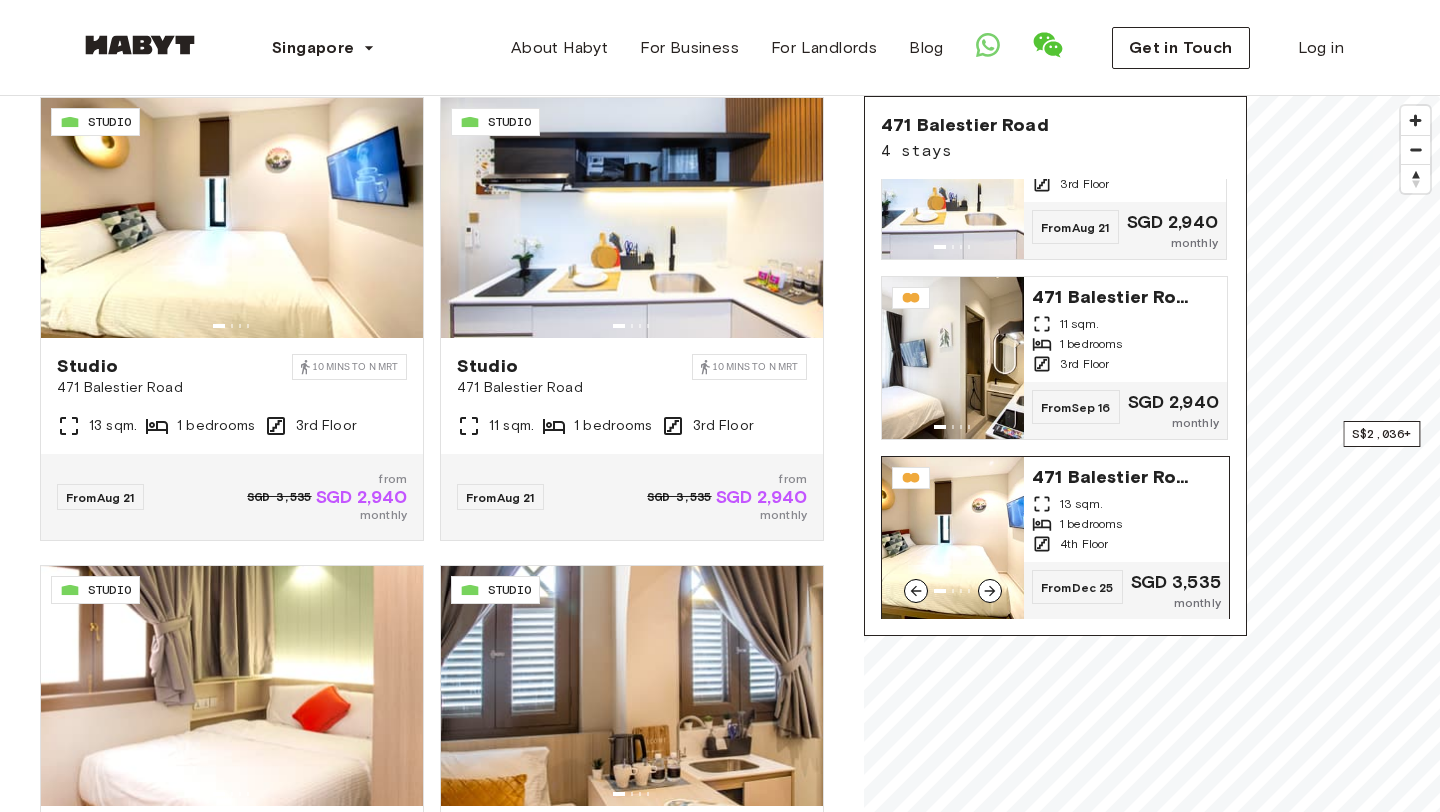 click at bounding box center [990, 591] 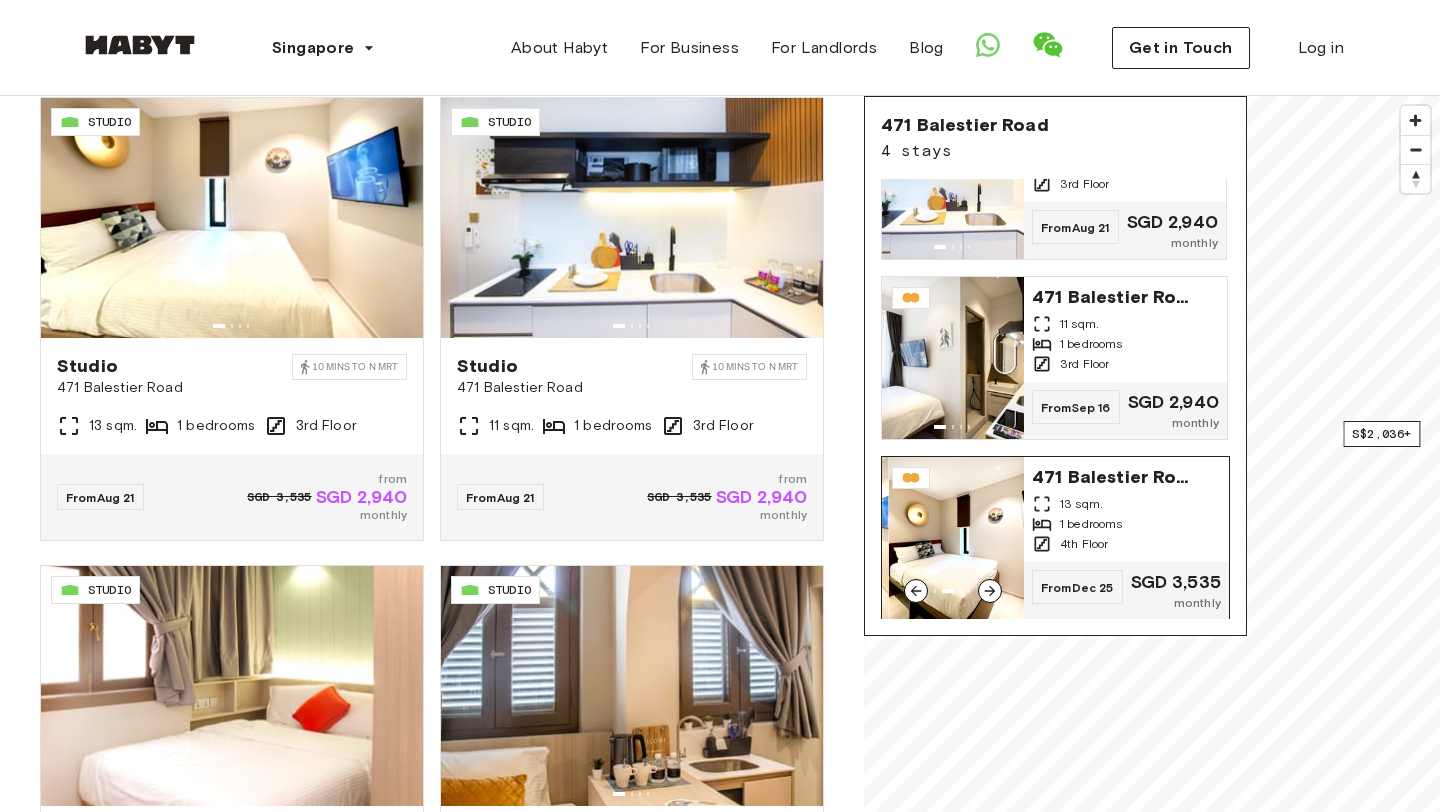 click 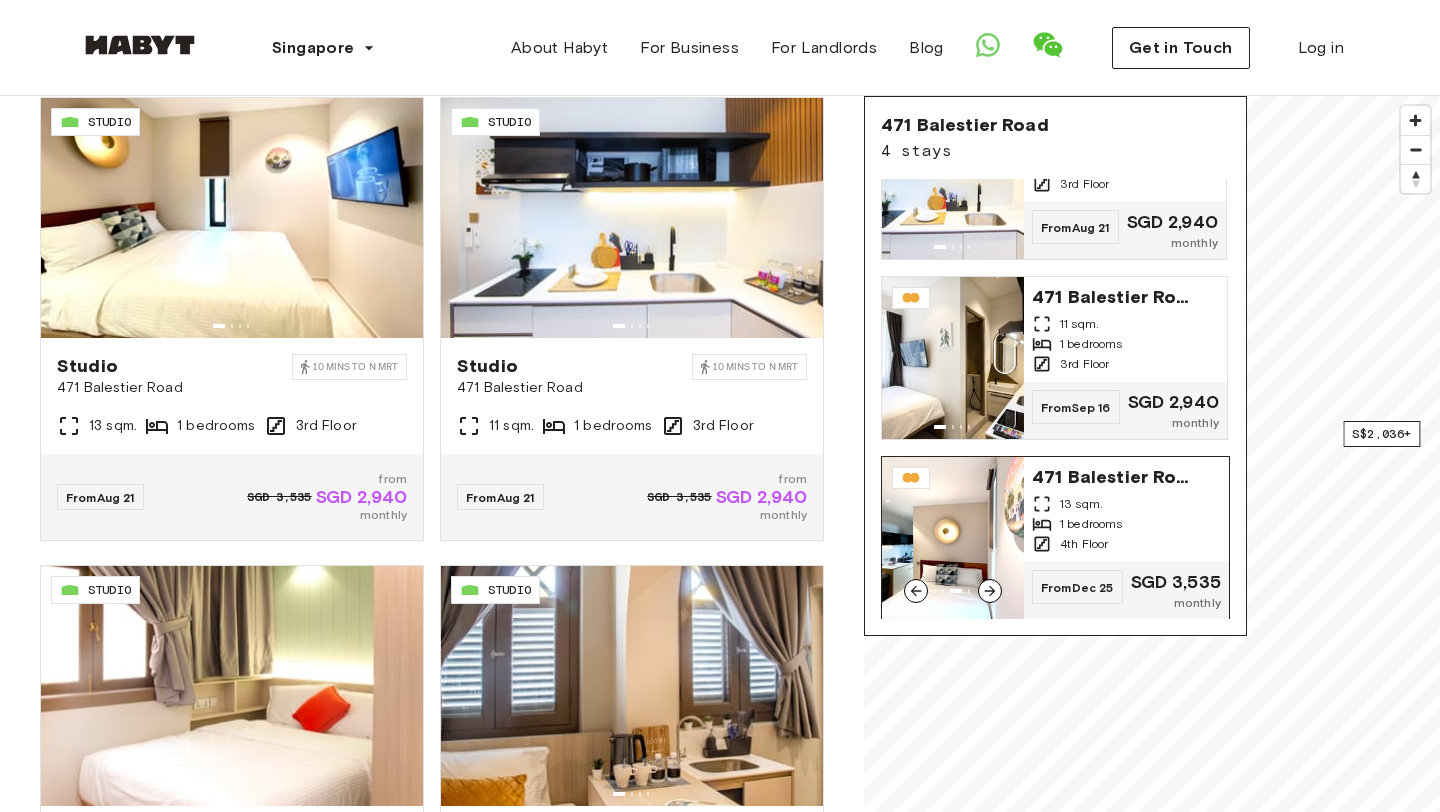 click 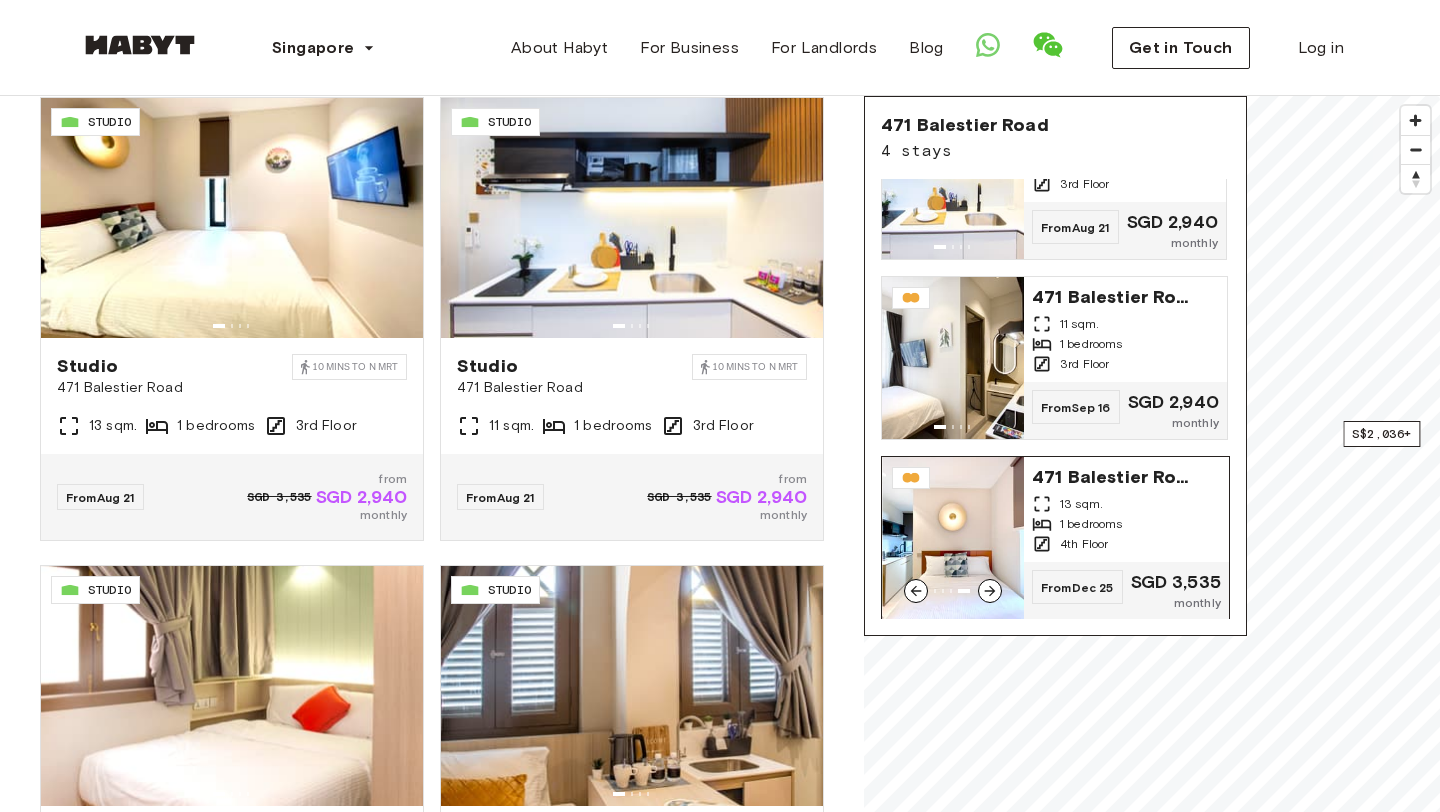 click 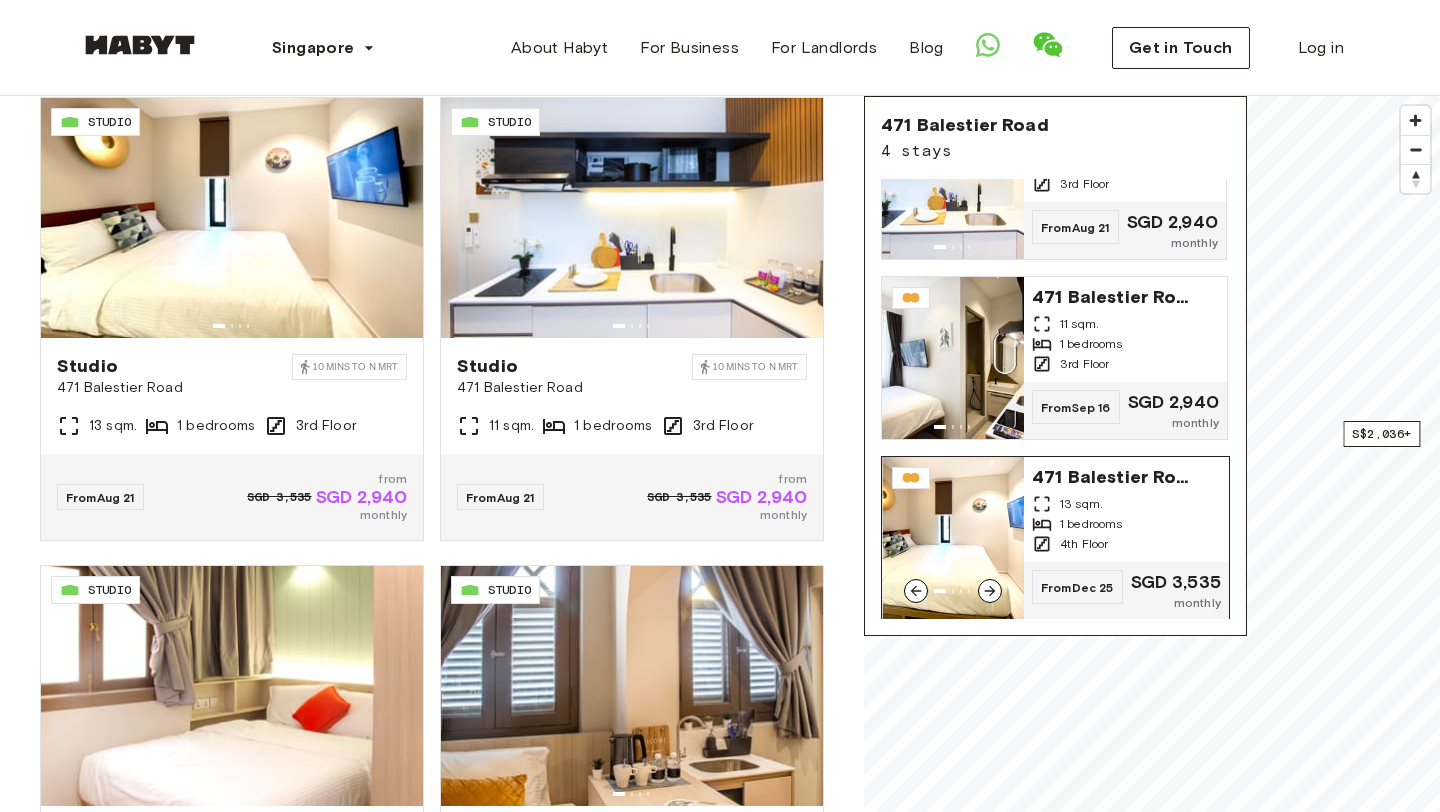 click 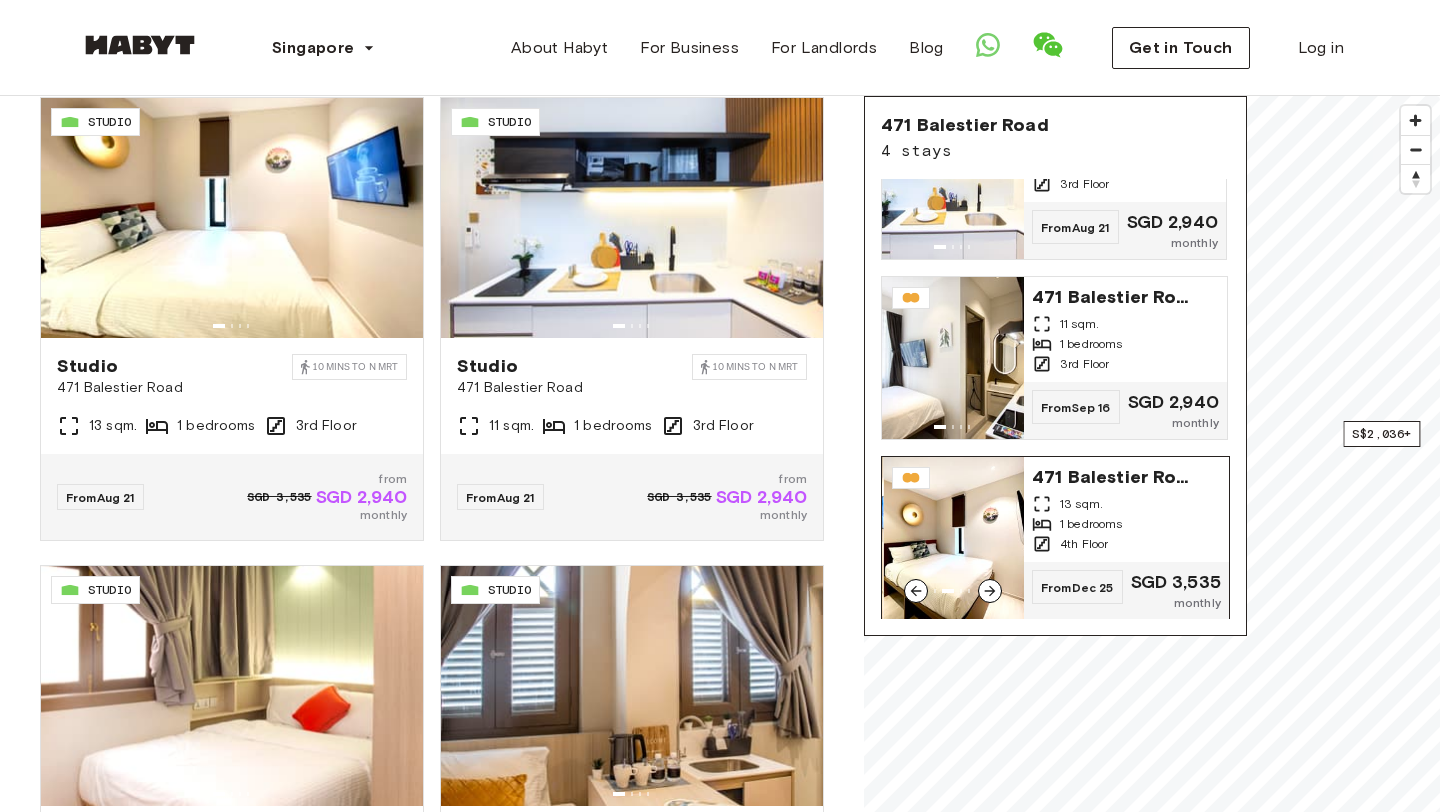 click 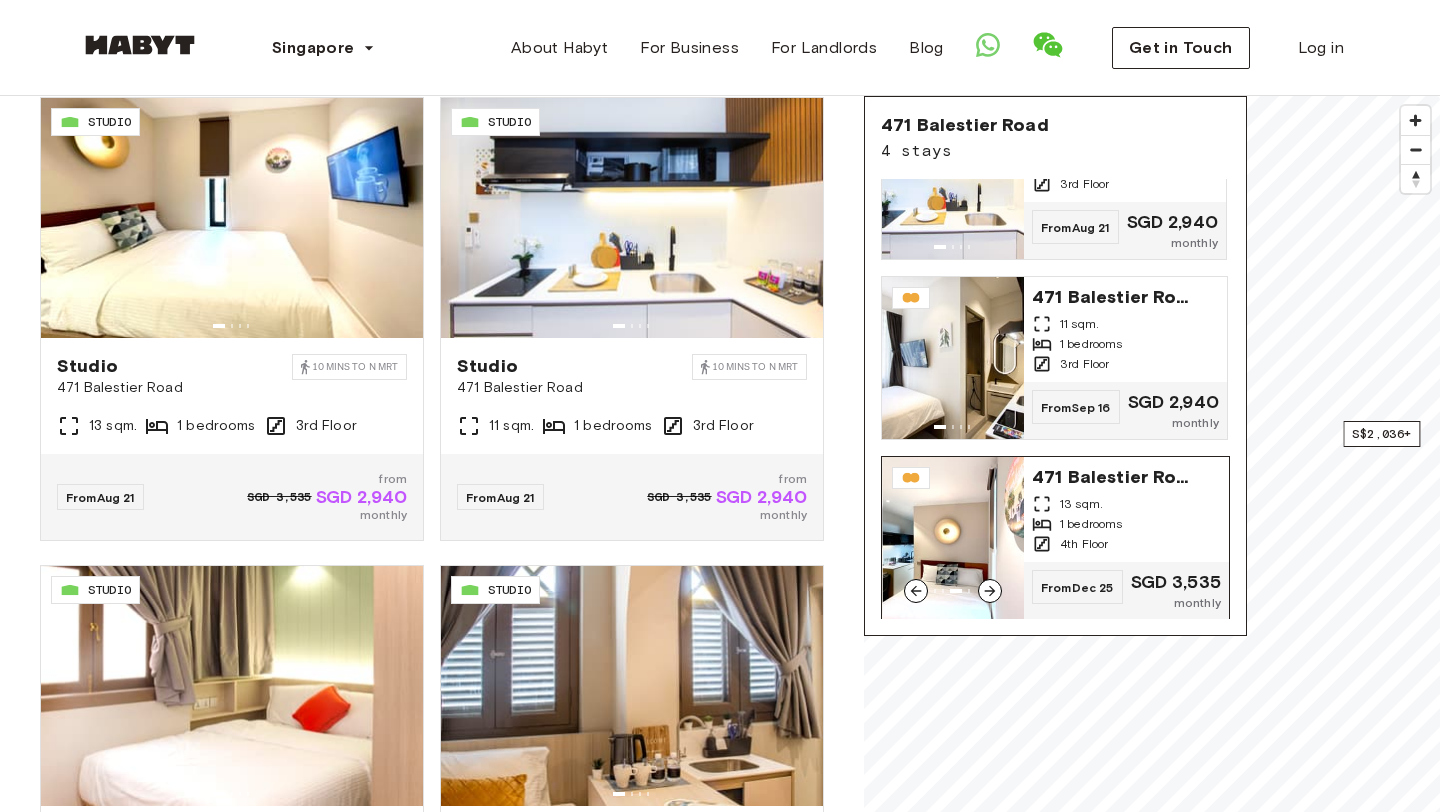 click 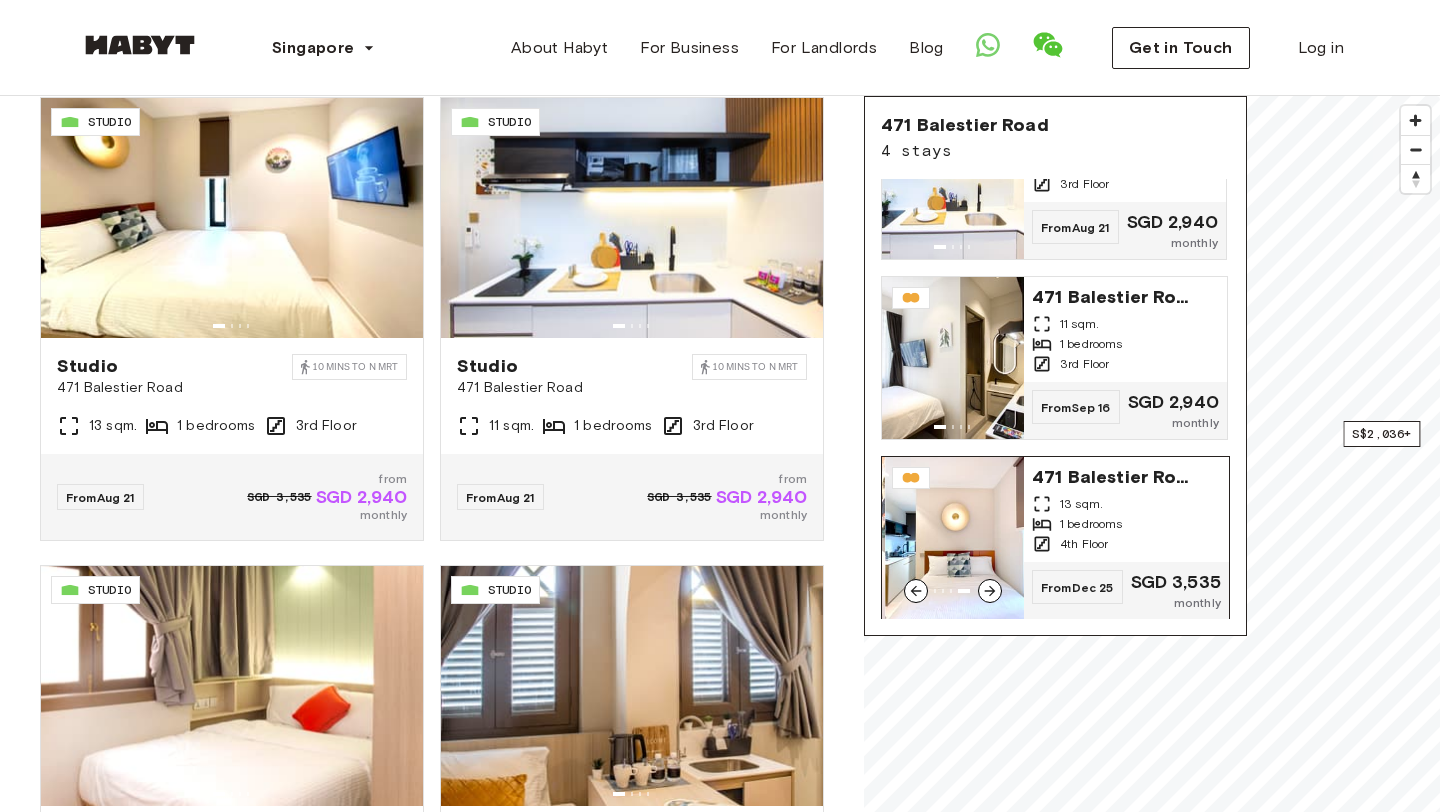 click 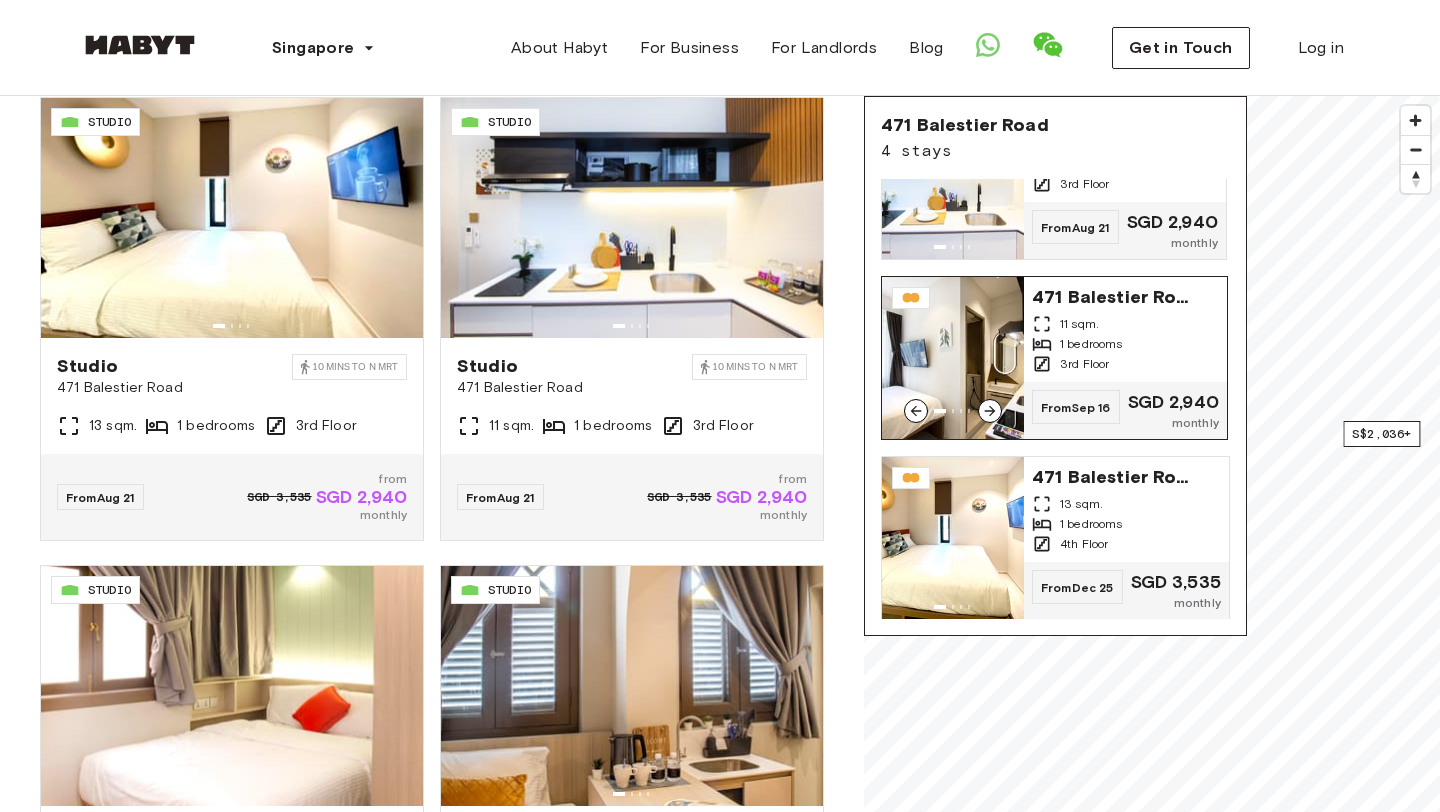 click 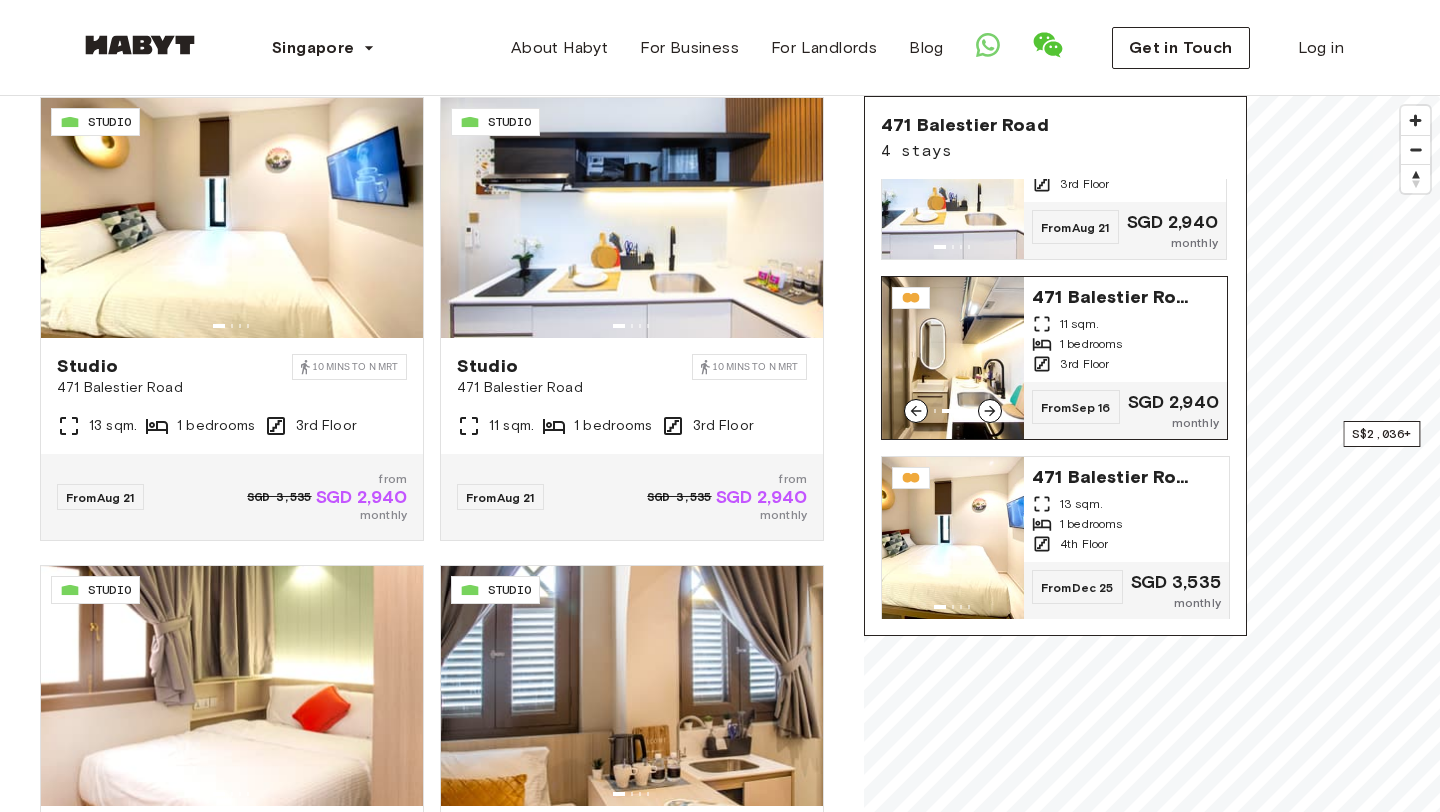 click 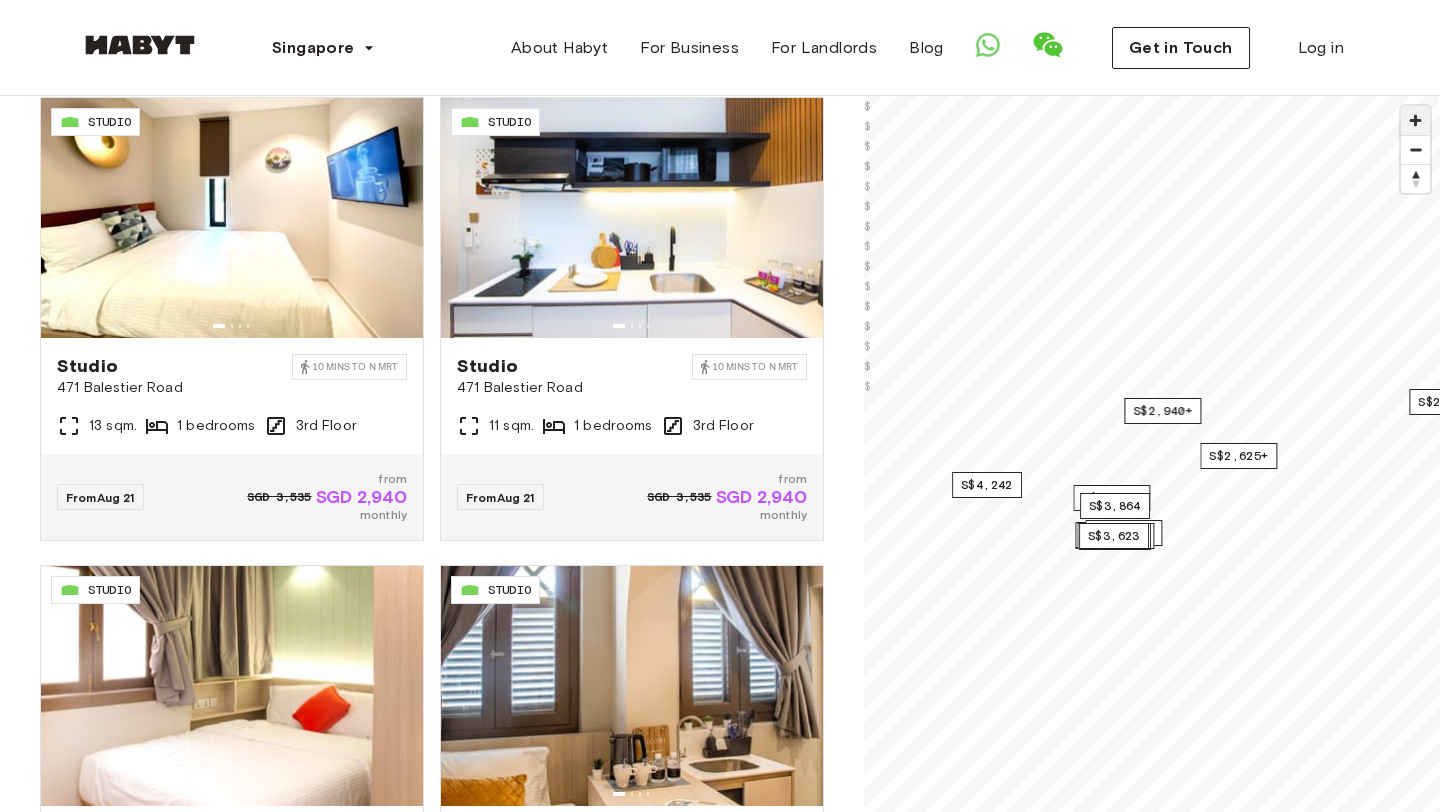 click at bounding box center [1415, 120] 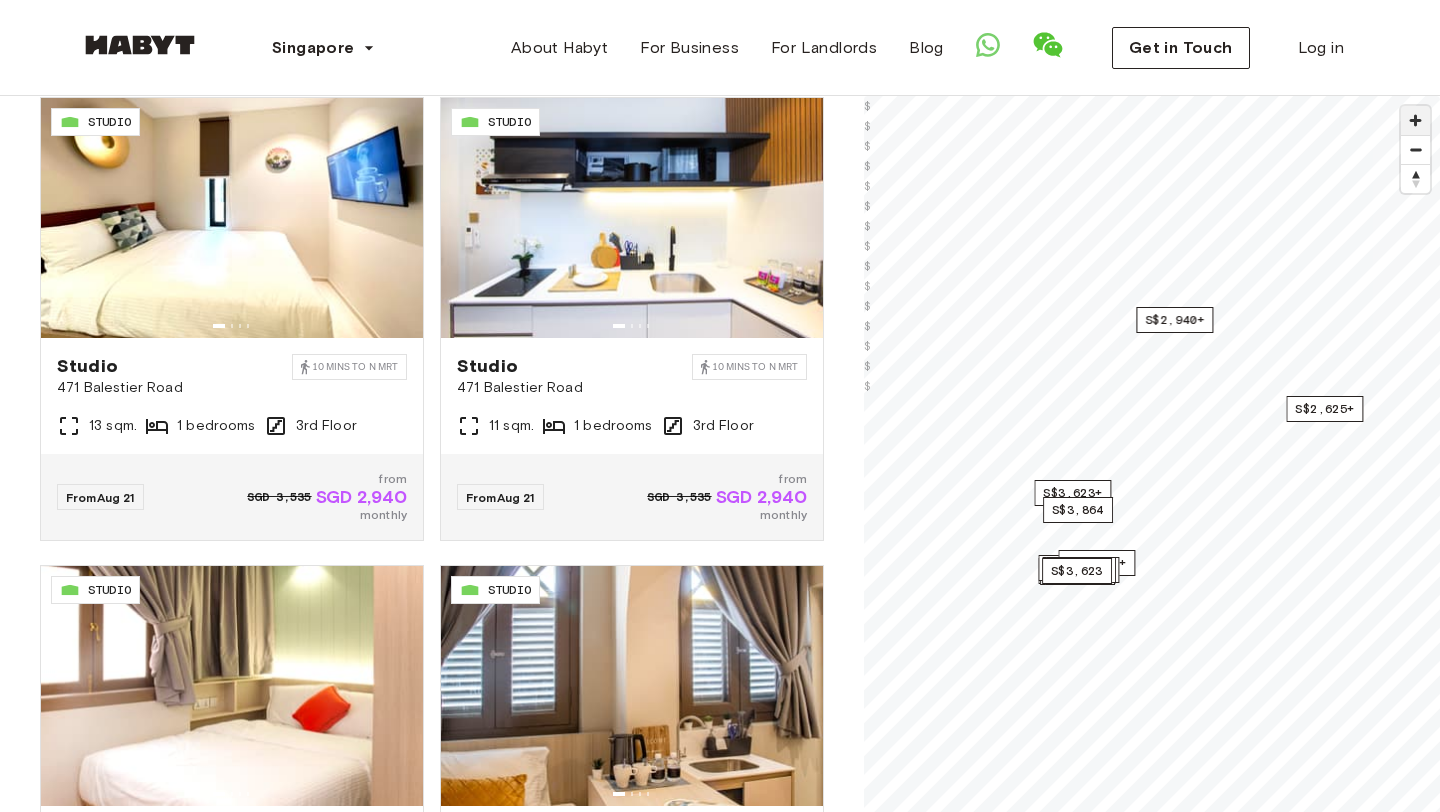 click at bounding box center [1415, 120] 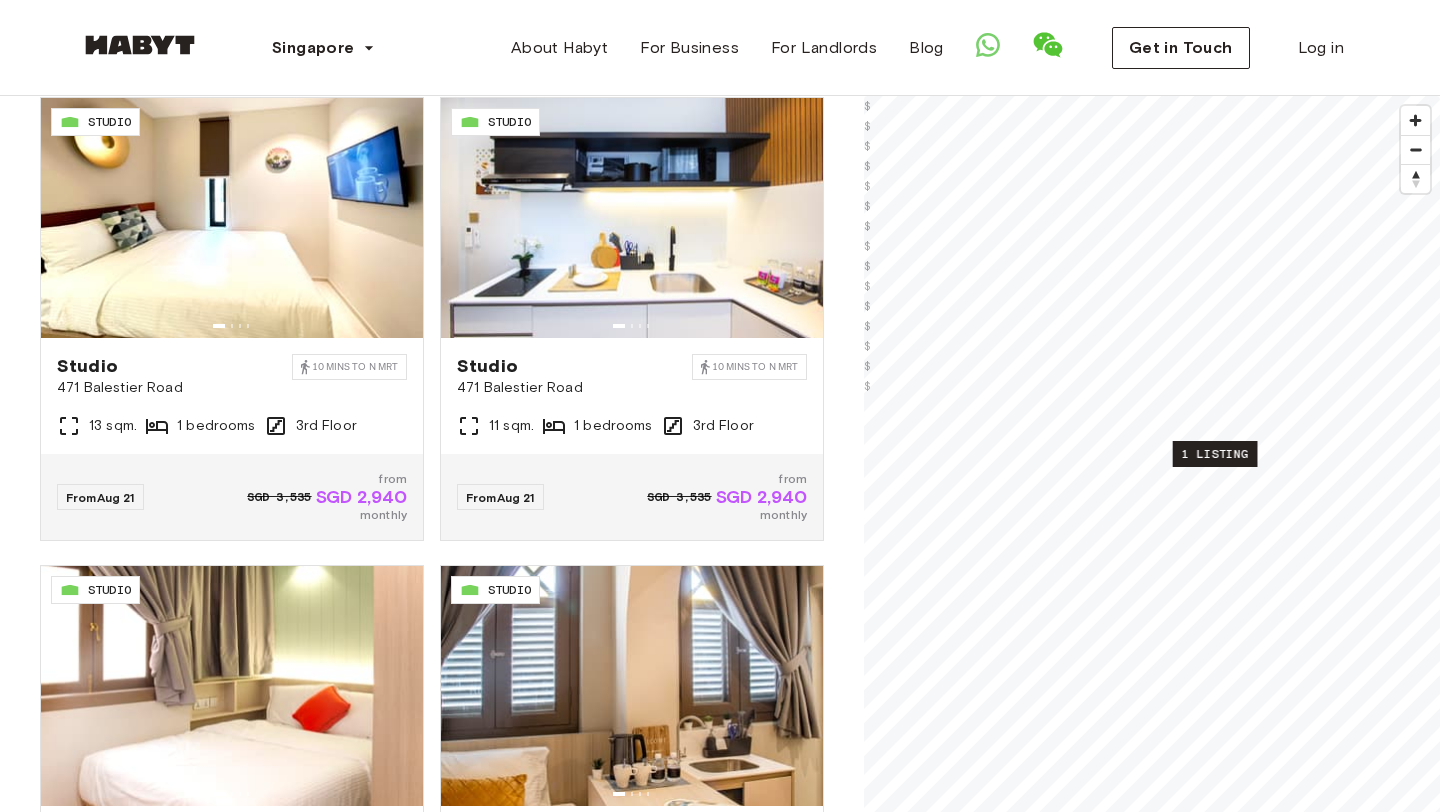 click on "1 listing" at bounding box center [1215, 454] 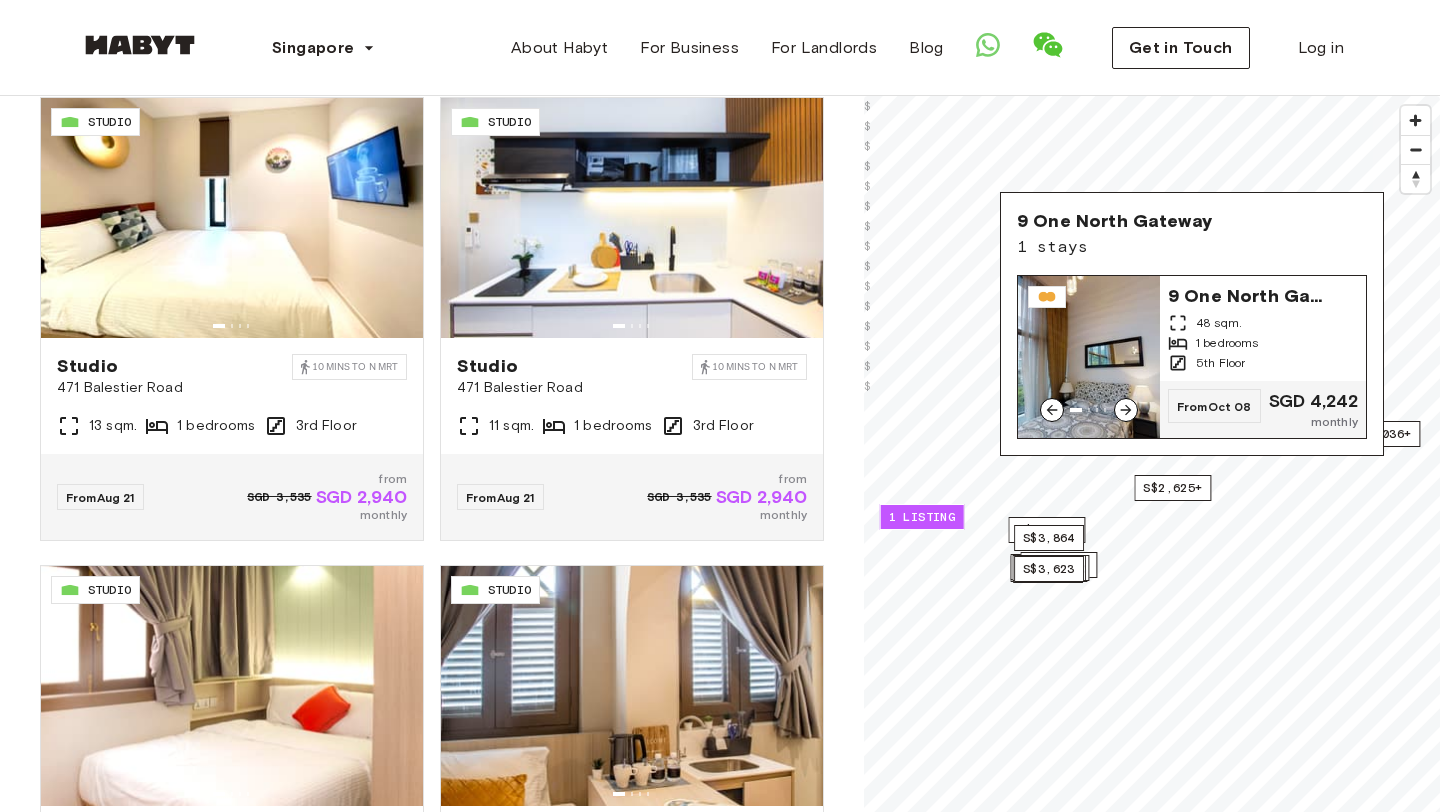 click 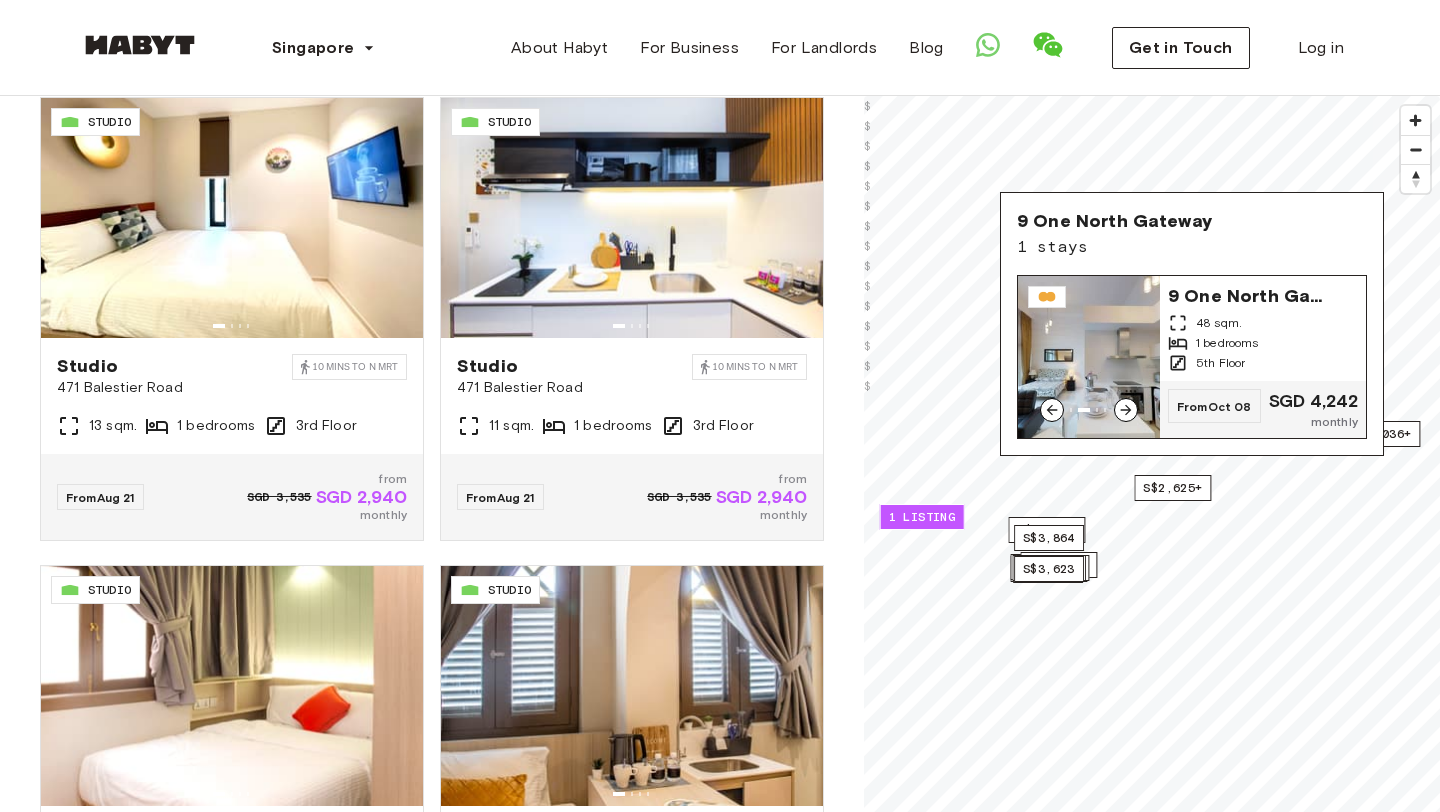 click 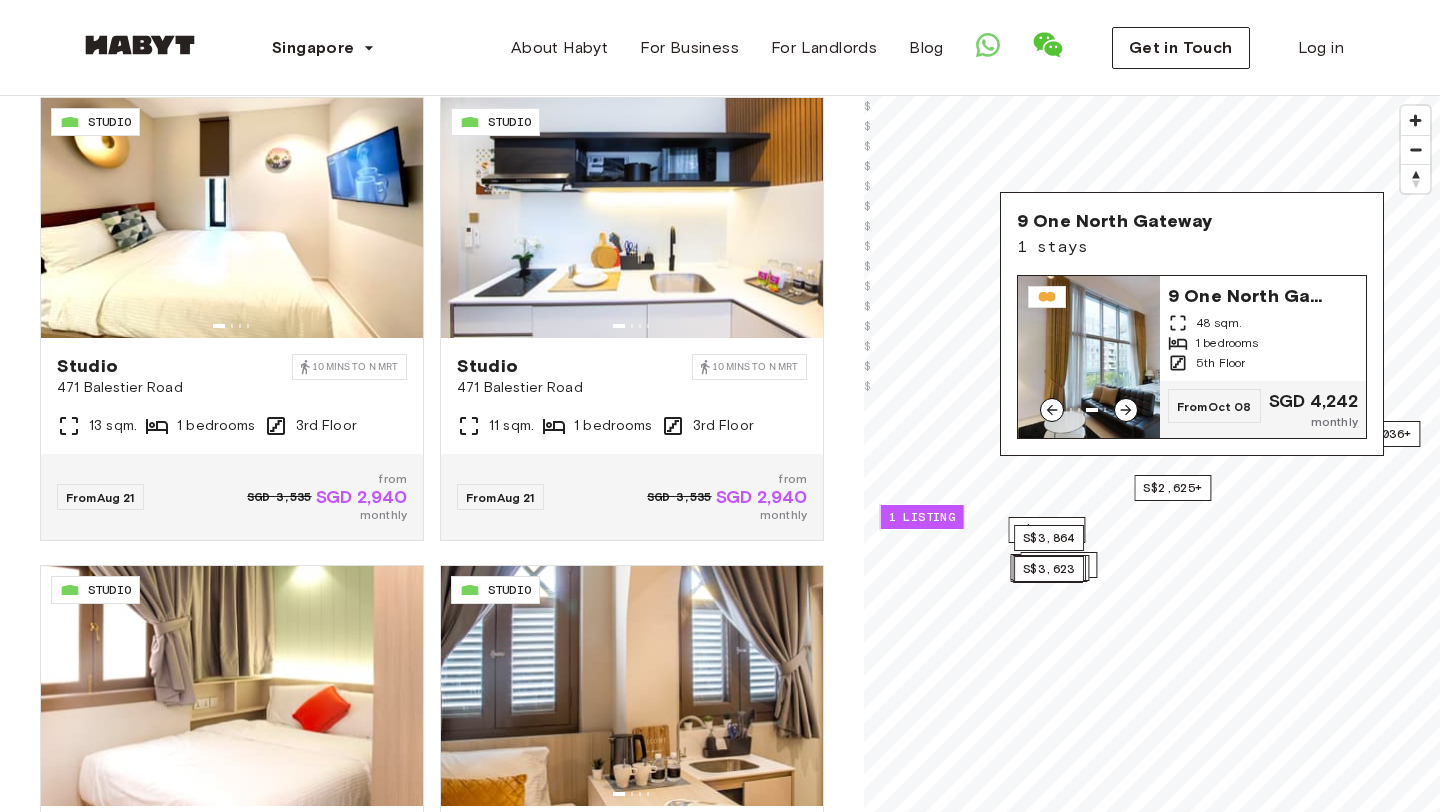 click 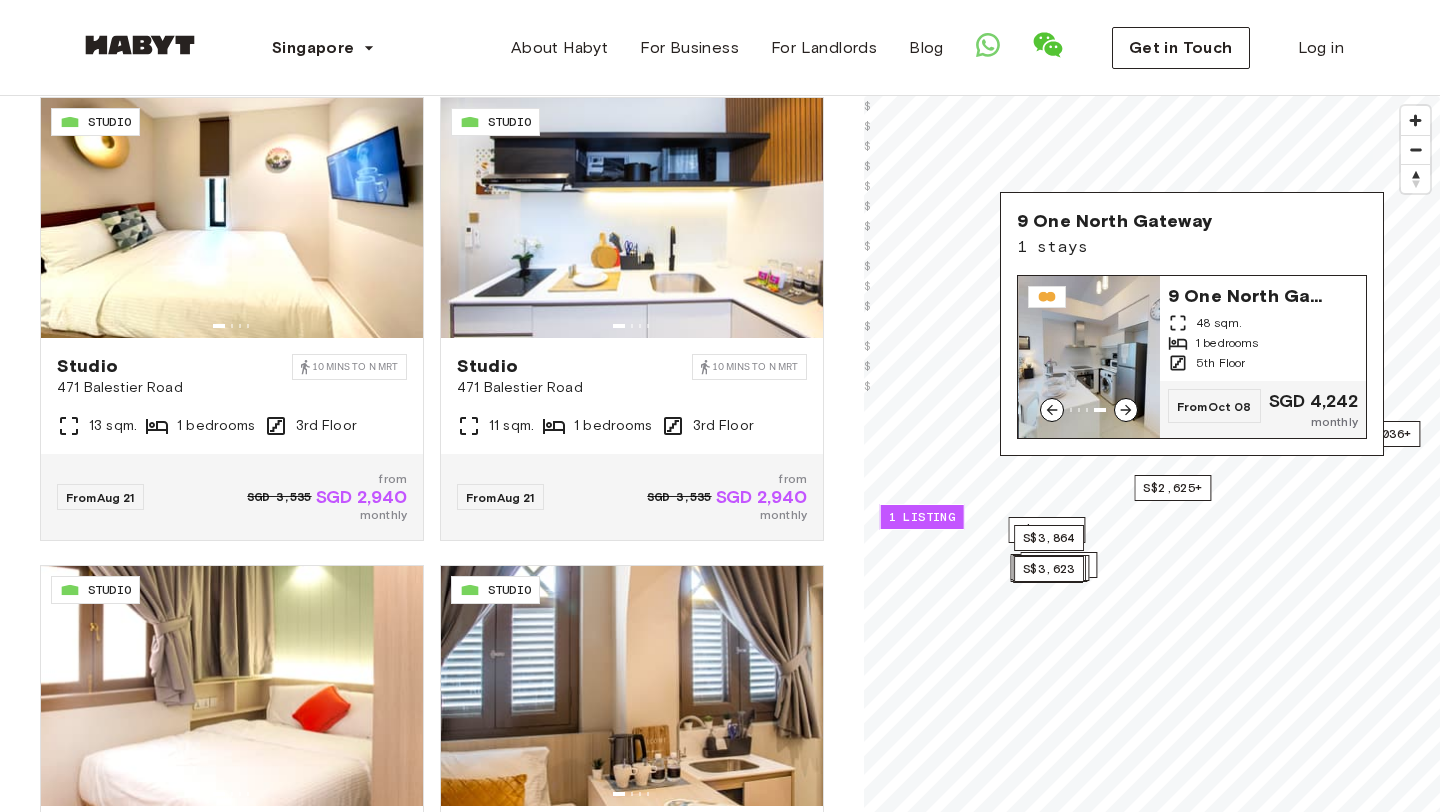 click 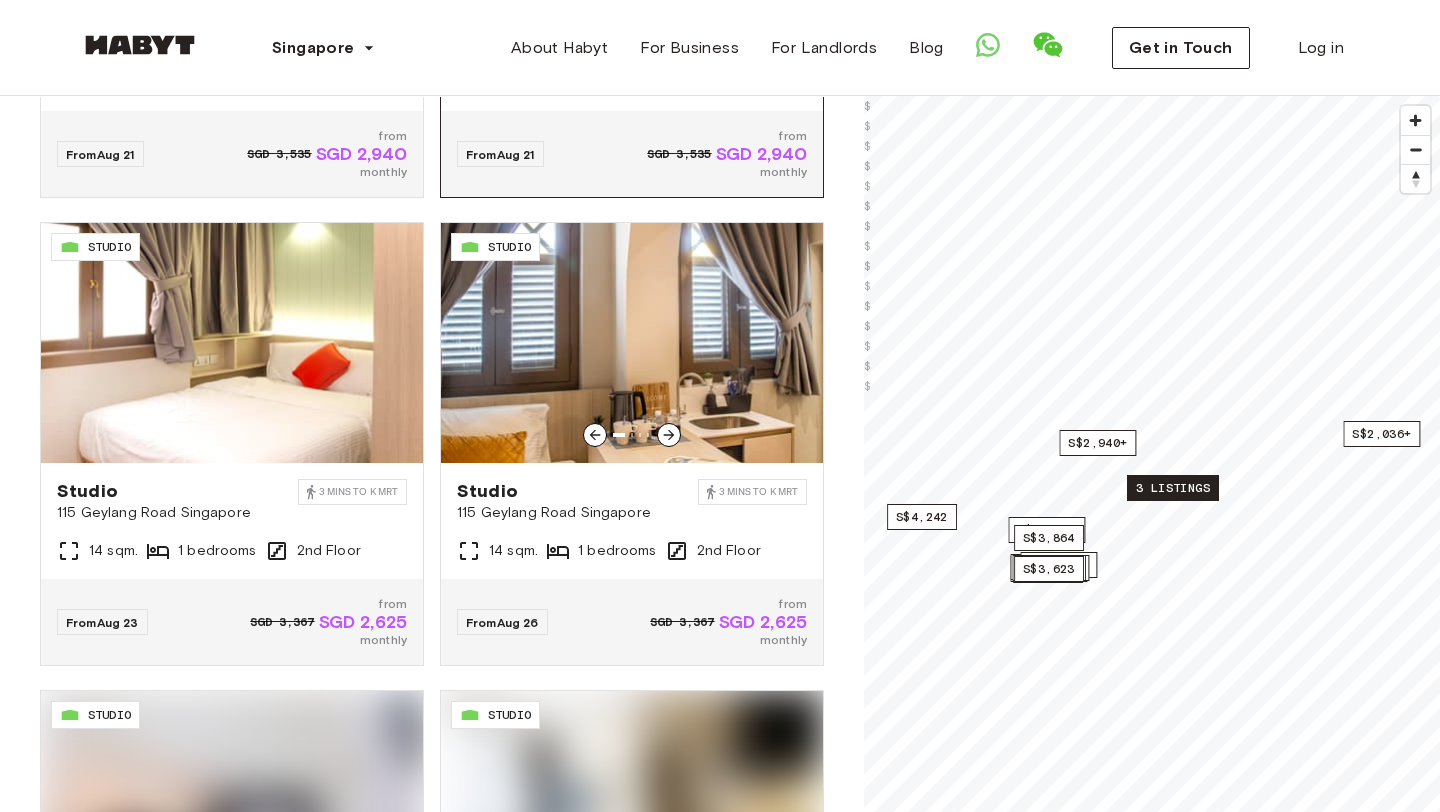scroll, scrollTop: 903, scrollLeft: 0, axis: vertical 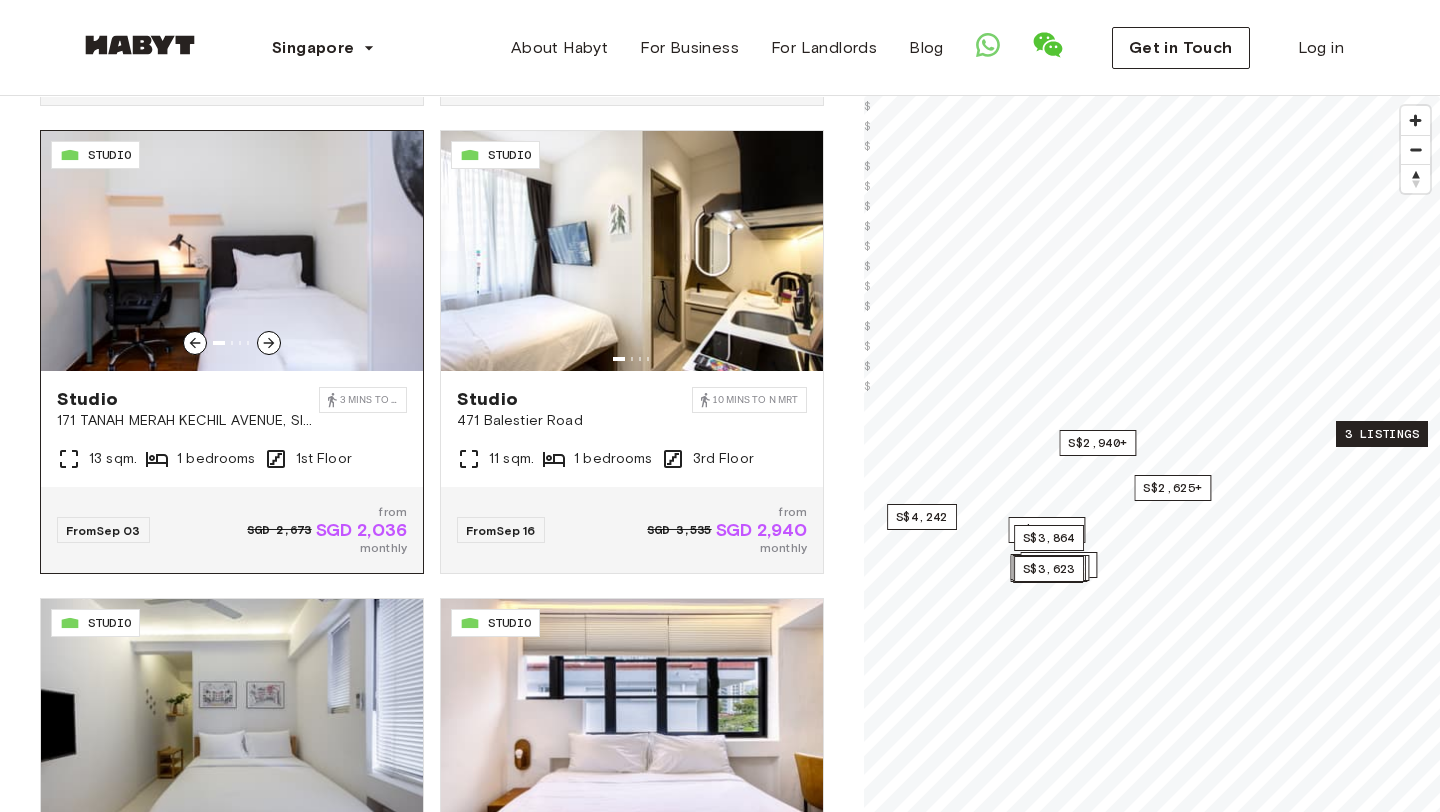 click on "3 mins to TM MRT" at bounding box center [369, 400] 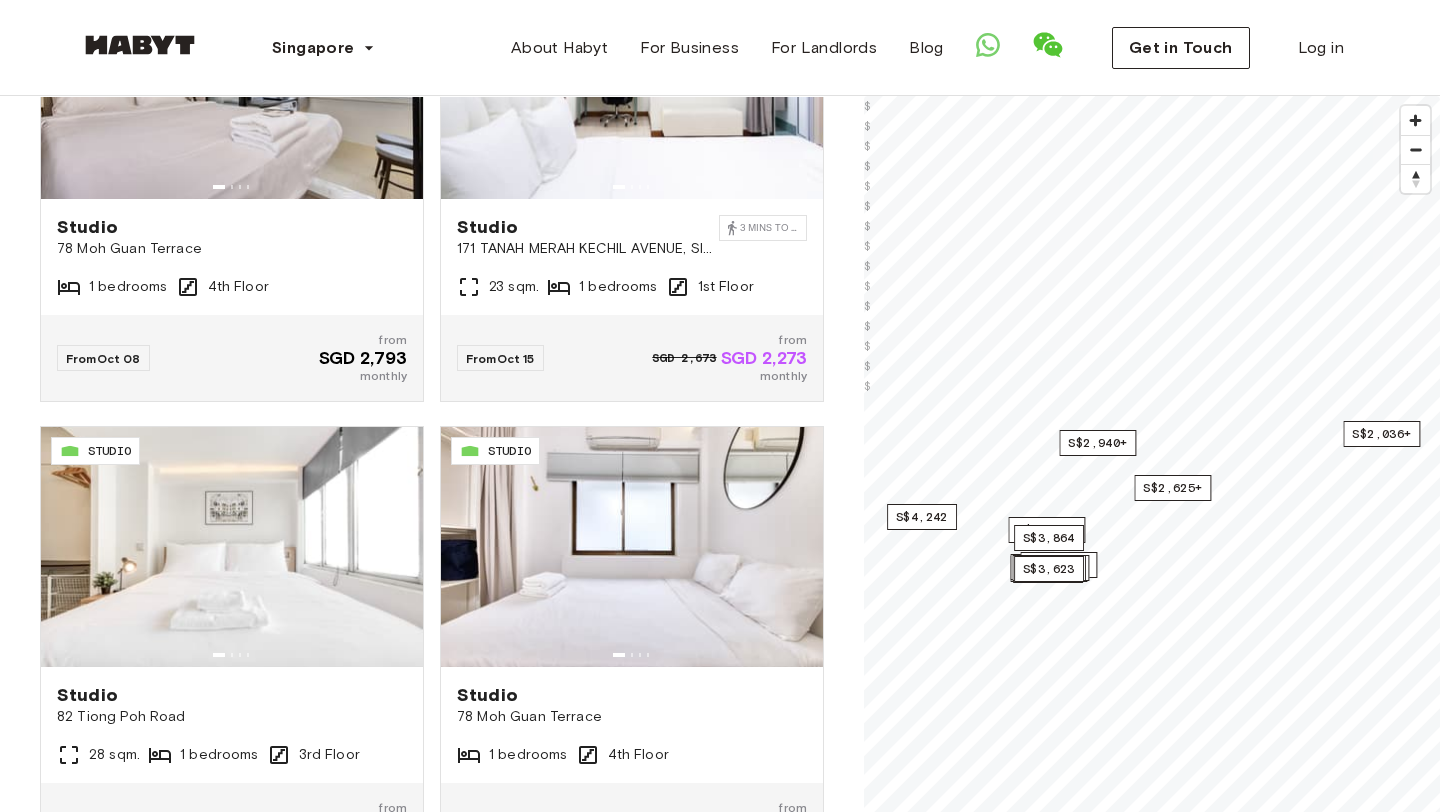 scroll, scrollTop: 2553, scrollLeft: 0, axis: vertical 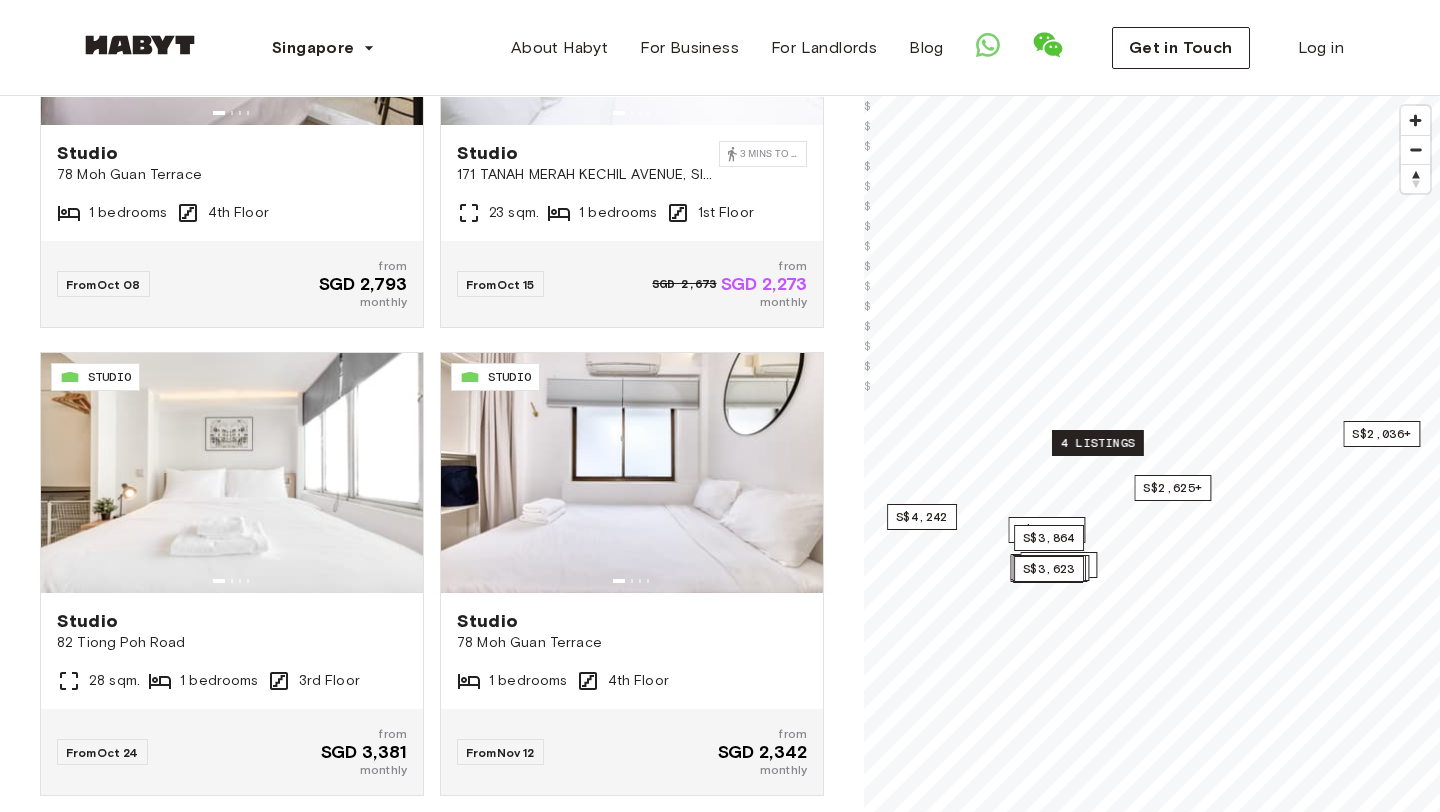 click on "4 listings" at bounding box center [1098, 443] 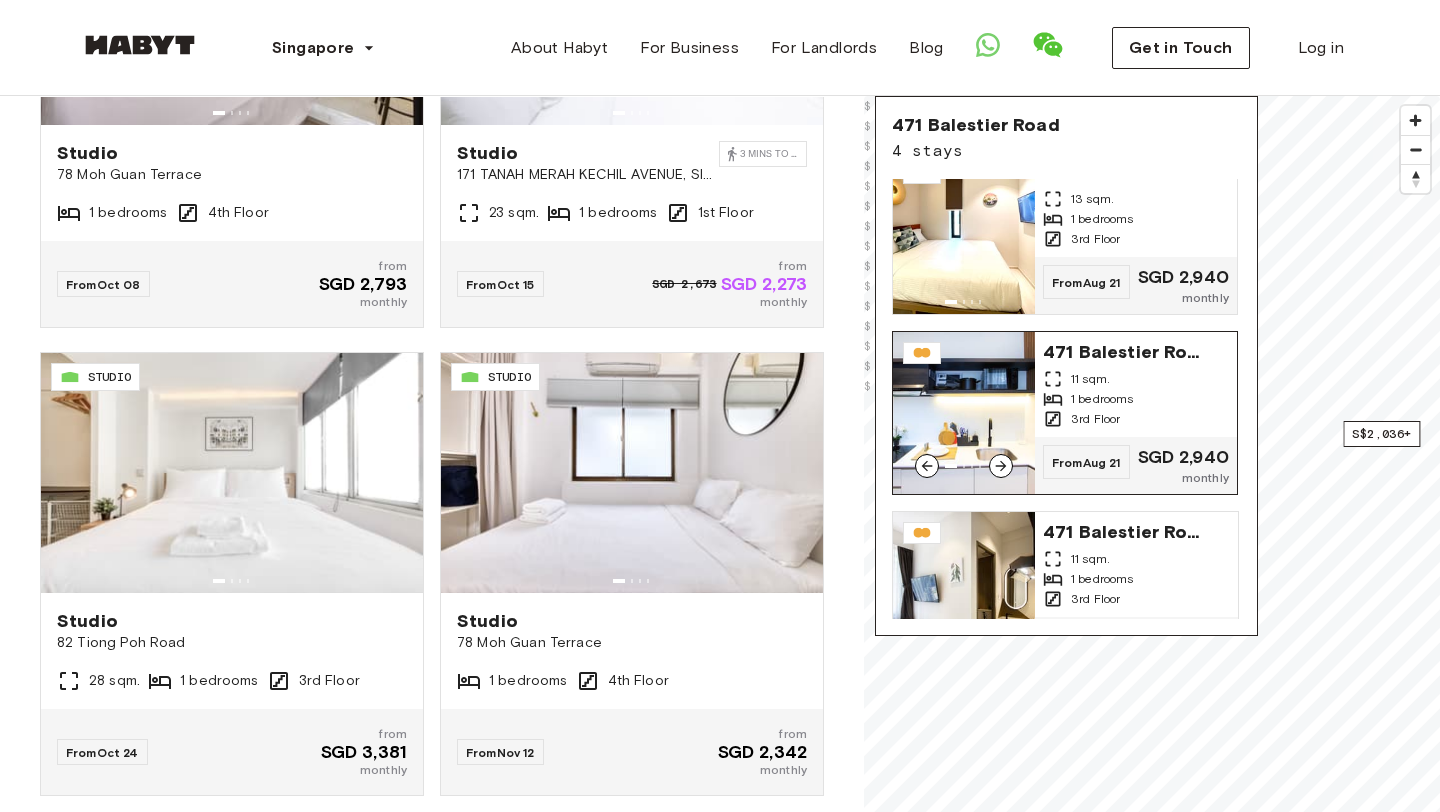 scroll, scrollTop: 0, scrollLeft: 0, axis: both 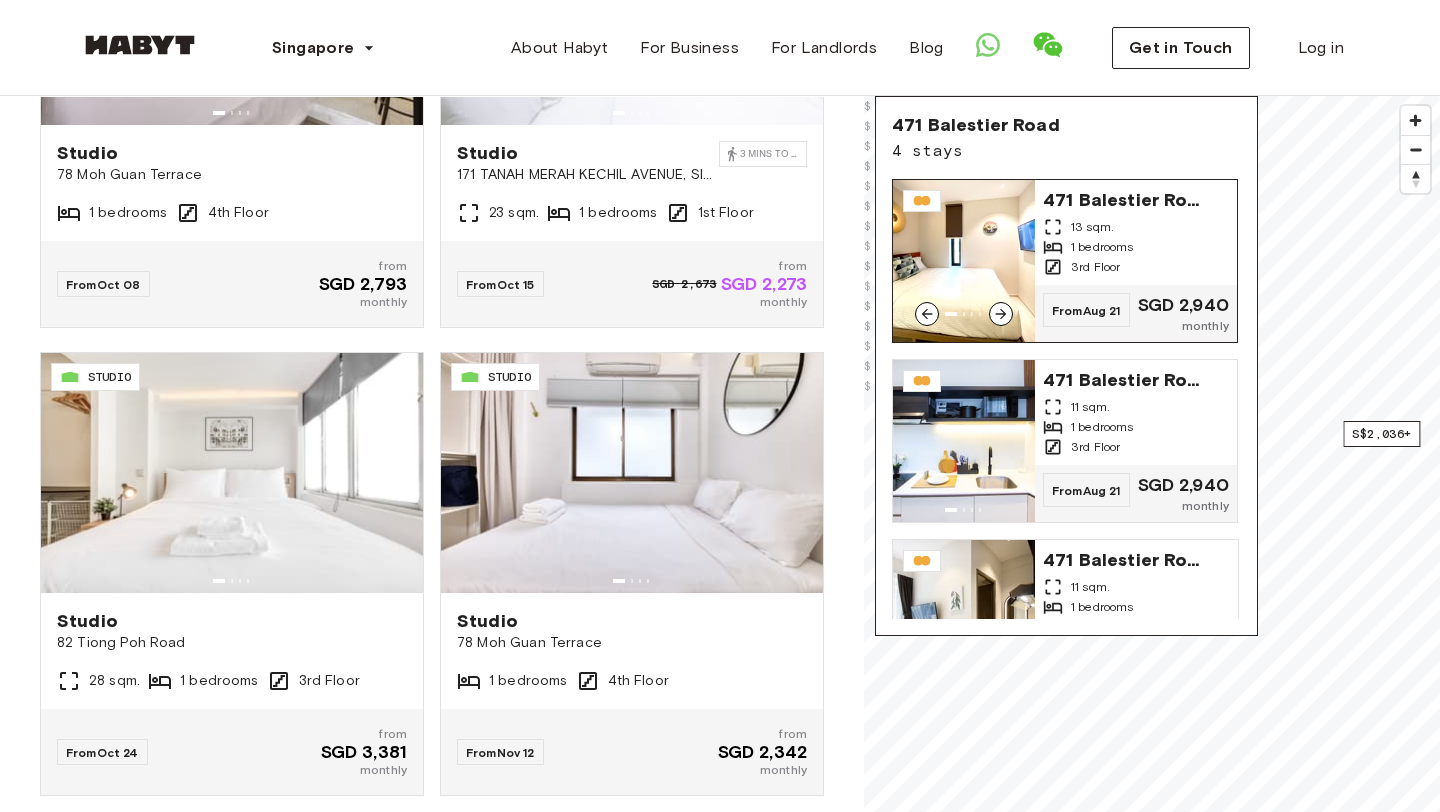 click at bounding box center (964, 261) 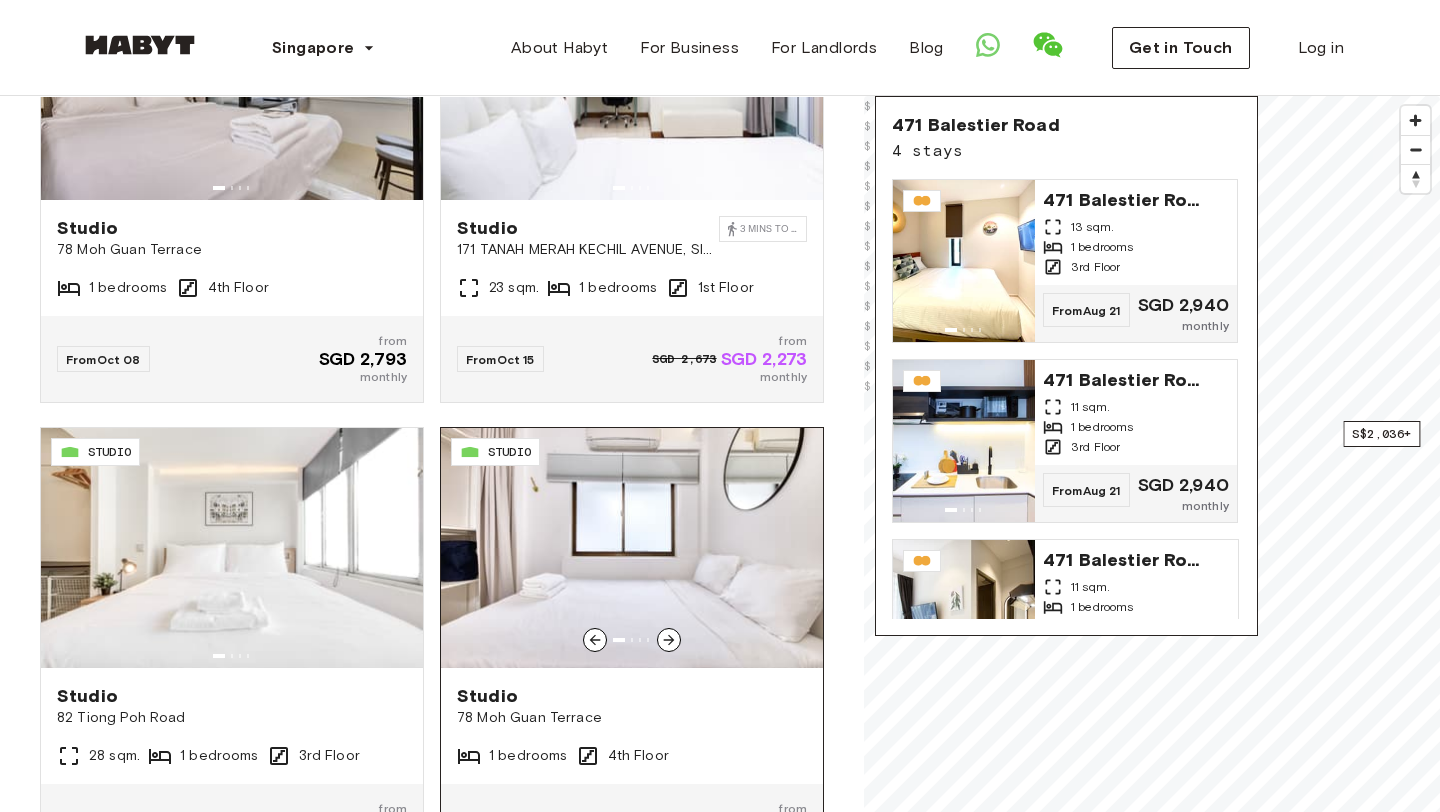 scroll, scrollTop: 2463, scrollLeft: 0, axis: vertical 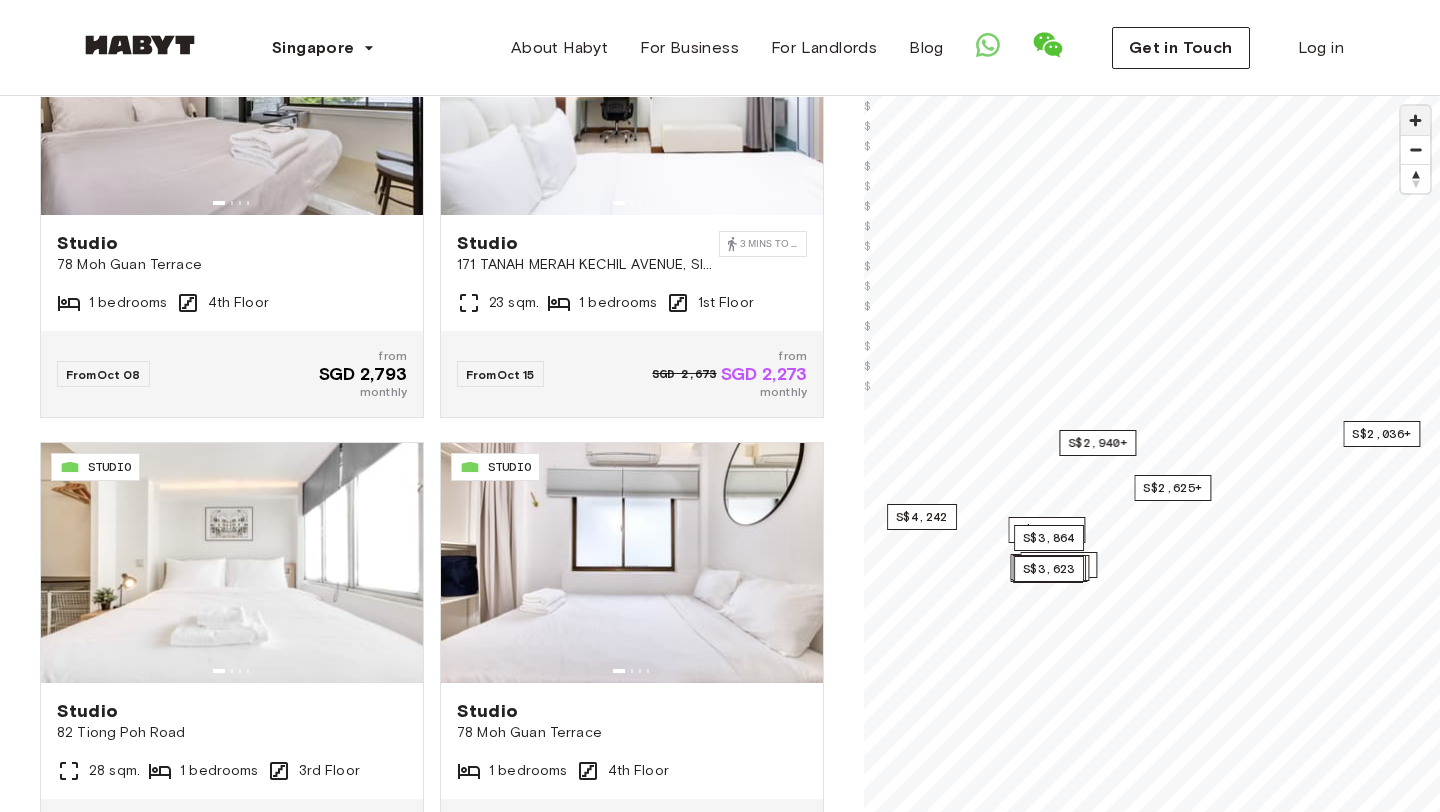 click at bounding box center [1415, 120] 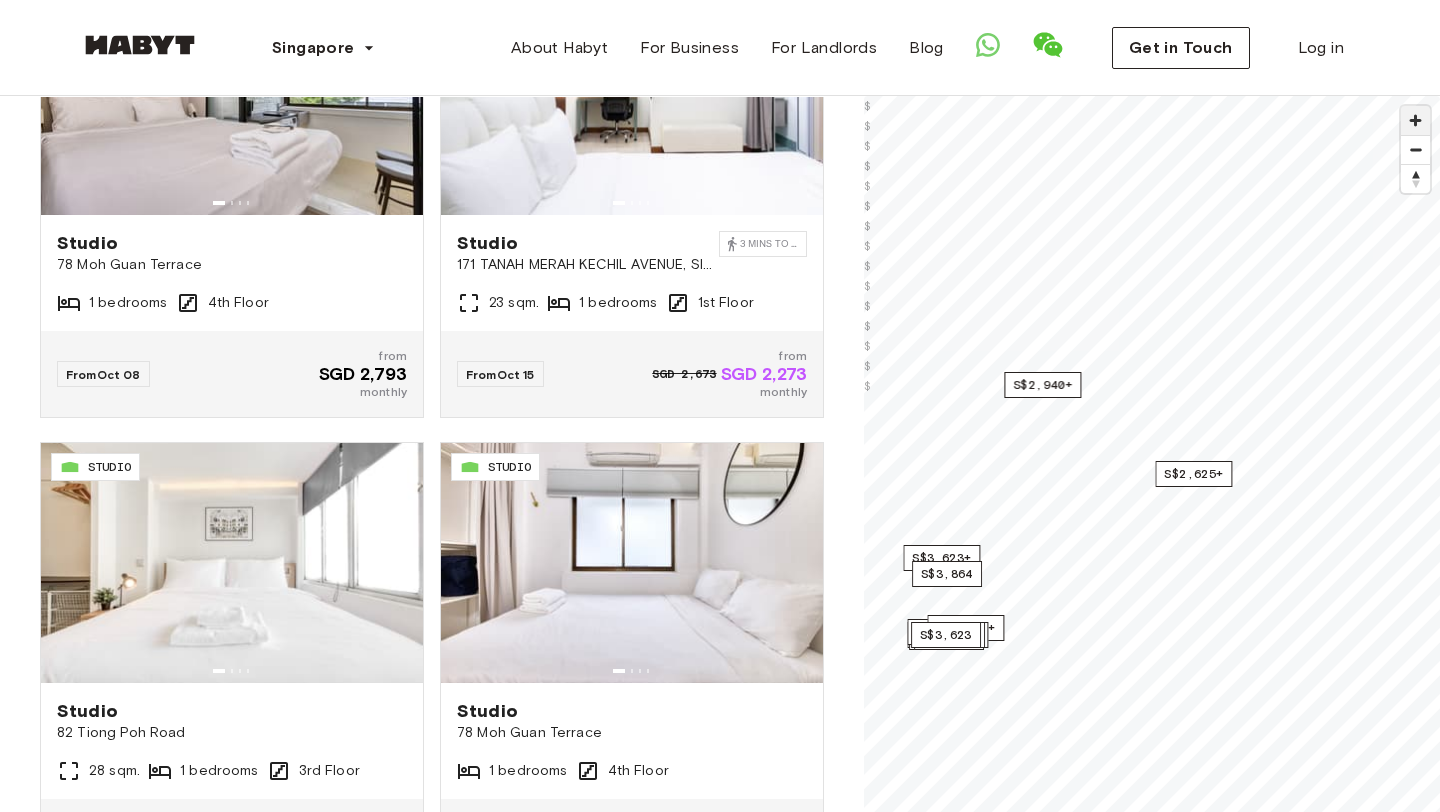 click at bounding box center (1415, 120) 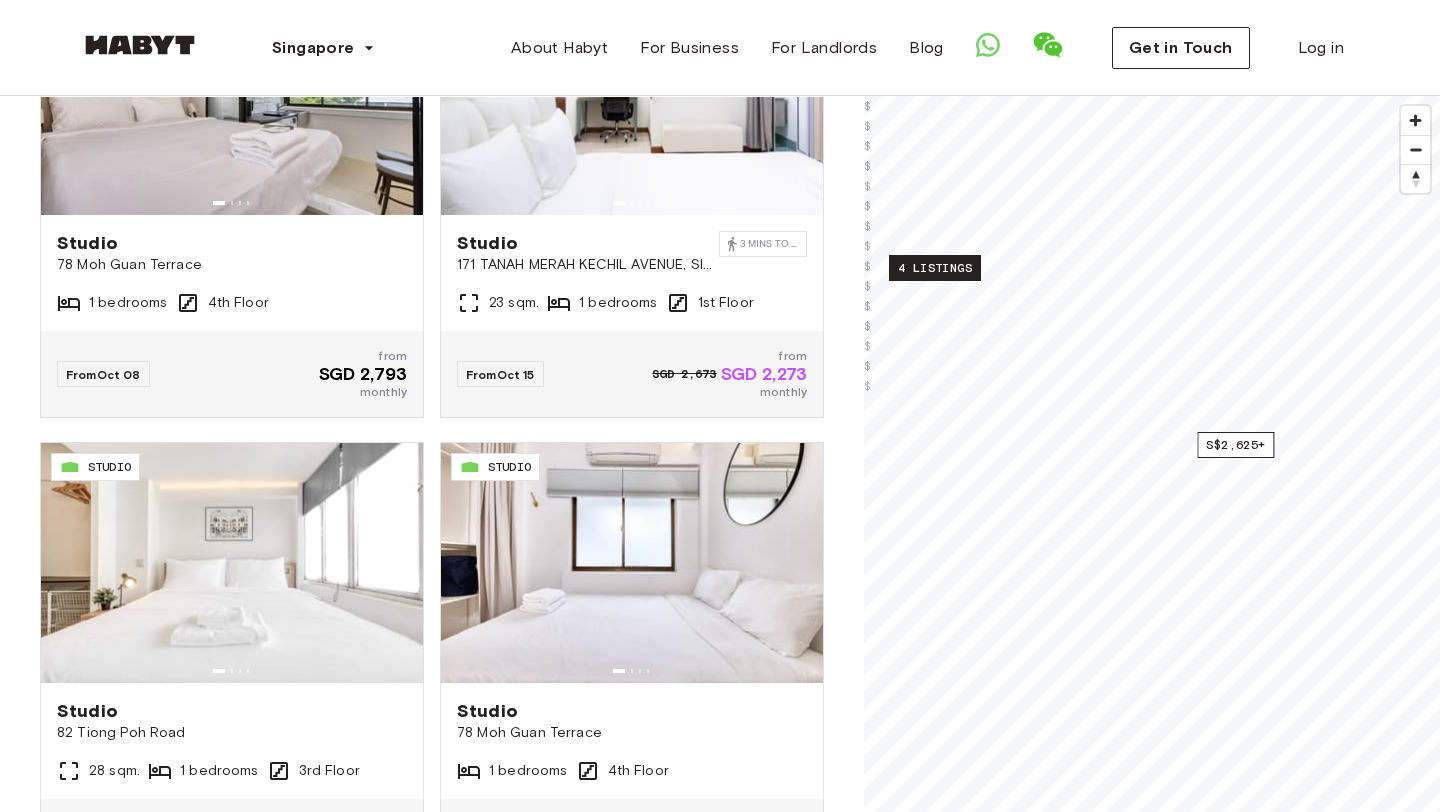 click on "4 listings" at bounding box center [935, 268] 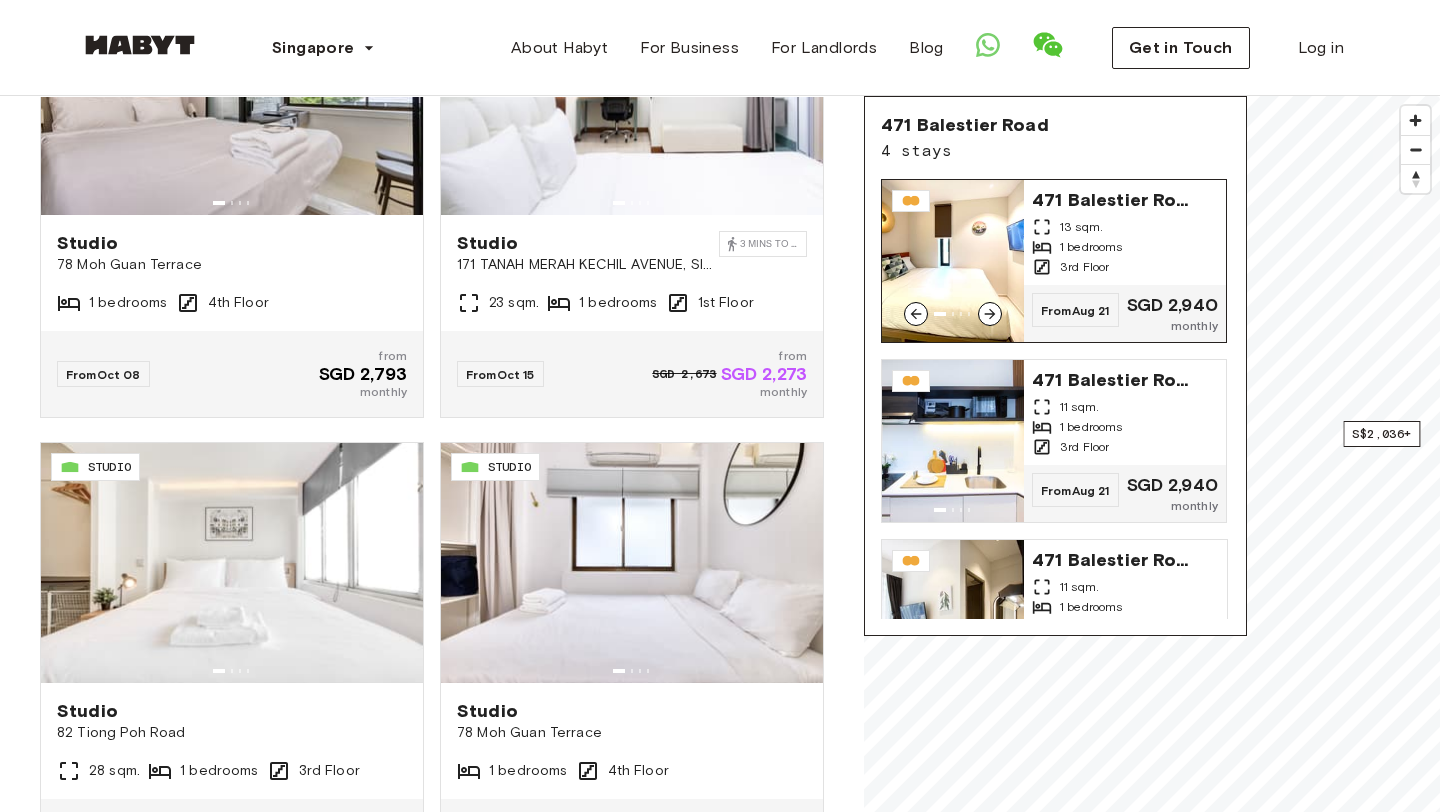 click 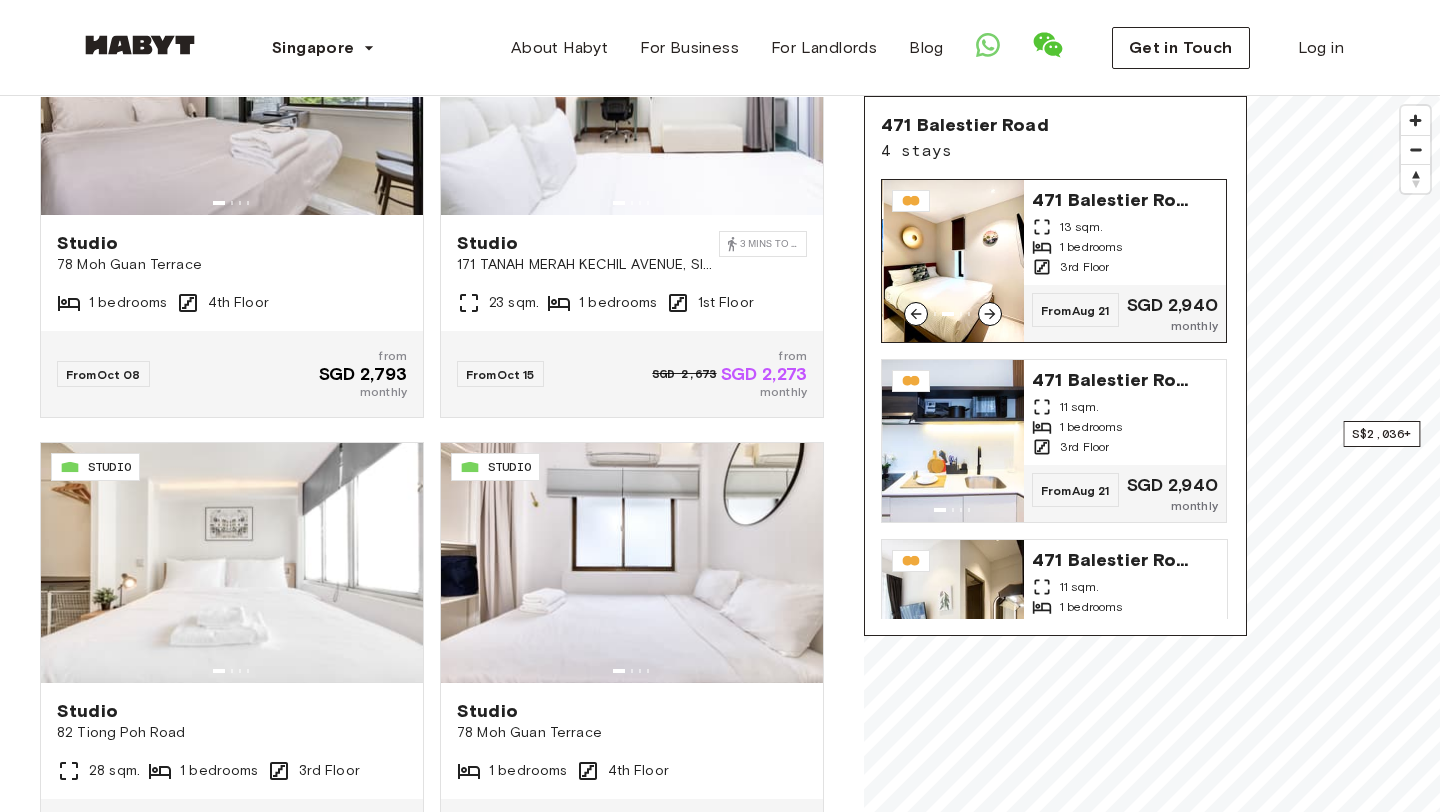 click 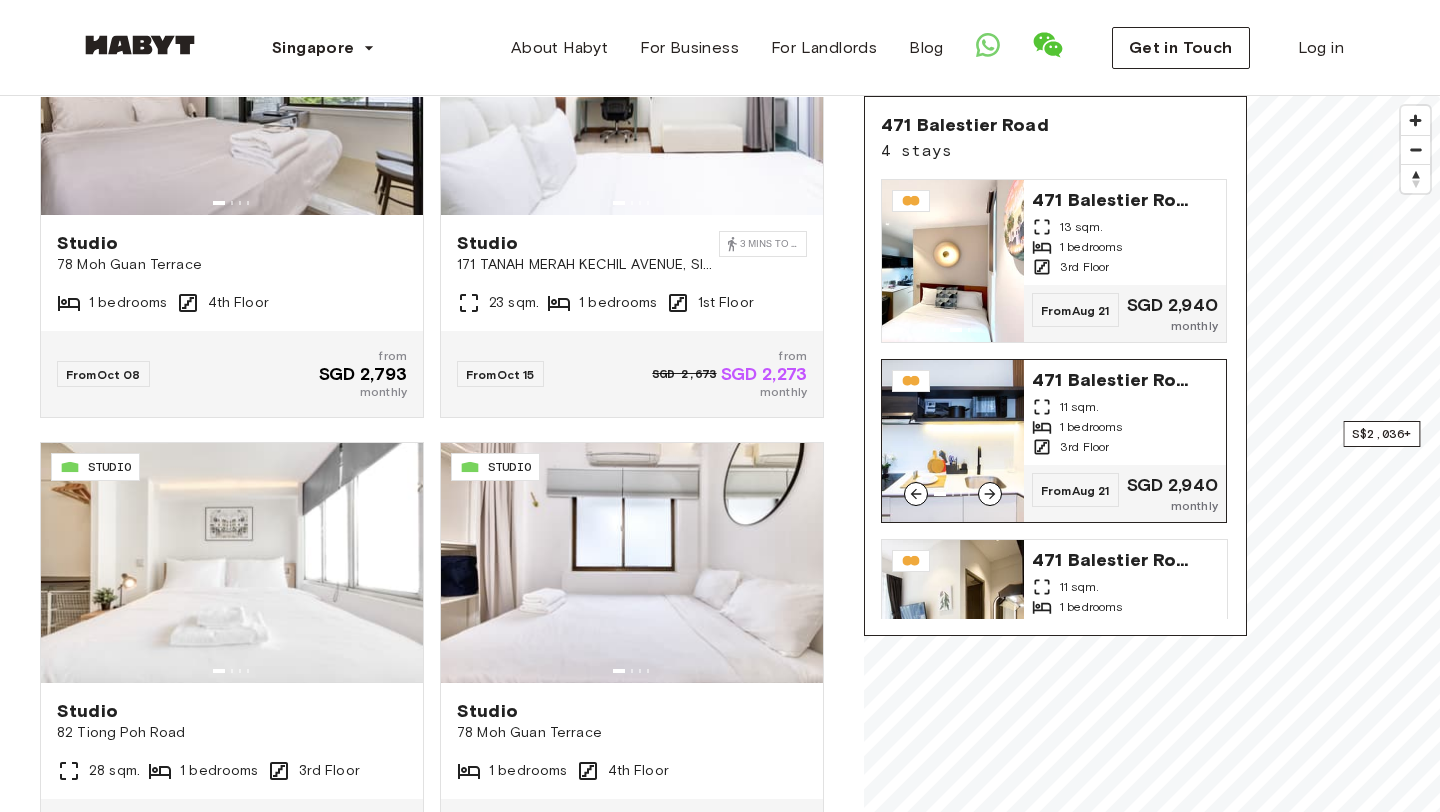 click 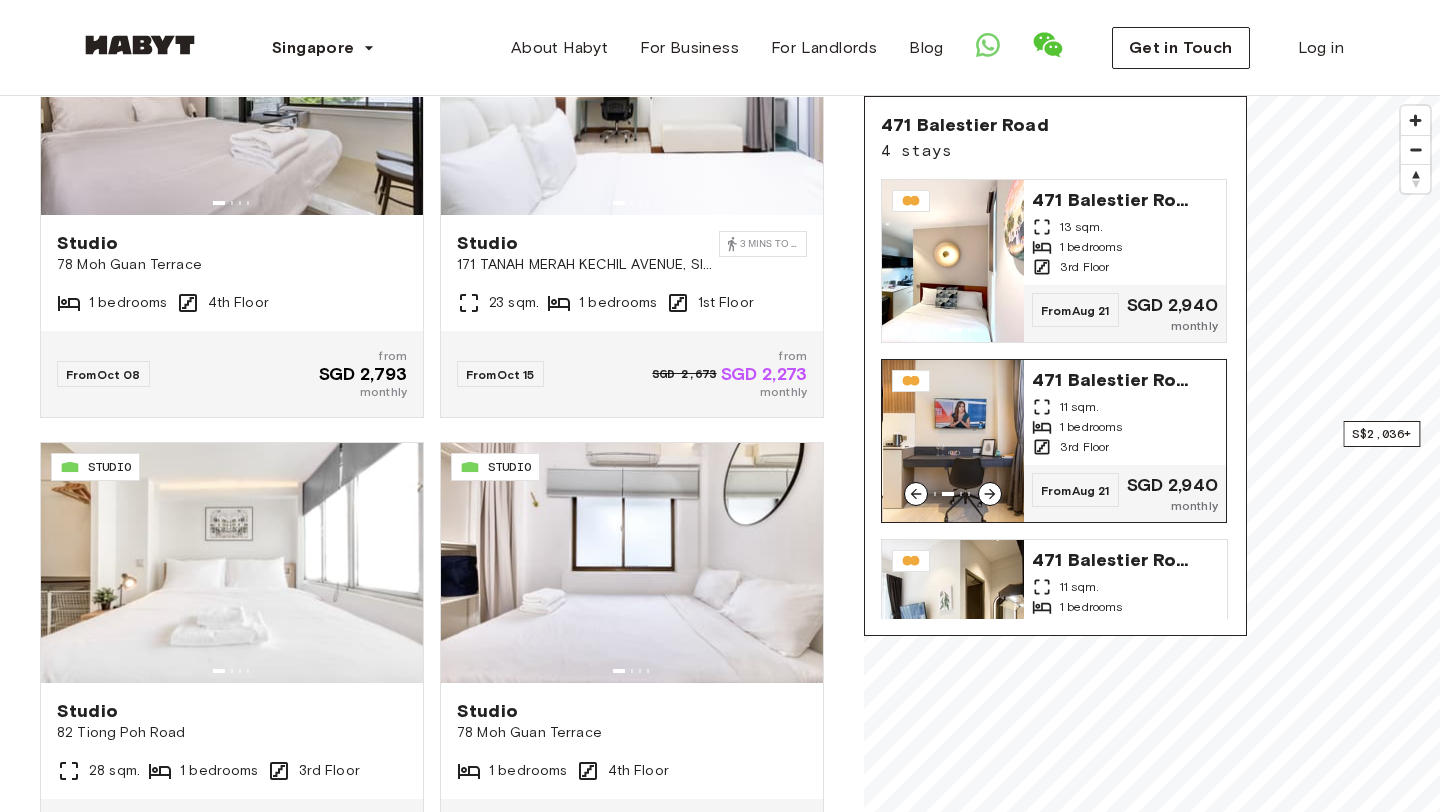 click 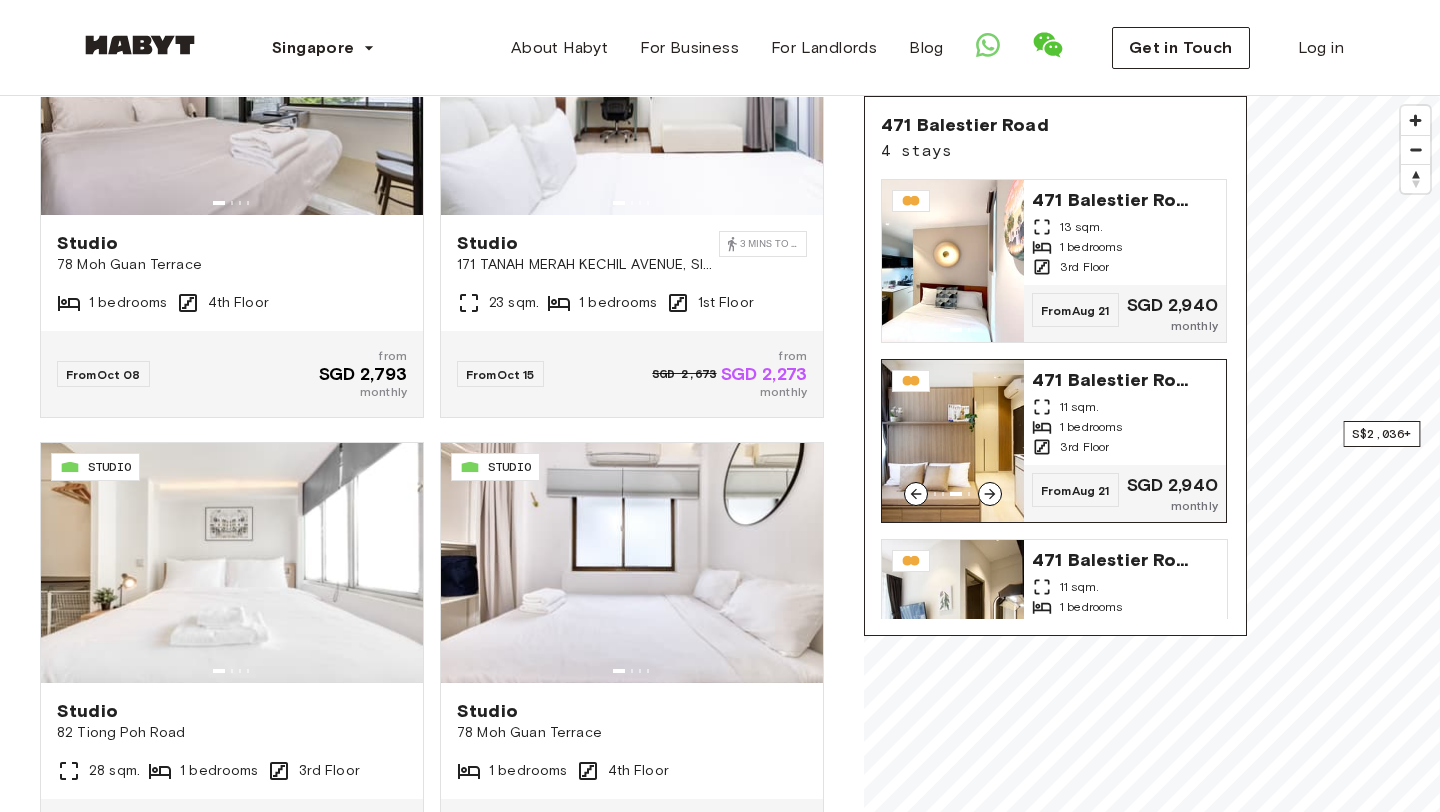 click 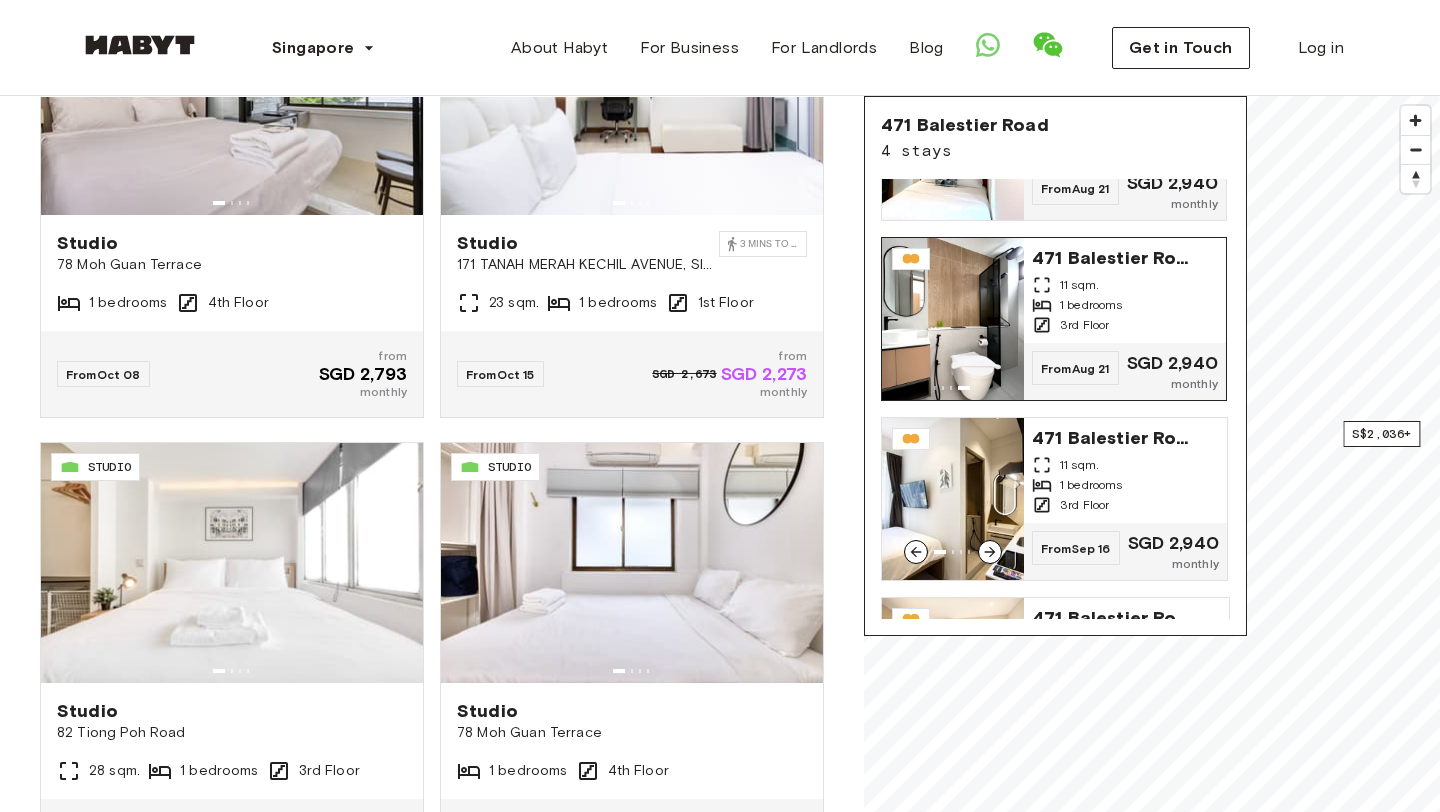 scroll, scrollTop: 133, scrollLeft: 0, axis: vertical 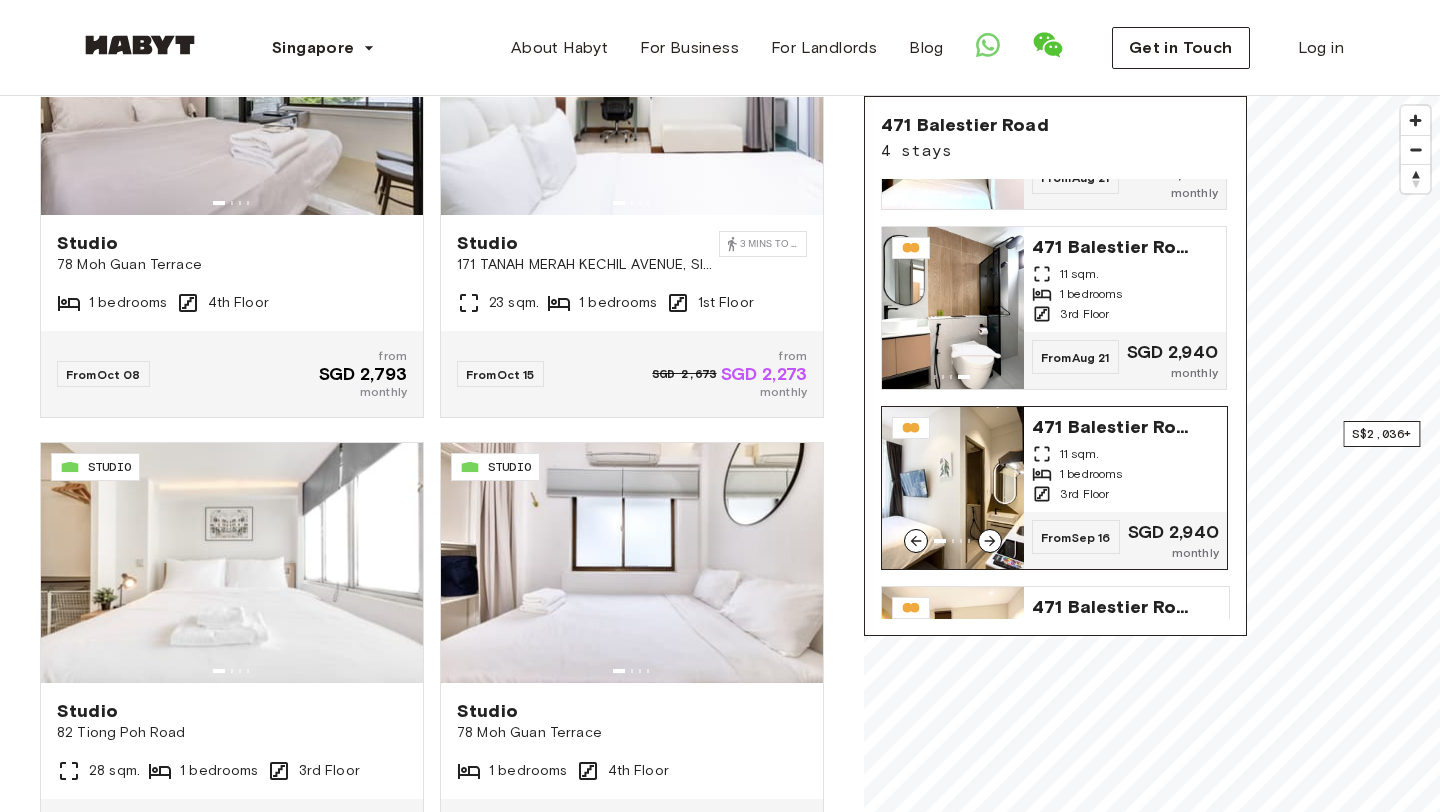 click 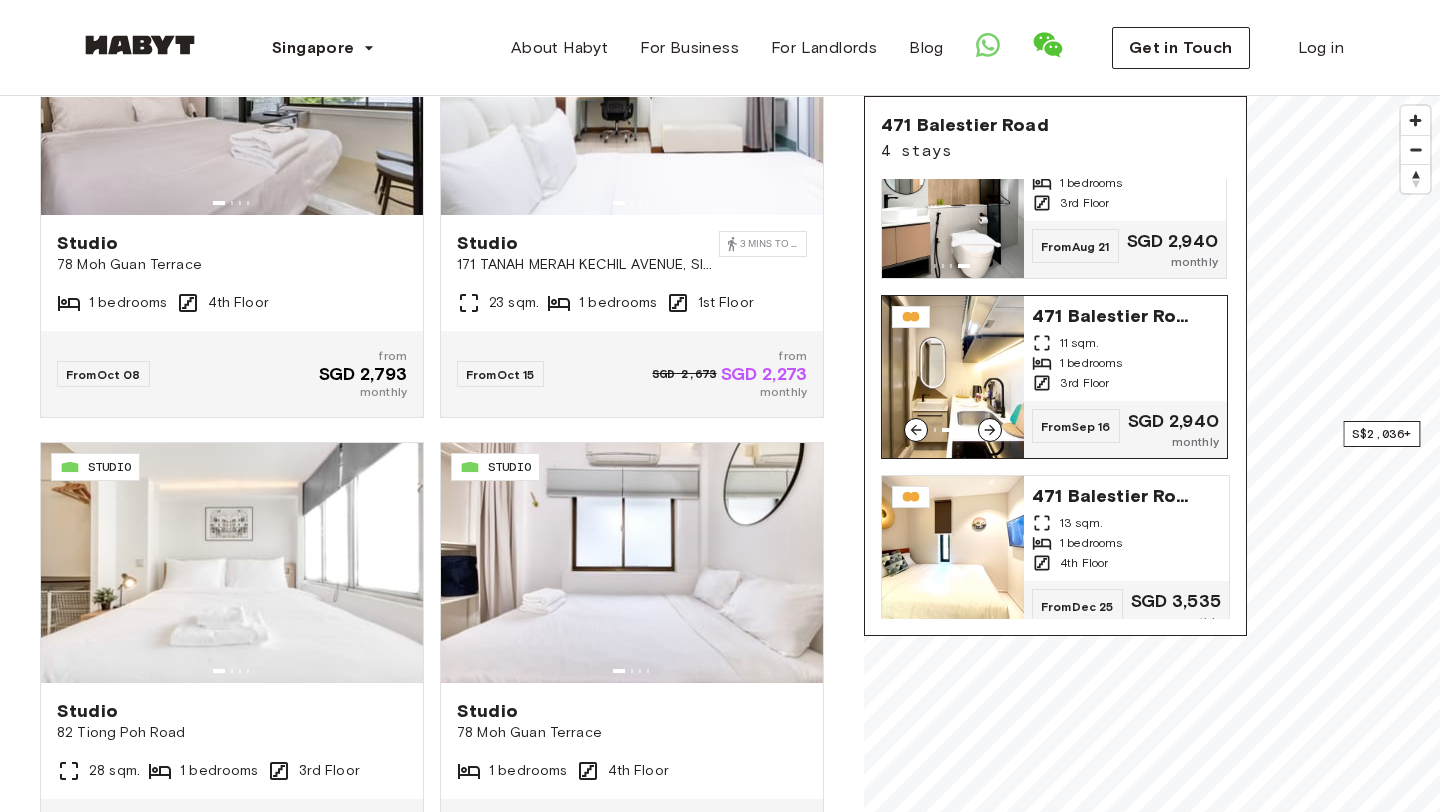scroll, scrollTop: 250, scrollLeft: 0, axis: vertical 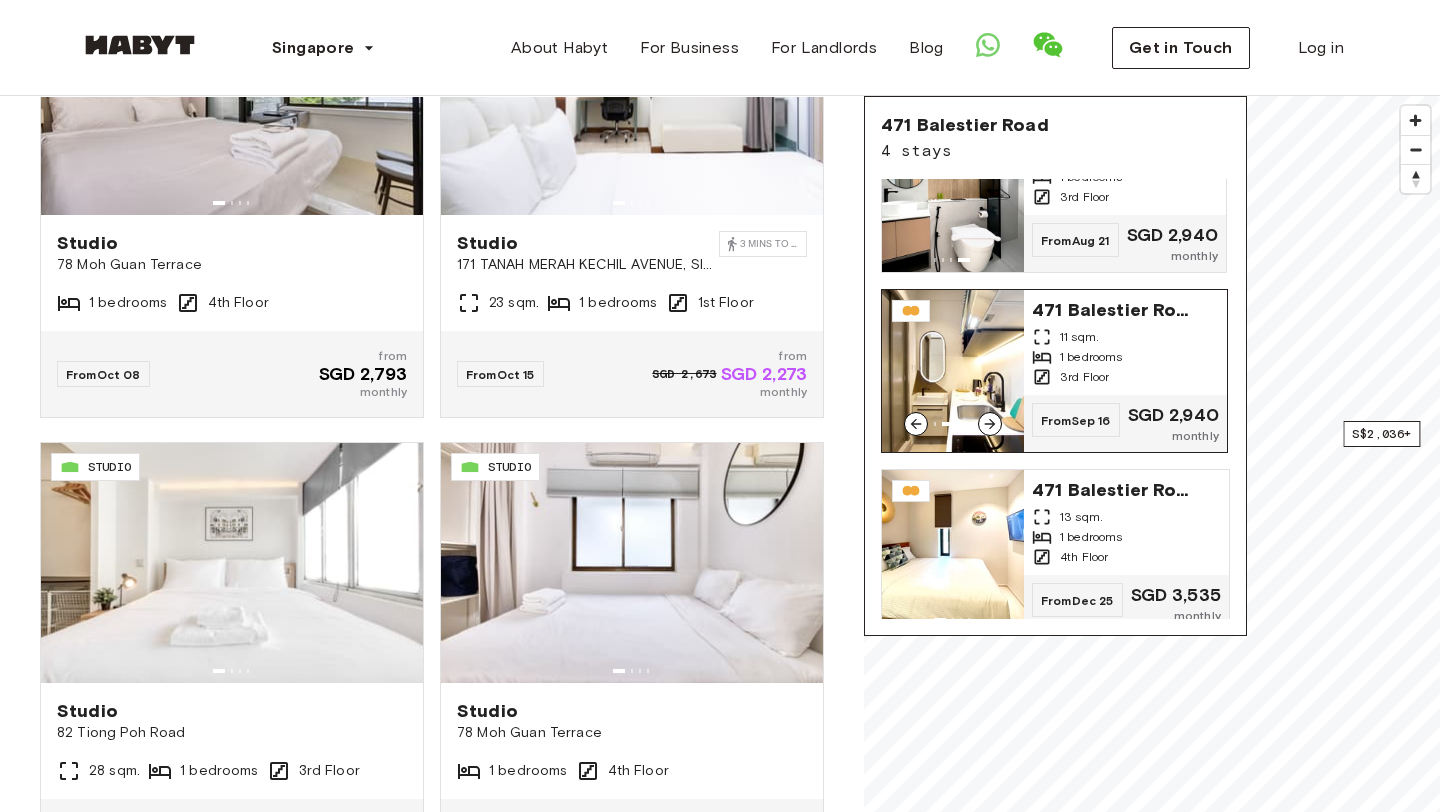 click 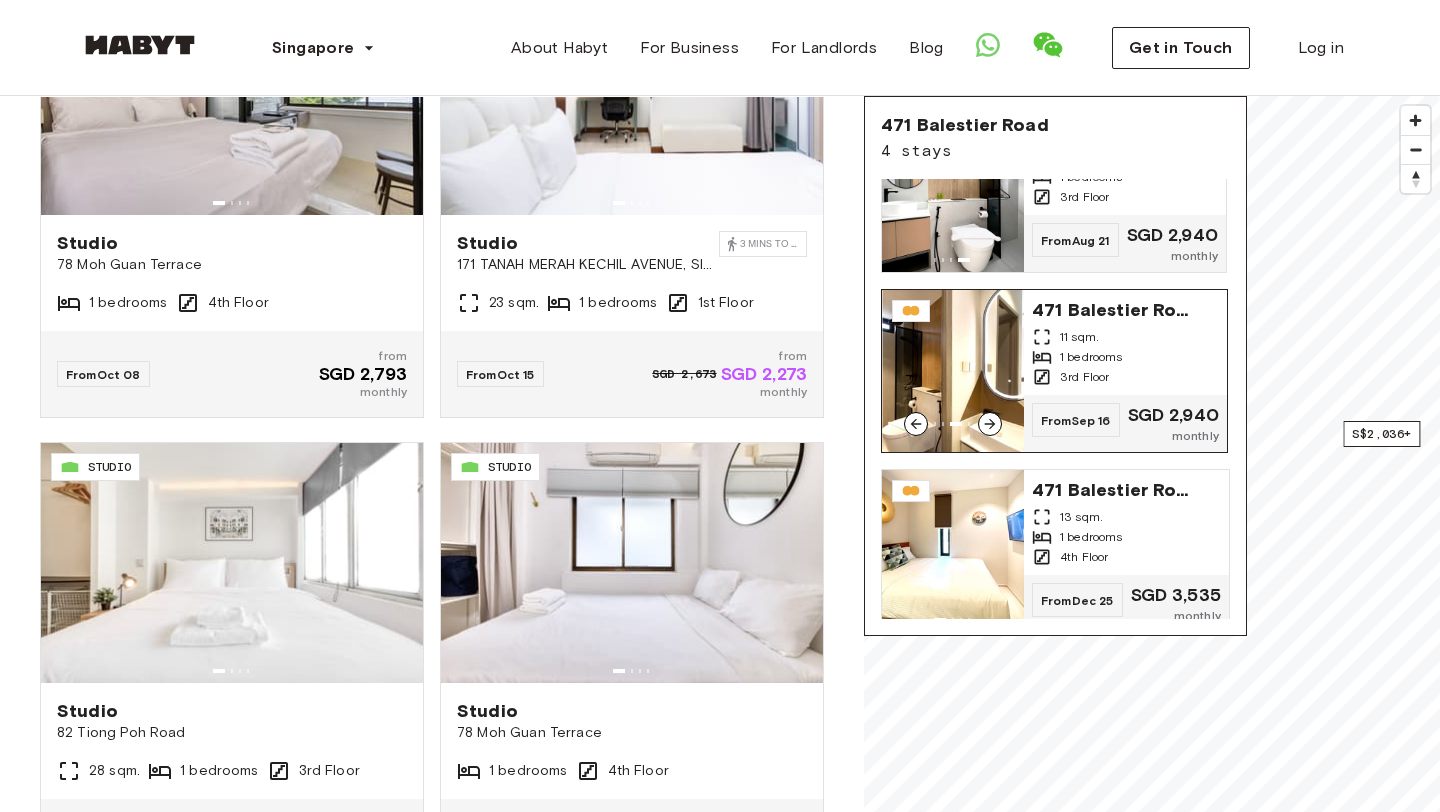click 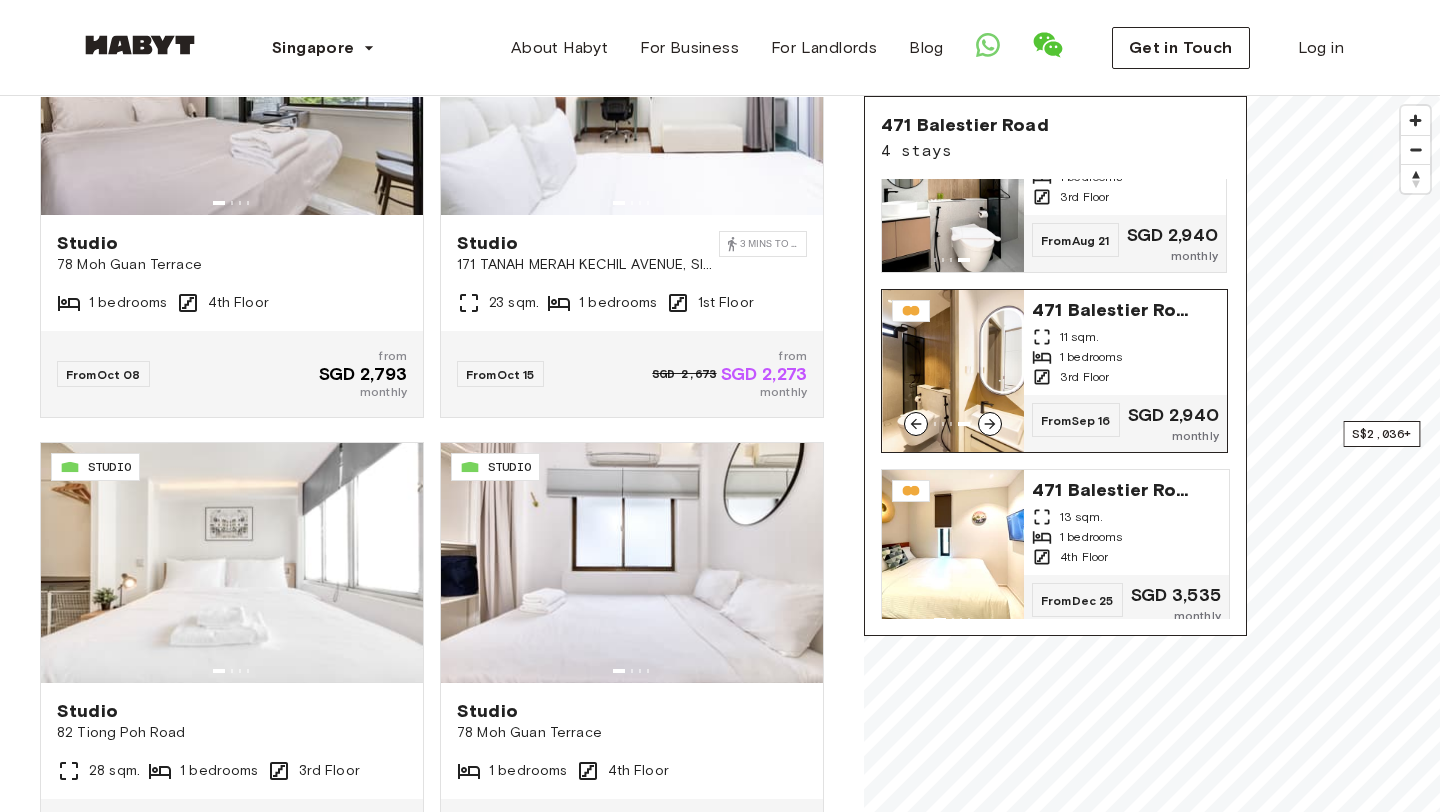 click 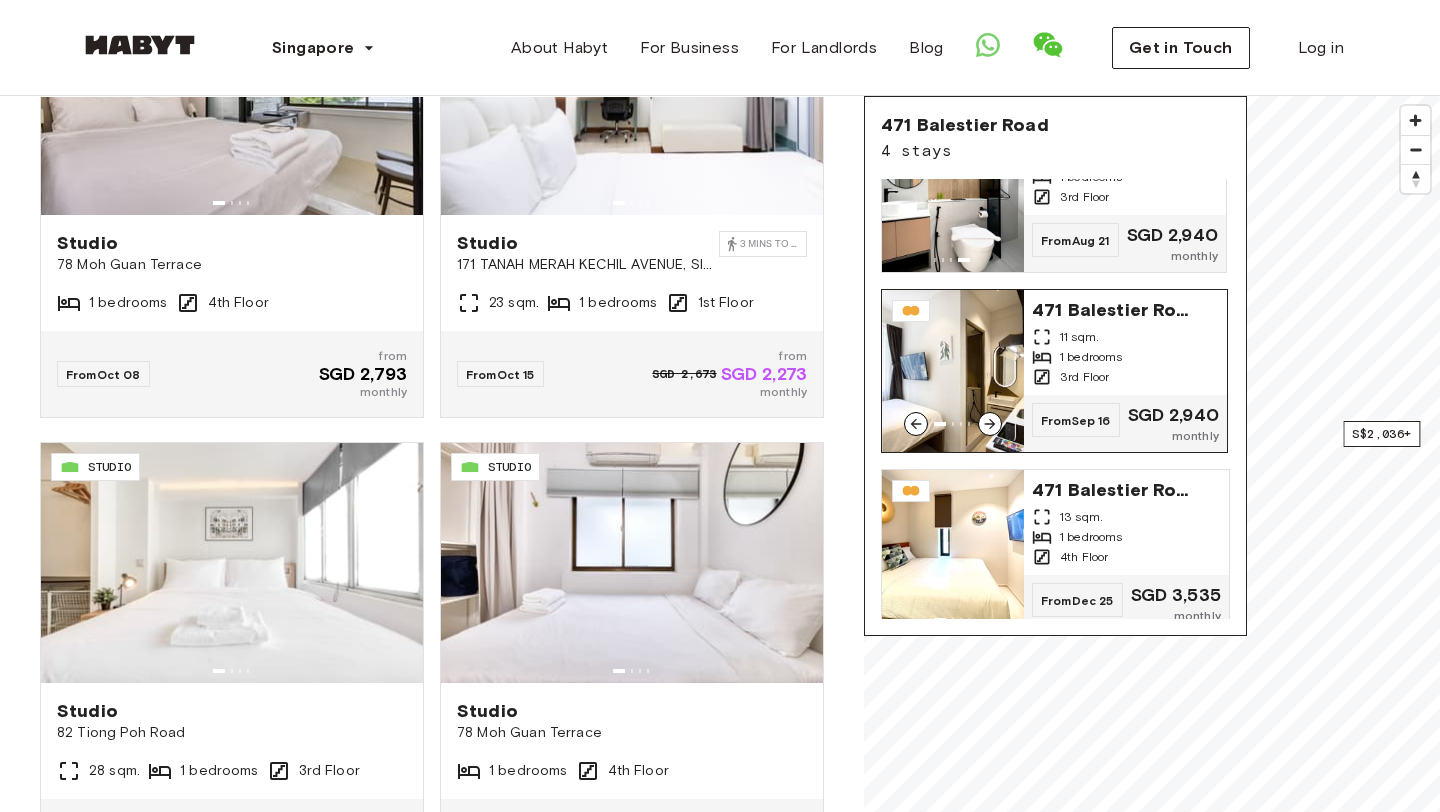 click 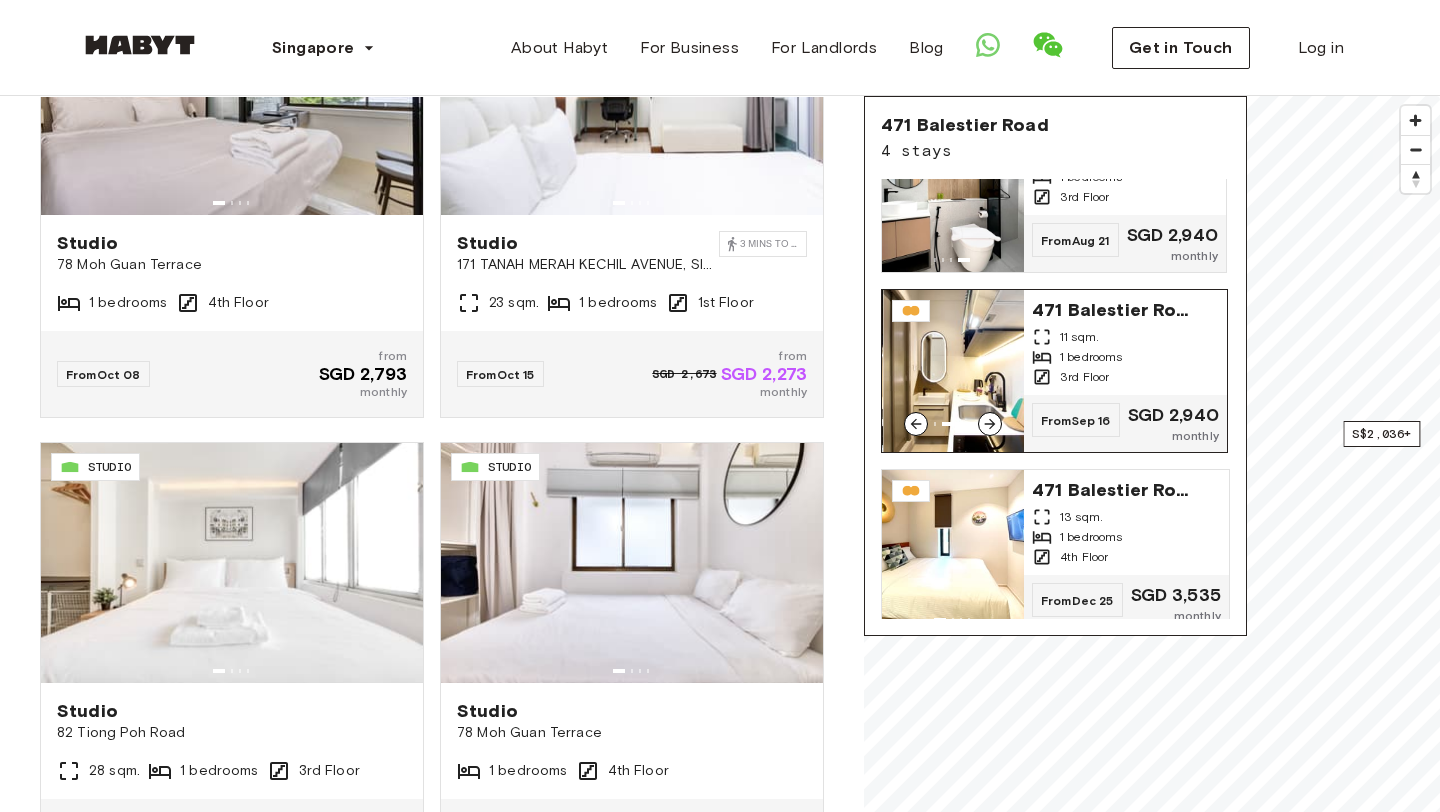 click 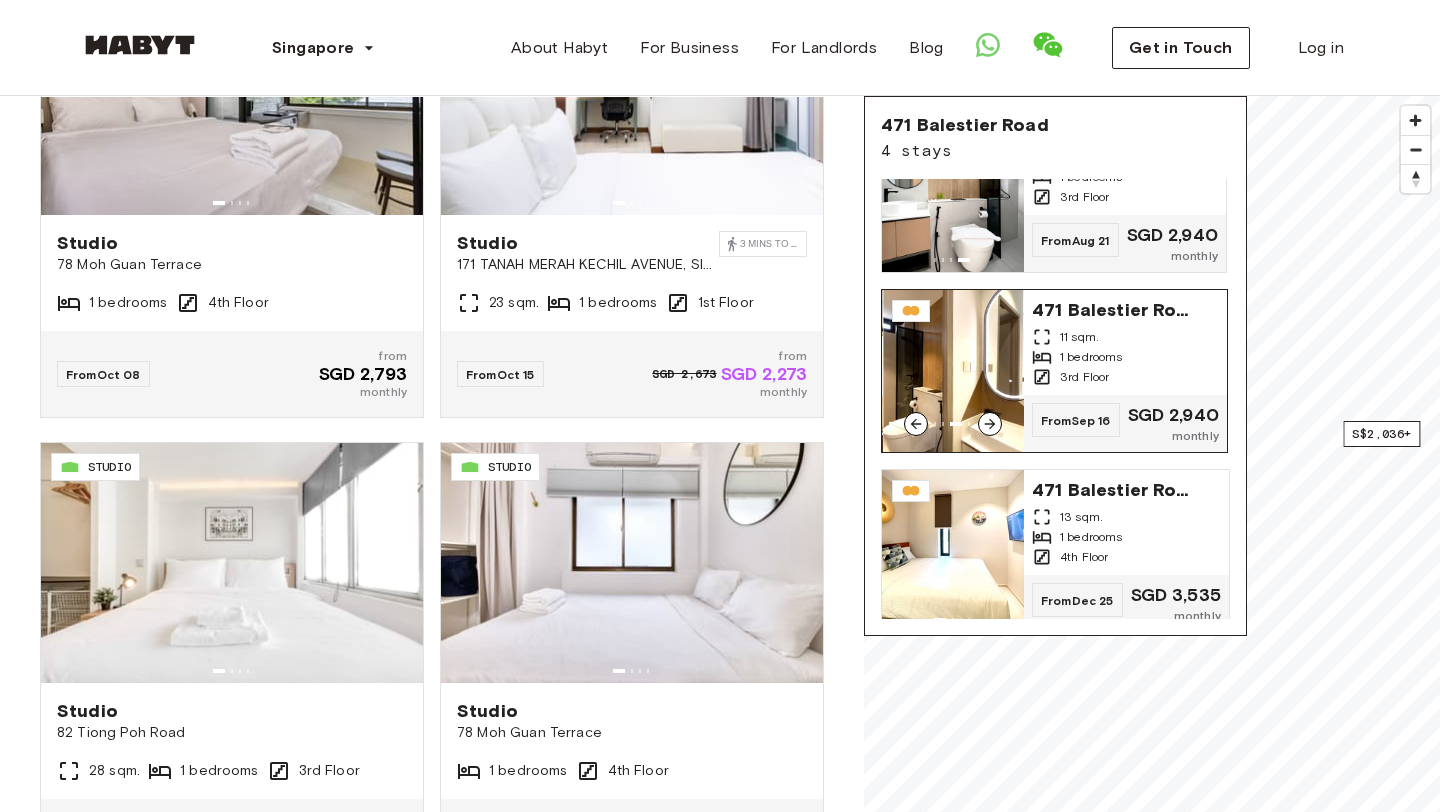 click 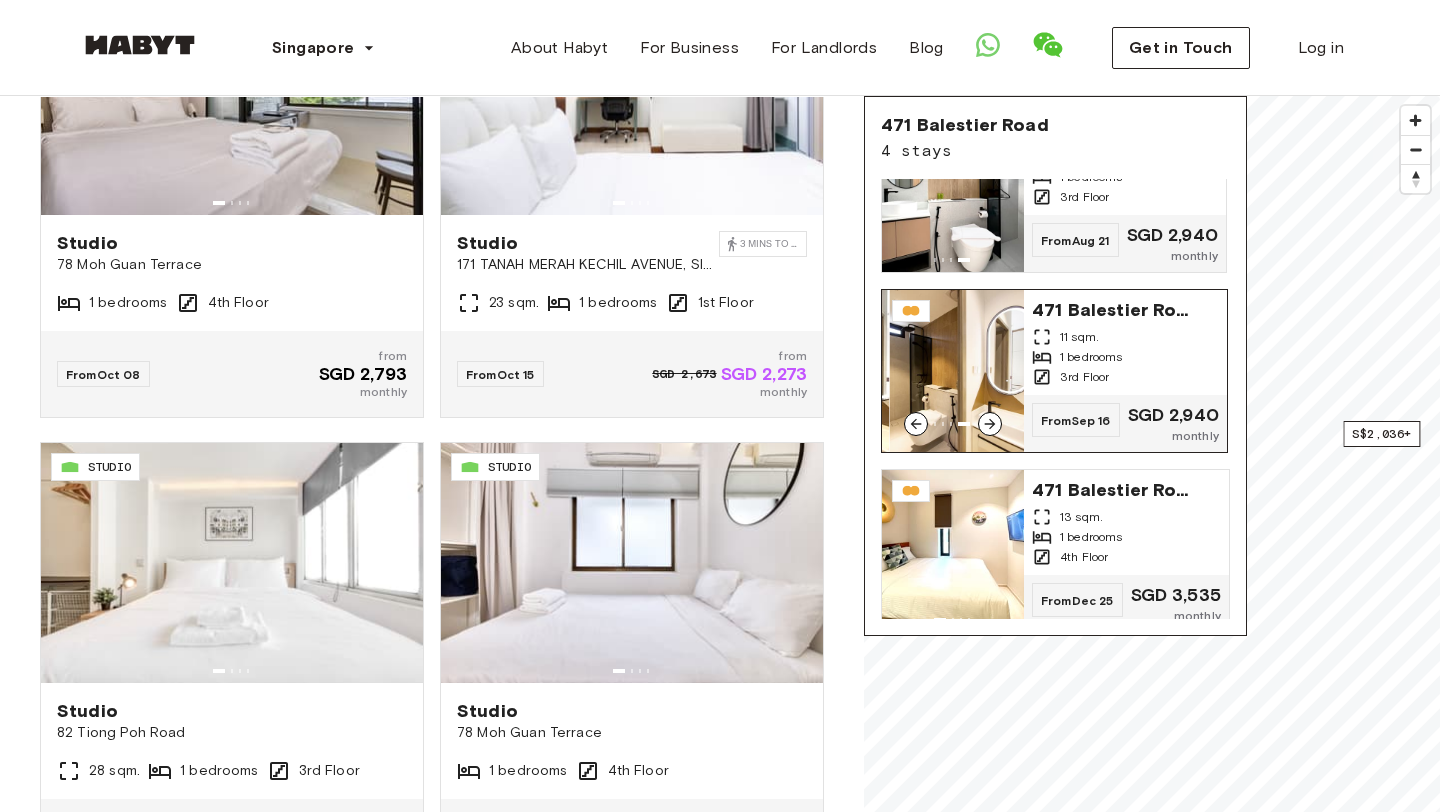 click 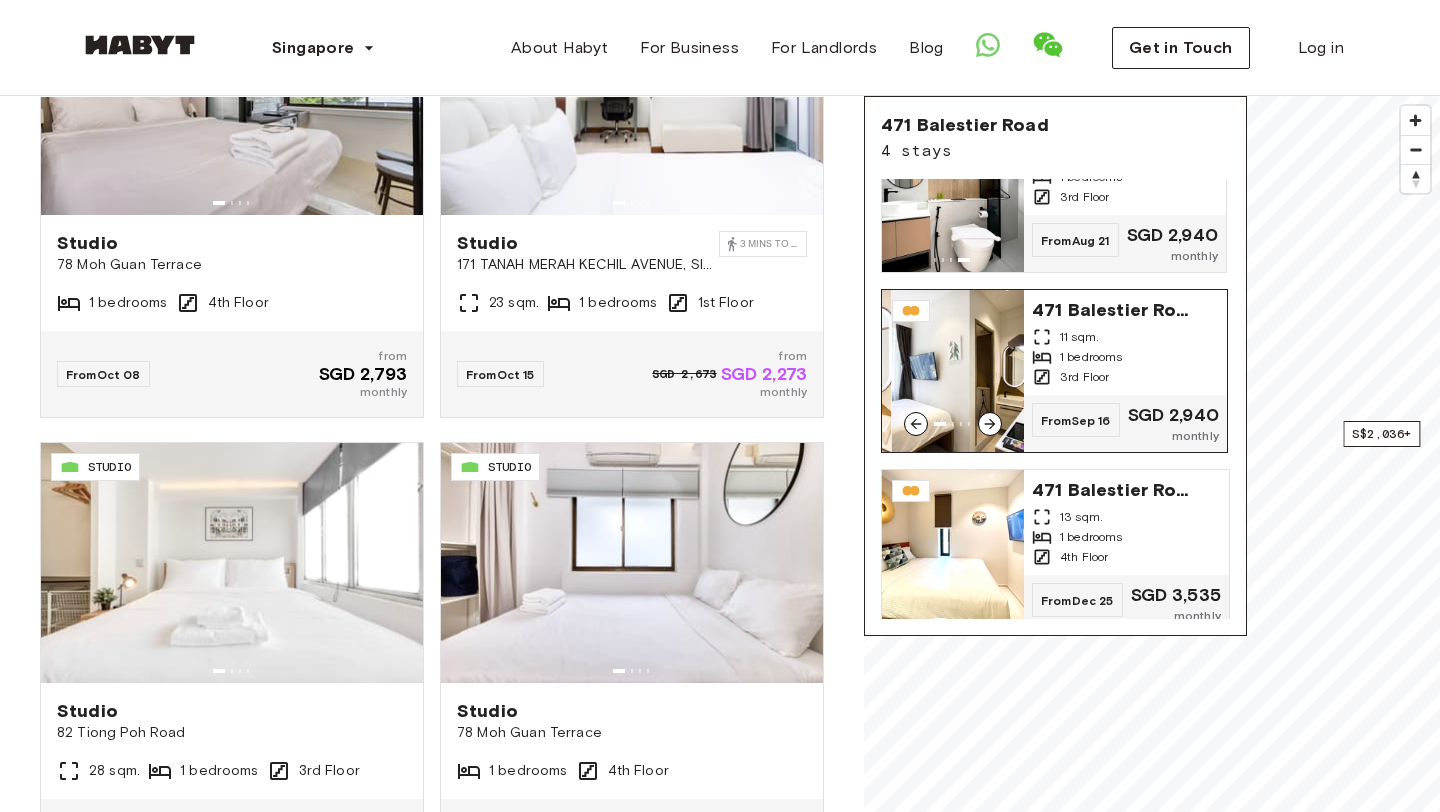 scroll, scrollTop: 263, scrollLeft: 0, axis: vertical 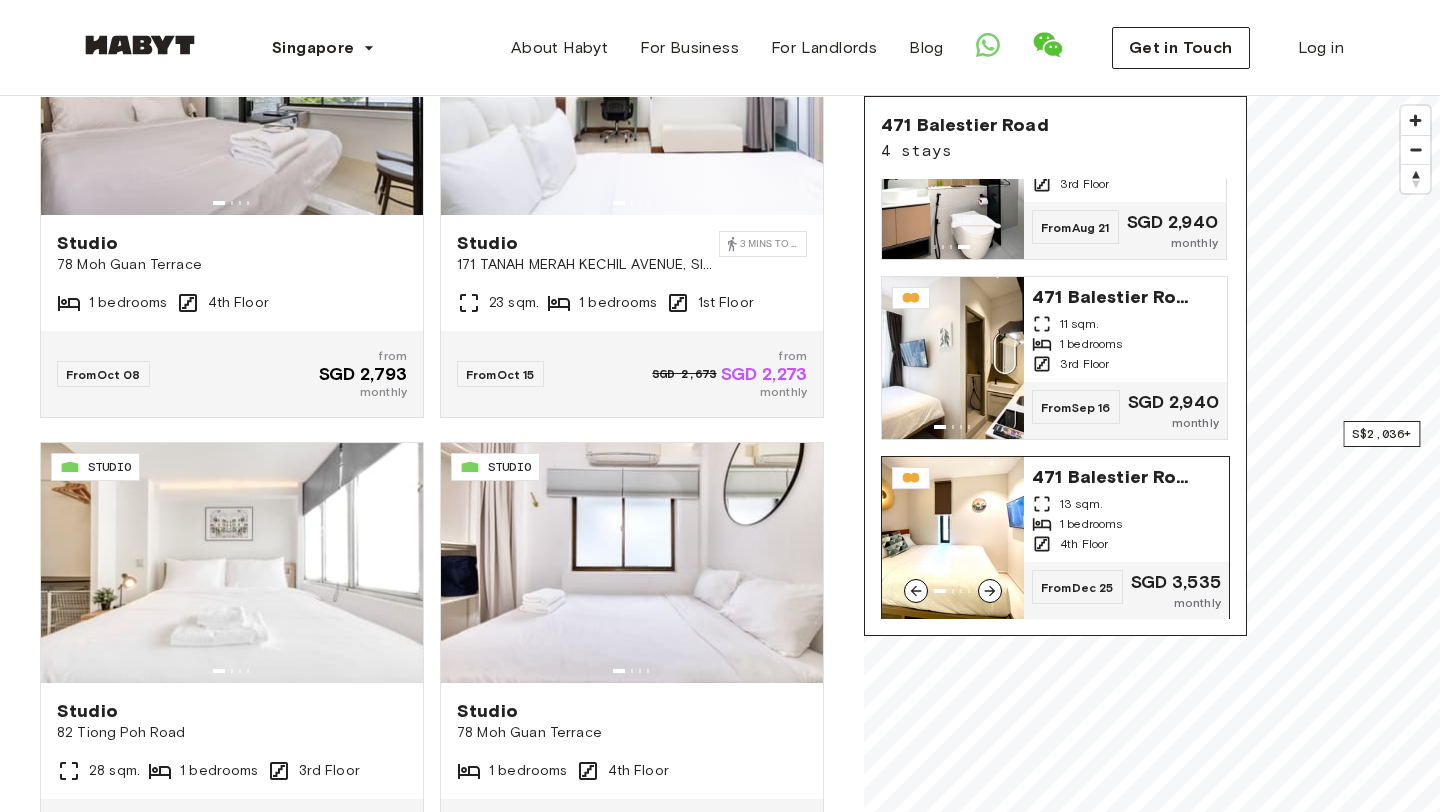click 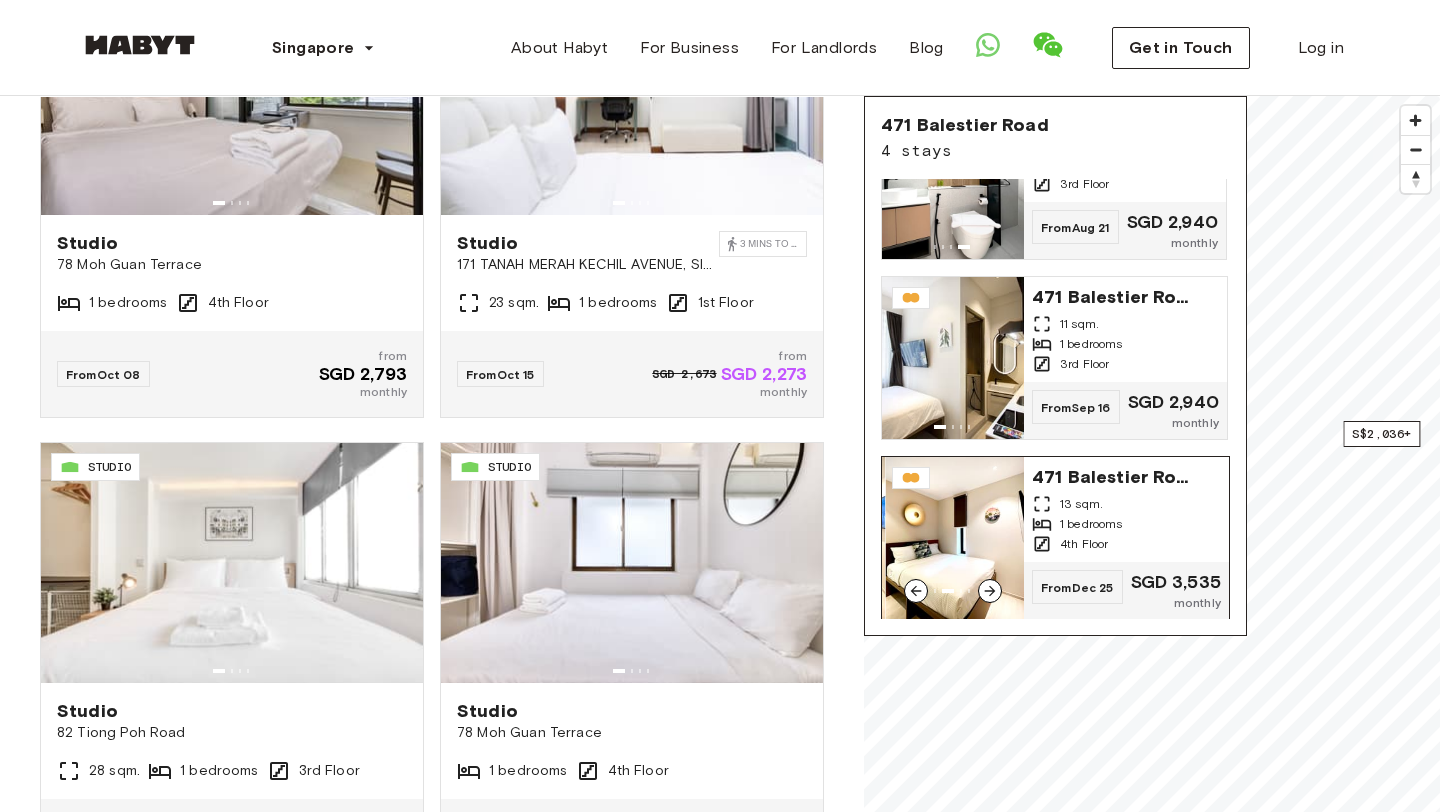 click 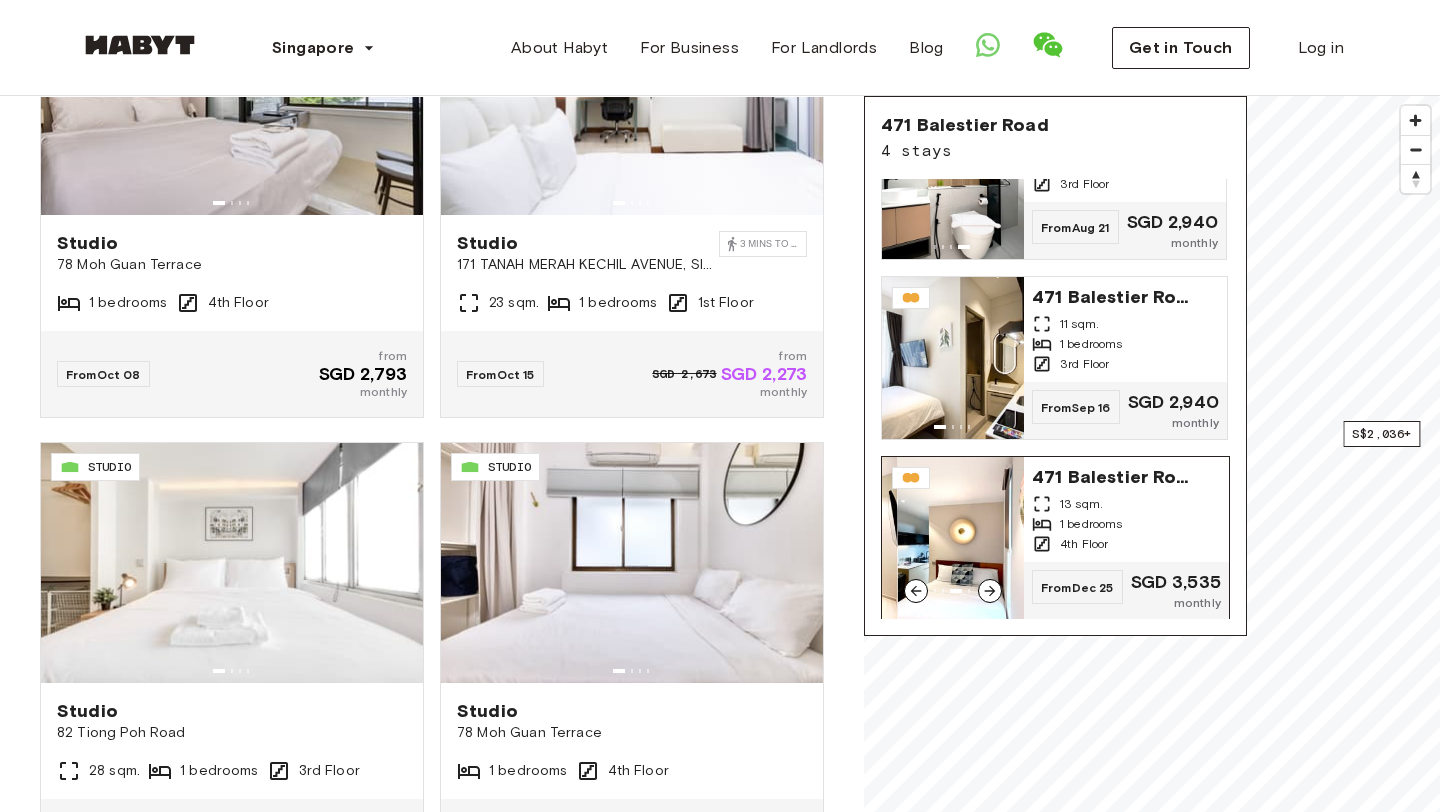 click 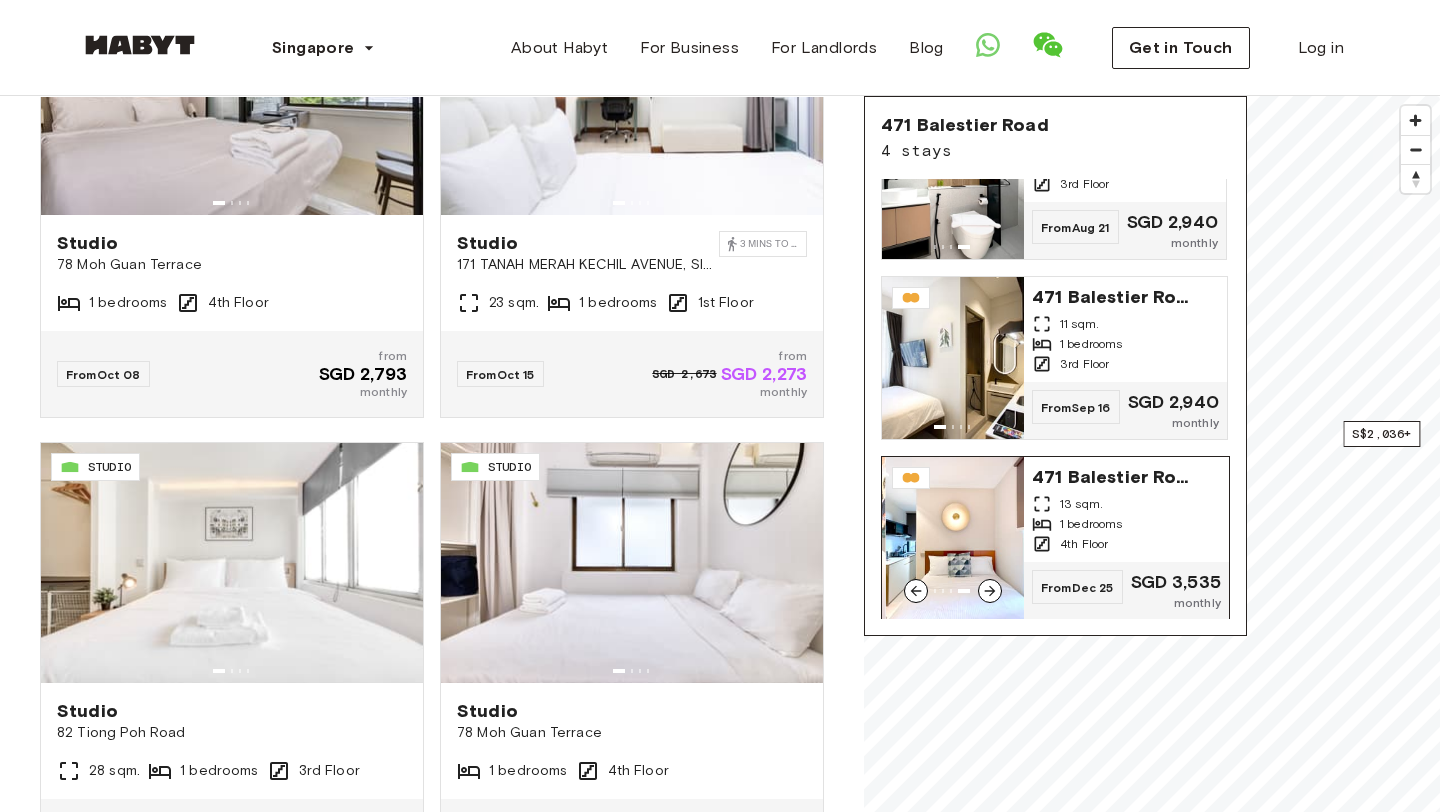 scroll, scrollTop: 0, scrollLeft: 0, axis: both 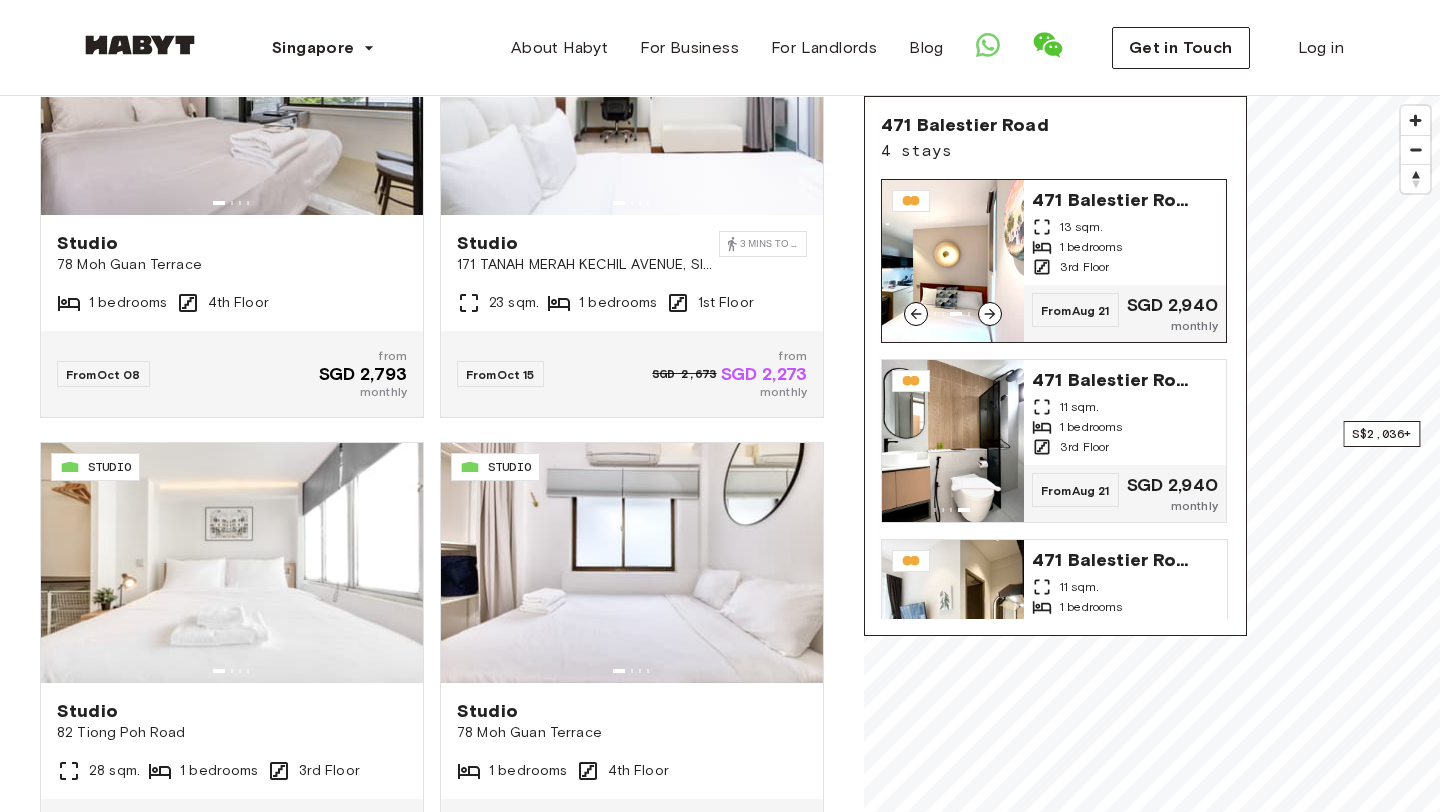 click at bounding box center [953, 261] 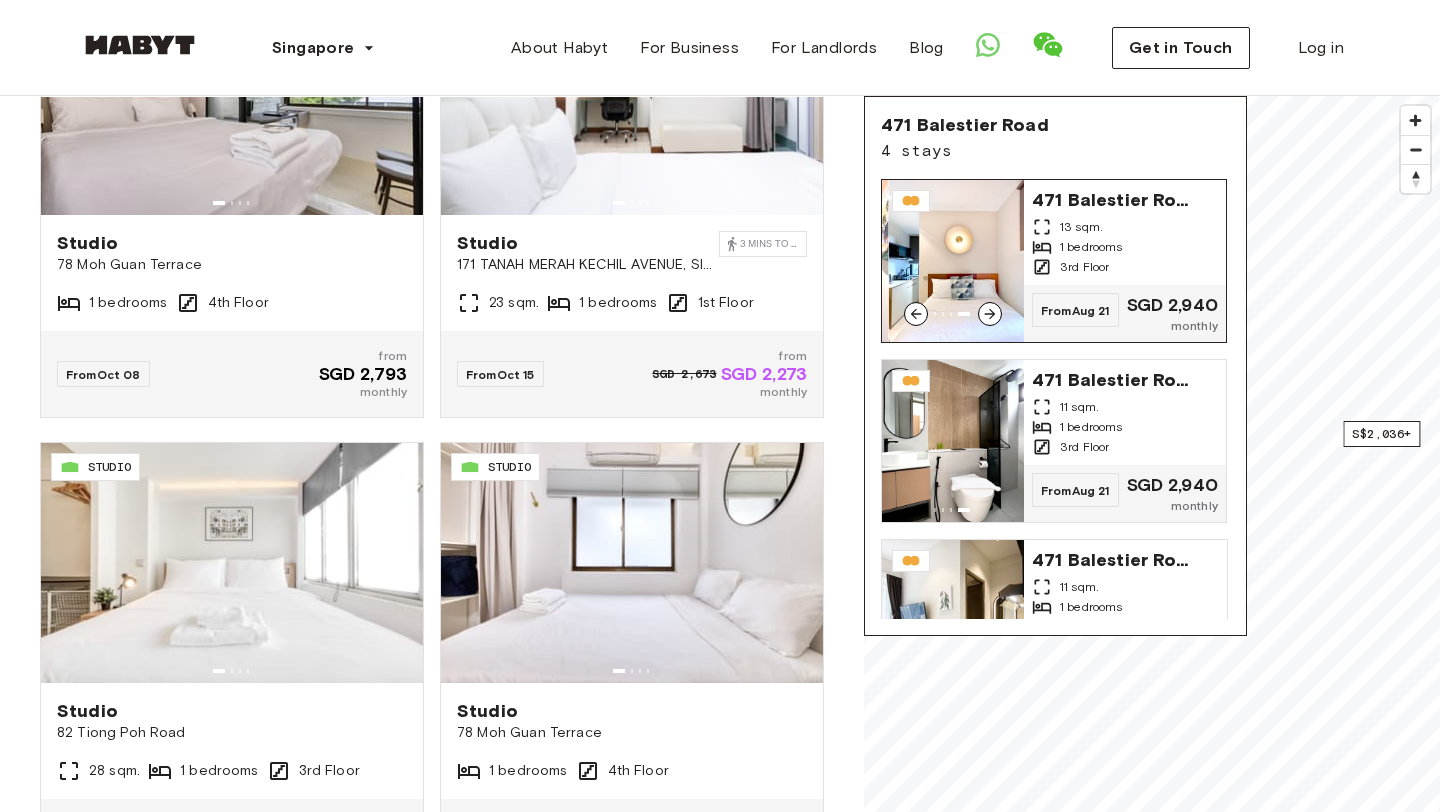 click 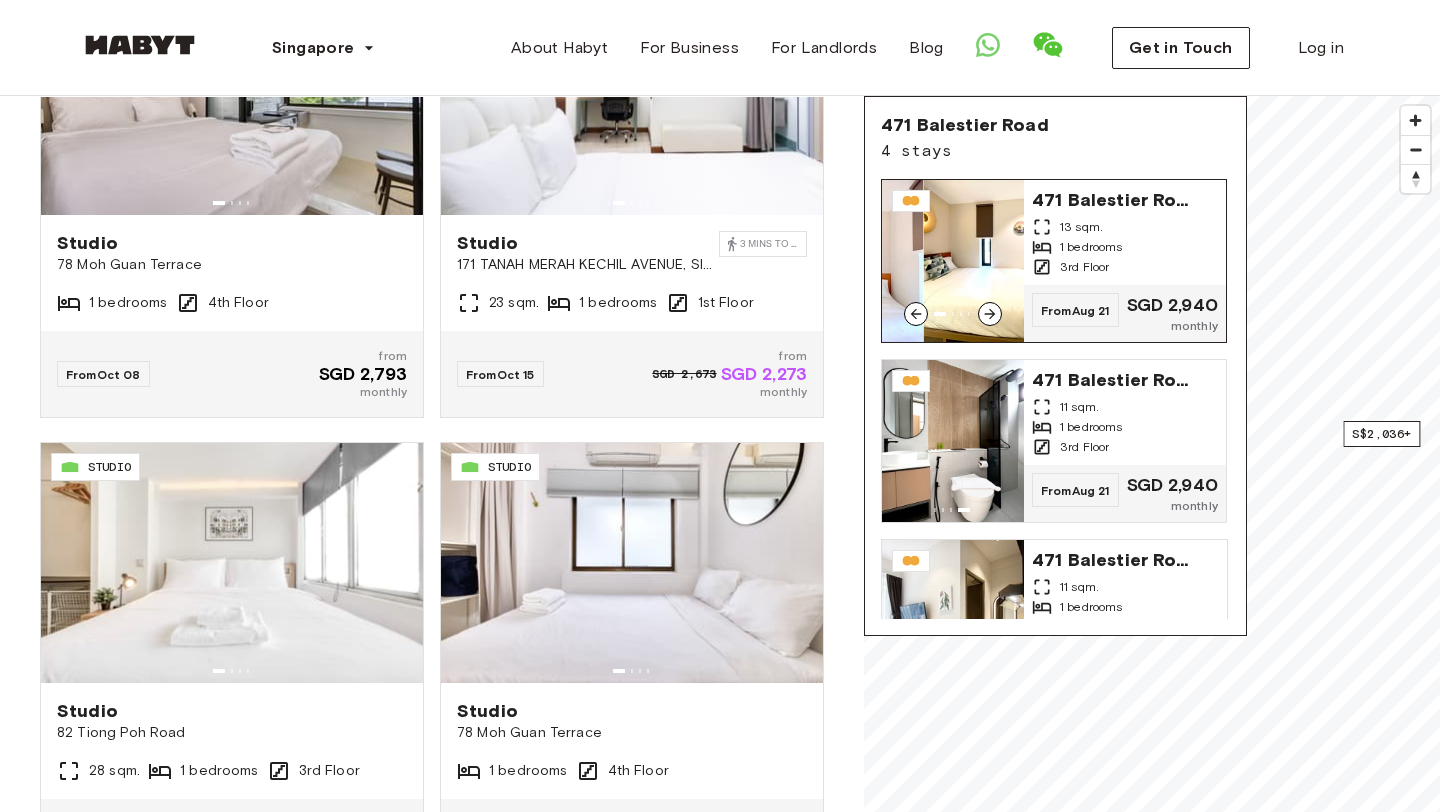 click 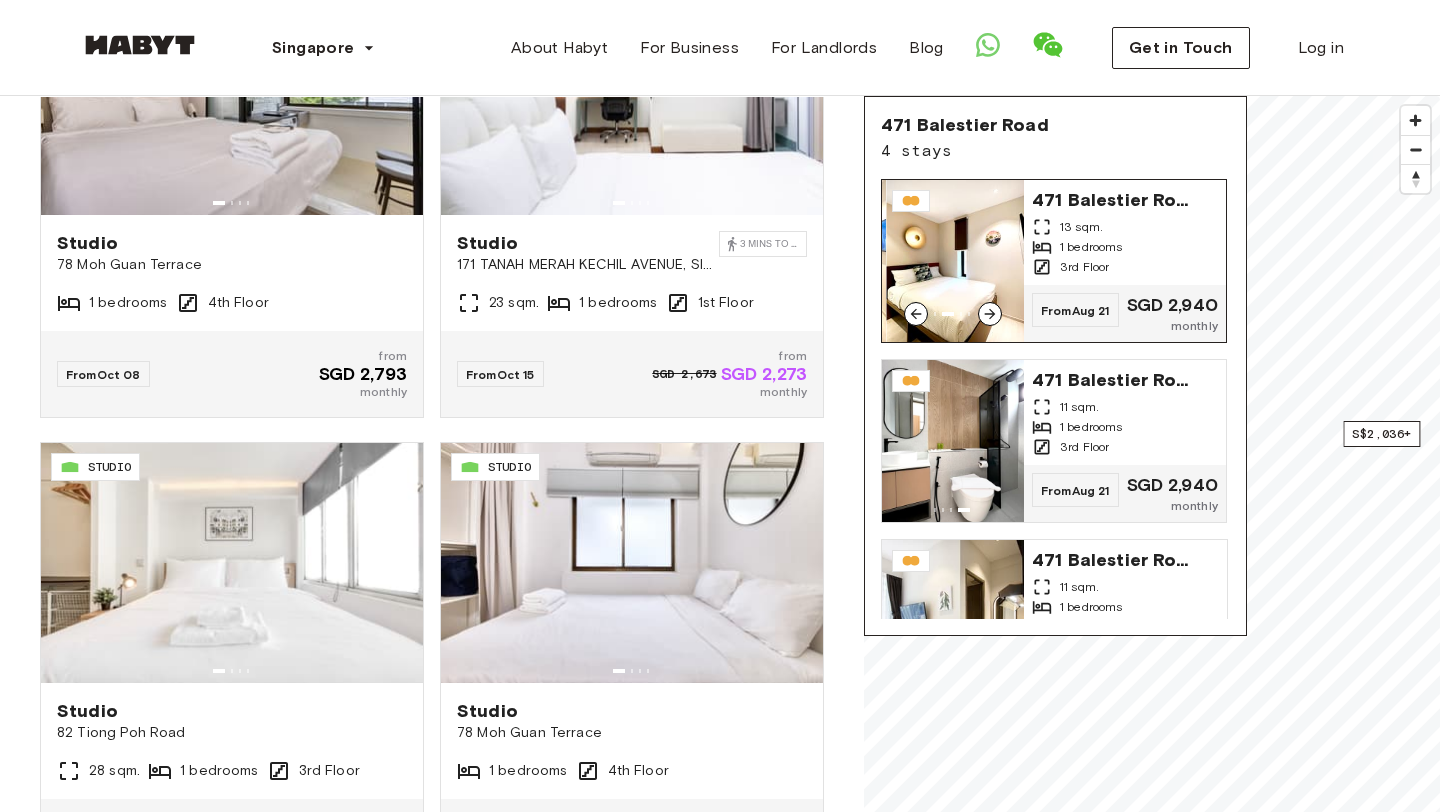 click 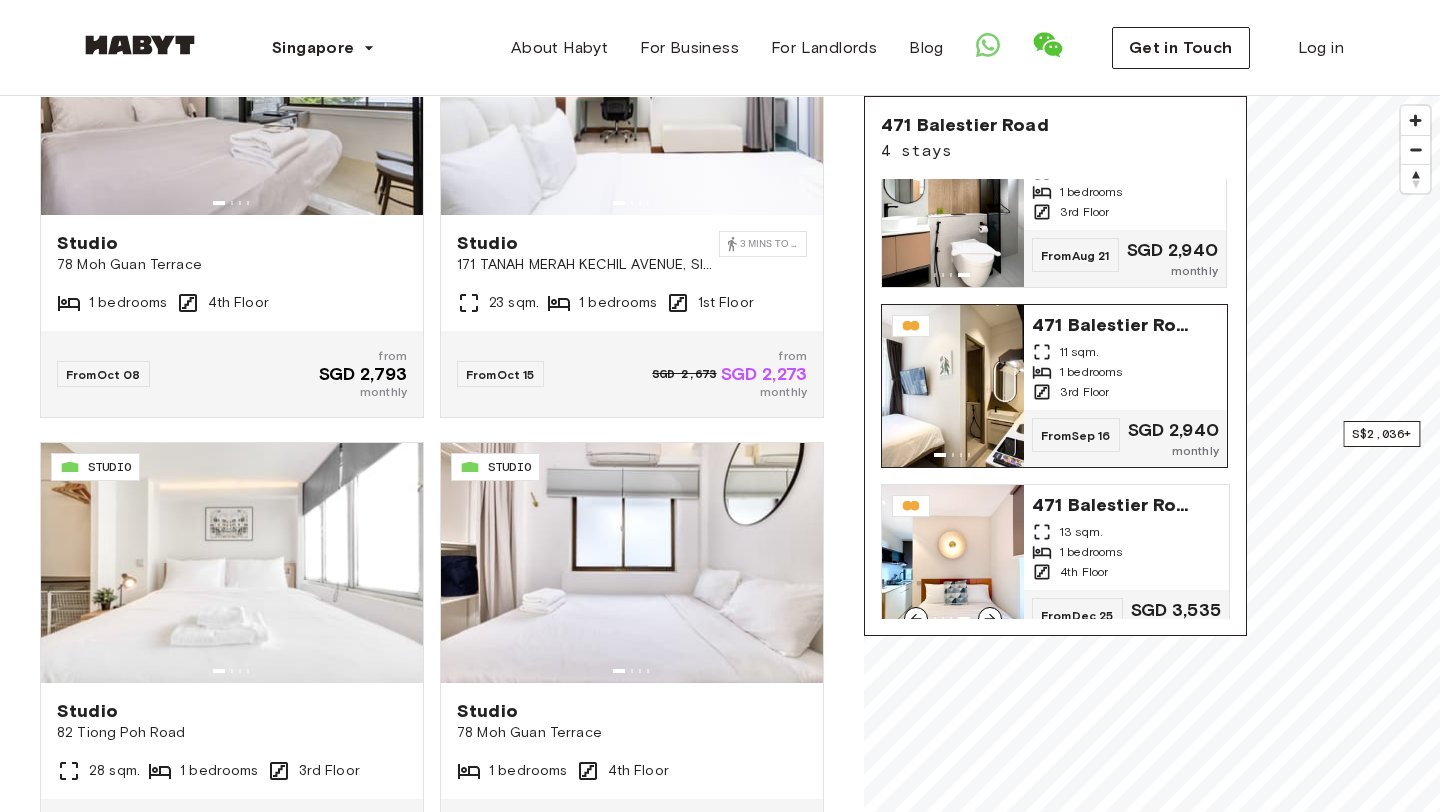scroll, scrollTop: 263, scrollLeft: 0, axis: vertical 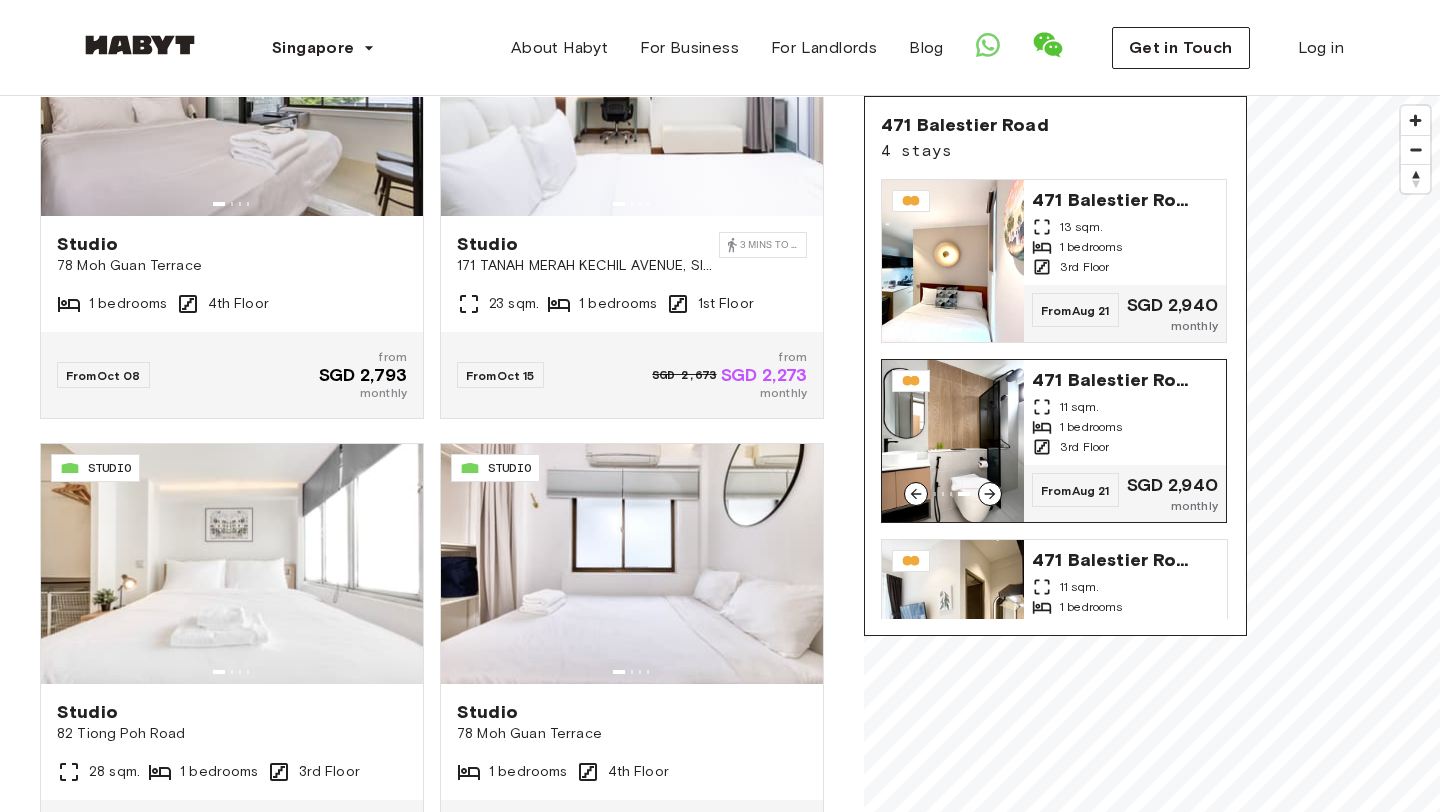 click 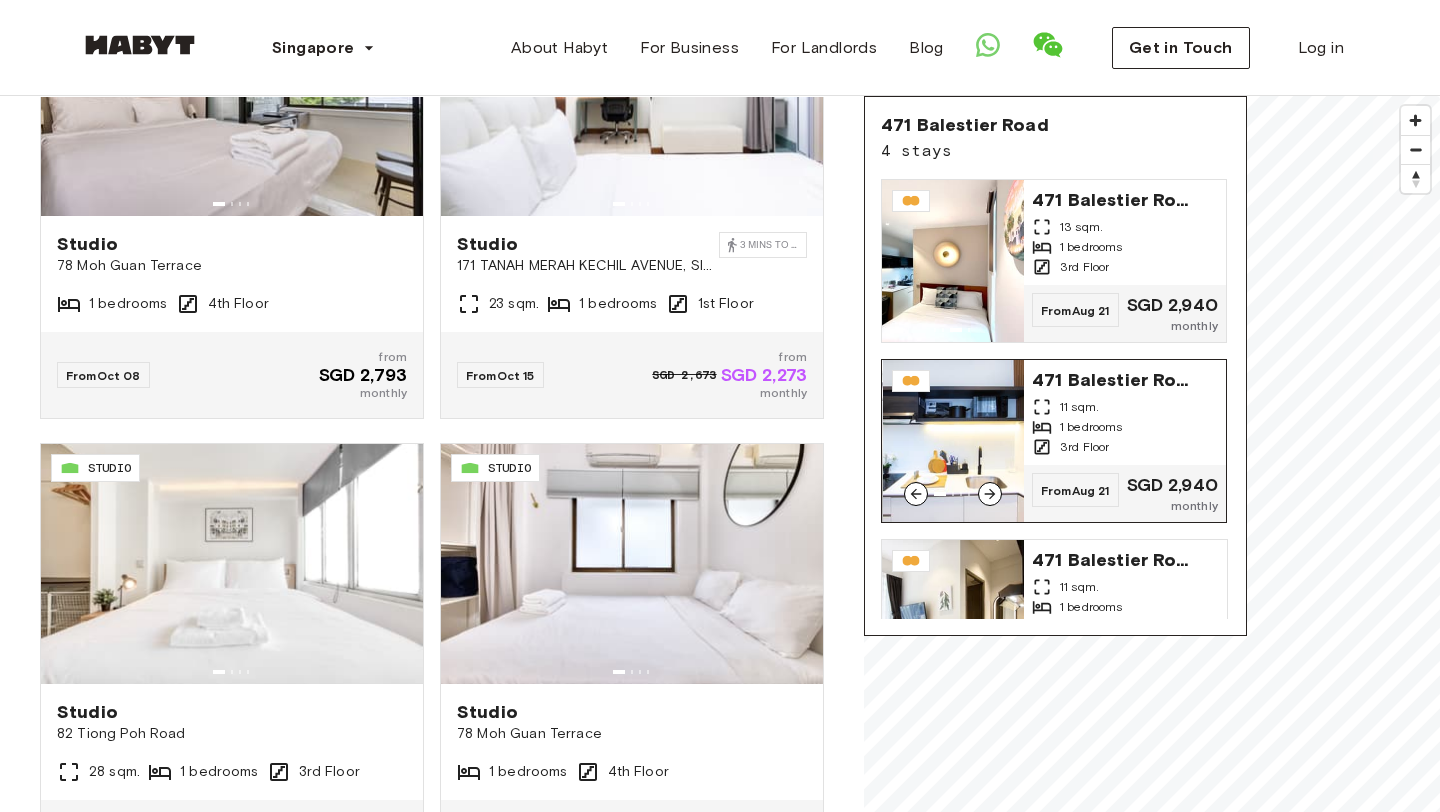 click 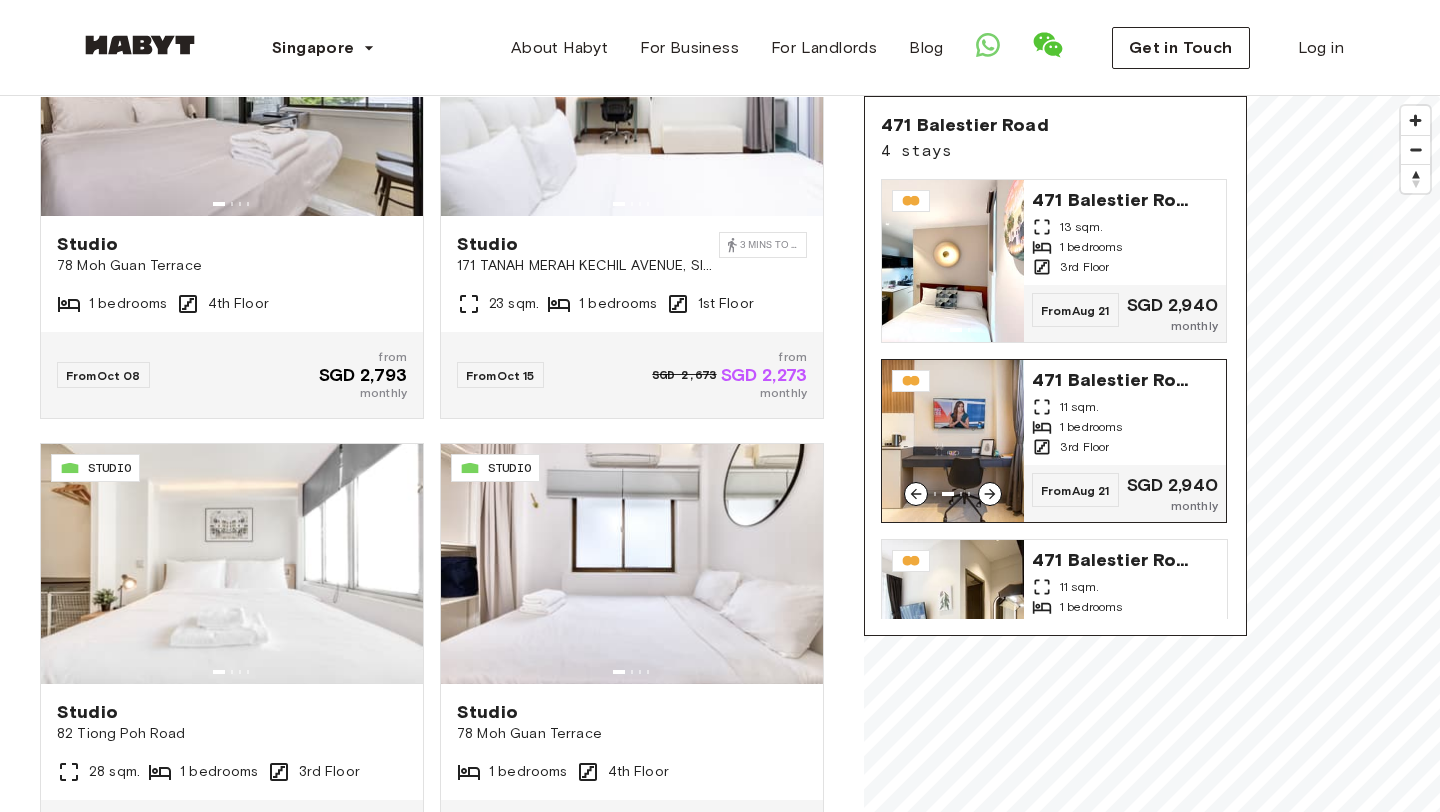 click 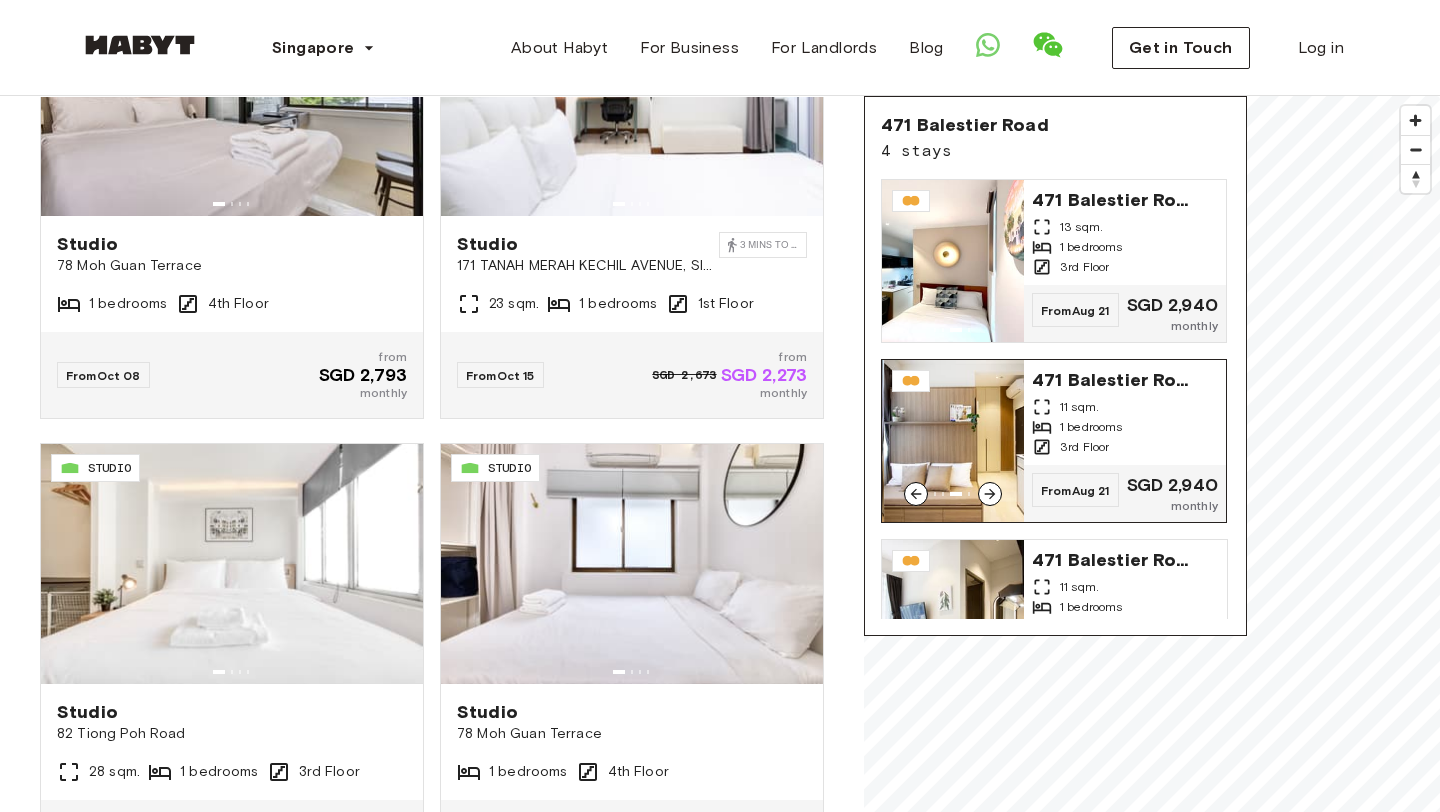 click 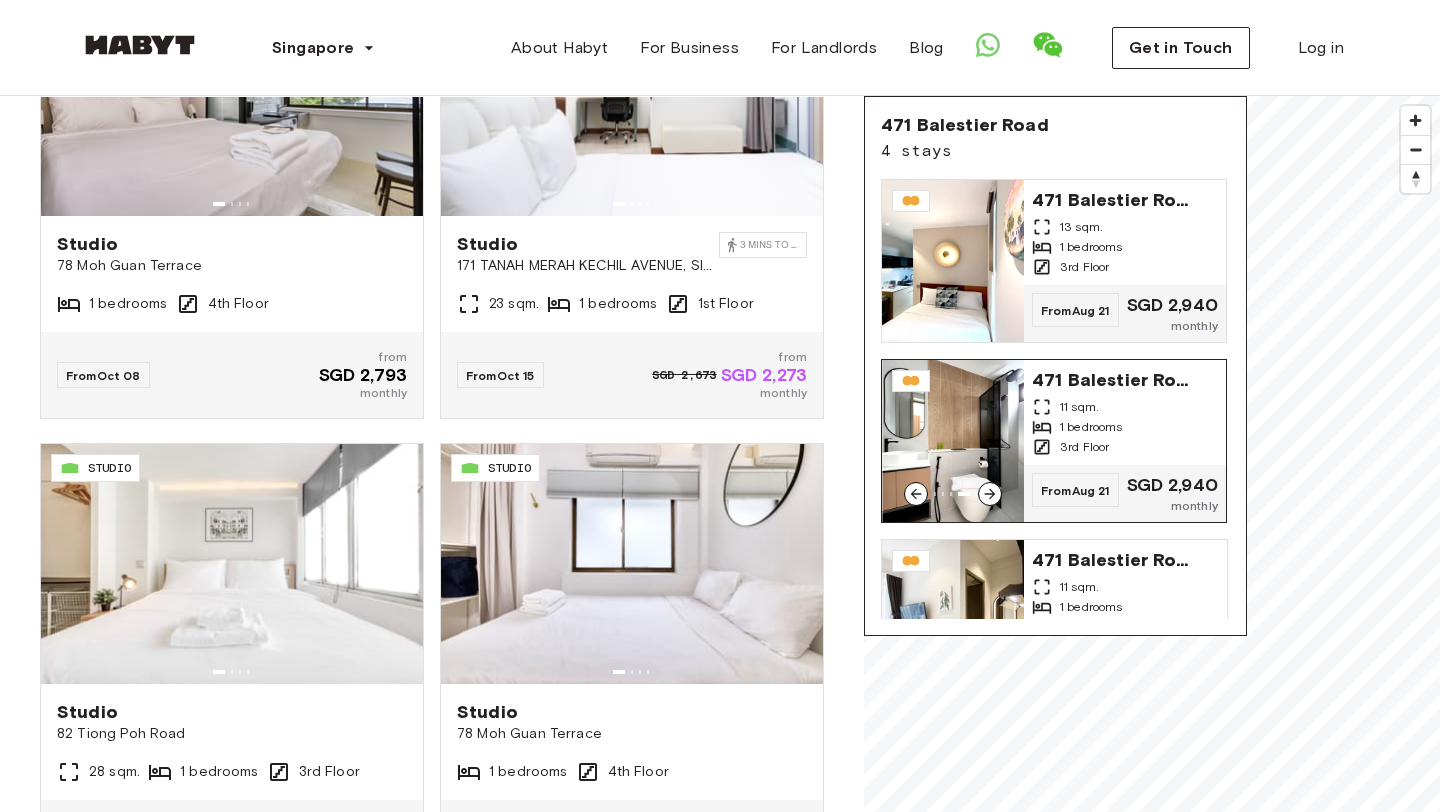 click 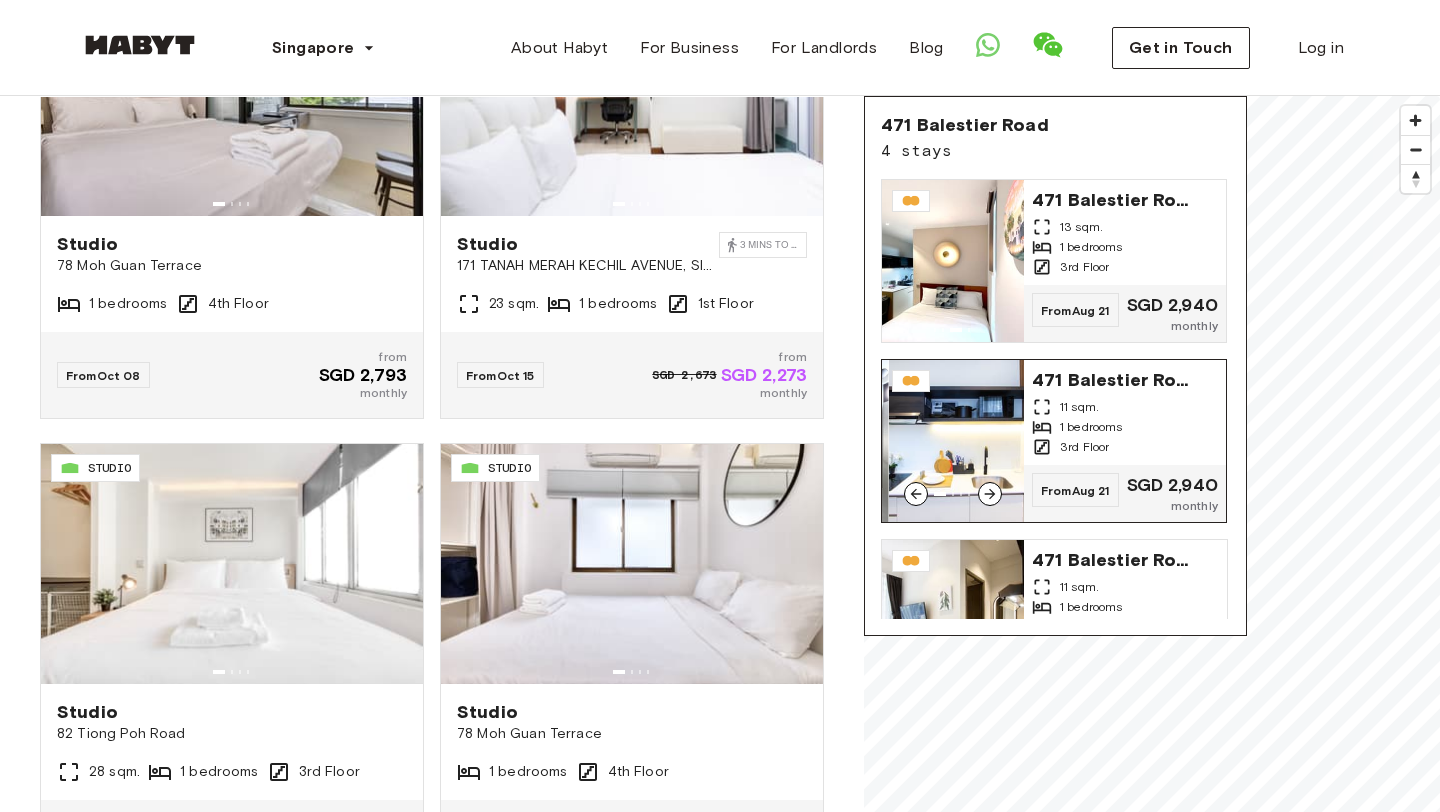 click 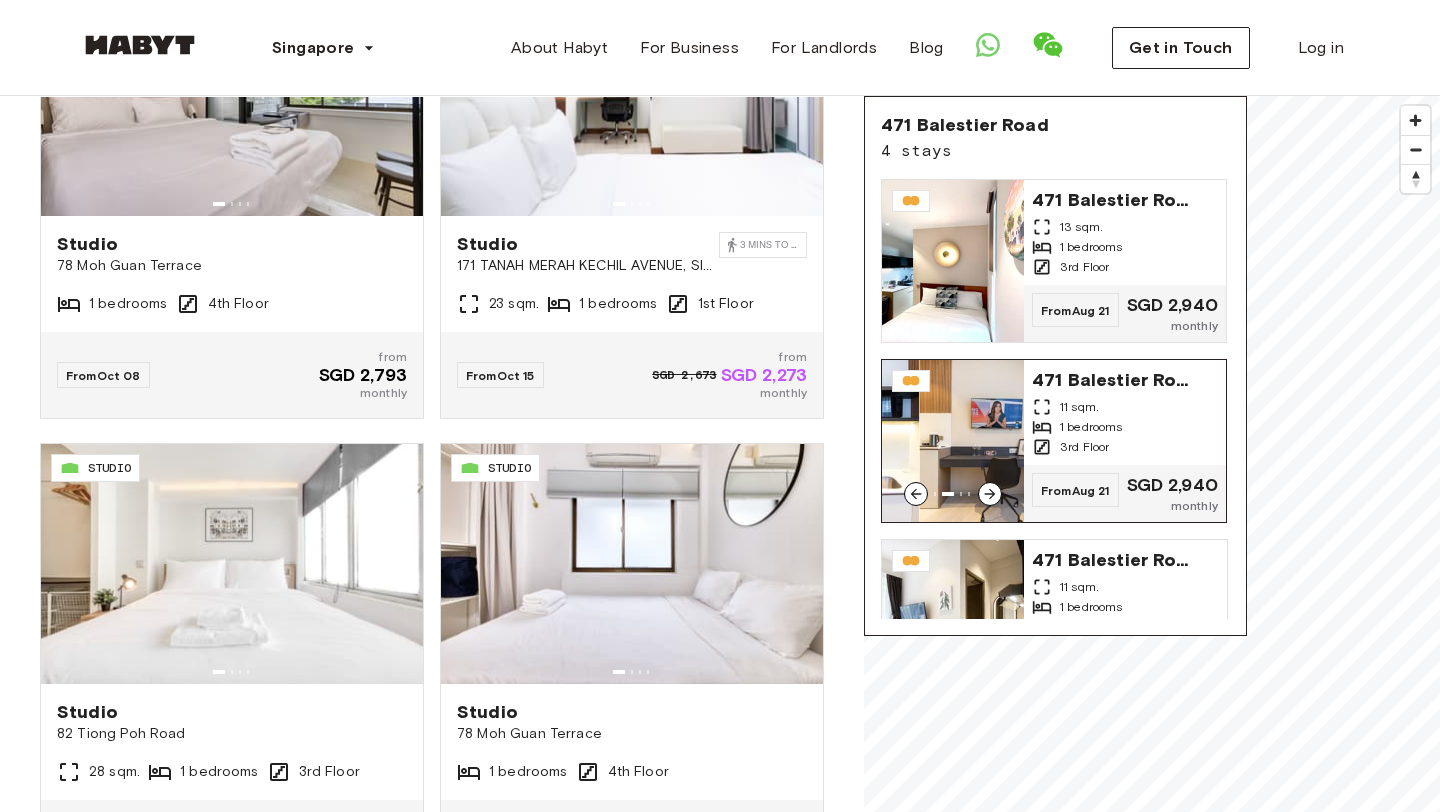 click at bounding box center (990, 441) 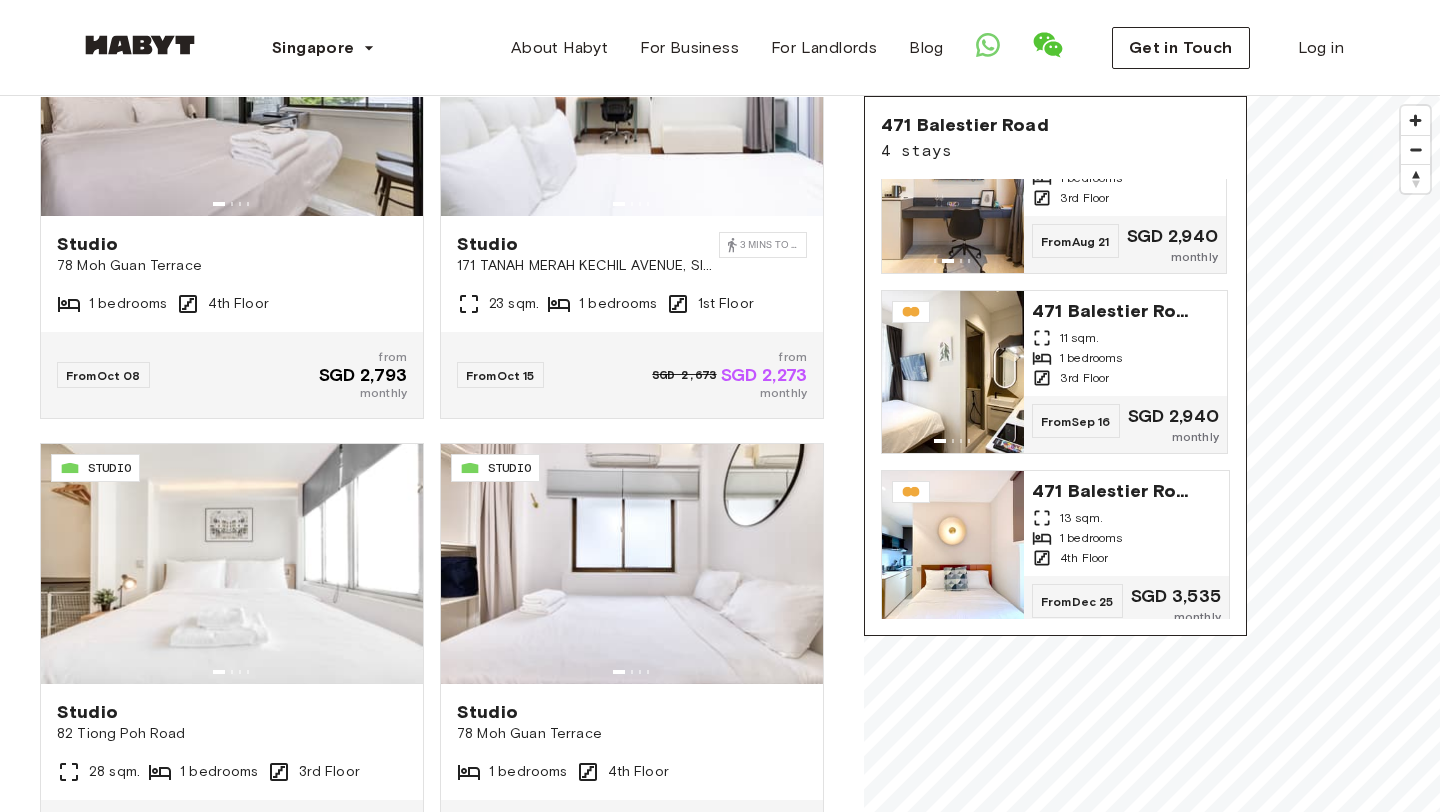 scroll, scrollTop: 0, scrollLeft: 0, axis: both 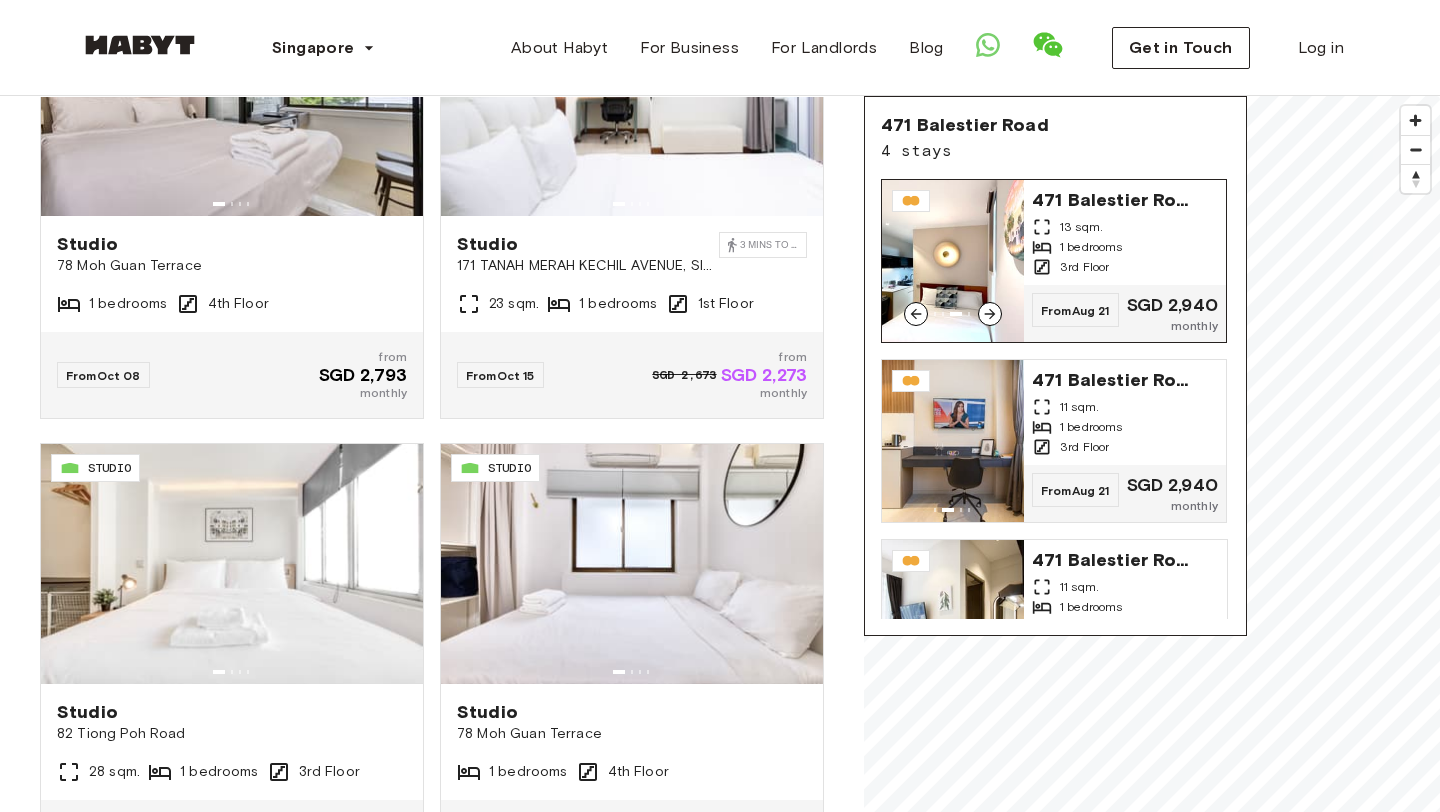 click on "13 sqm." at bounding box center [1125, 227] 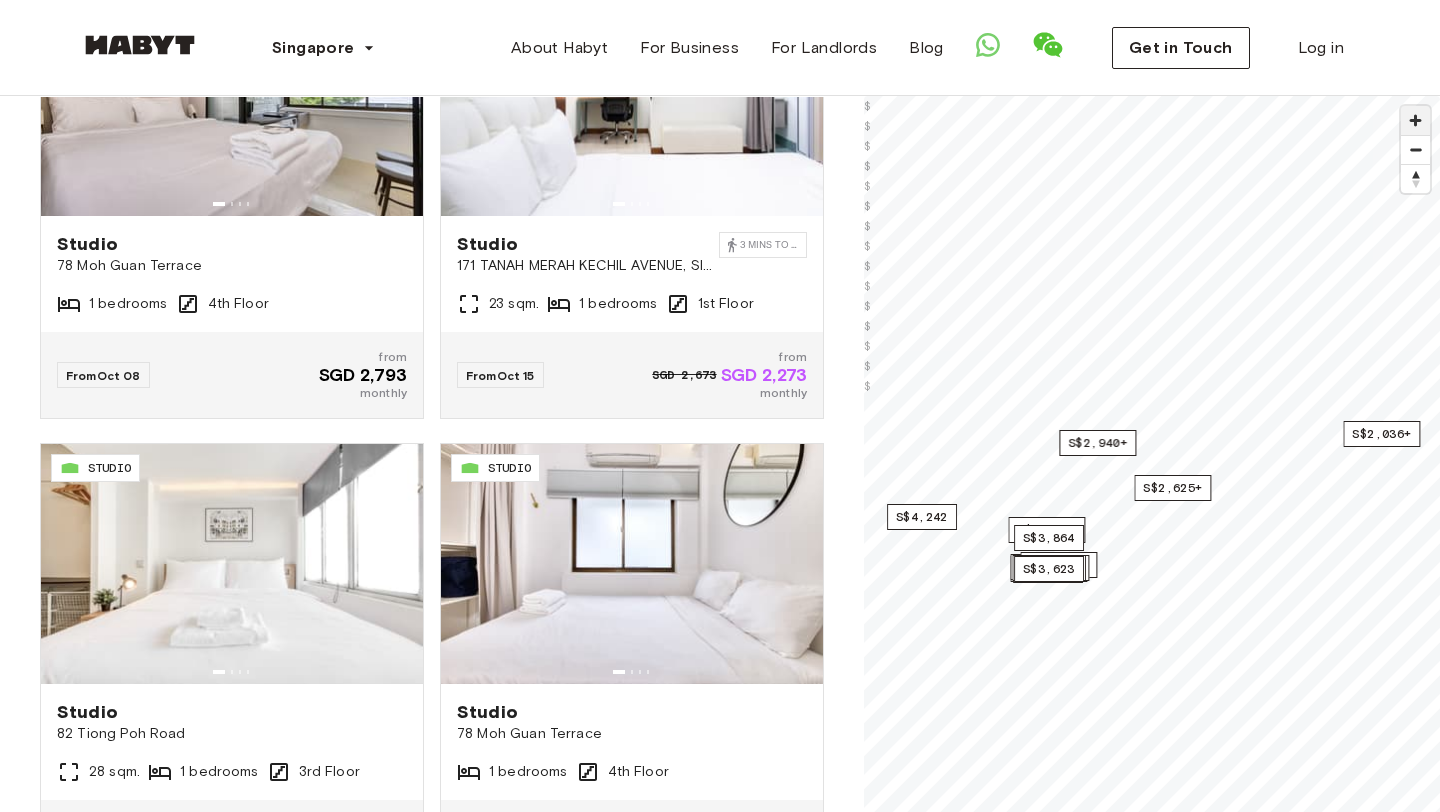 click at bounding box center [1415, 120] 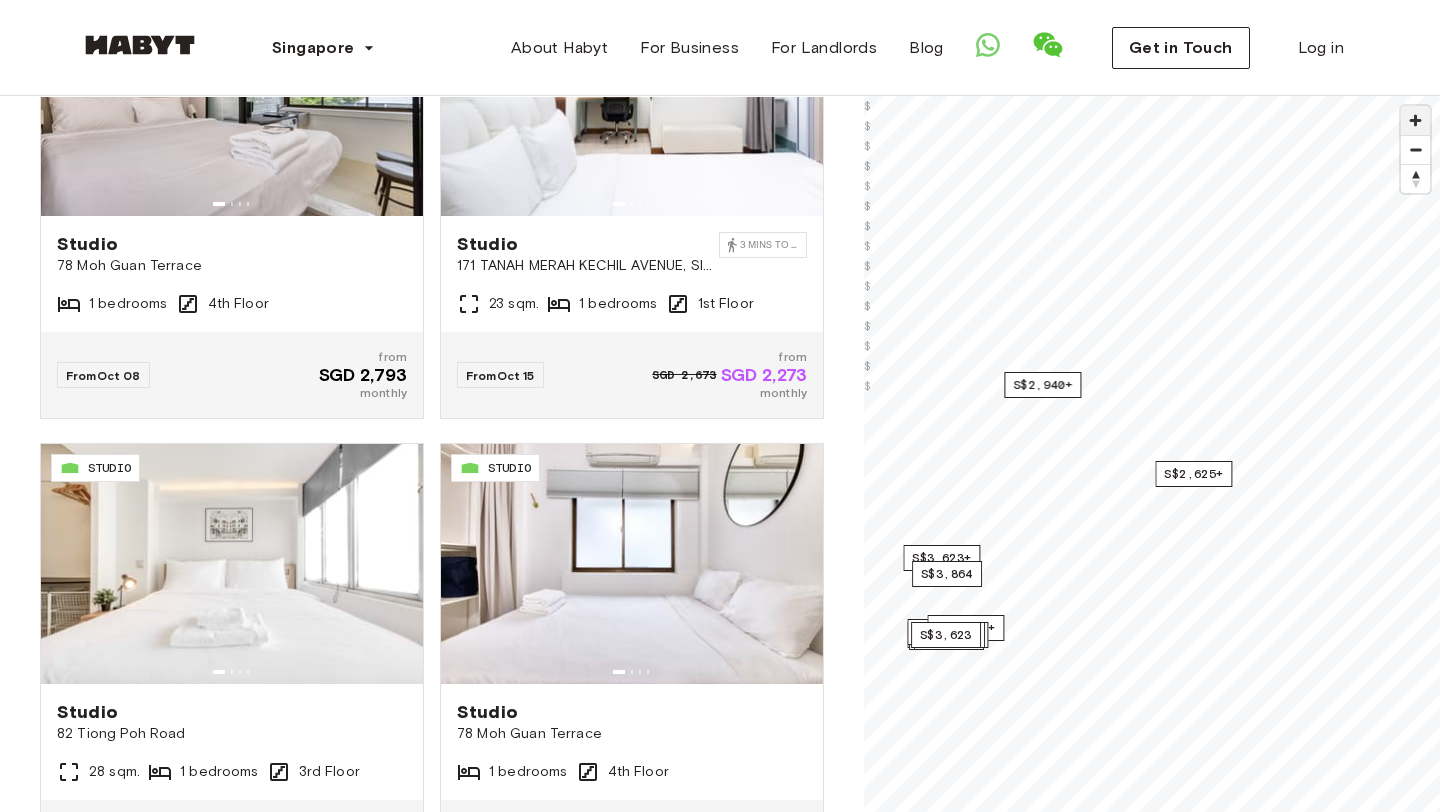 click at bounding box center (1415, 120) 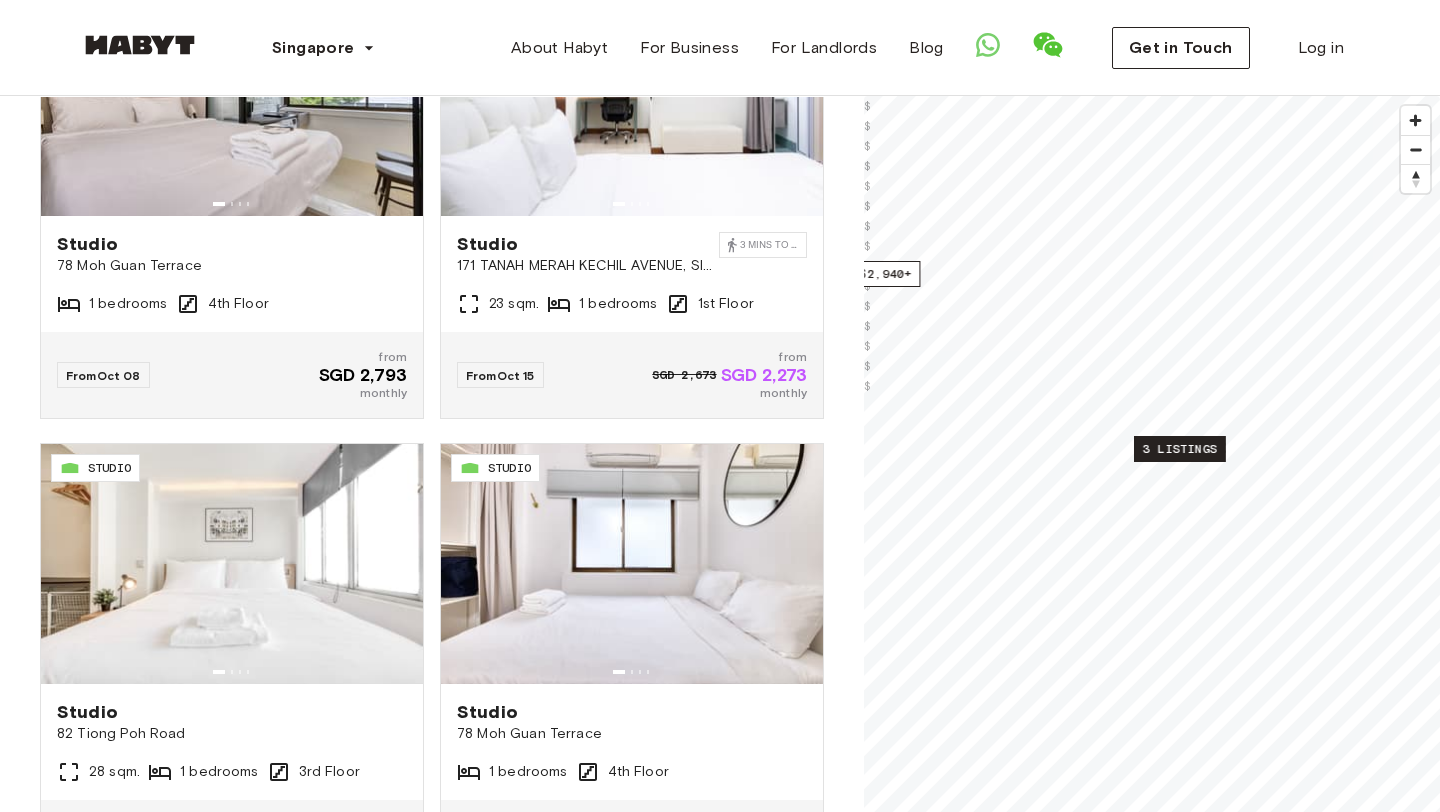 click on "3 listings" at bounding box center [1180, 449] 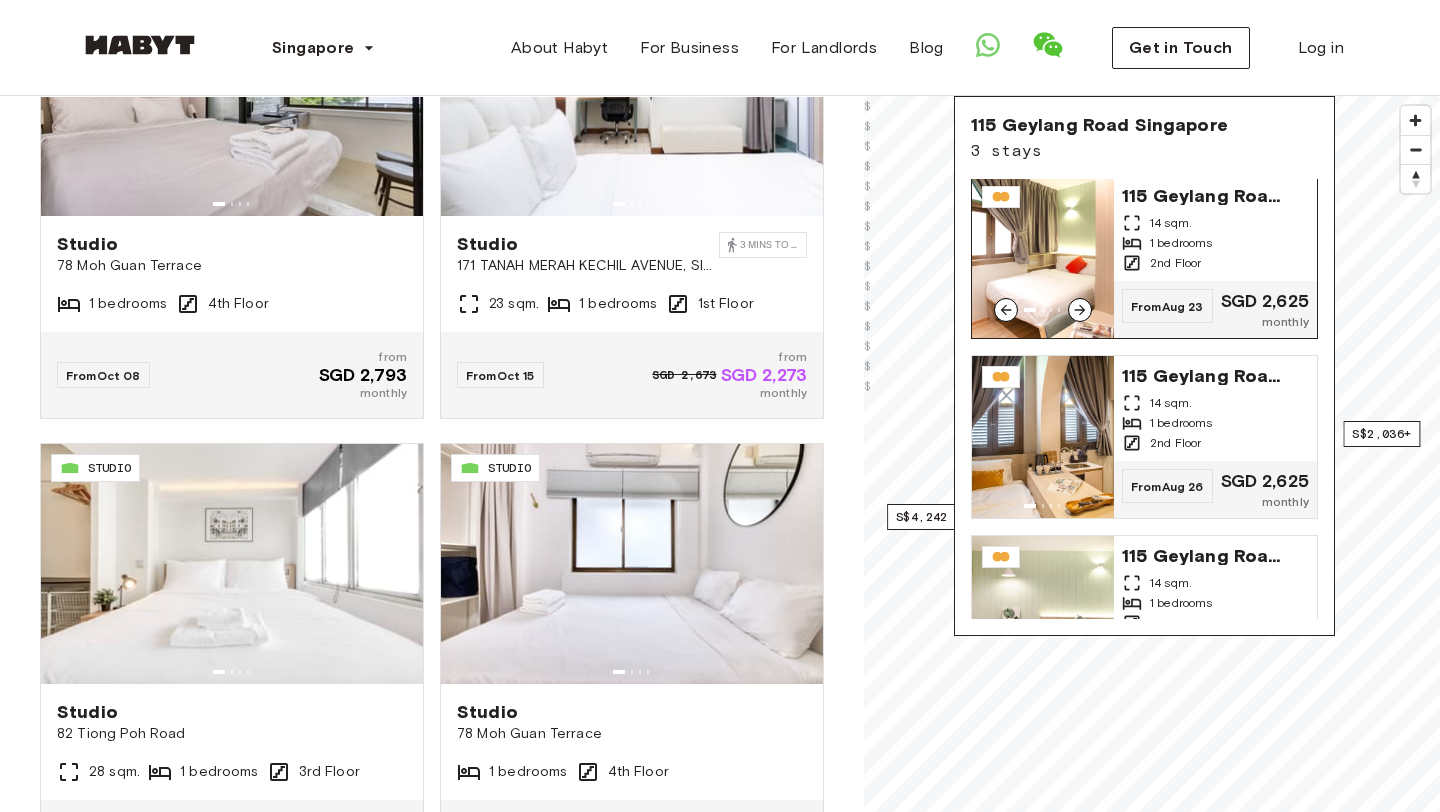 scroll, scrollTop: 0, scrollLeft: 0, axis: both 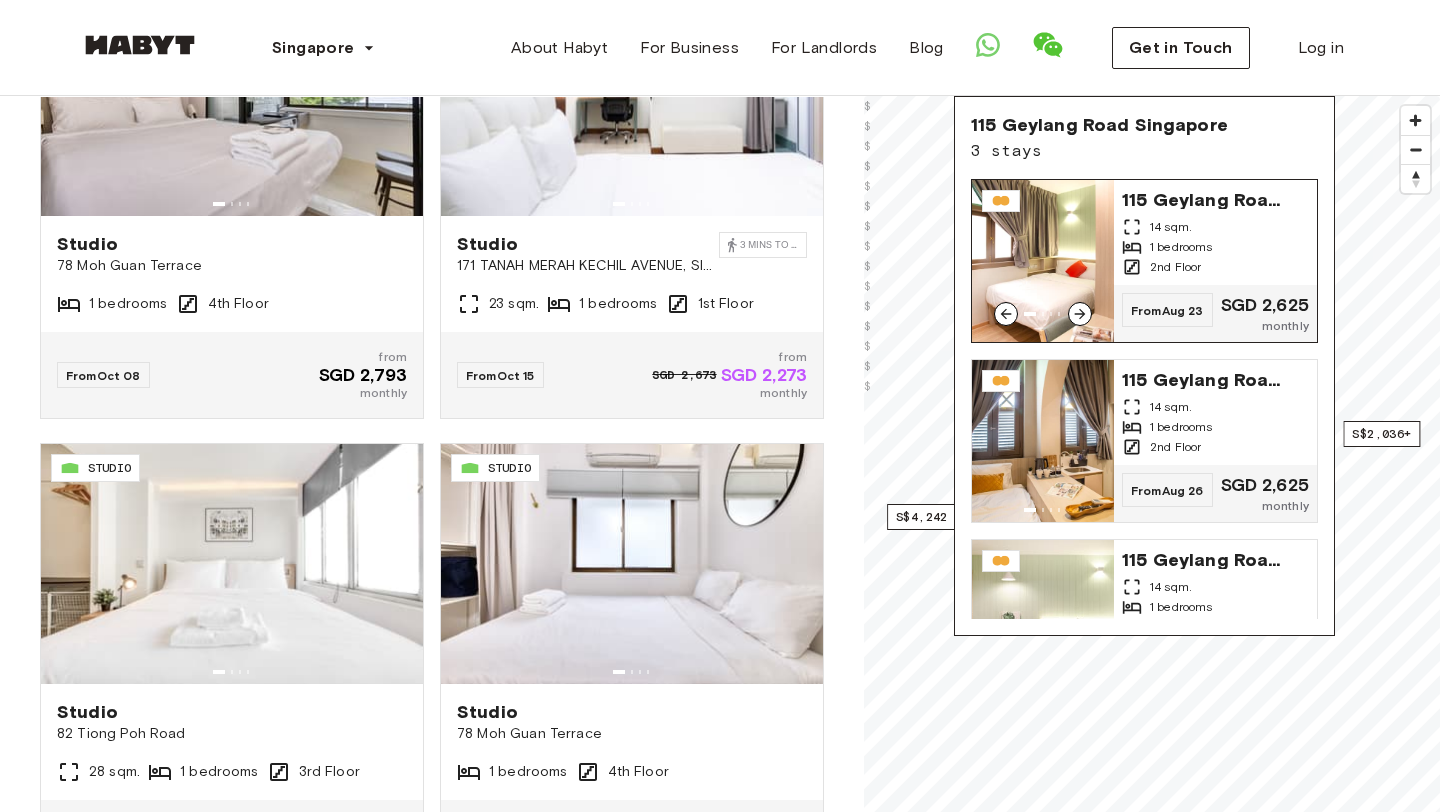 click on "1 bedrooms" at bounding box center [1181, 247] 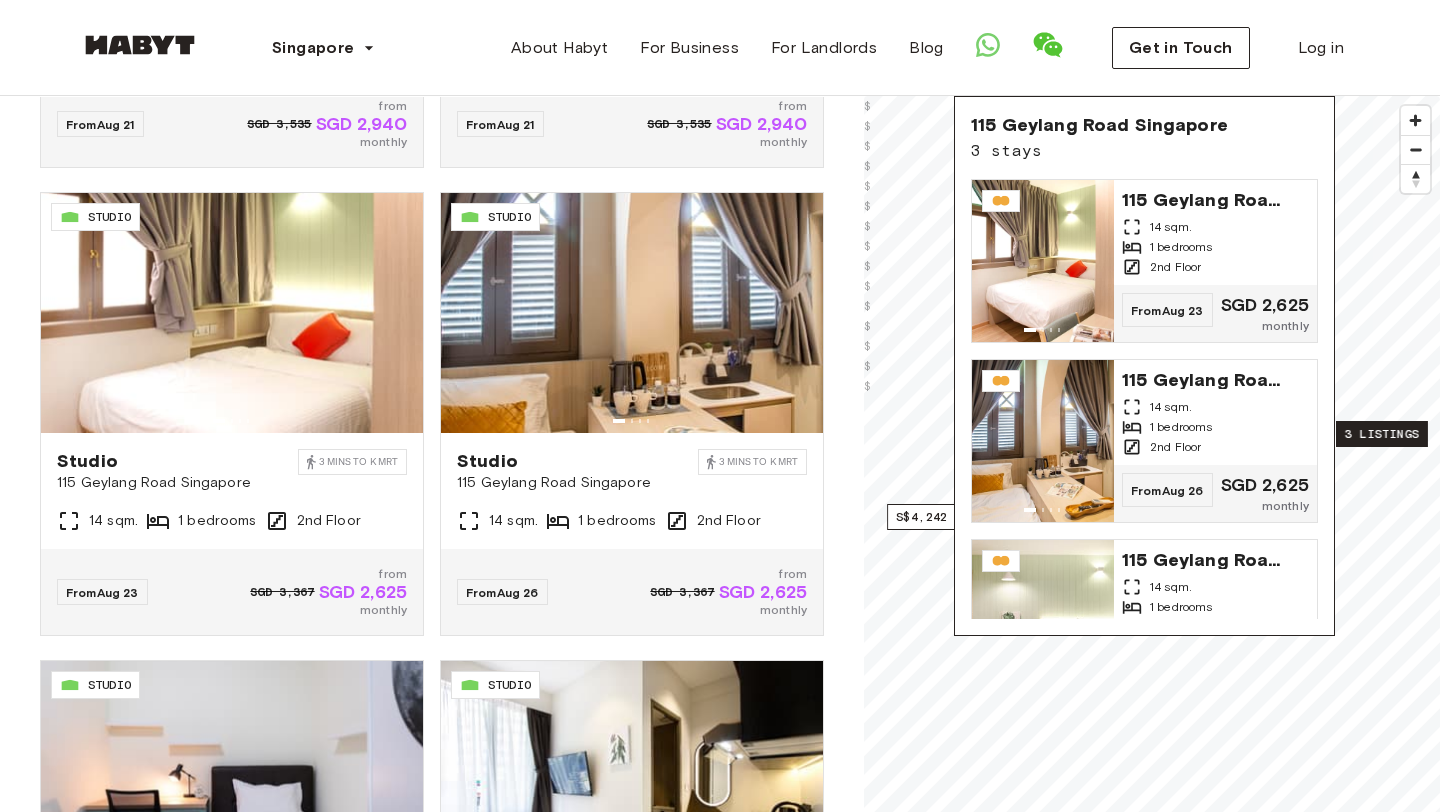 scroll, scrollTop: 0, scrollLeft: 0, axis: both 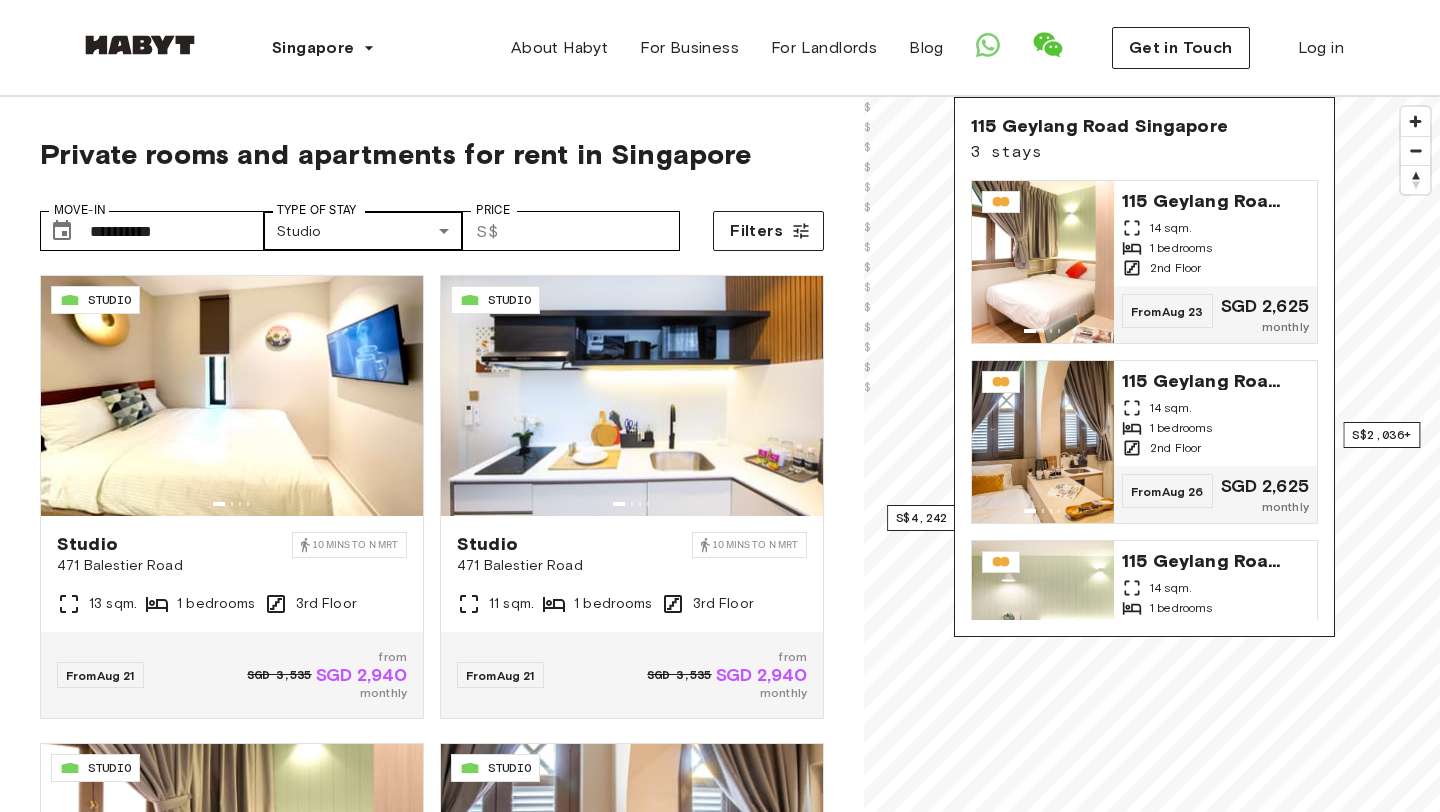 click on "**********" at bounding box center [720, 2351] 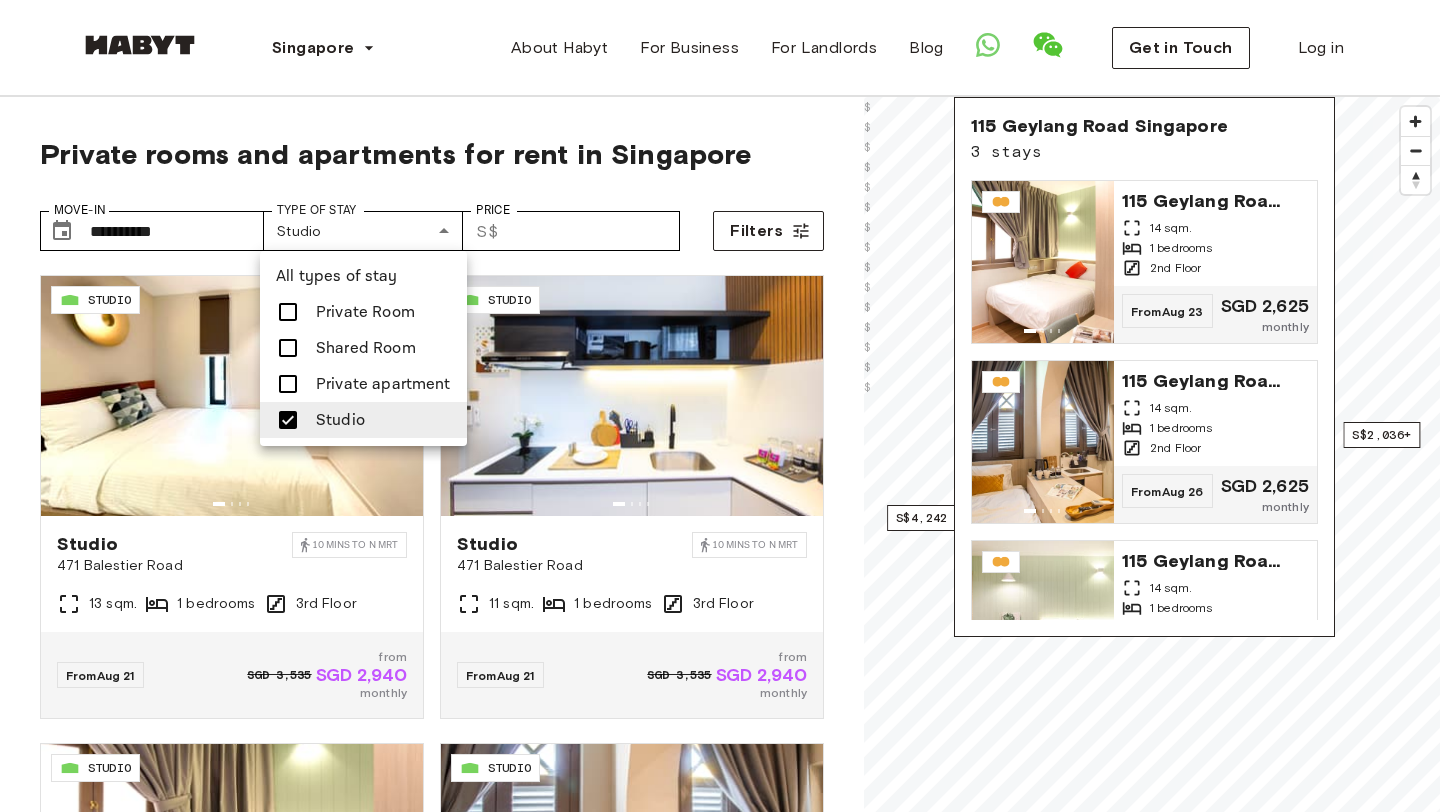 click on "Private Room" at bounding box center [365, 312] 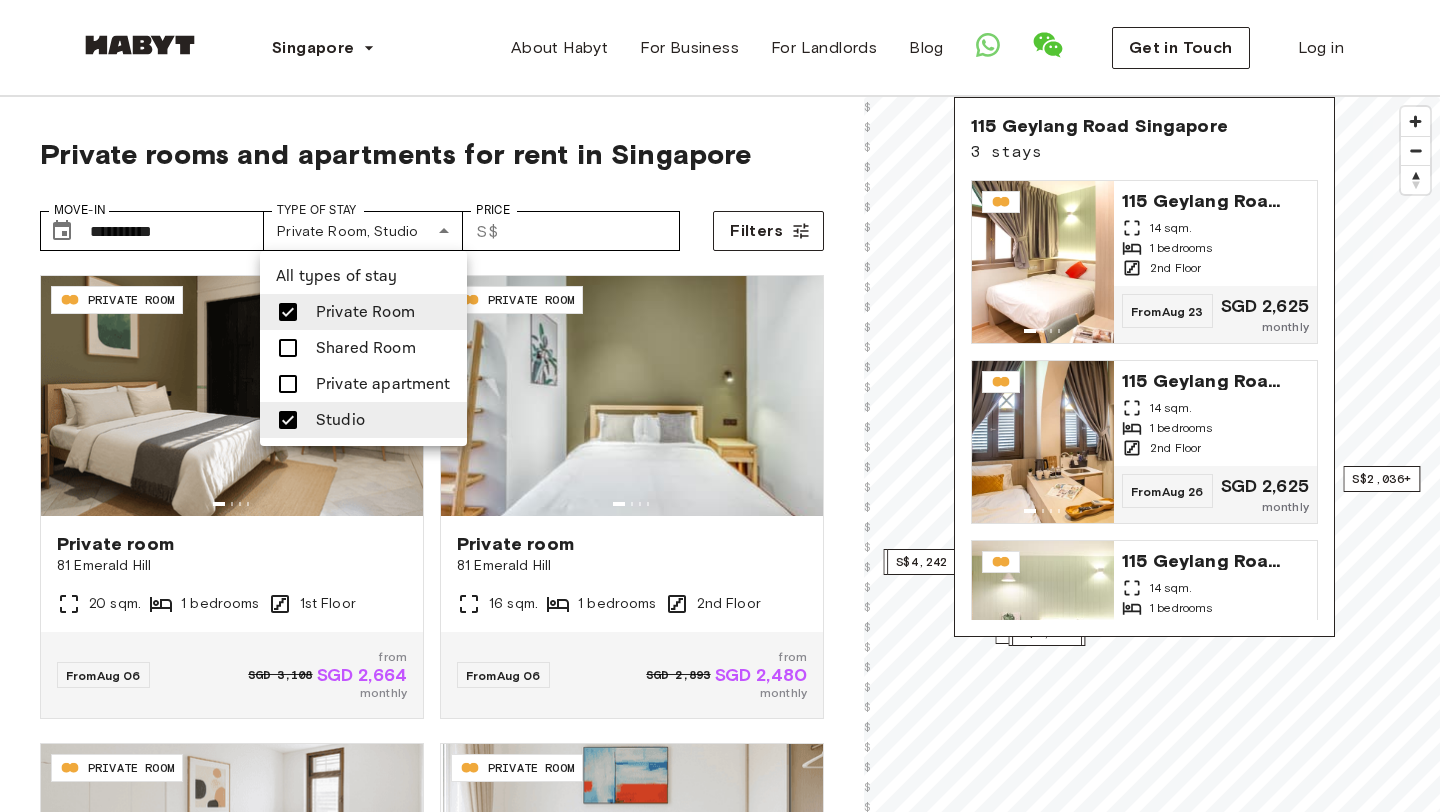 click at bounding box center (294, 420) 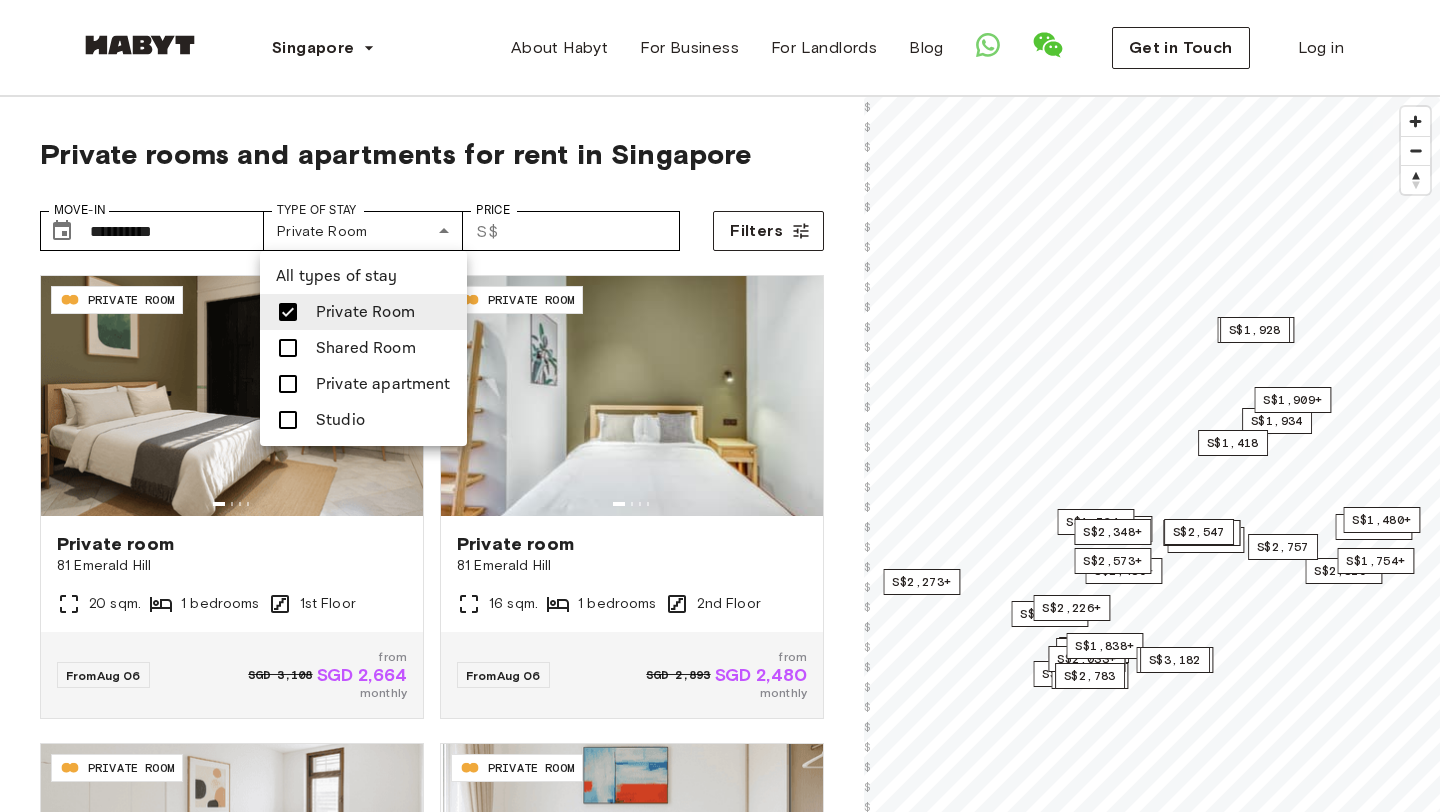 click at bounding box center (720, 406) 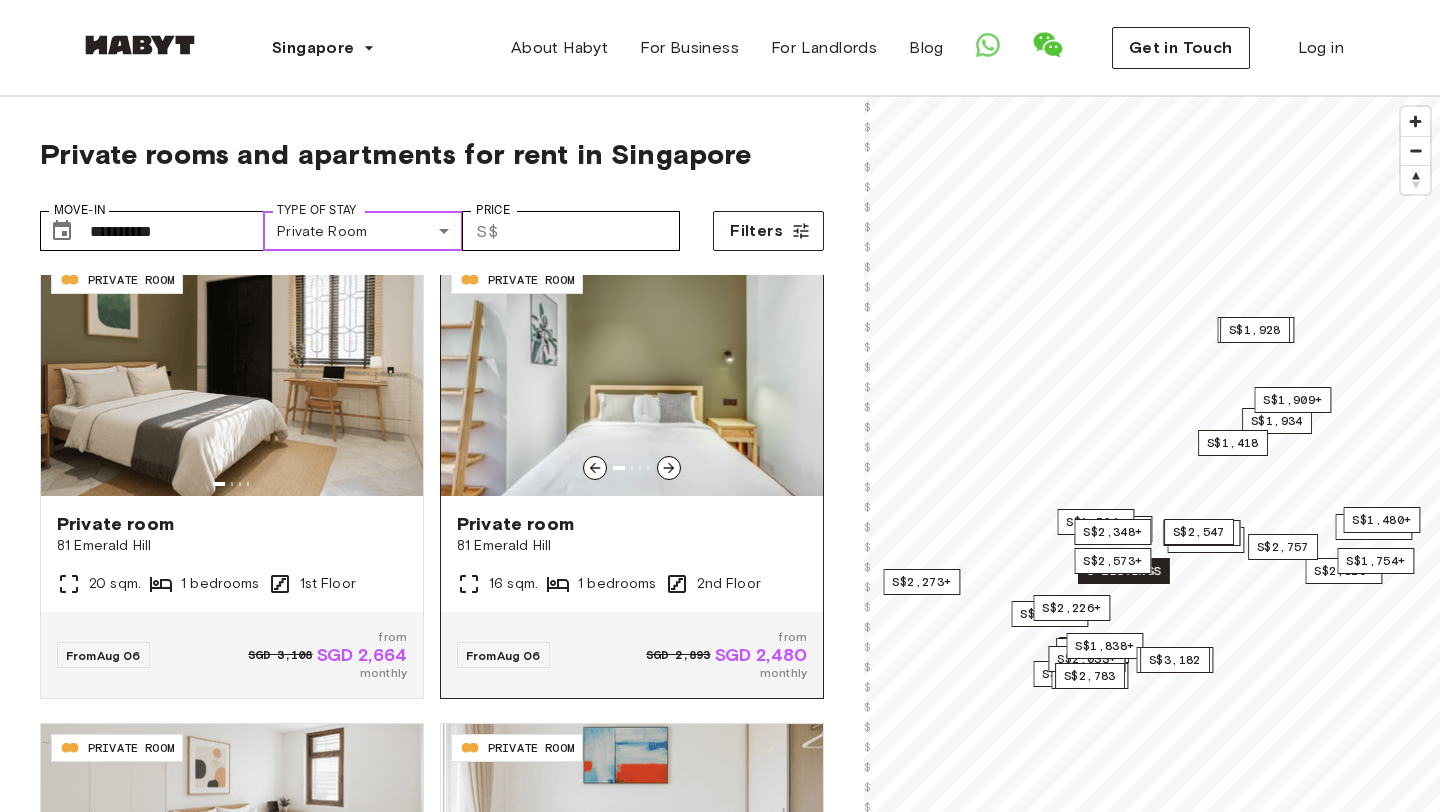 scroll, scrollTop: 0, scrollLeft: 0, axis: both 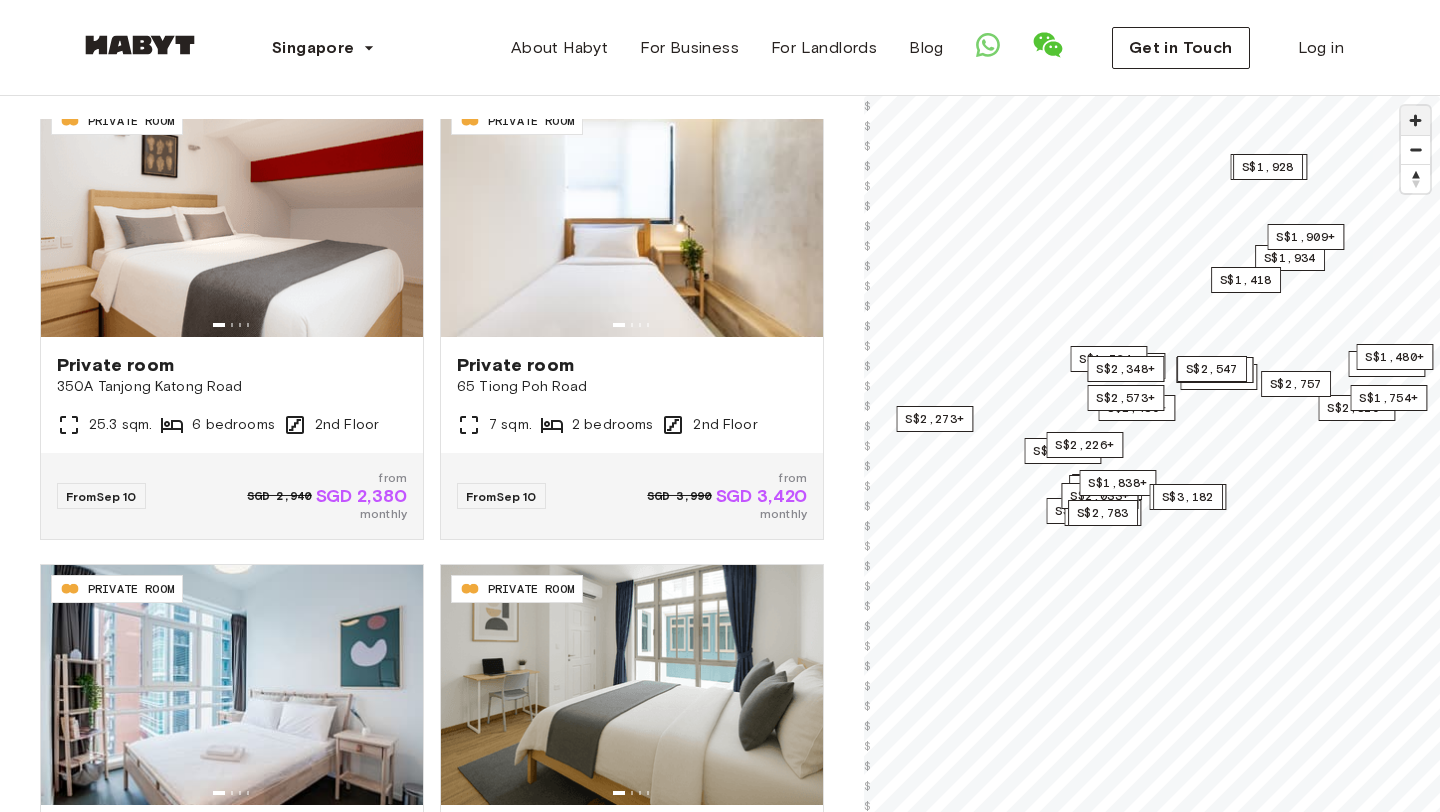 click at bounding box center (1415, 120) 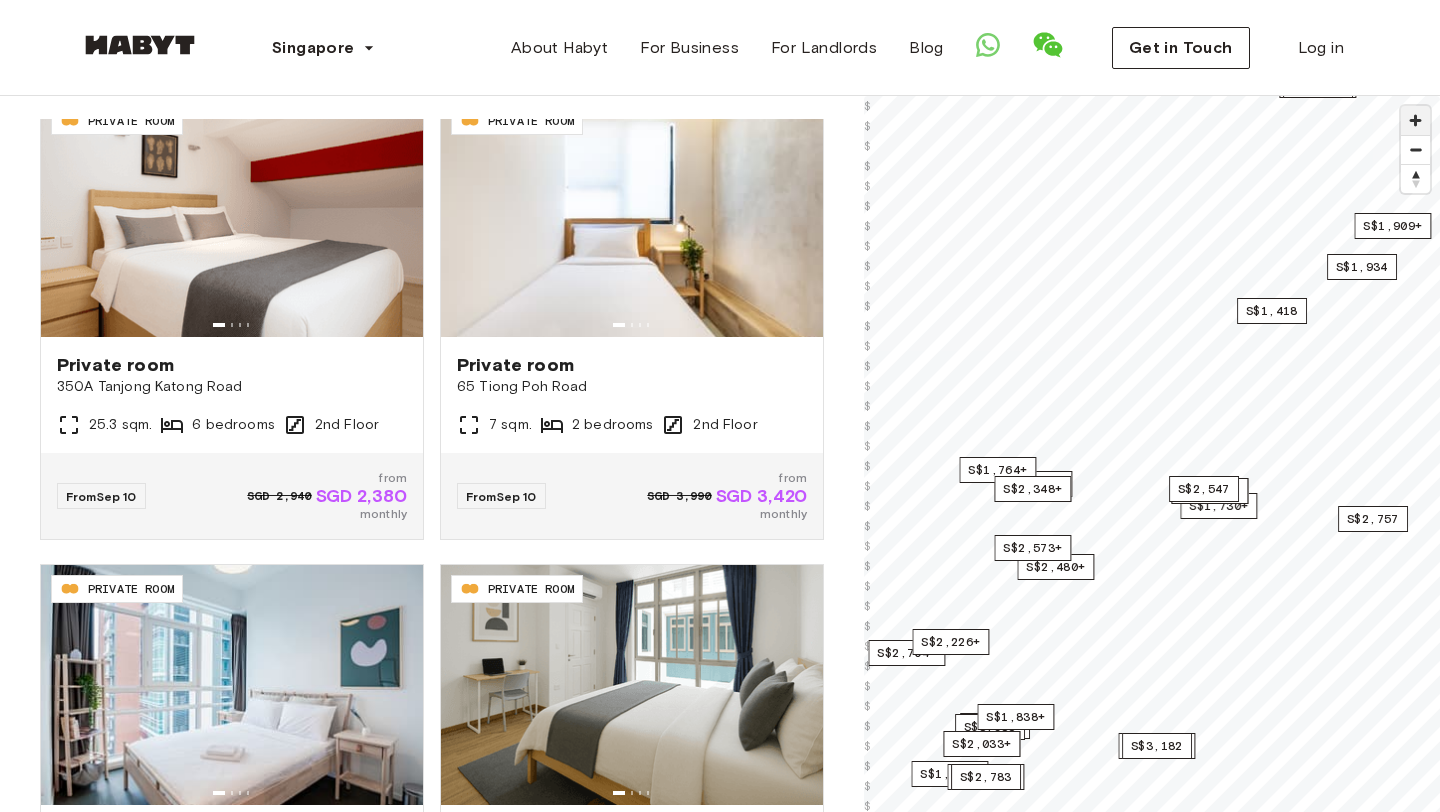 click at bounding box center [1415, 120] 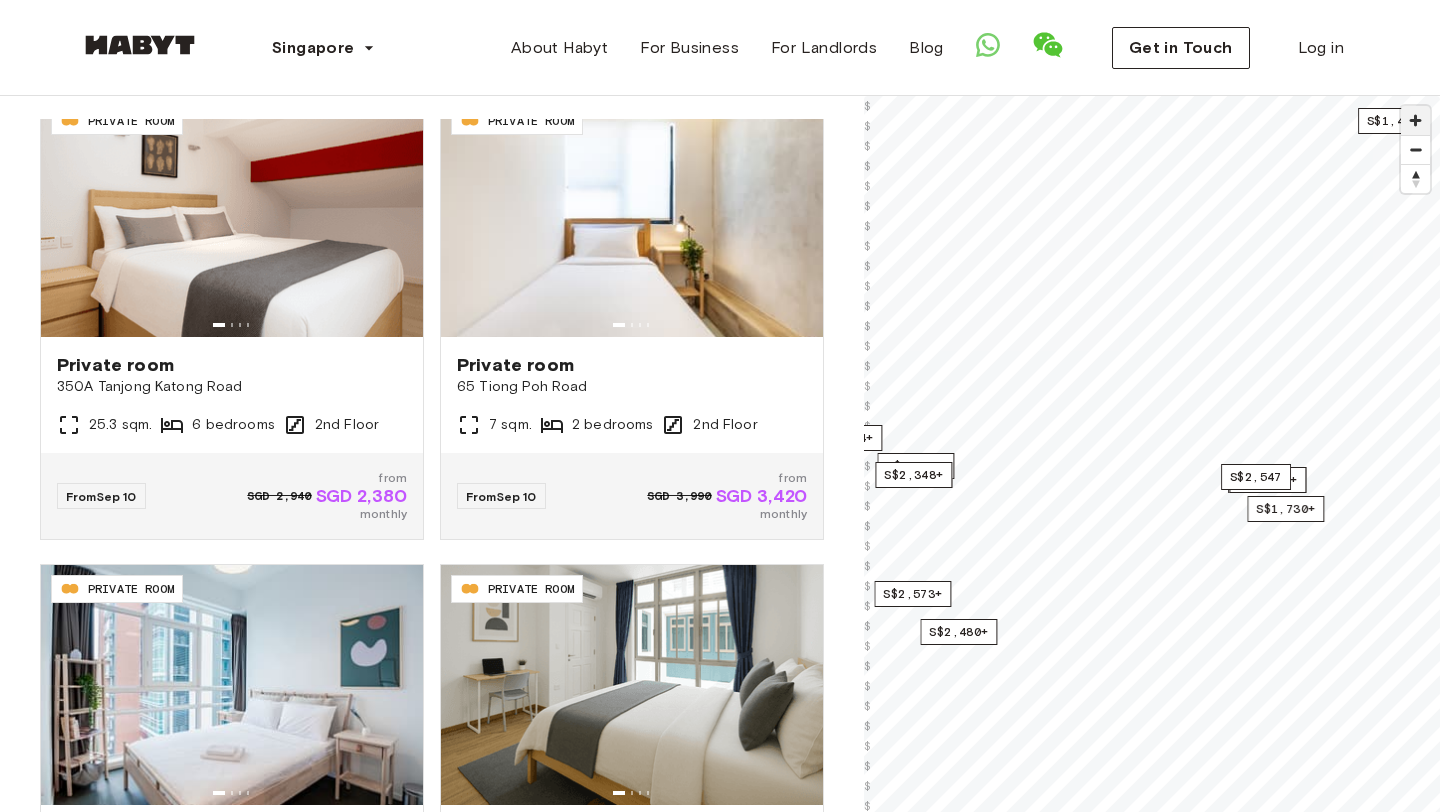 click at bounding box center [1415, 120] 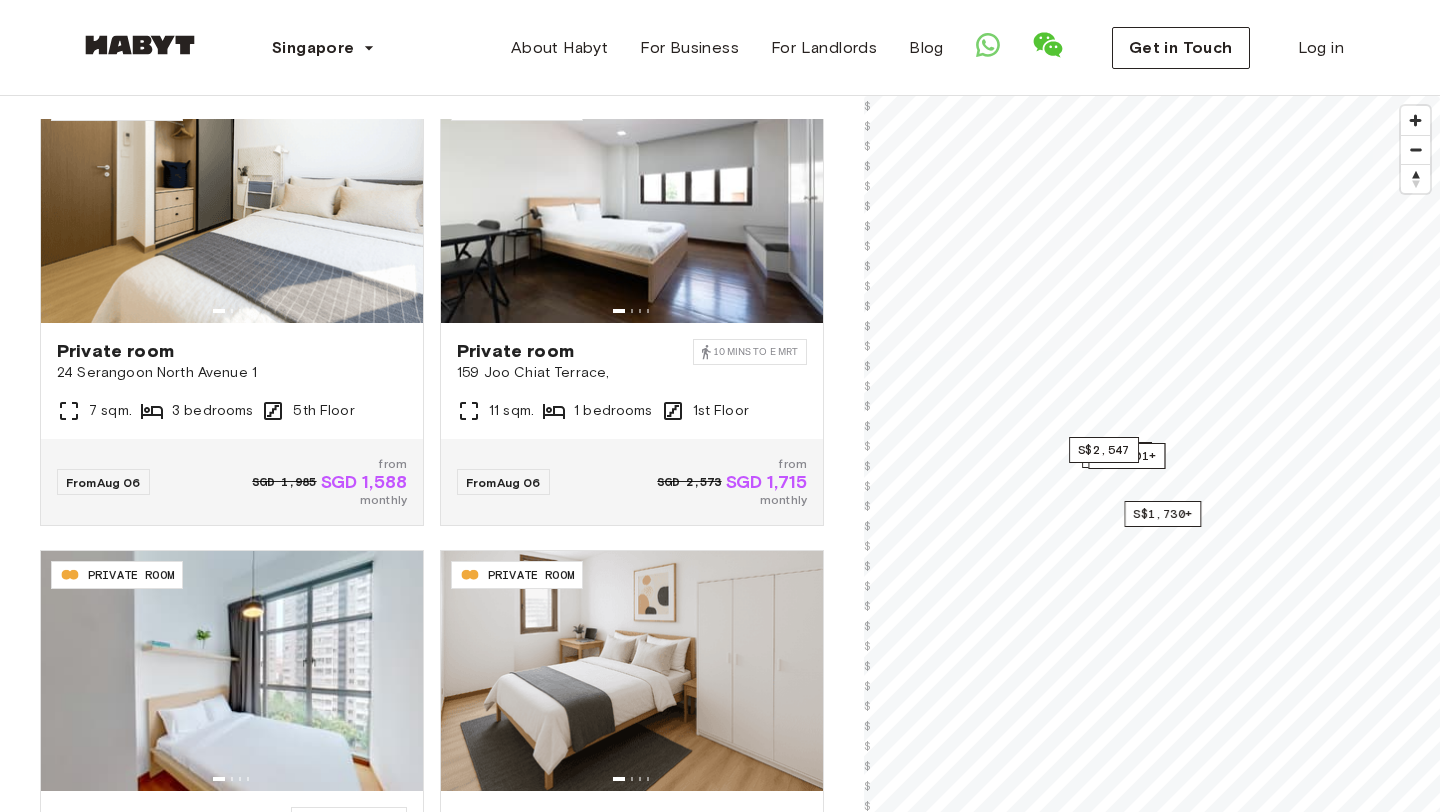 scroll, scrollTop: 659, scrollLeft: 0, axis: vertical 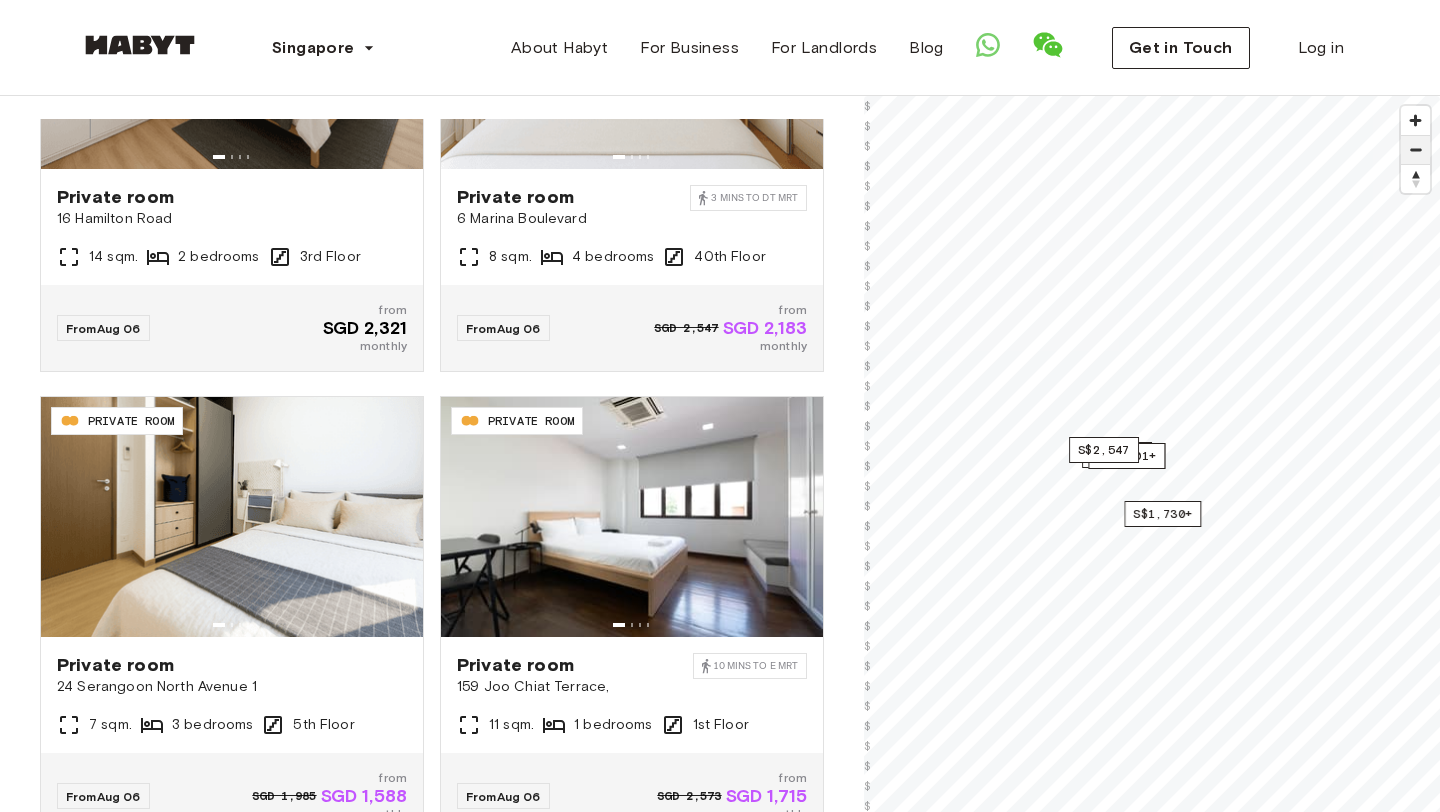 click at bounding box center (1415, 150) 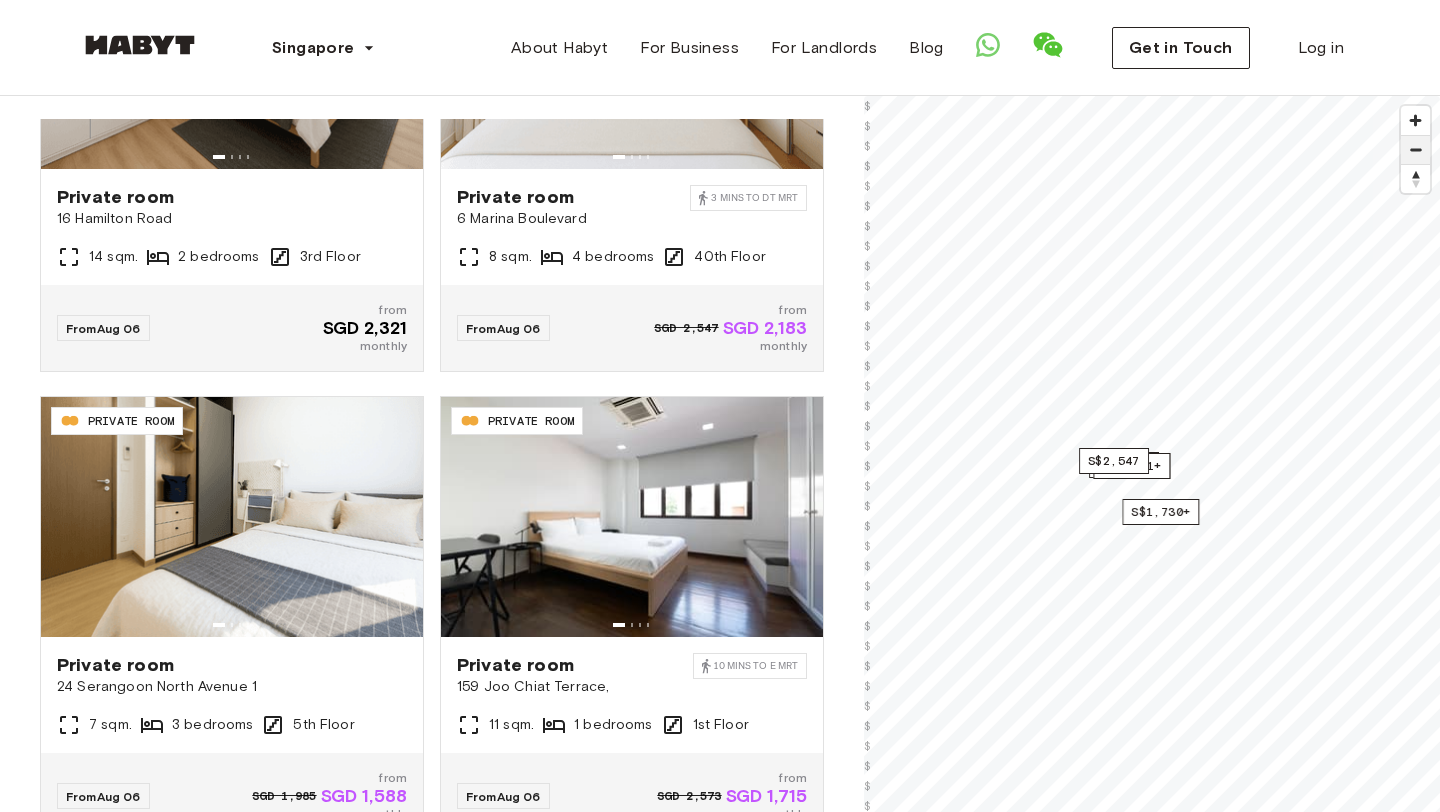 click at bounding box center (1415, 150) 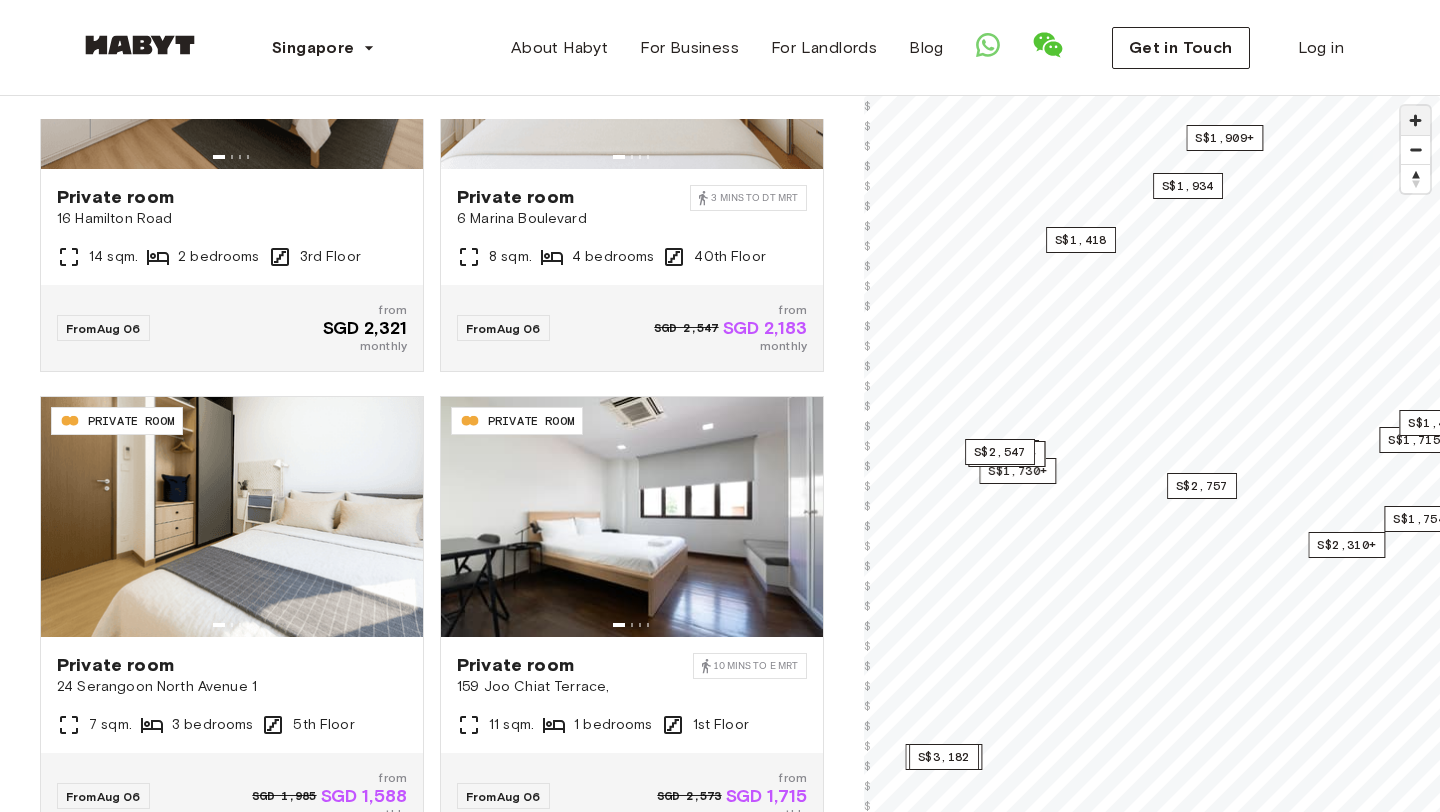 click at bounding box center (1415, 120) 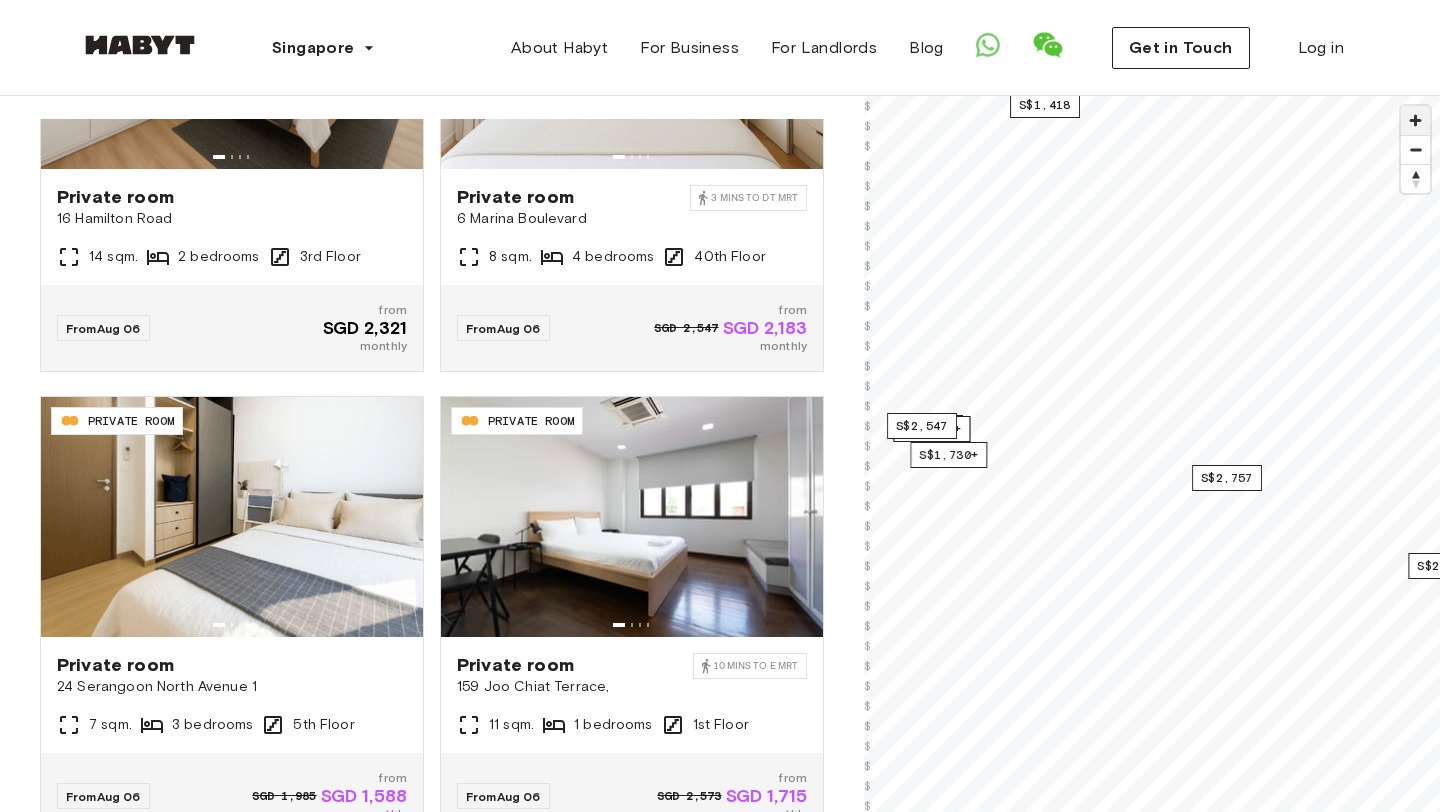 click at bounding box center (1415, 120) 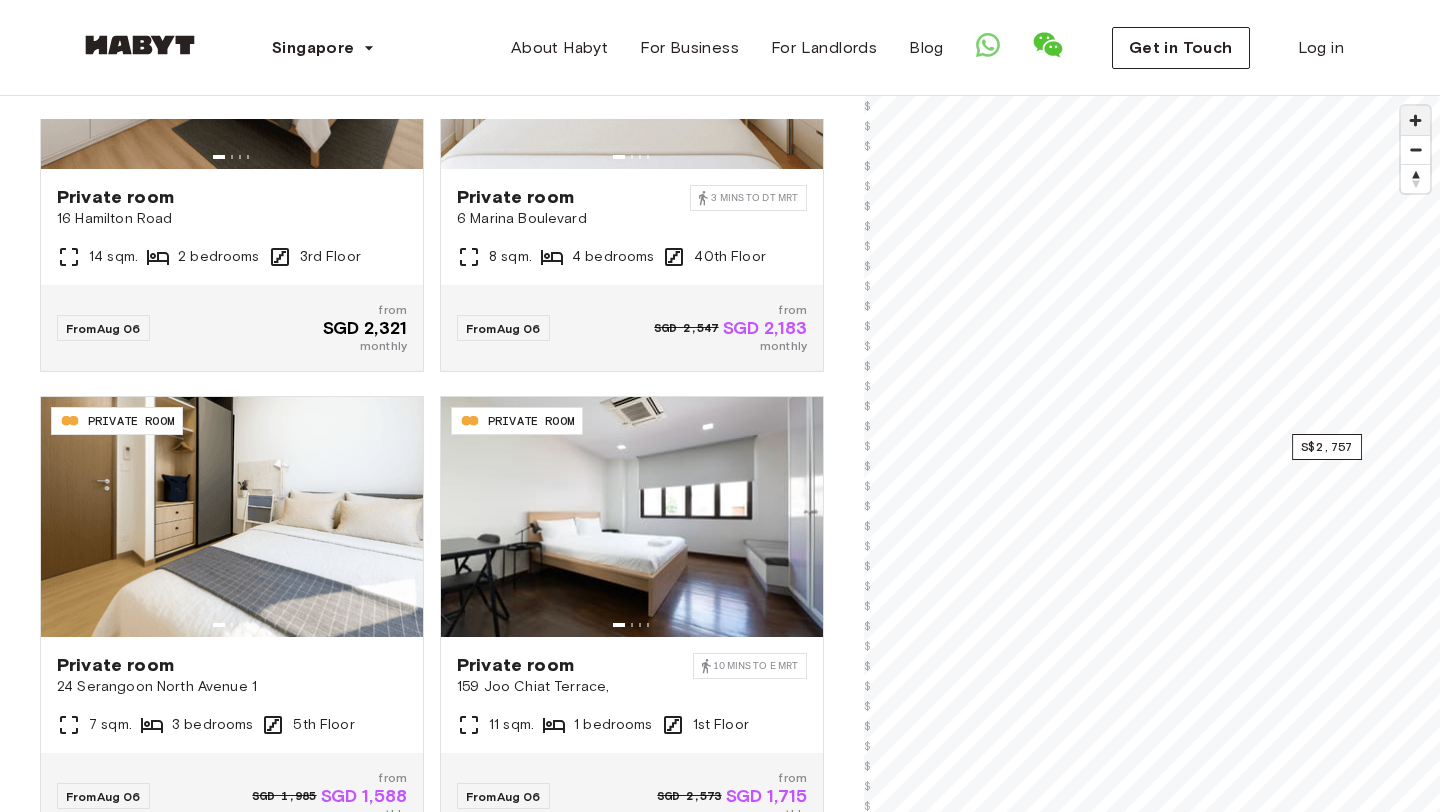 click at bounding box center (1415, 120) 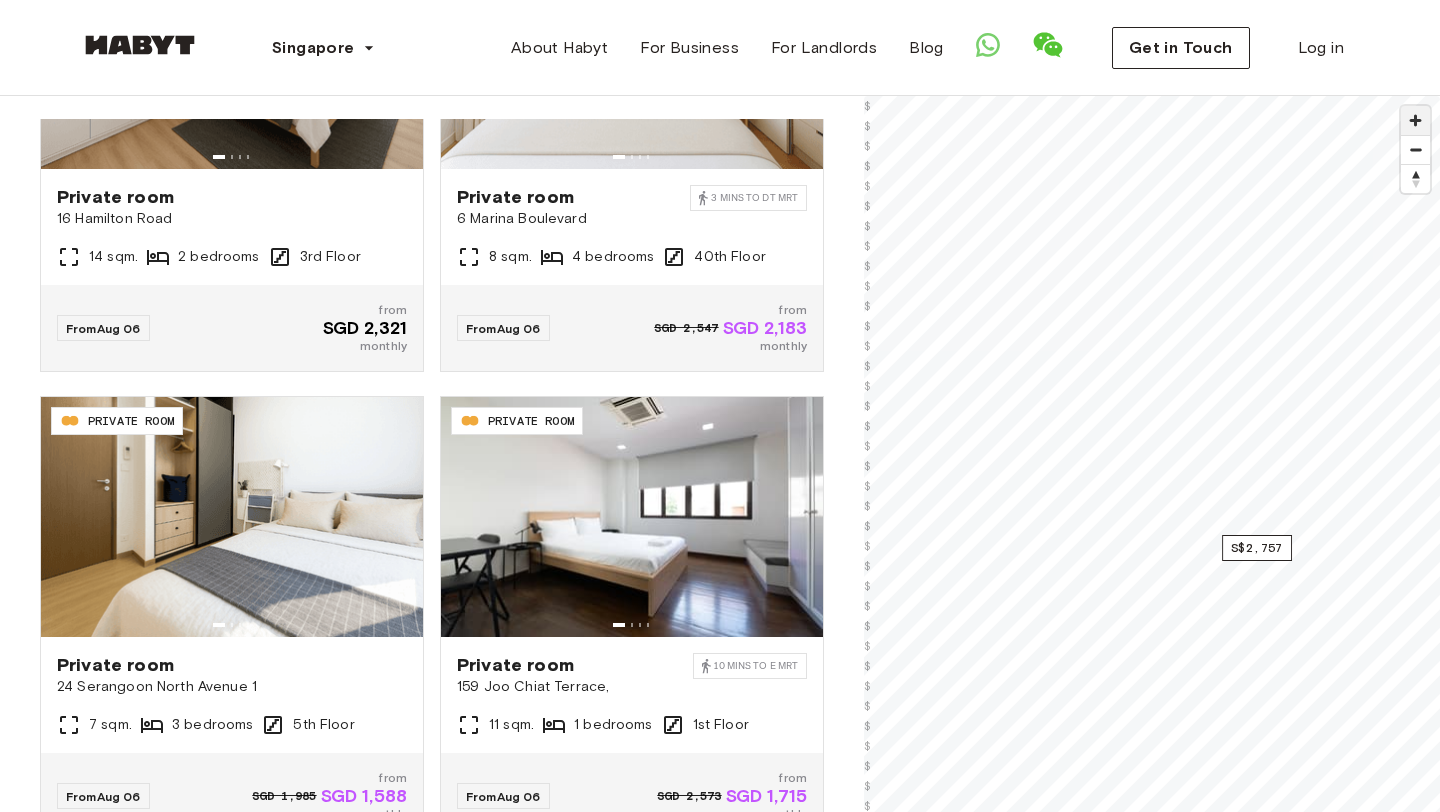 click at bounding box center (1415, 120) 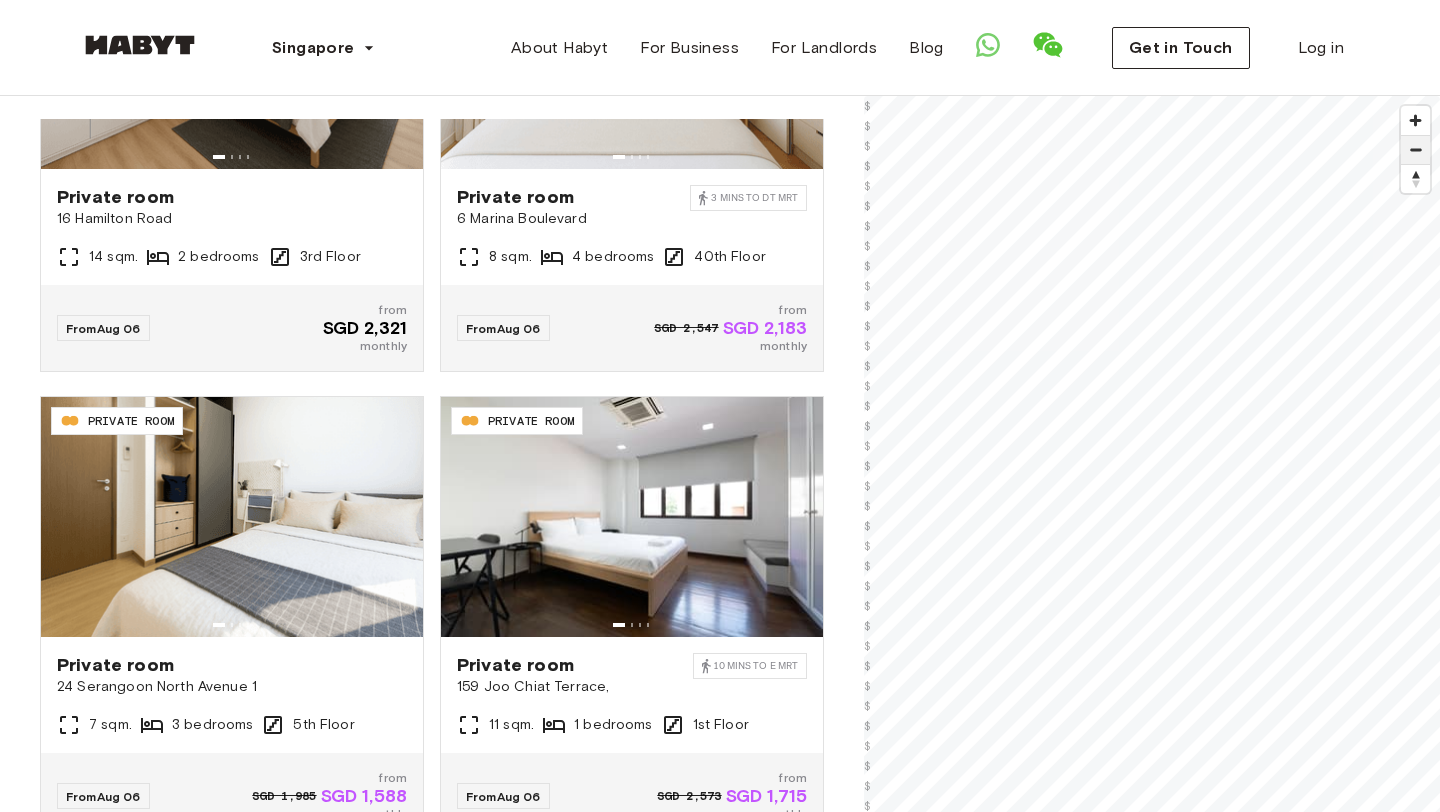 click at bounding box center [1415, 150] 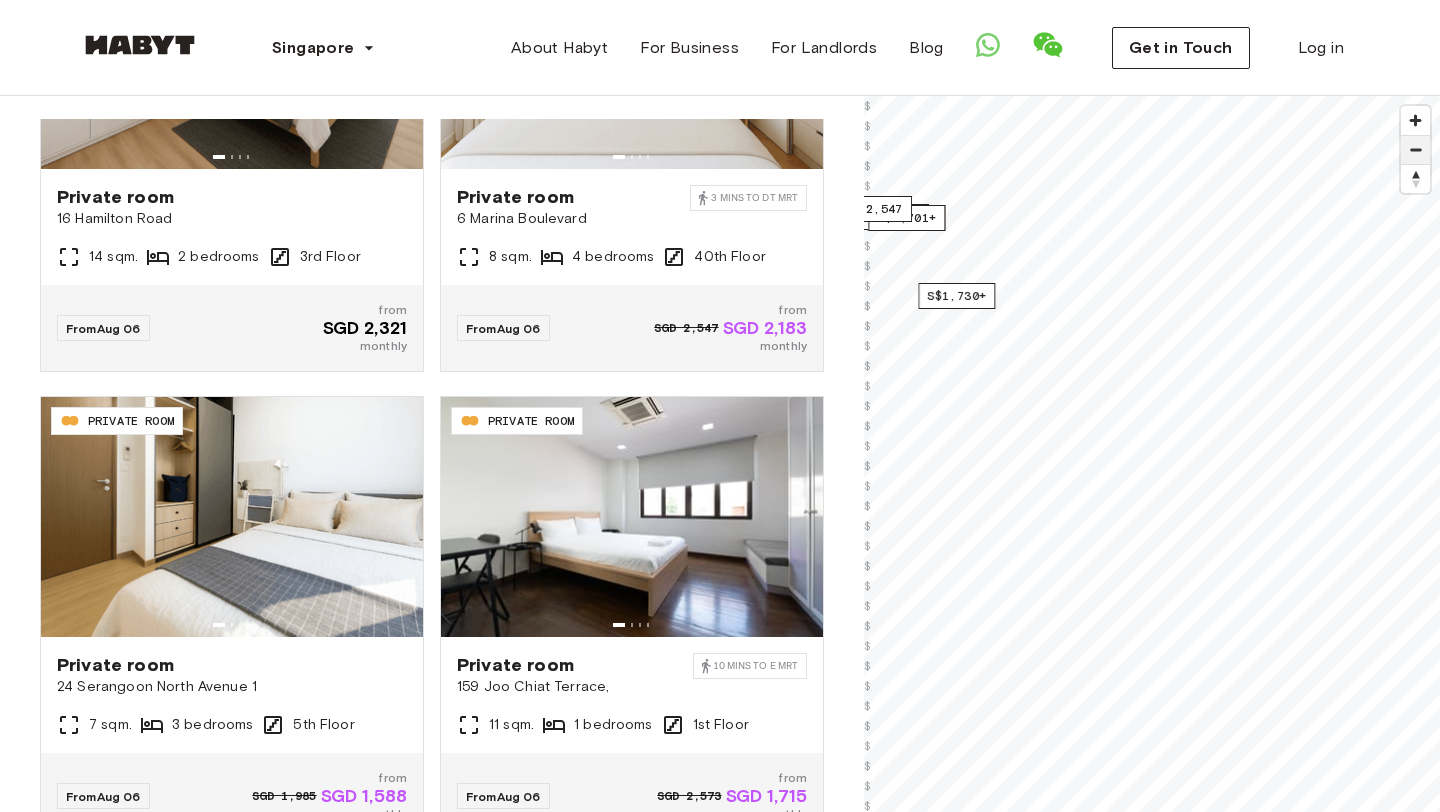 click at bounding box center [1415, 150] 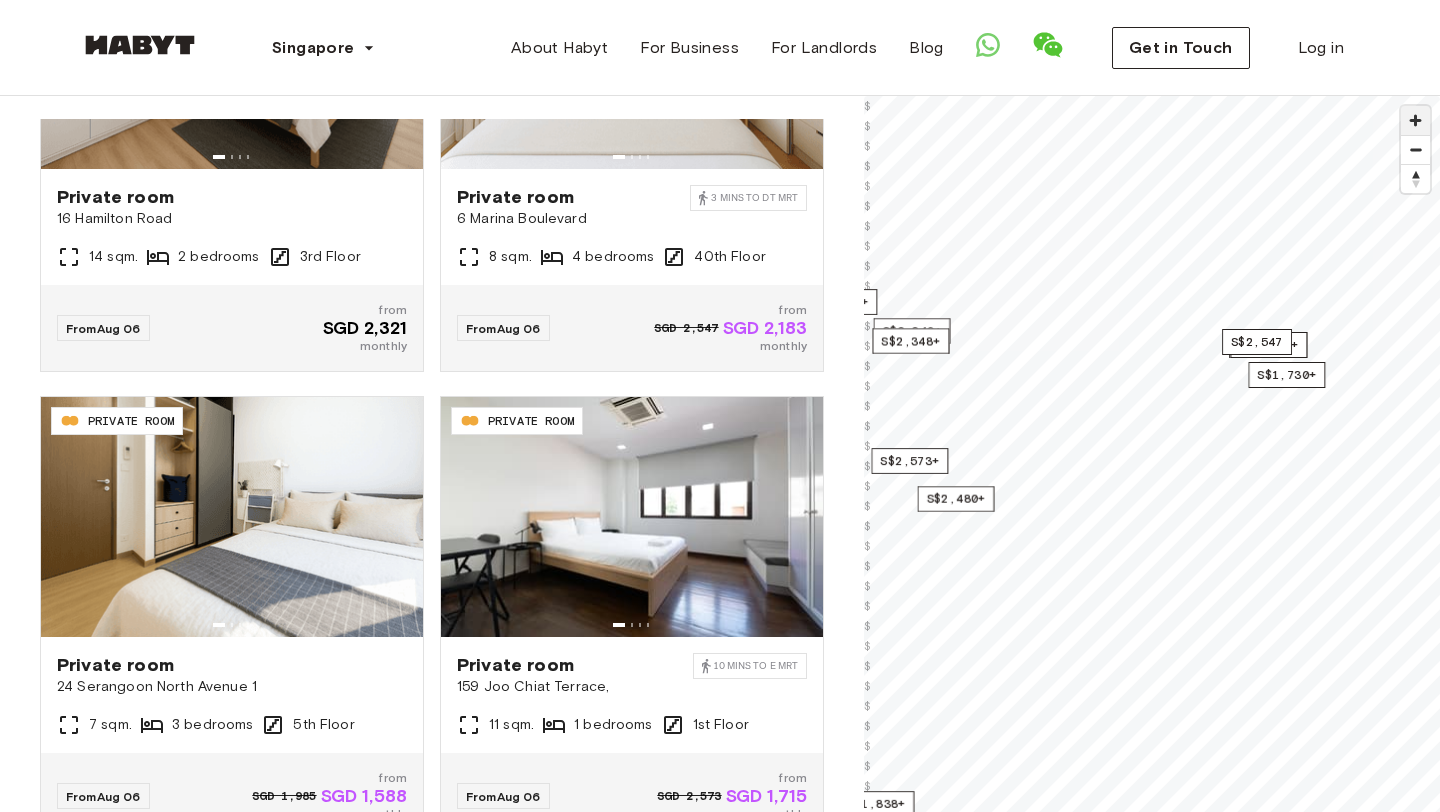 click at bounding box center (1415, 120) 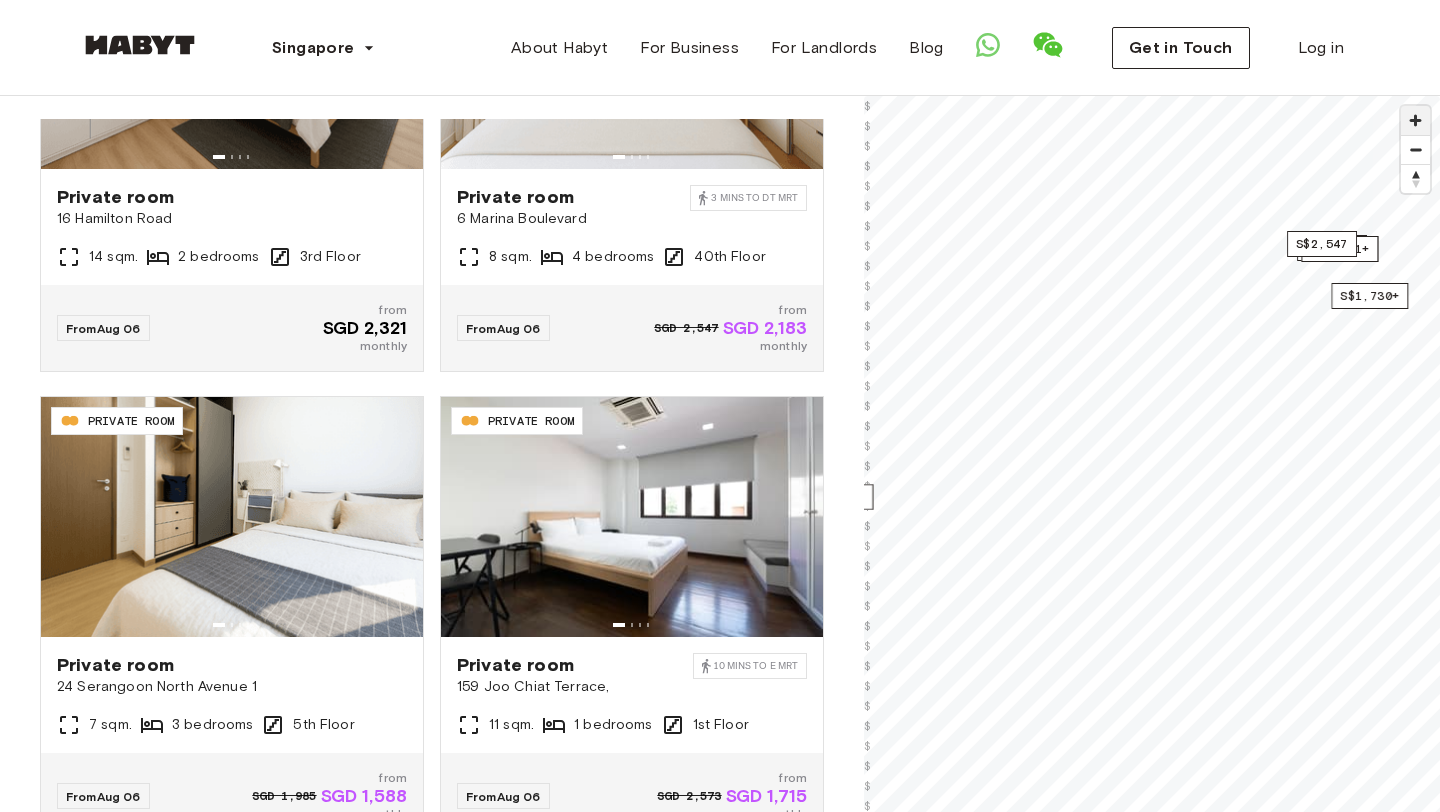 click at bounding box center (1415, 120) 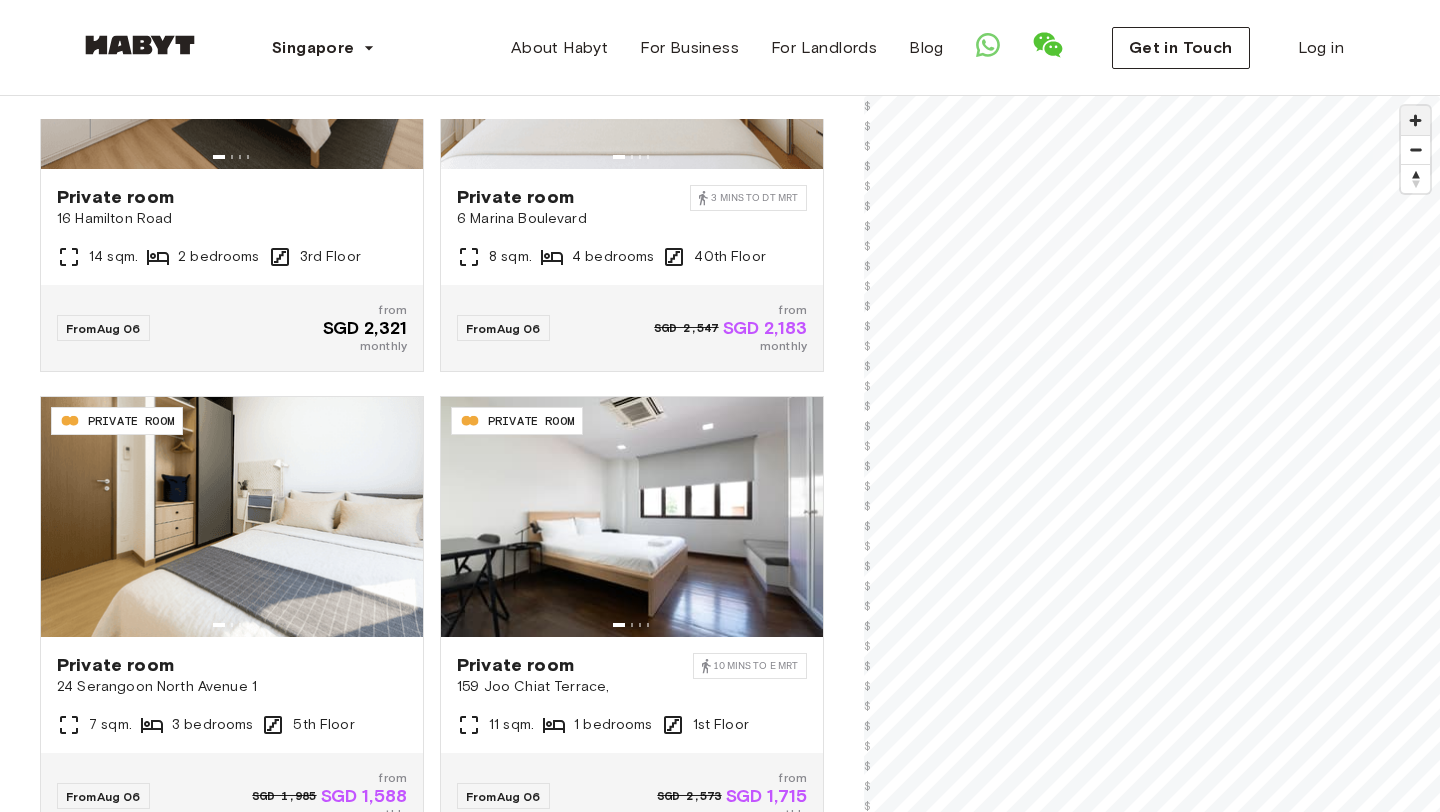 click at bounding box center [1415, 120] 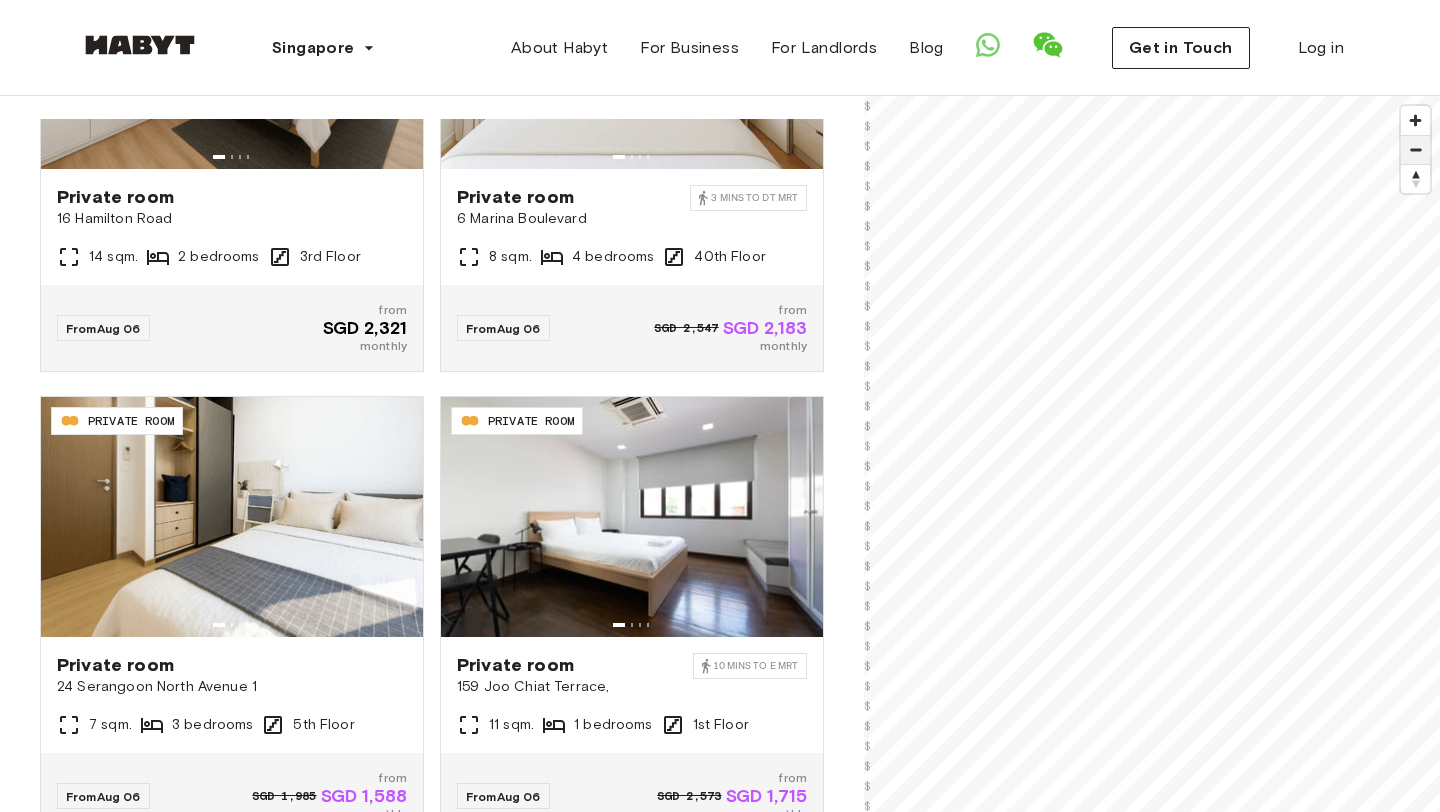 click at bounding box center (1415, 150) 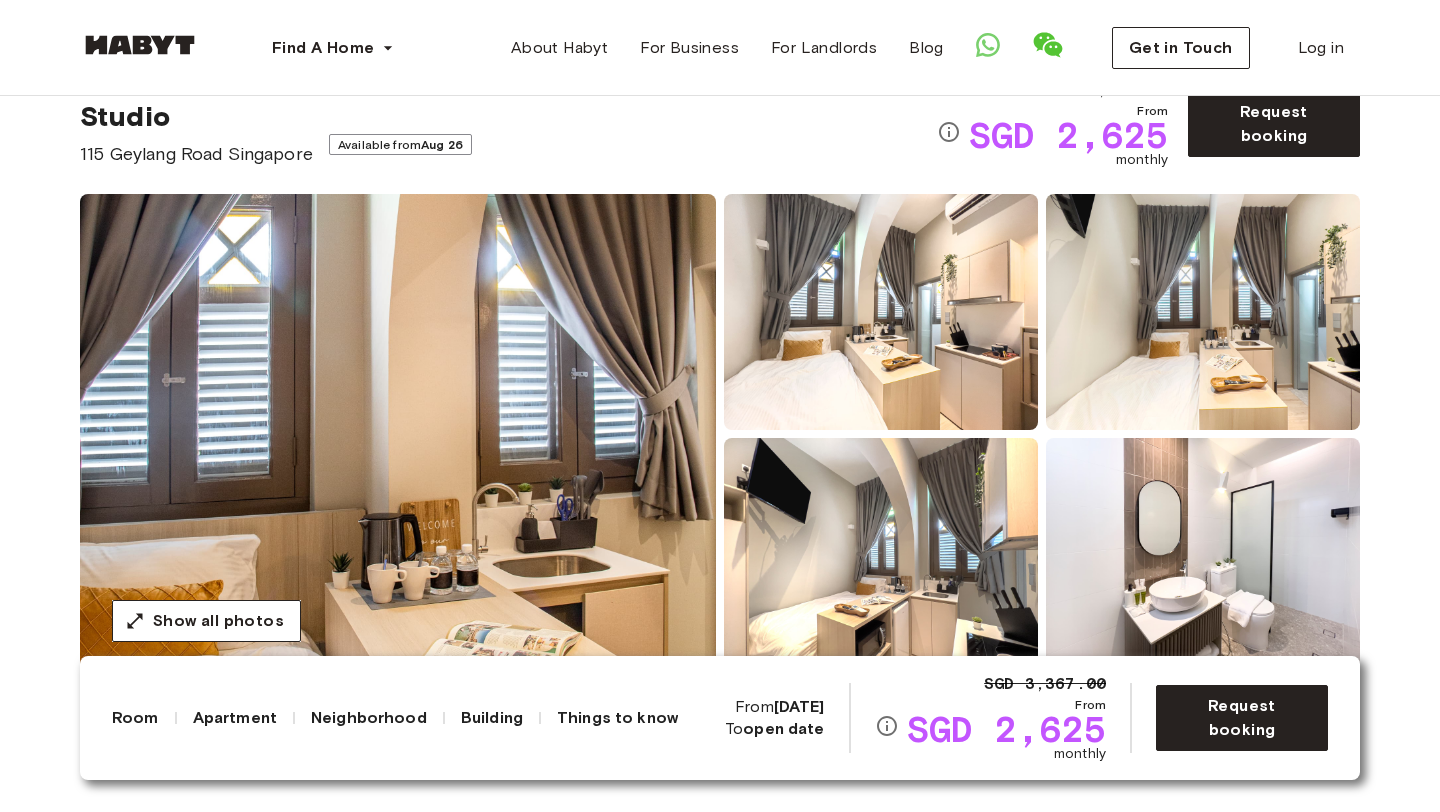 scroll, scrollTop: 89, scrollLeft: 0, axis: vertical 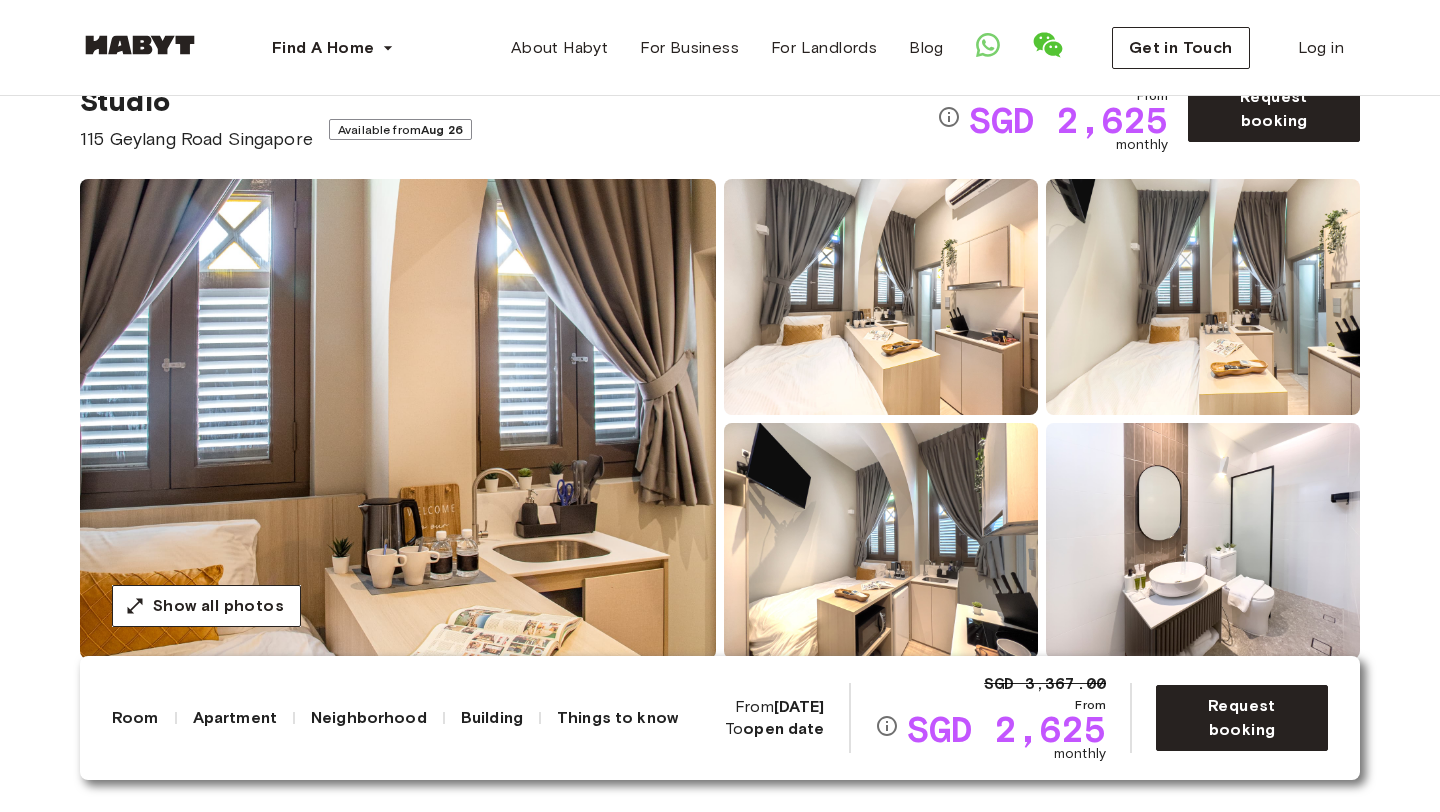click at bounding box center [881, 297] 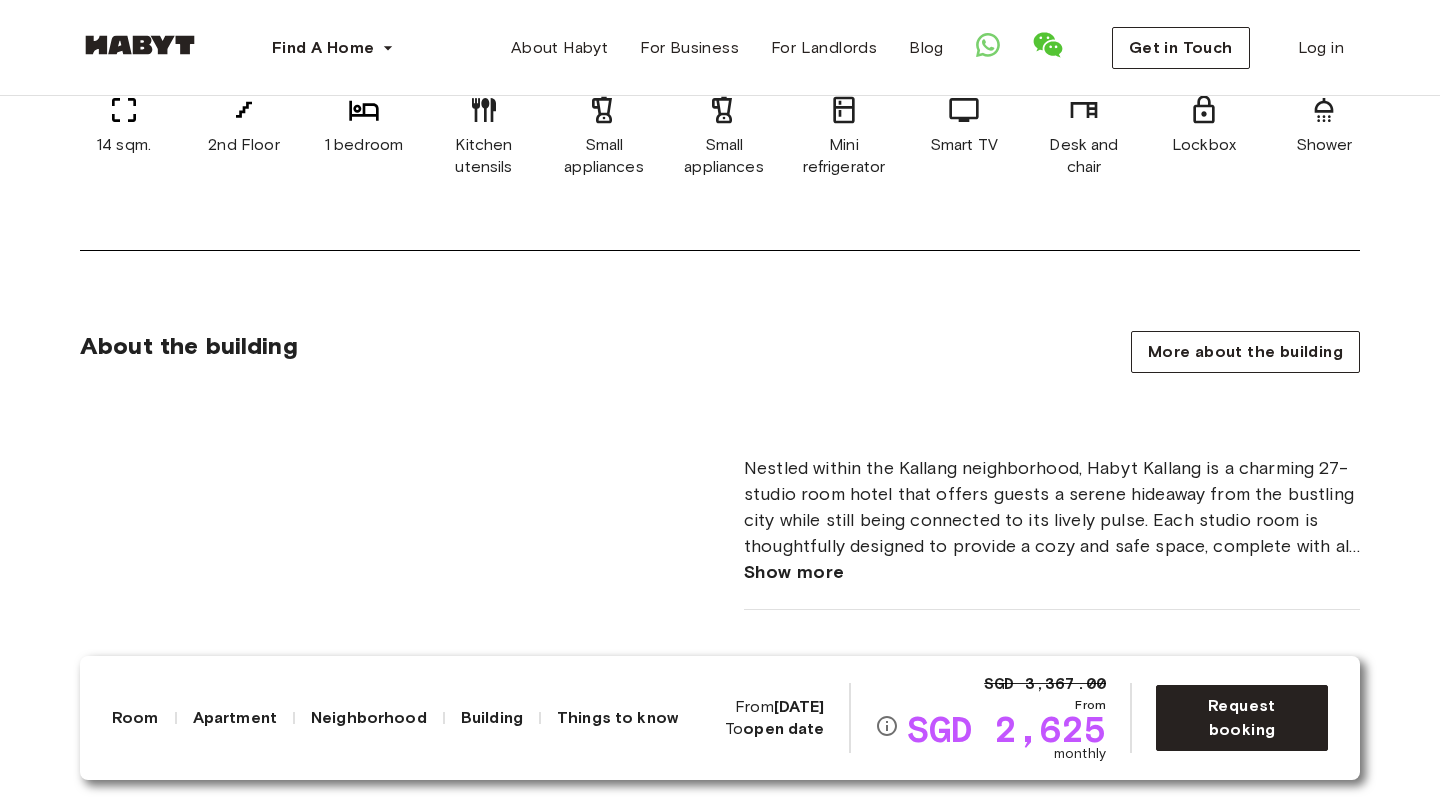 scroll, scrollTop: 1166, scrollLeft: 0, axis: vertical 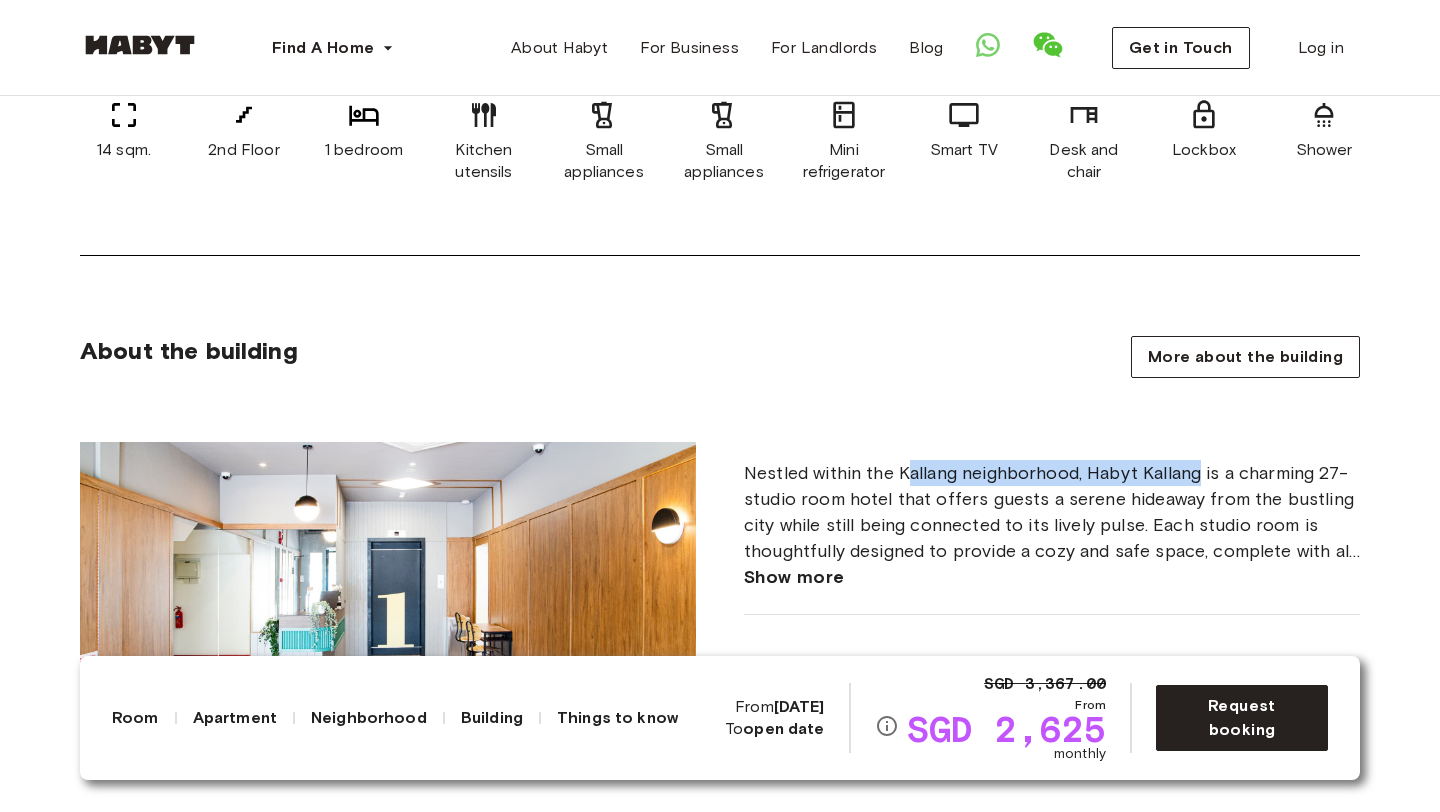 drag, startPoint x: 903, startPoint y: 465, endPoint x: 1184, endPoint y: 476, distance: 281.2152 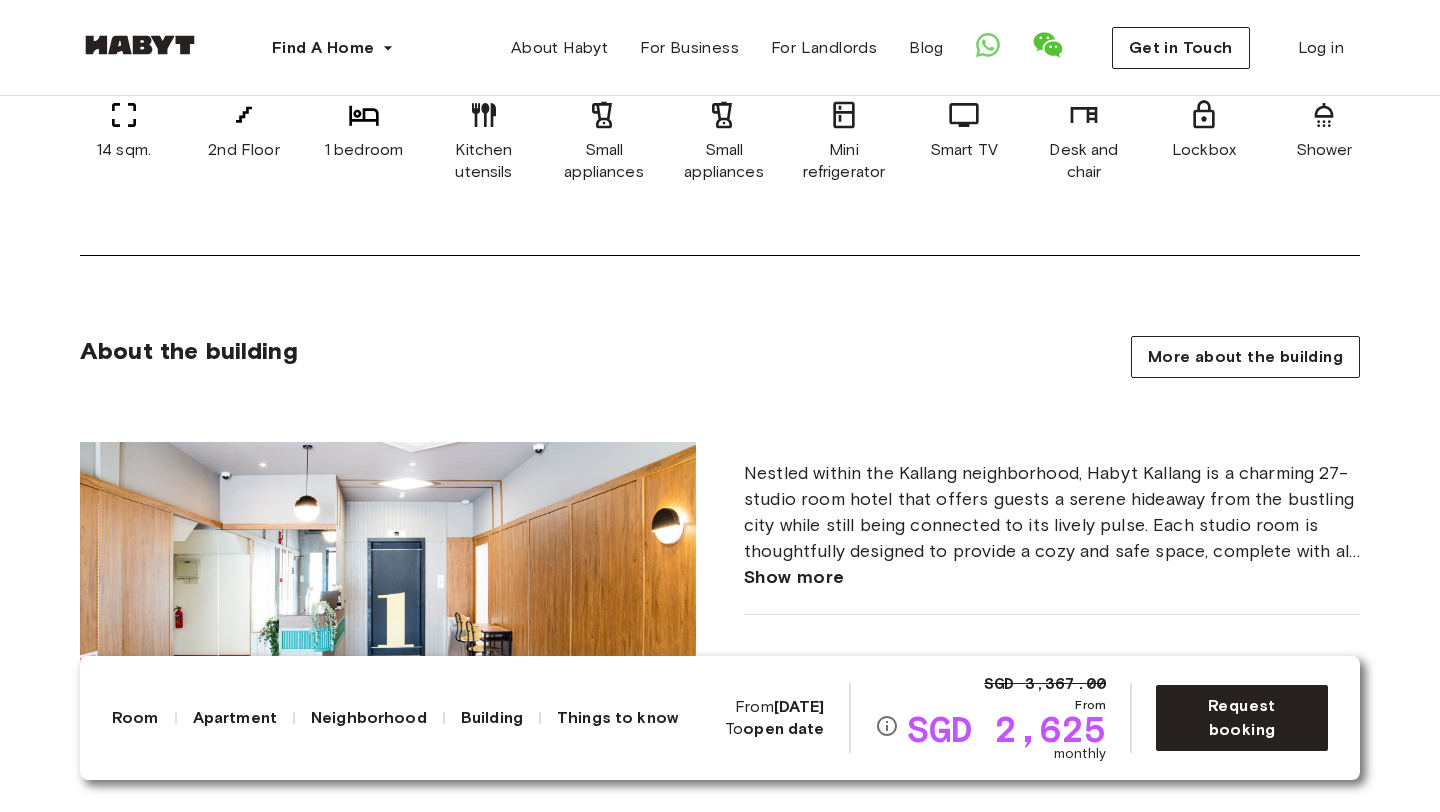 click on "Show more" at bounding box center [794, 577] 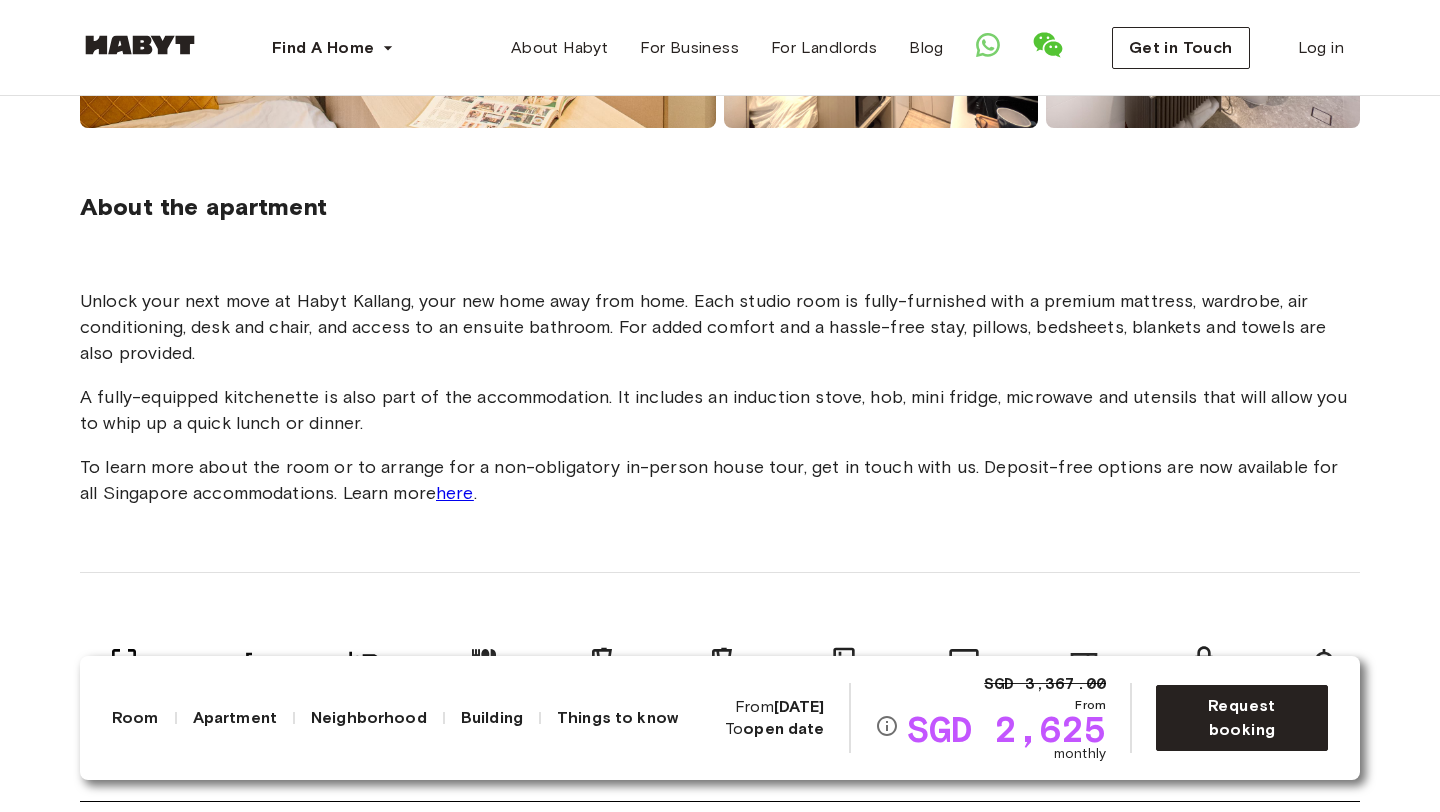 scroll, scrollTop: 619, scrollLeft: 0, axis: vertical 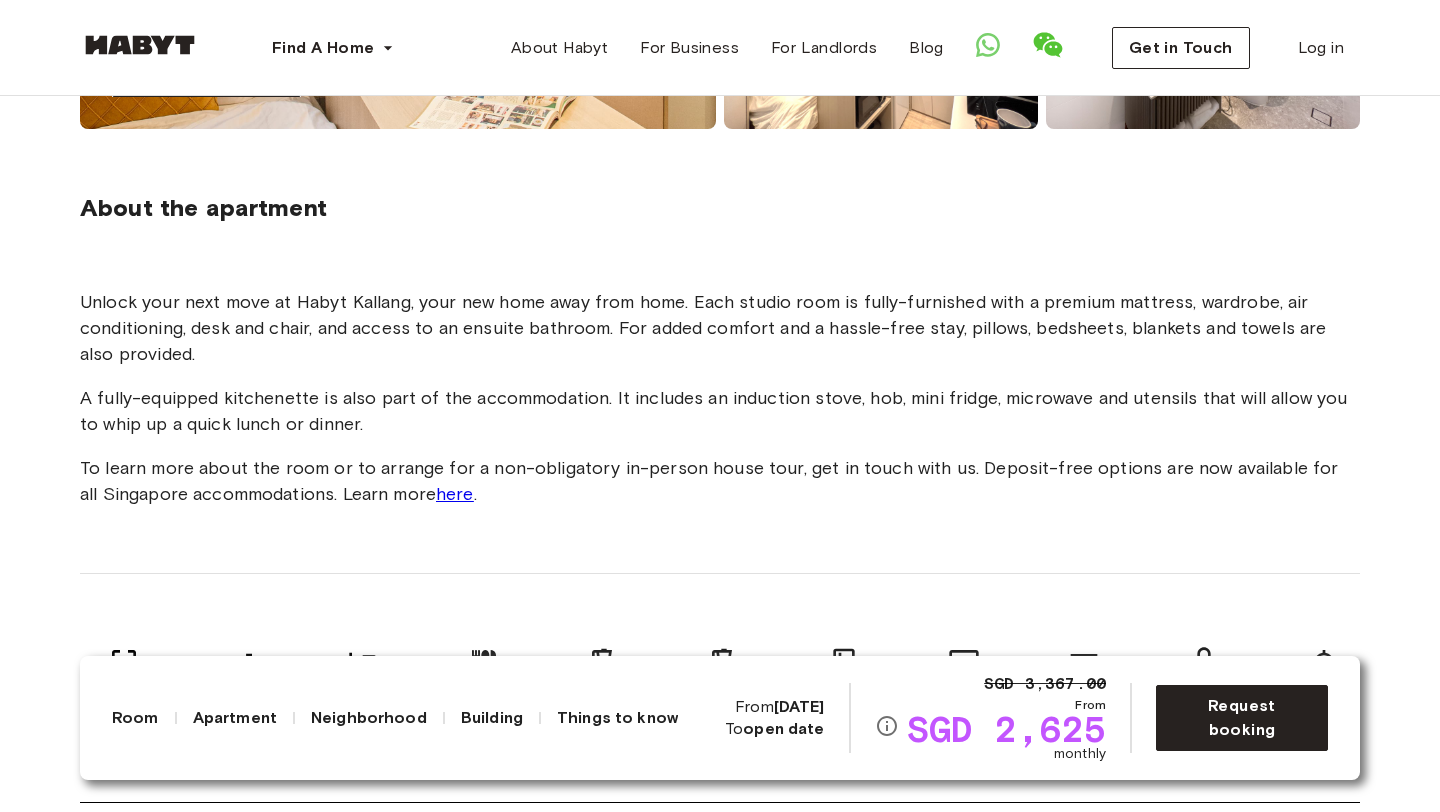 click on "here" at bounding box center (455, 494) 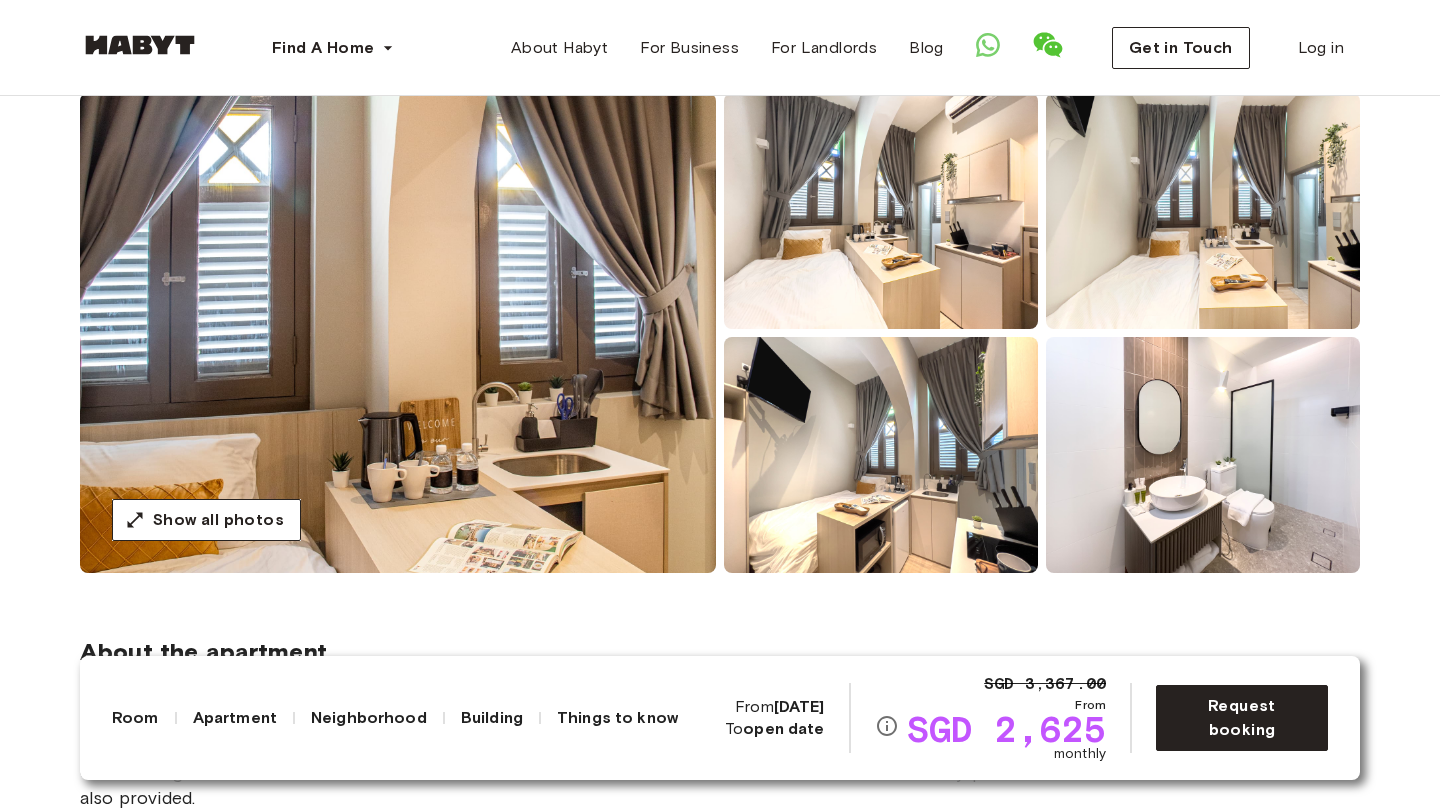 scroll, scrollTop: 176, scrollLeft: 0, axis: vertical 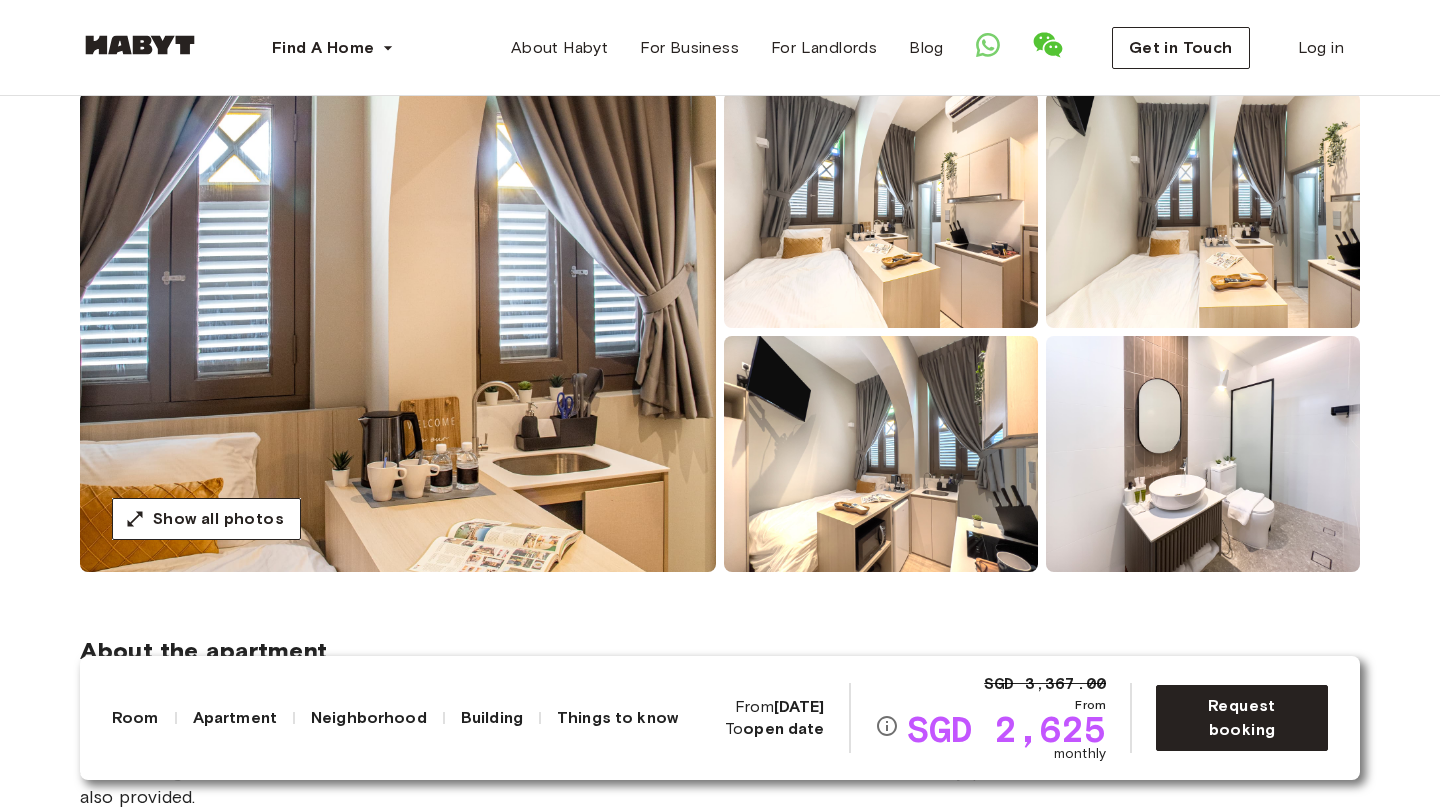 click at bounding box center (1203, 454) 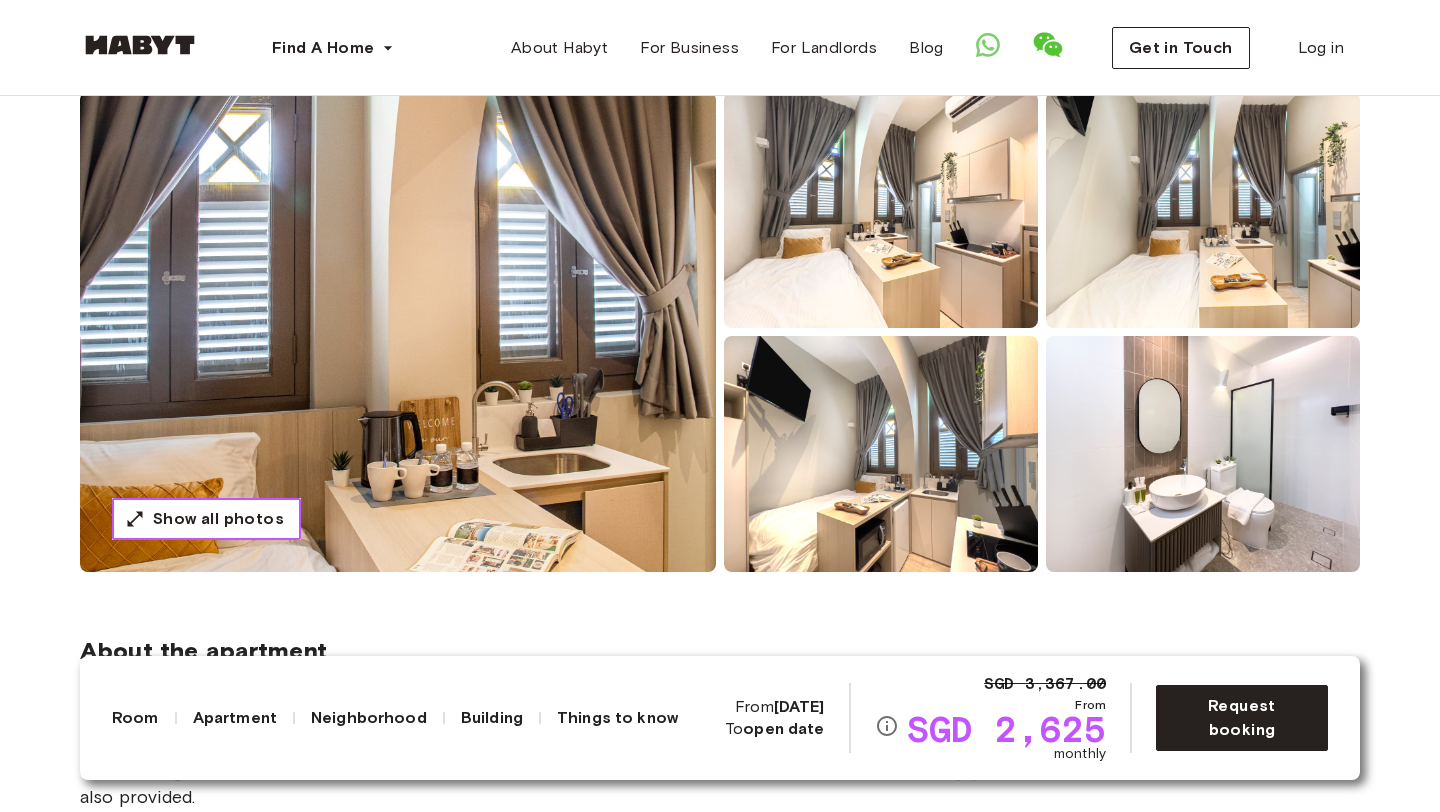 click on "Show all photos" at bounding box center [218, 519] 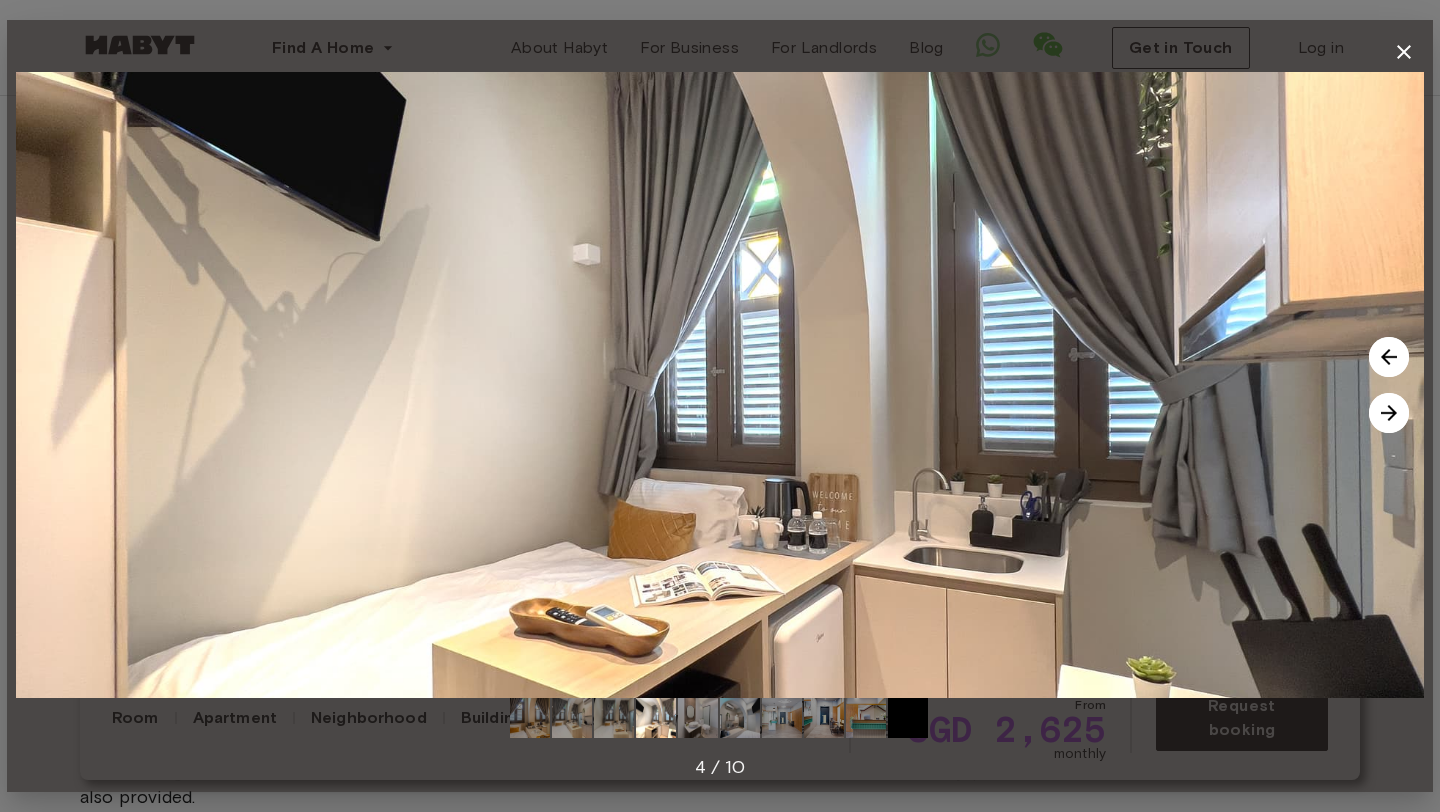 click on "4 / 10" at bounding box center (720, 767) 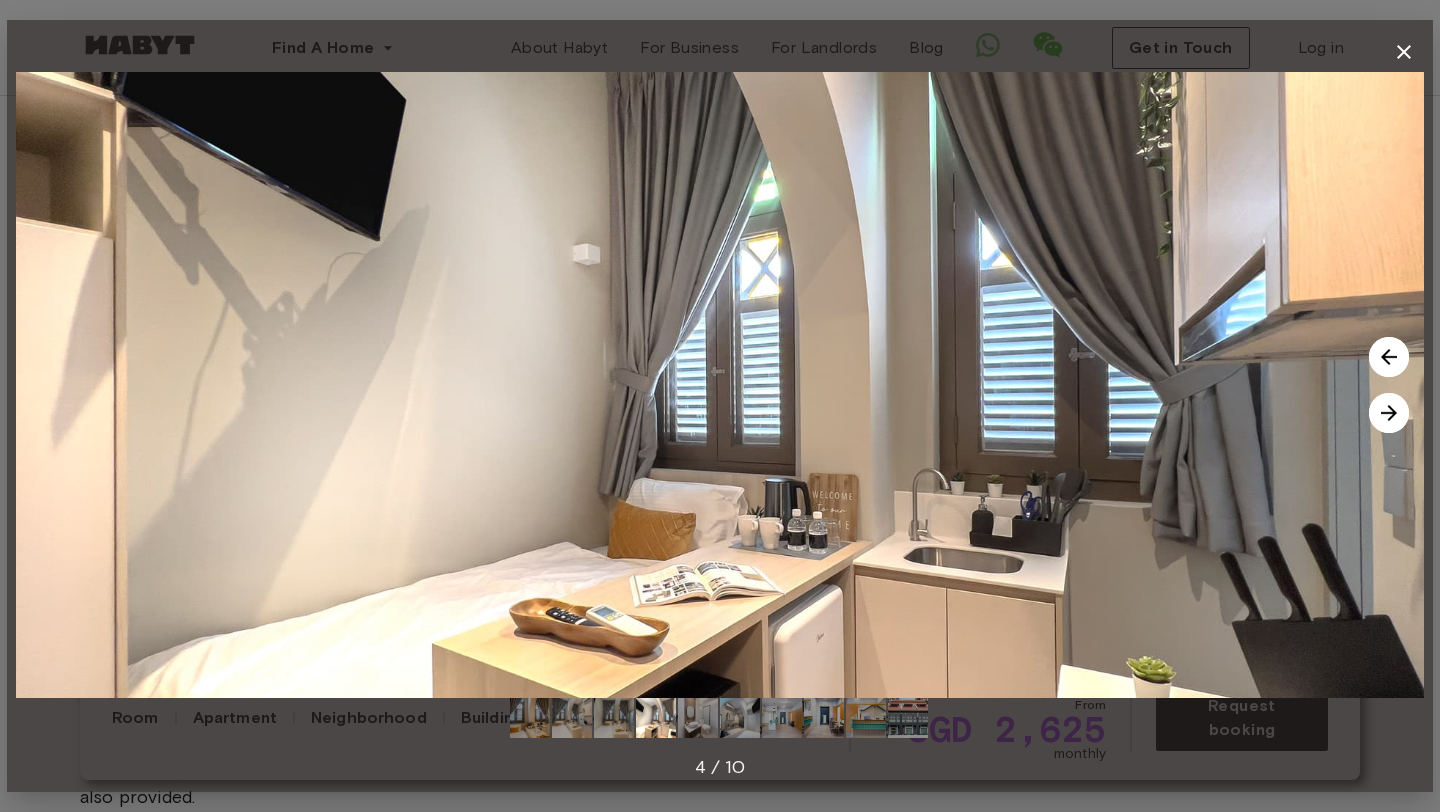 click 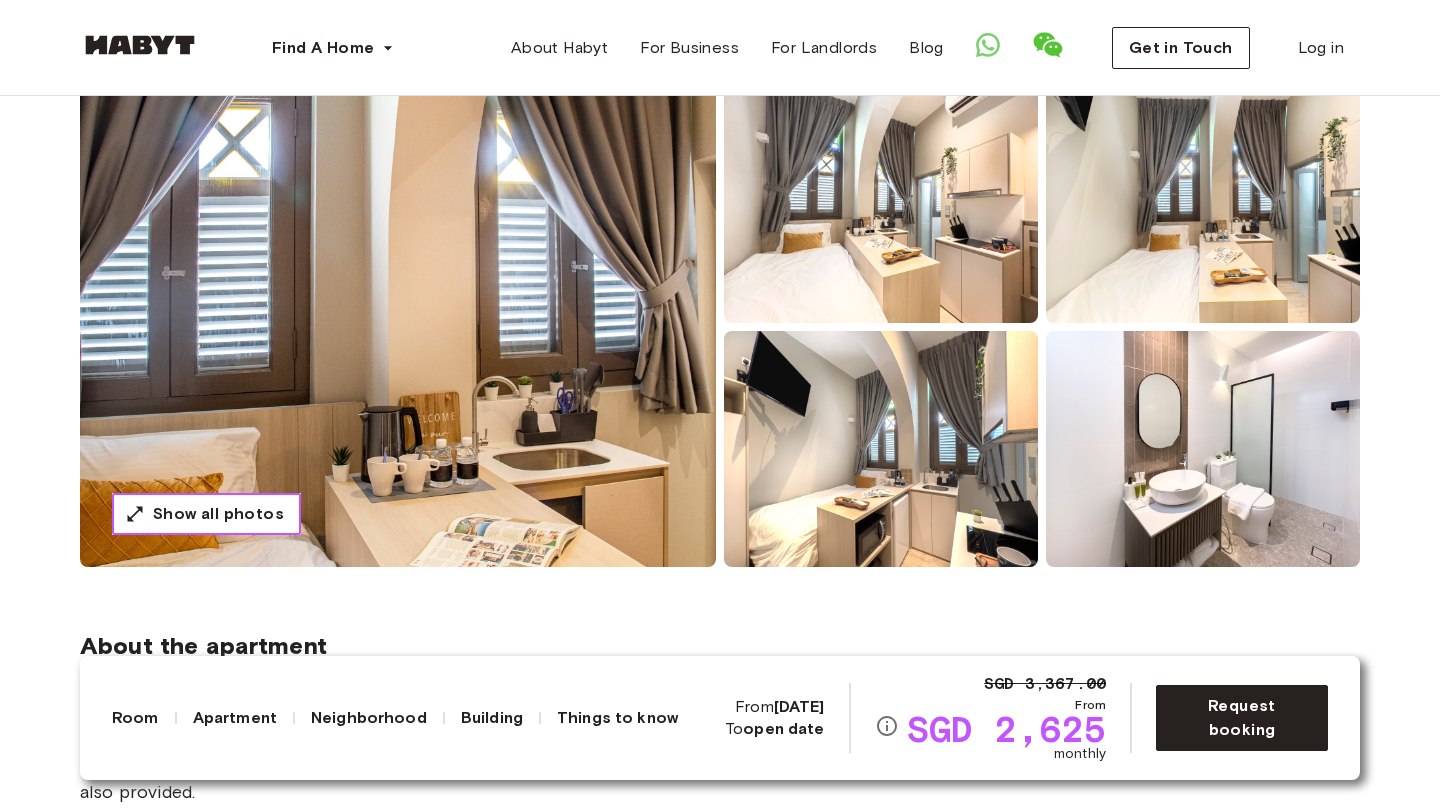 scroll, scrollTop: 0, scrollLeft: 0, axis: both 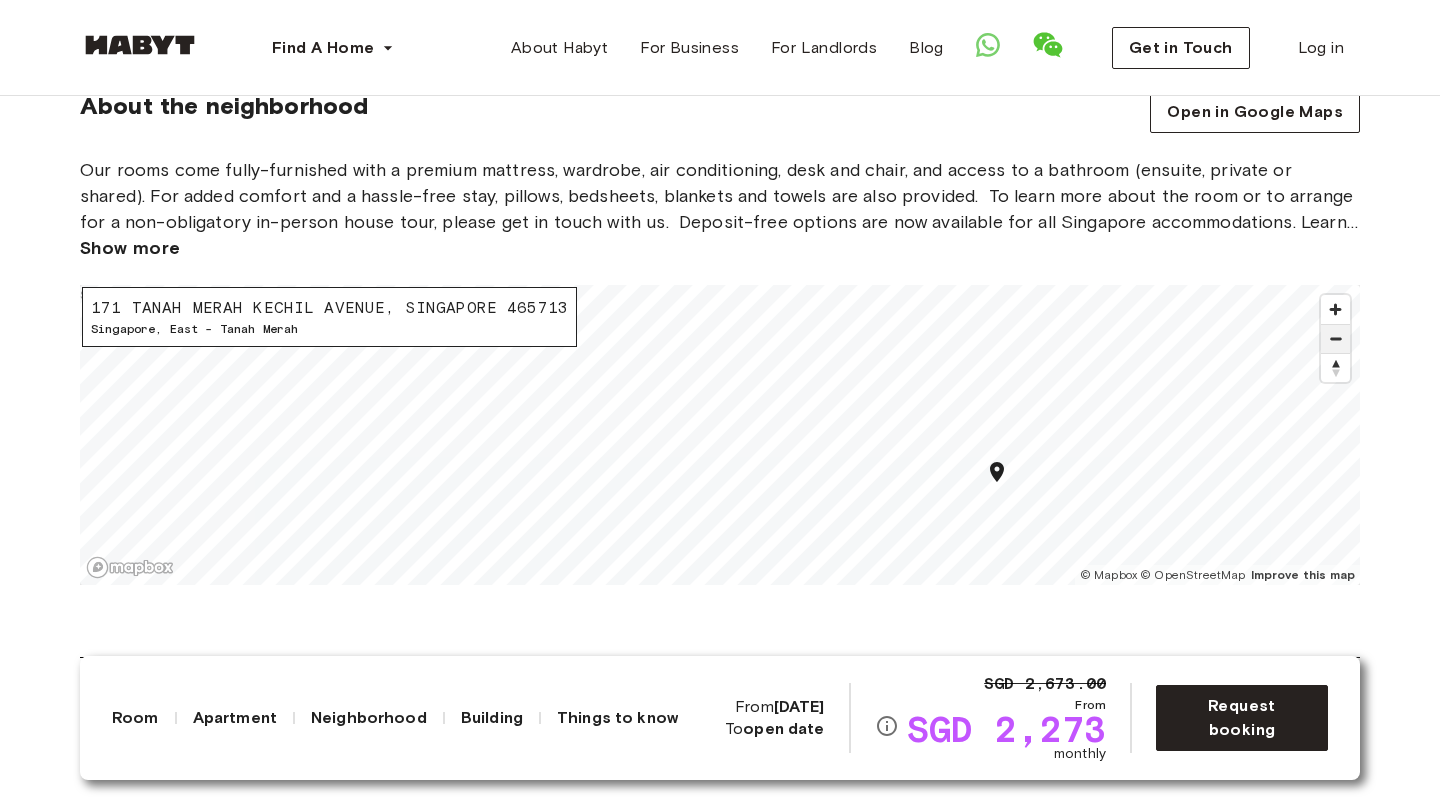 click at bounding box center (1335, 339) 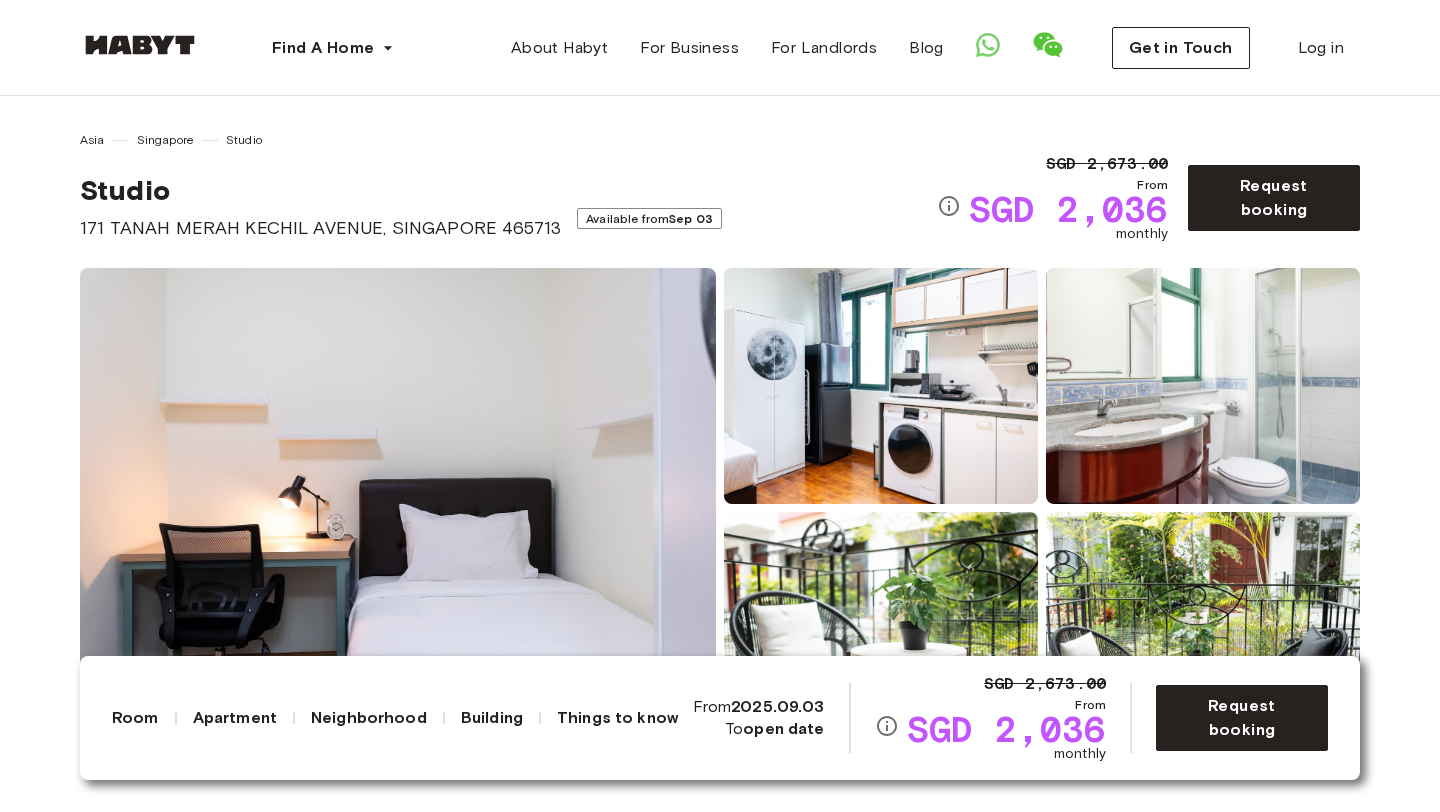 scroll, scrollTop: 0, scrollLeft: 0, axis: both 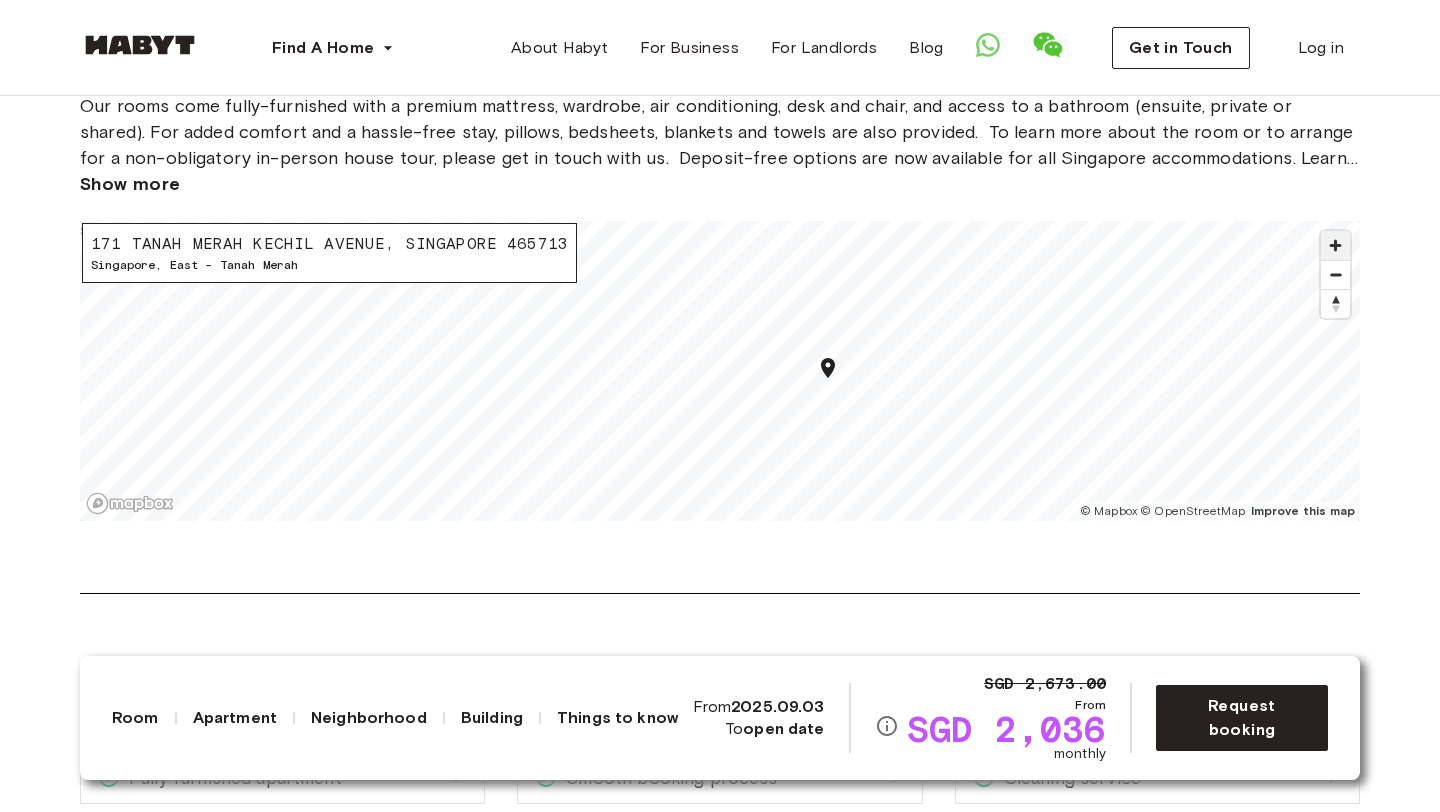 click at bounding box center [1335, 245] 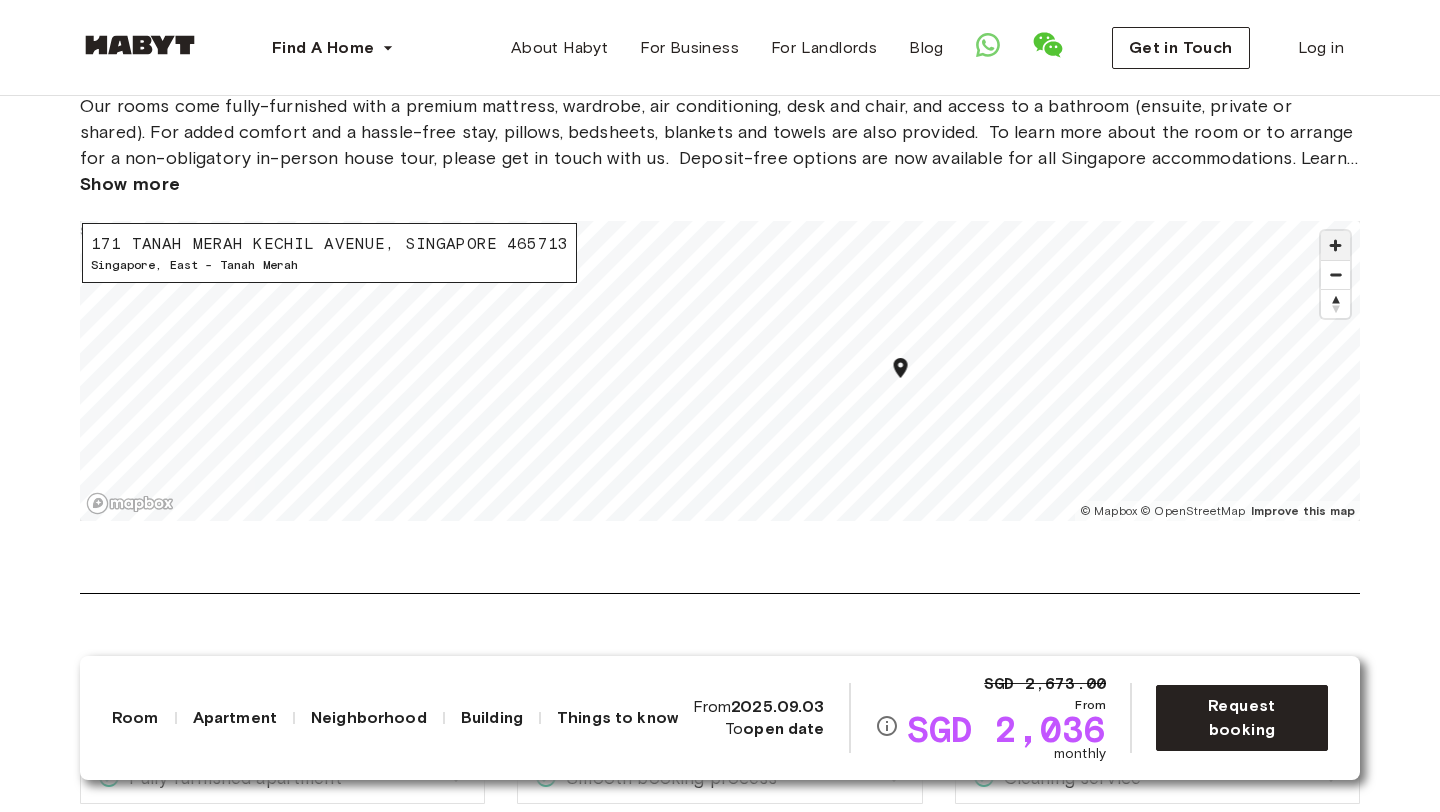 click at bounding box center [1335, 245] 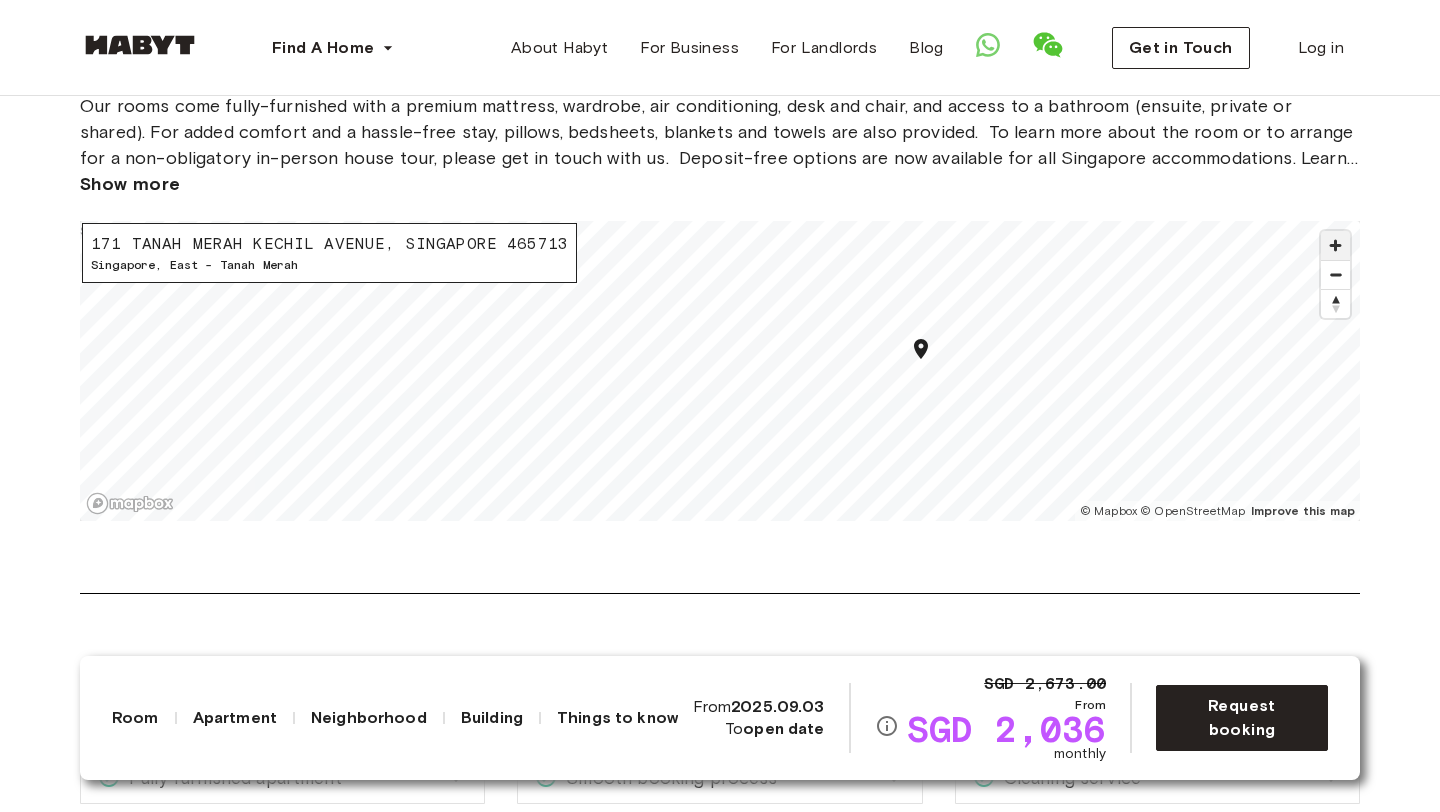 click at bounding box center (1335, 245) 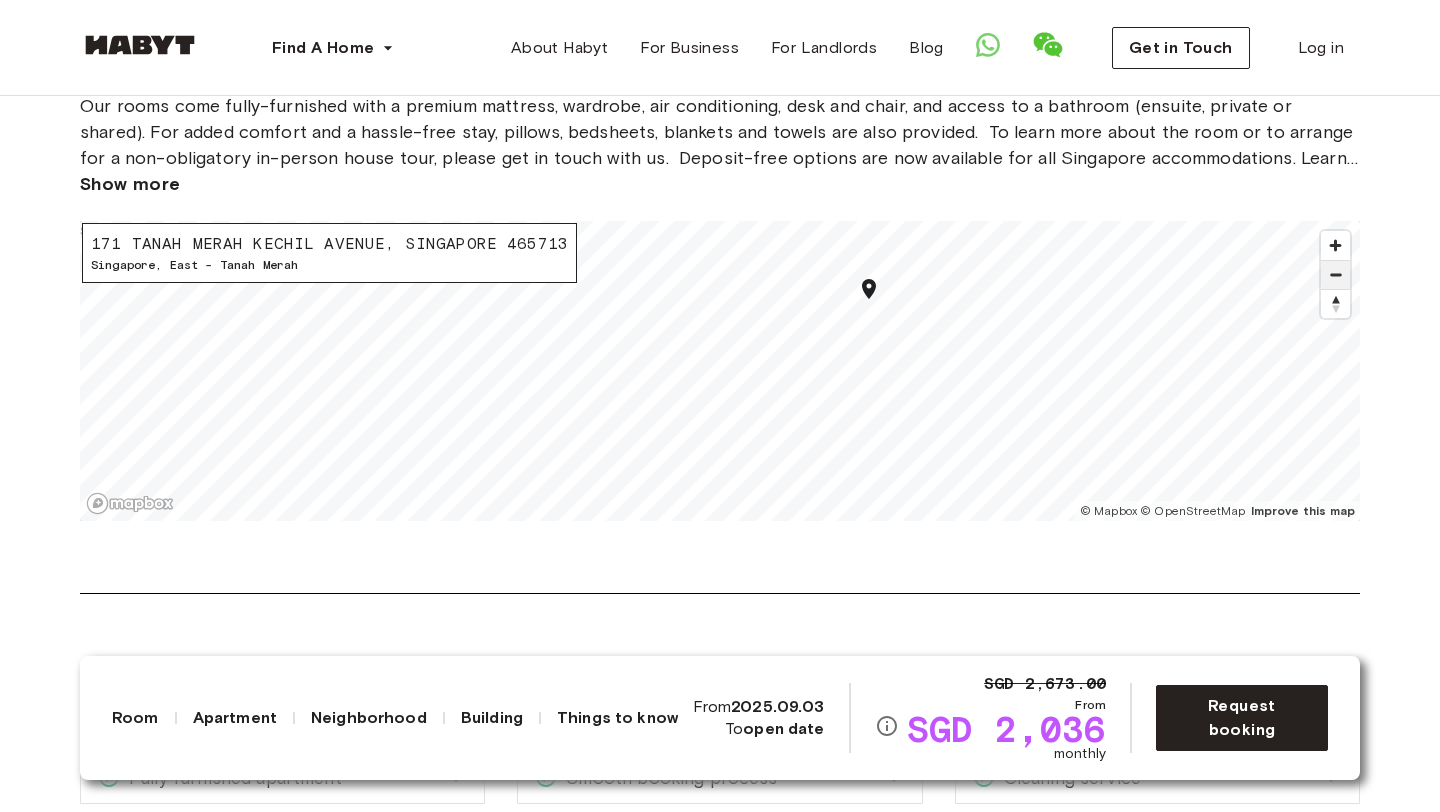 click at bounding box center (1335, 275) 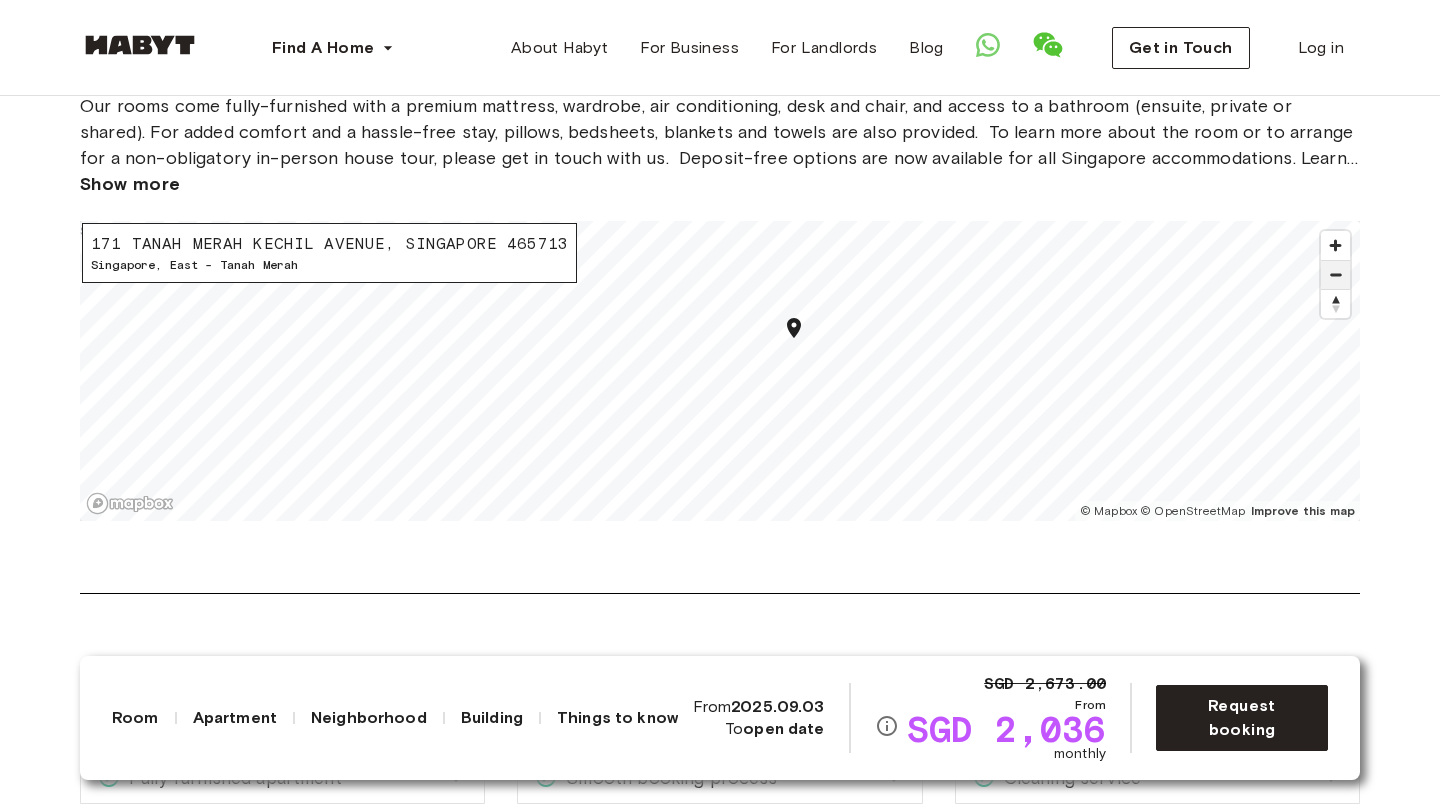 click at bounding box center [1335, 275] 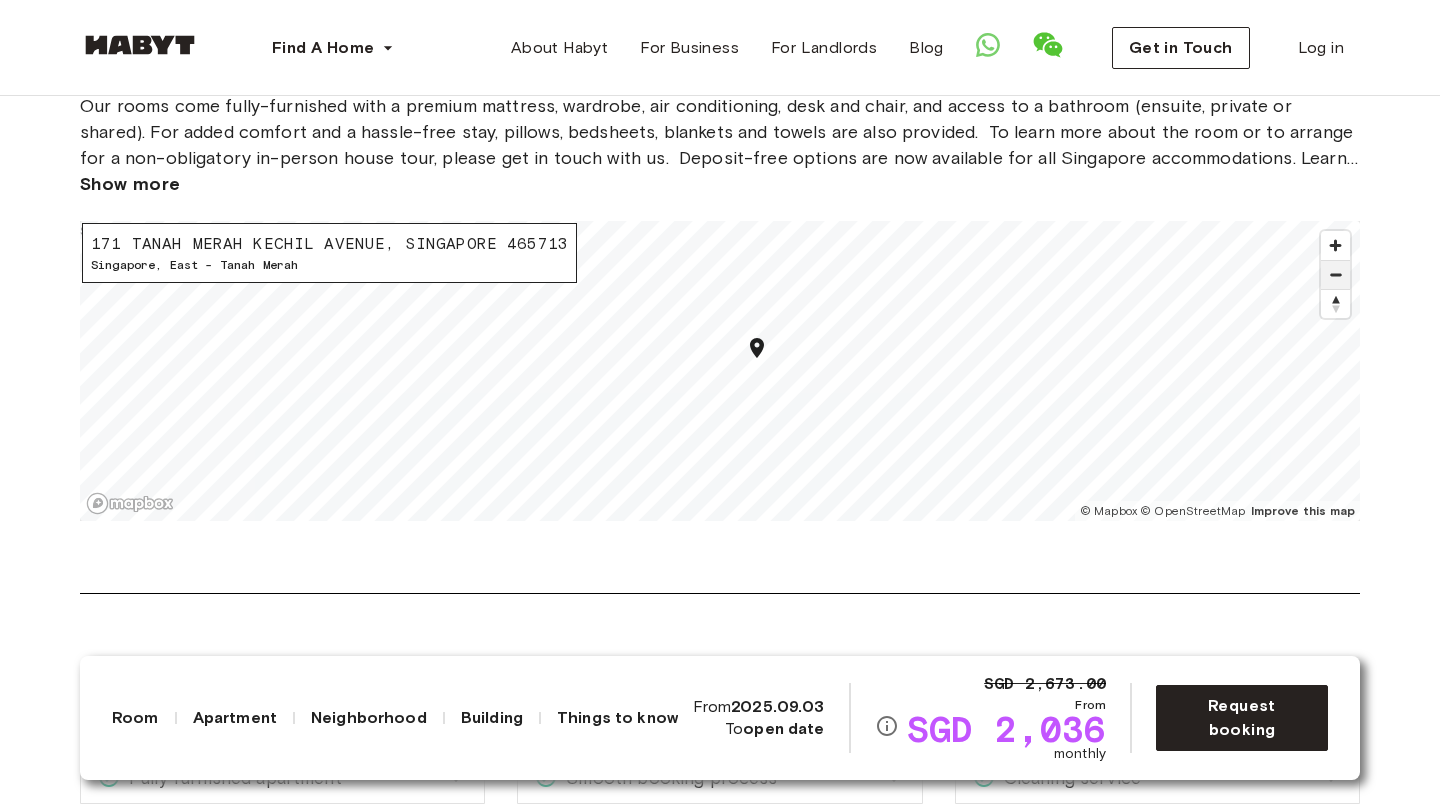 click at bounding box center [1335, 275] 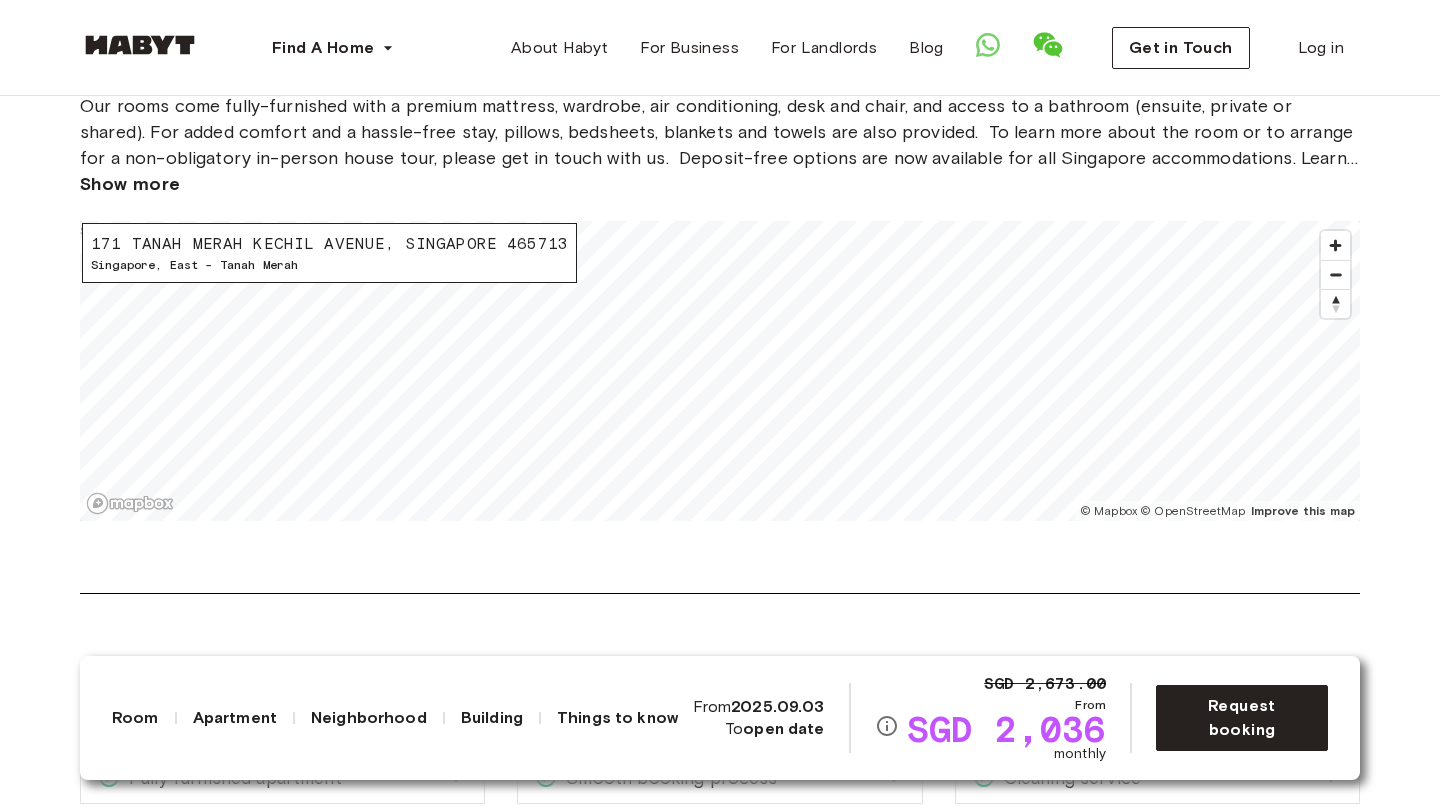 click on "About the neighborhood Open in Google Maps Our rooms come fully-furnished with a premium mattress, wardrobe, air conditioning, desk and chair, and access to a bathroom (ensuite, private or shared). For added comfort and a hassle-free stay, pillows, bedsheets, blankets and towels are also provided.  To learn more about the room or to arrange for a non-obligatory in-person house tour, please get in touch with us.  Deposit-free options are now available for all Singapore accommodations. Learn more  here Show more 171 TANAH MERAH KECHIL AVENUE, SINGAPORE 465713 Singapore ,   East - Tanah Merah © Mapbox   © OpenStreetMap   Improve this map $" at bounding box center (720, 310) 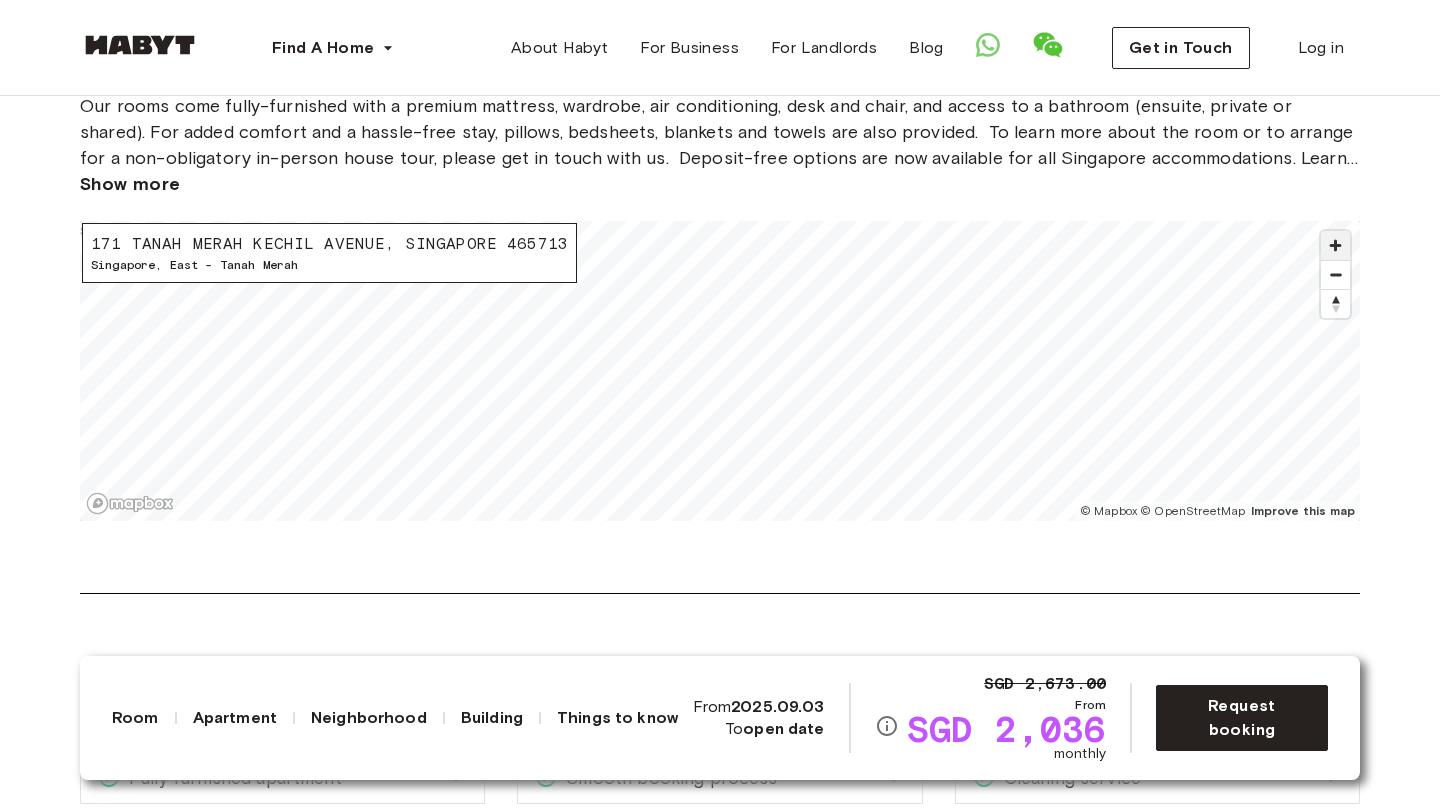 click at bounding box center [1335, 245] 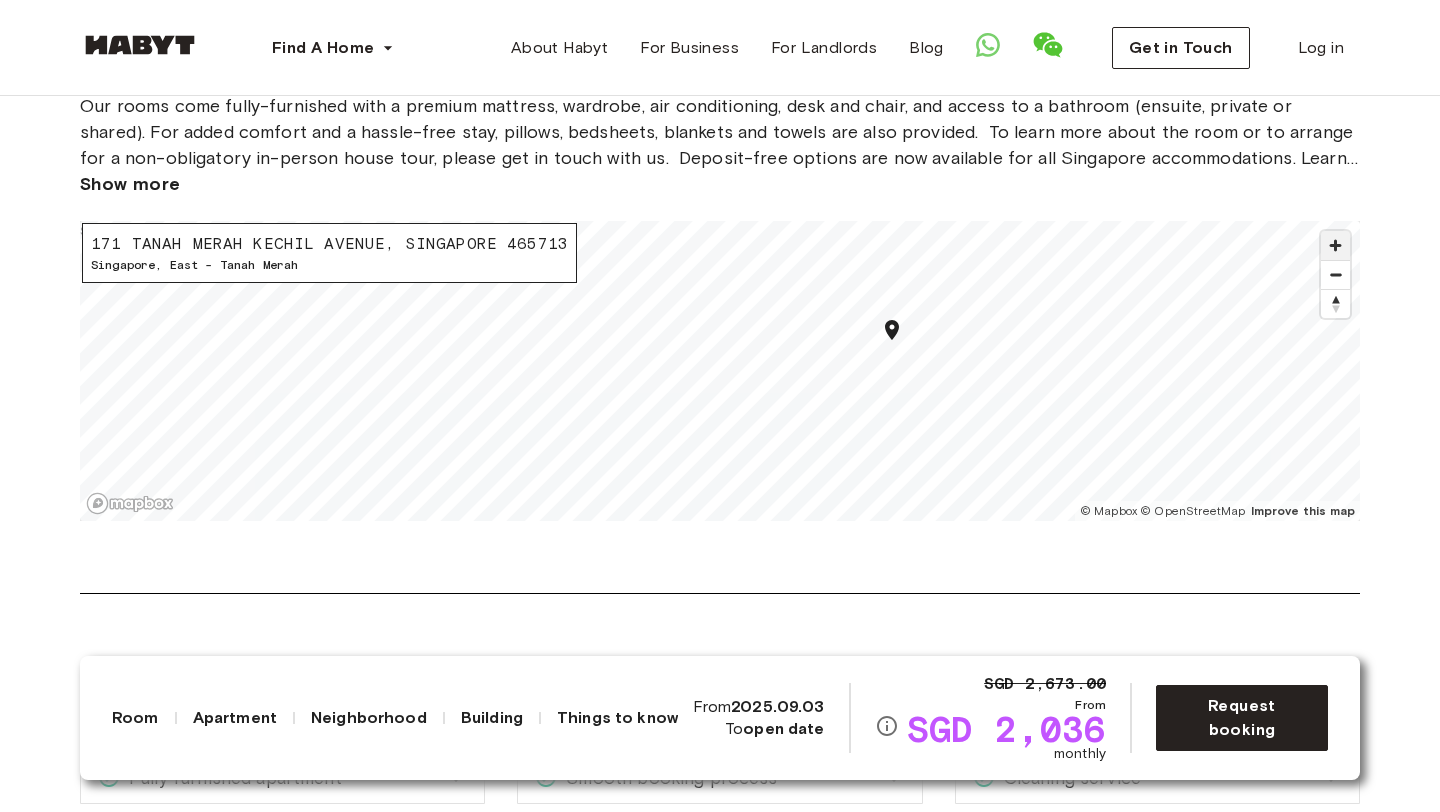 click at bounding box center (1335, 245) 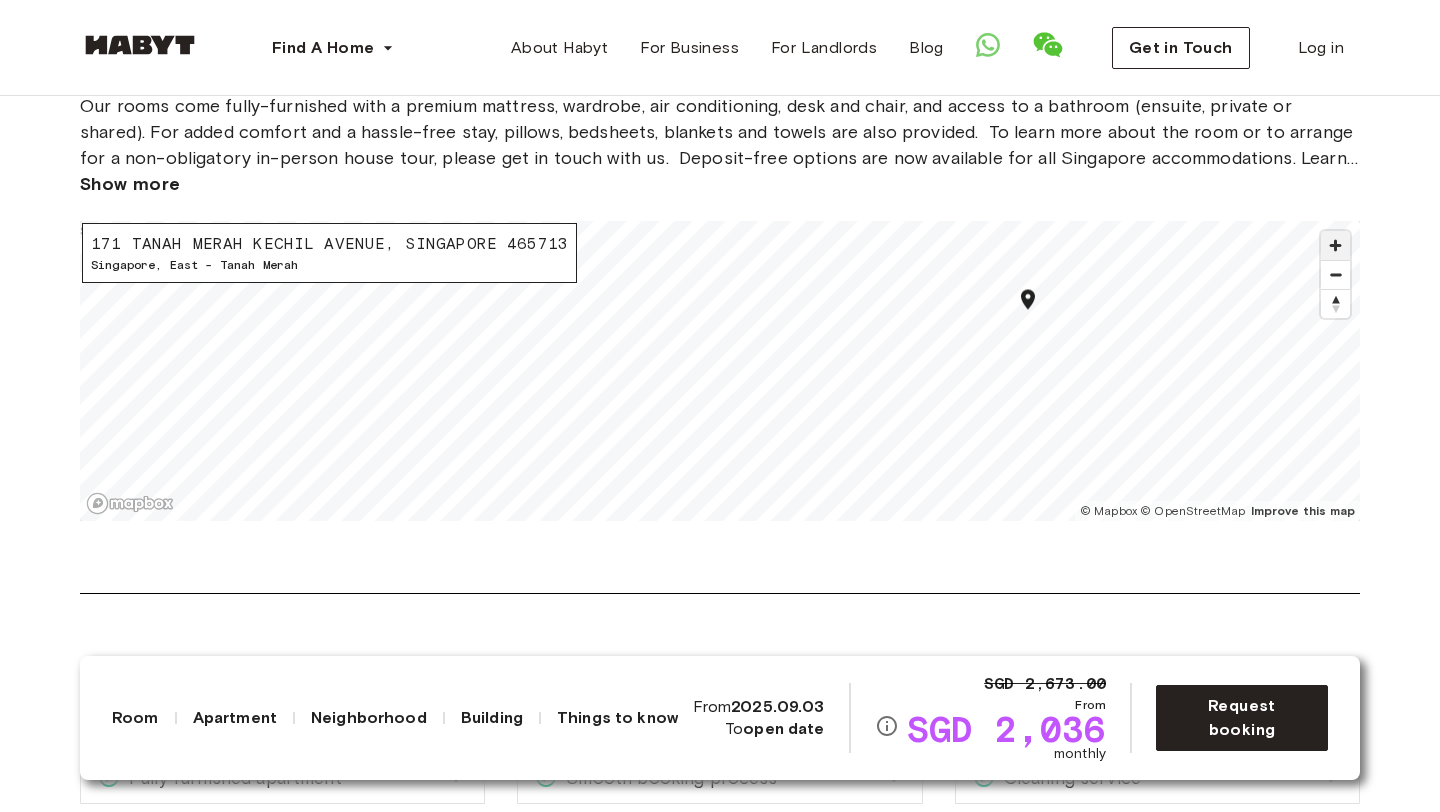 click at bounding box center [1335, 245] 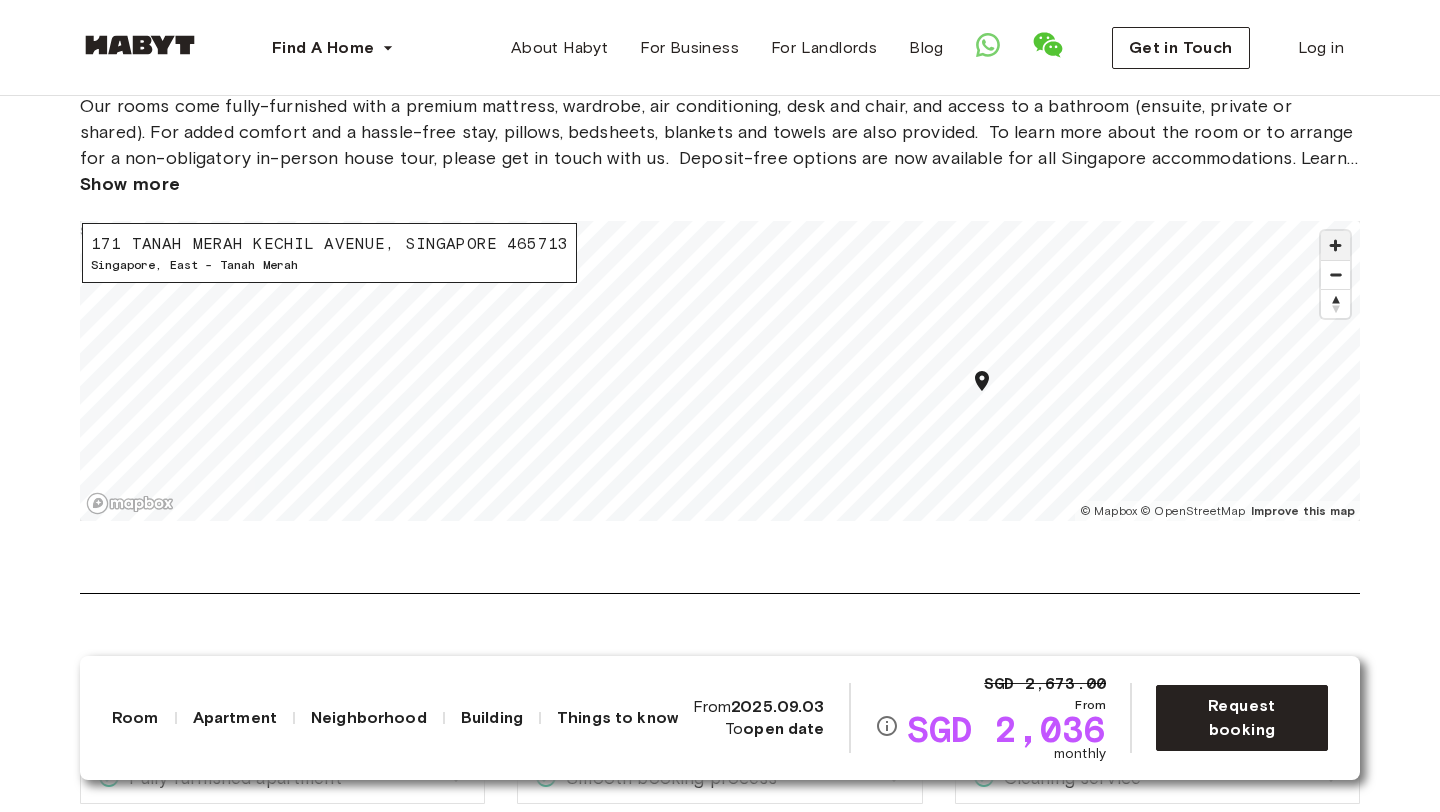 click at bounding box center [1335, 245] 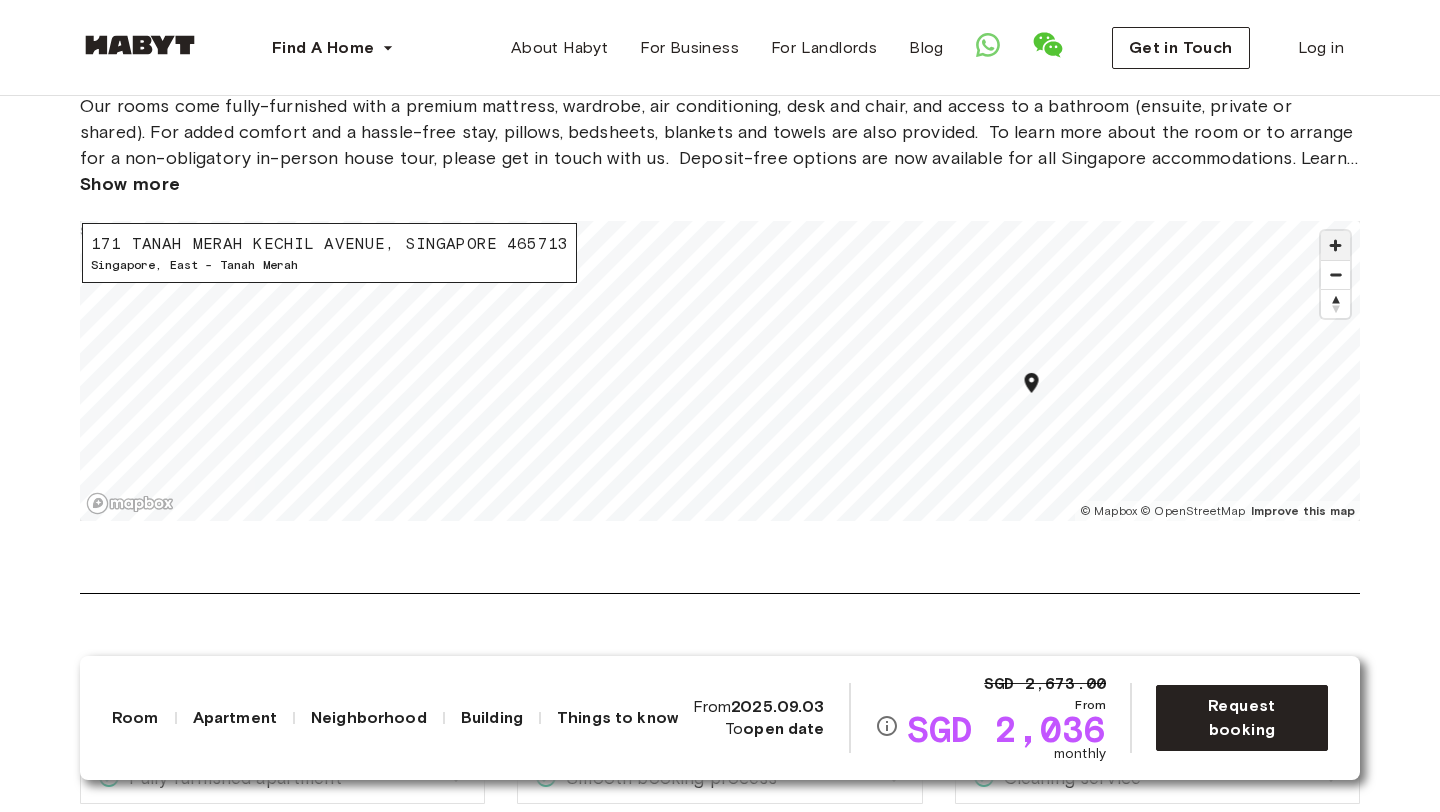 click at bounding box center (1335, 245) 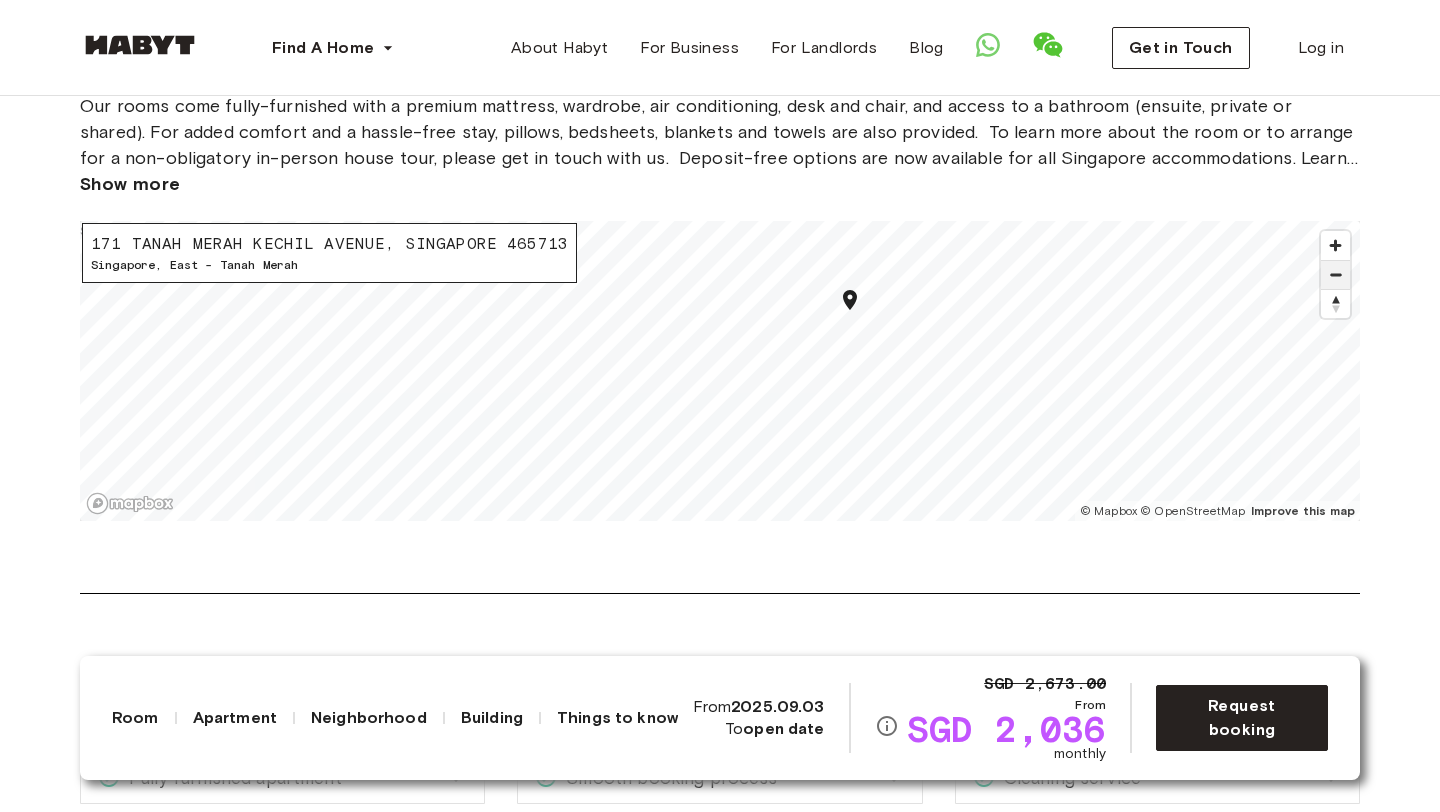 click at bounding box center (1335, 275) 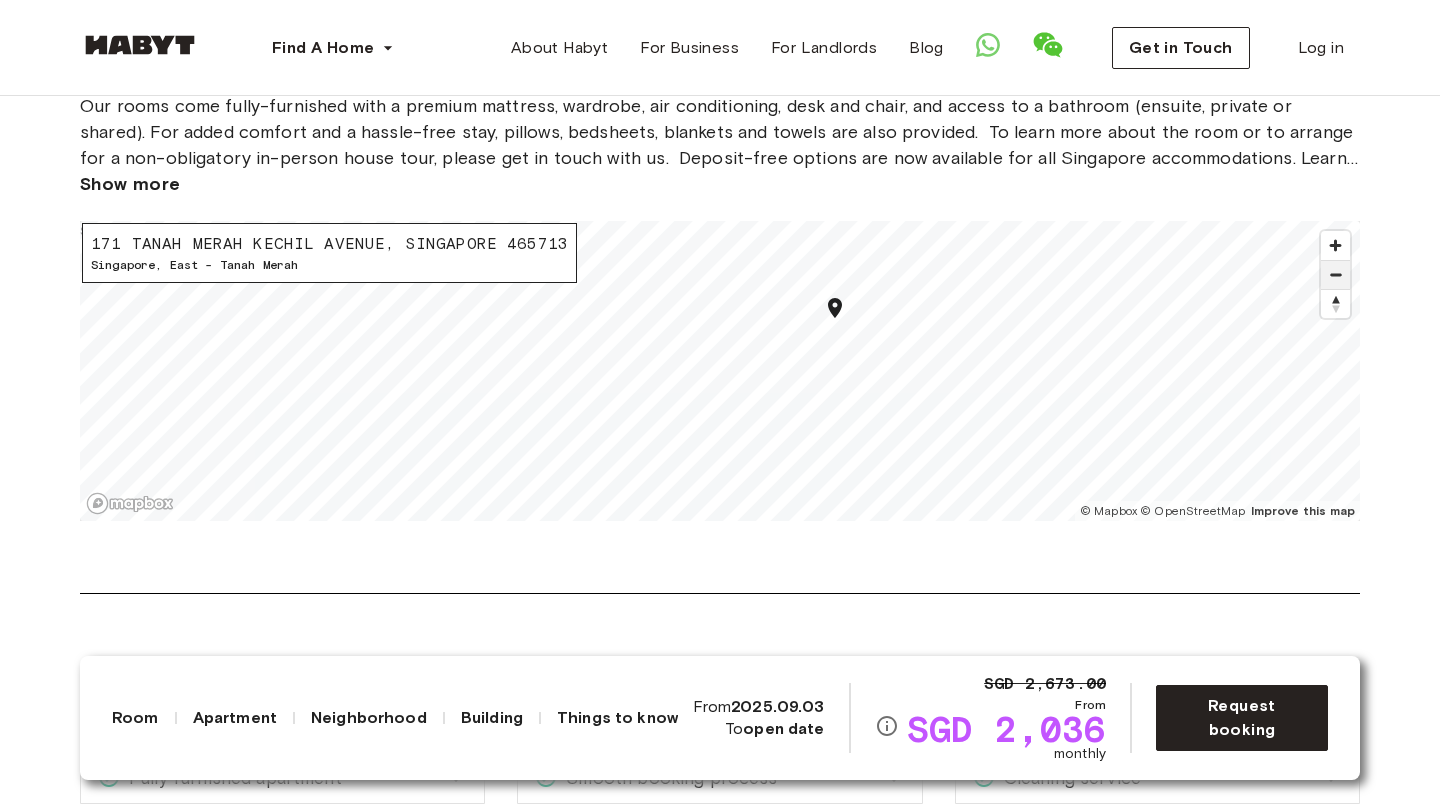 click at bounding box center [1335, 275] 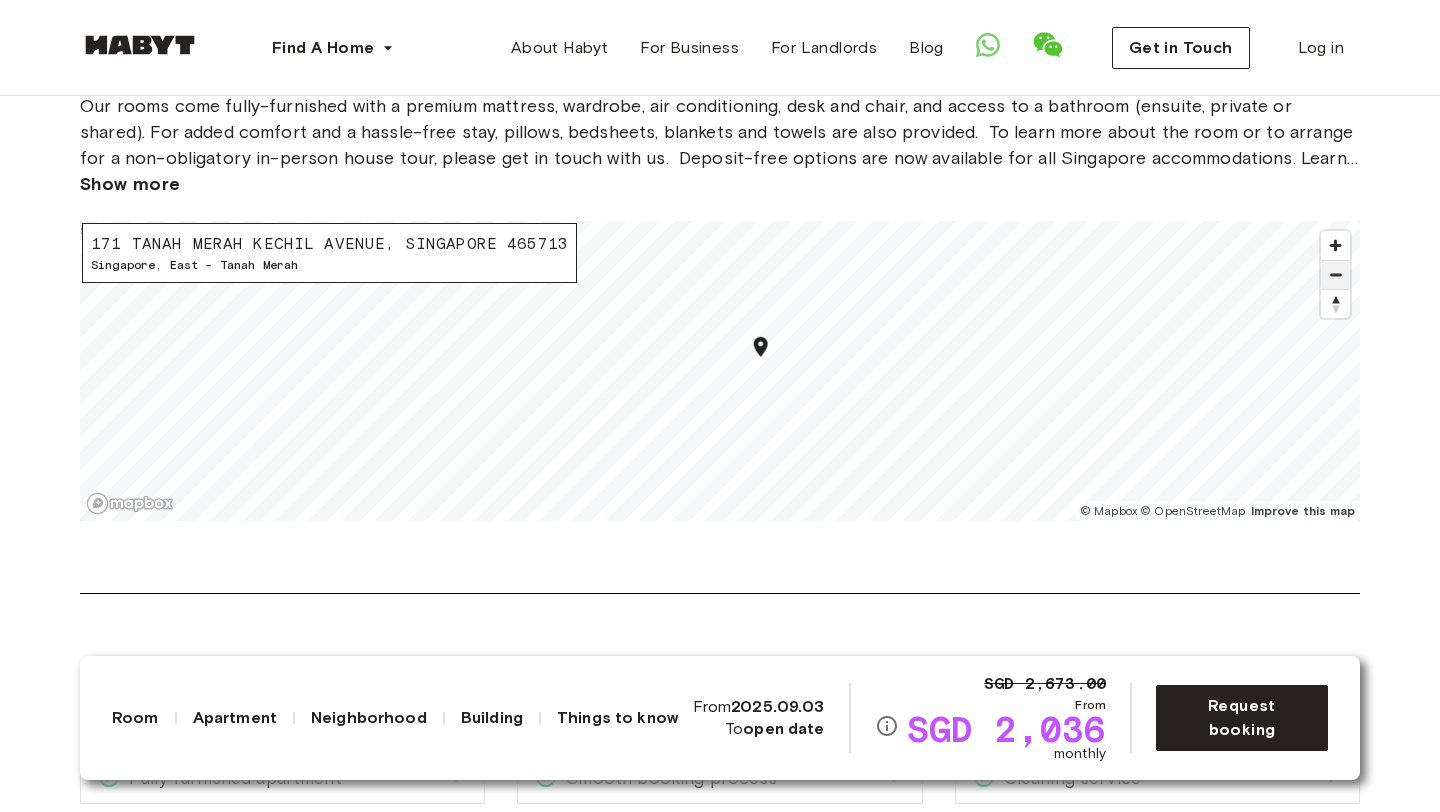 click at bounding box center [1335, 275] 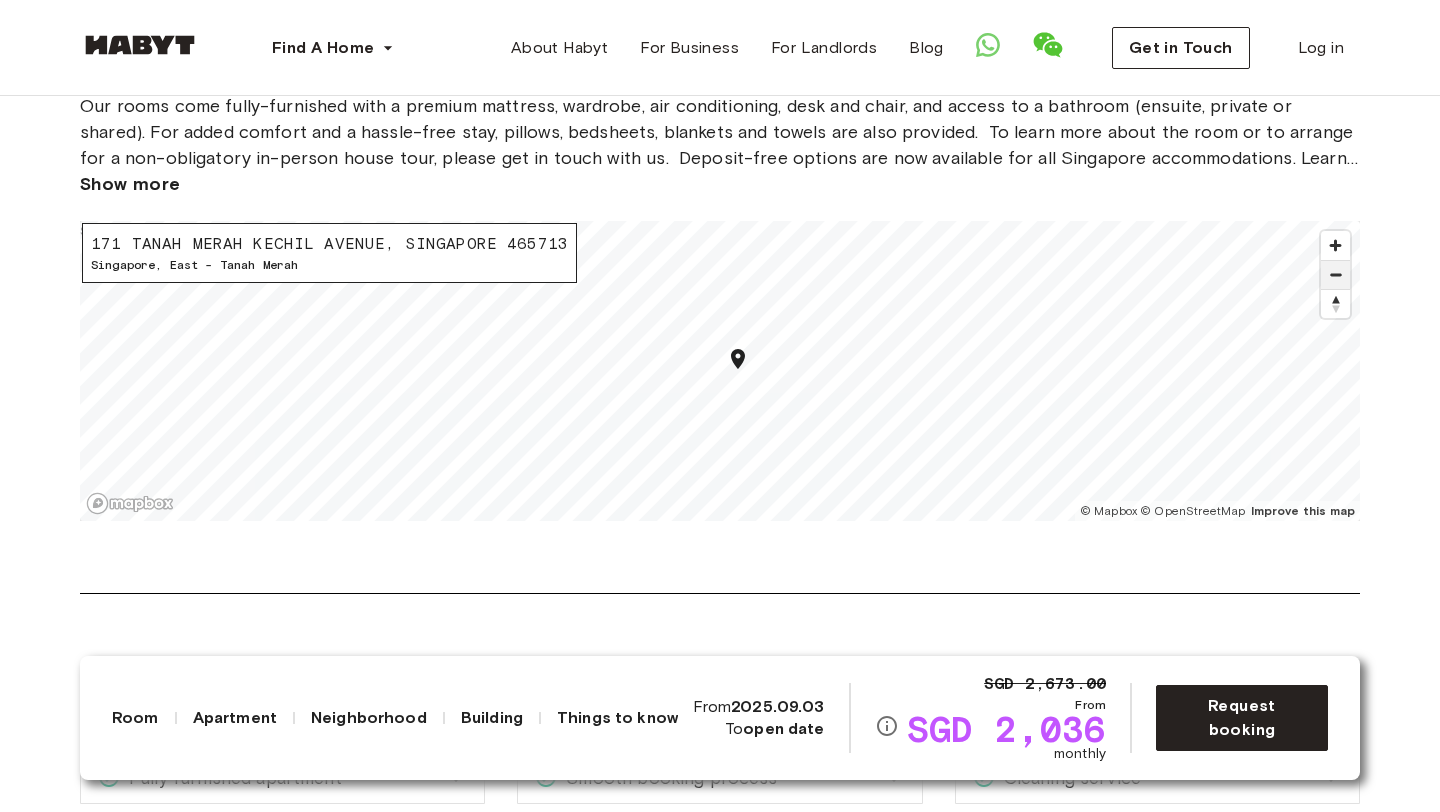 click at bounding box center [1335, 275] 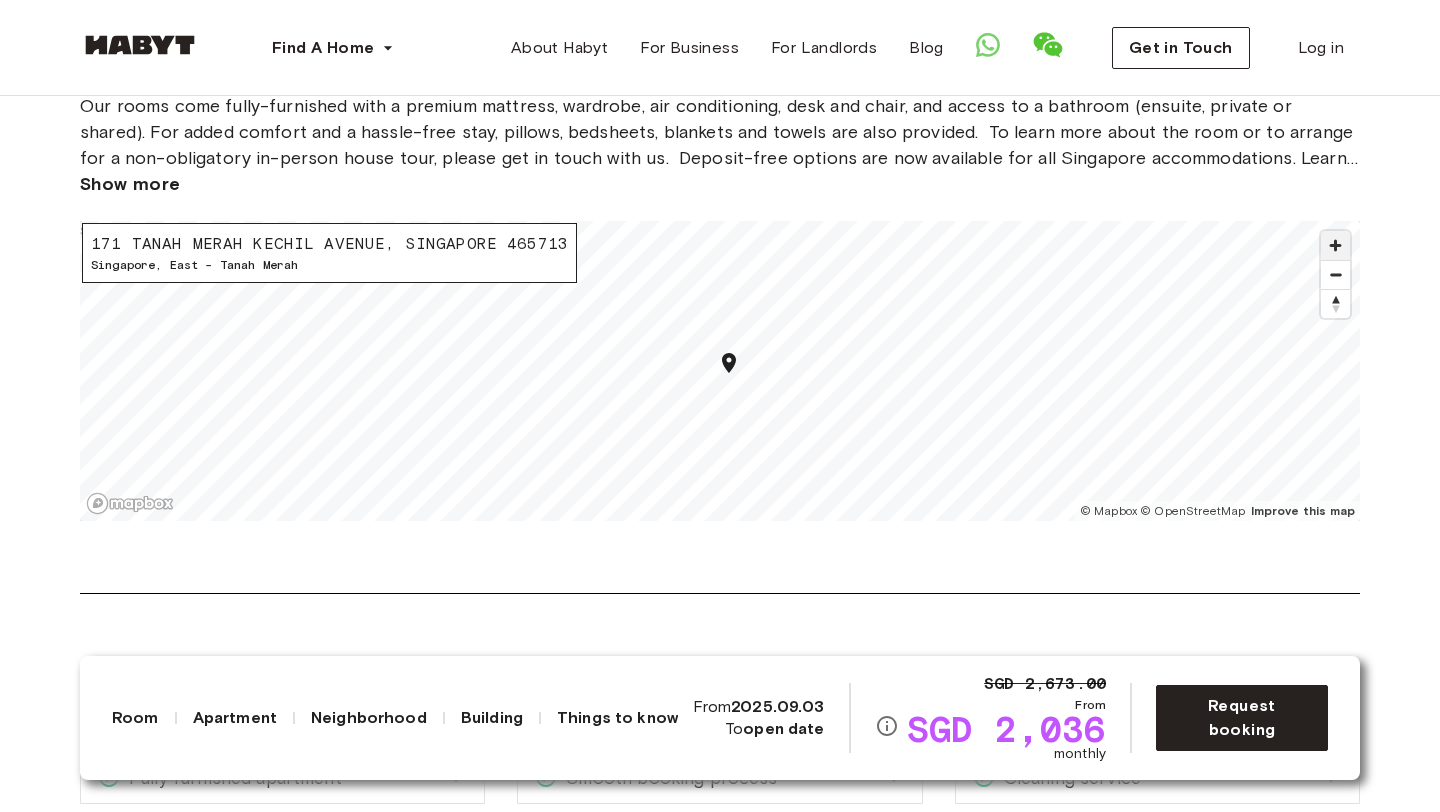click at bounding box center (1335, 245) 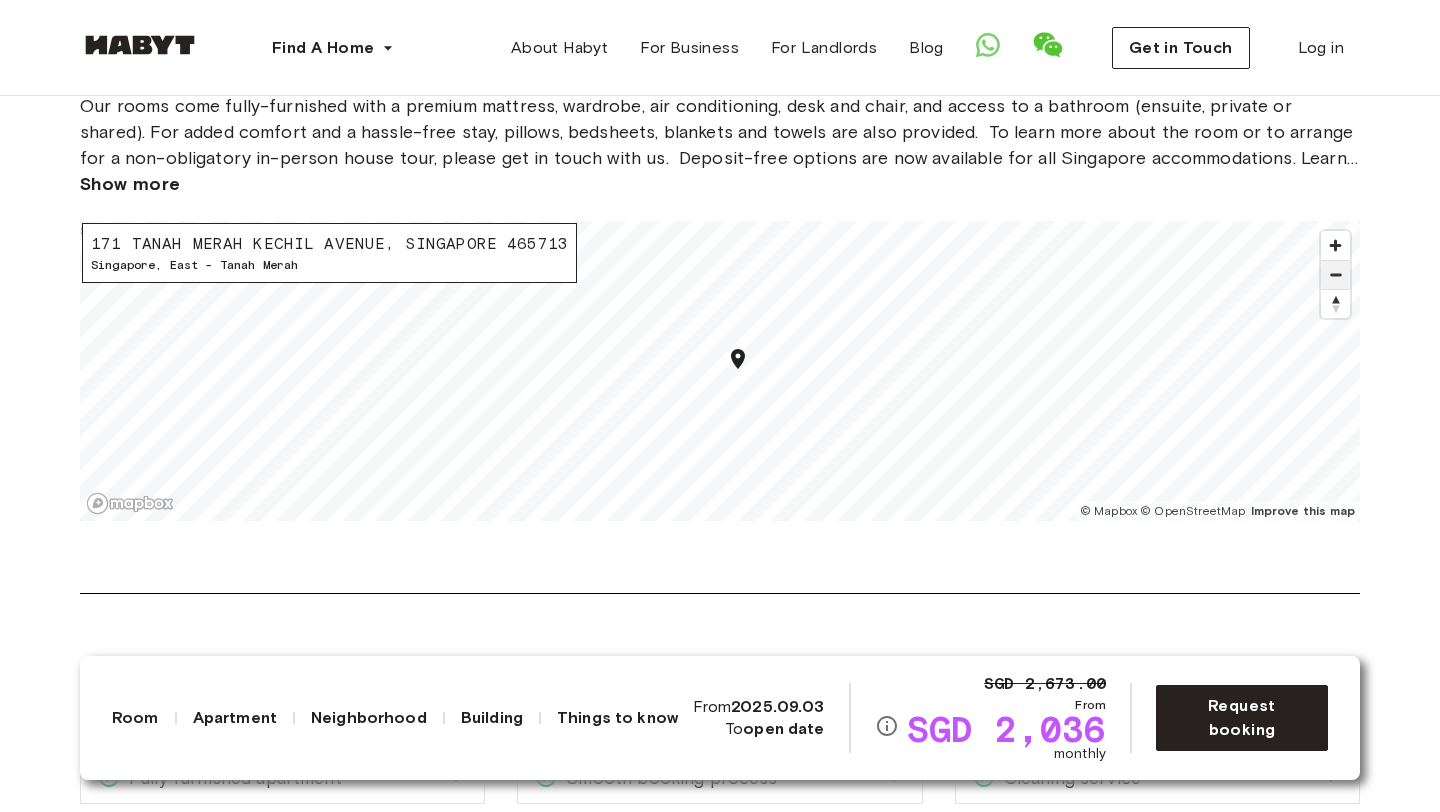 click at bounding box center (1335, 275) 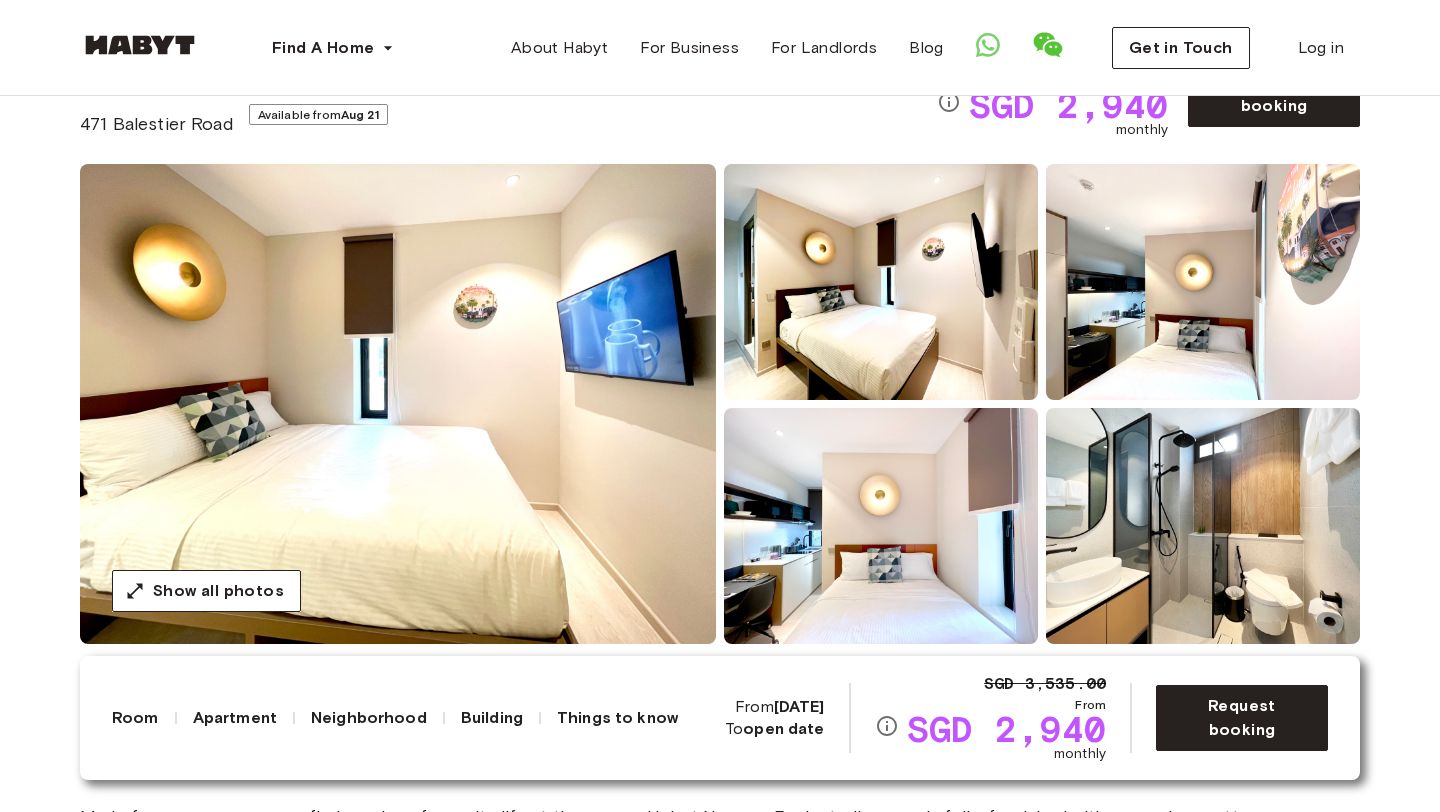 scroll, scrollTop: 110, scrollLeft: 0, axis: vertical 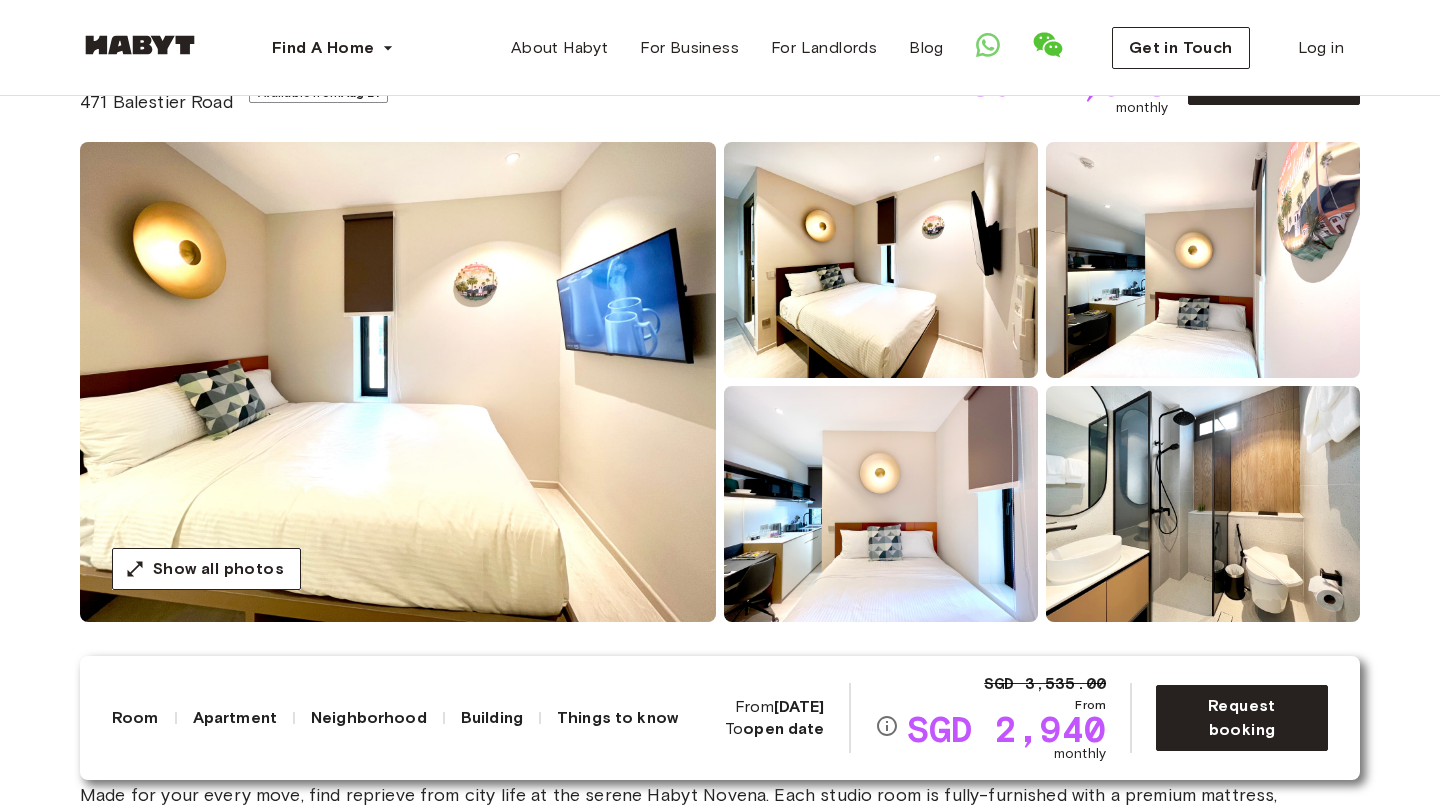 click at bounding box center [881, 504] 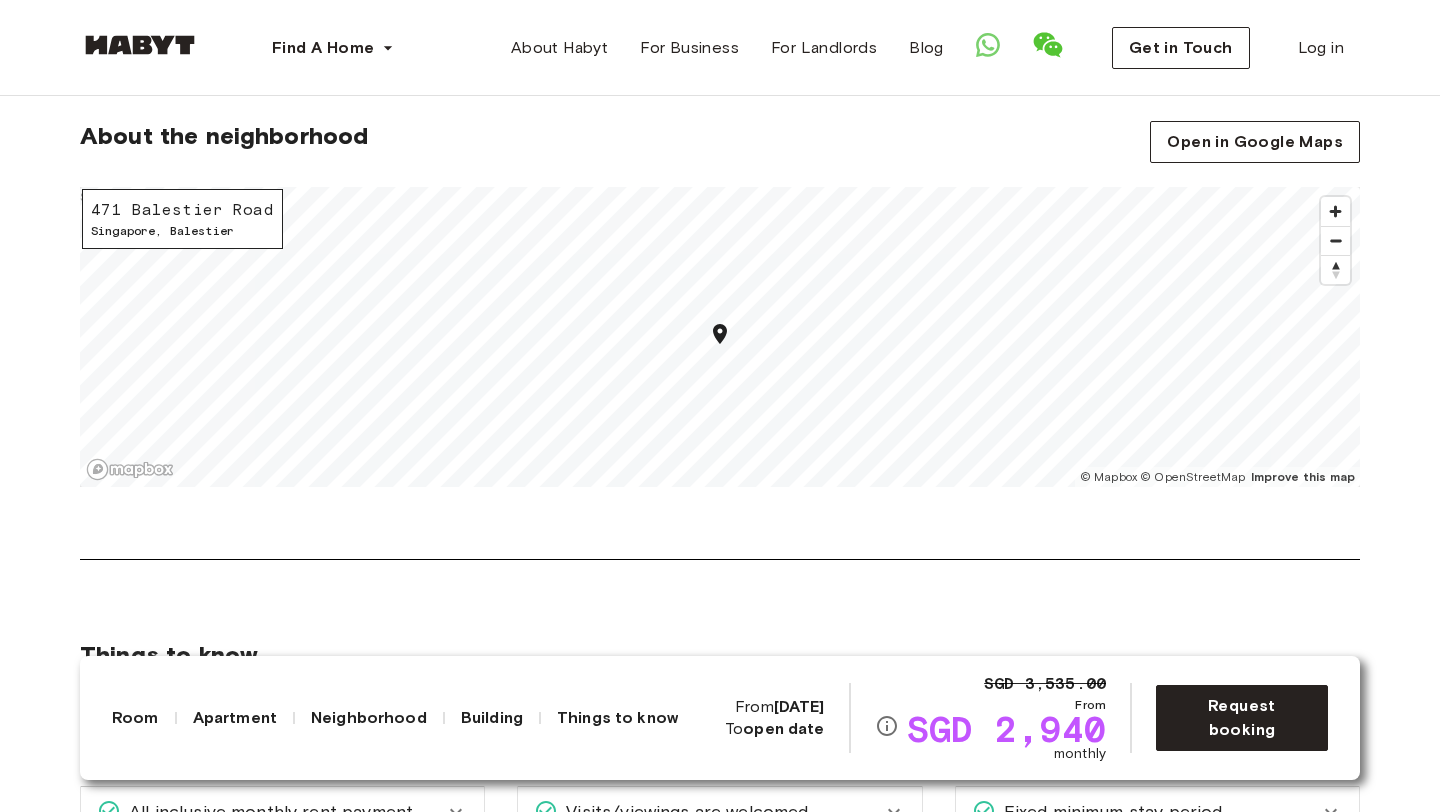 scroll, scrollTop: 2034, scrollLeft: 0, axis: vertical 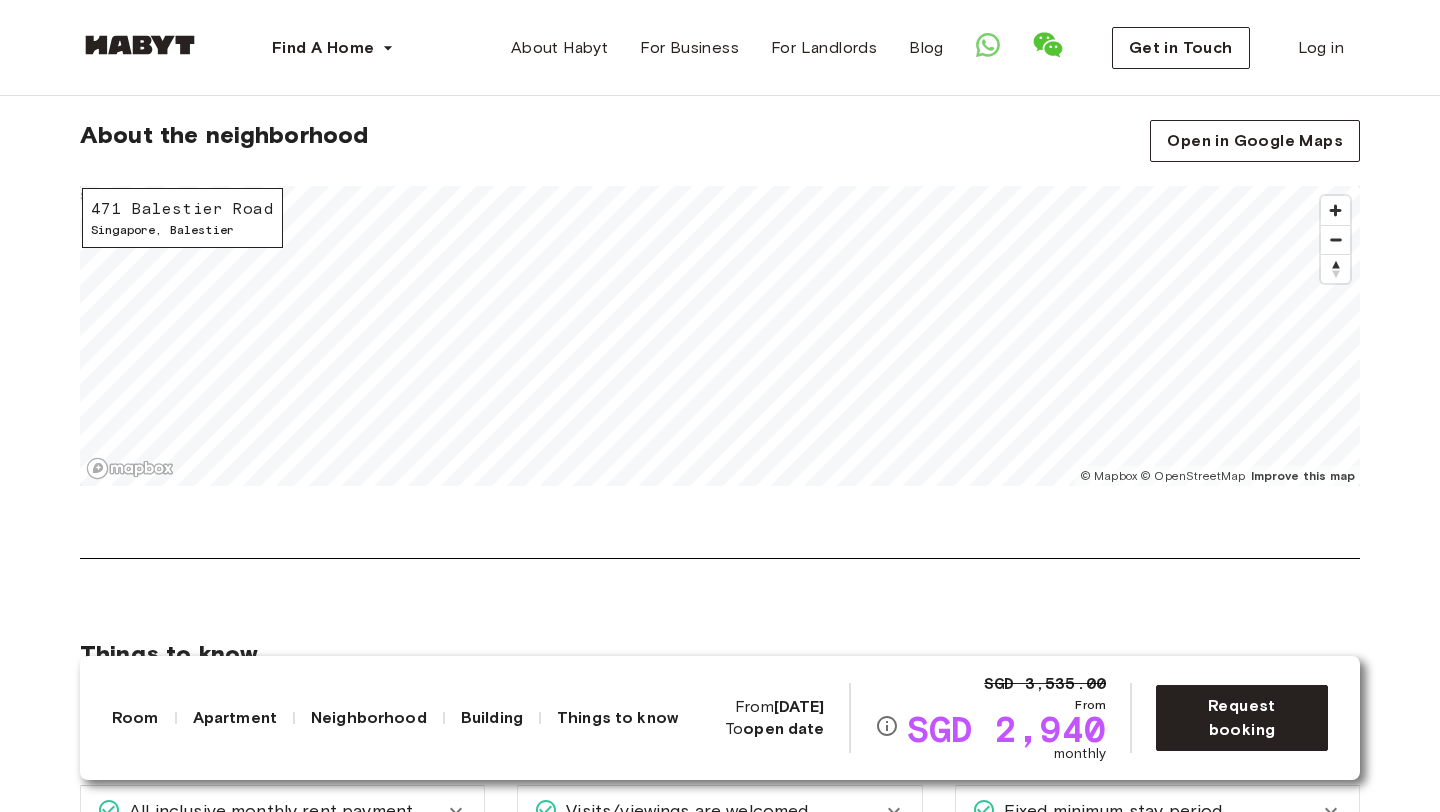 click on "About the neighborhood Open in Google Maps [NUMBER] [STREET] [CITY] ,   [NEIGHBORHOOD] © Mapbox   © OpenStreetMap   Improve this map" at bounding box center [720, 339] 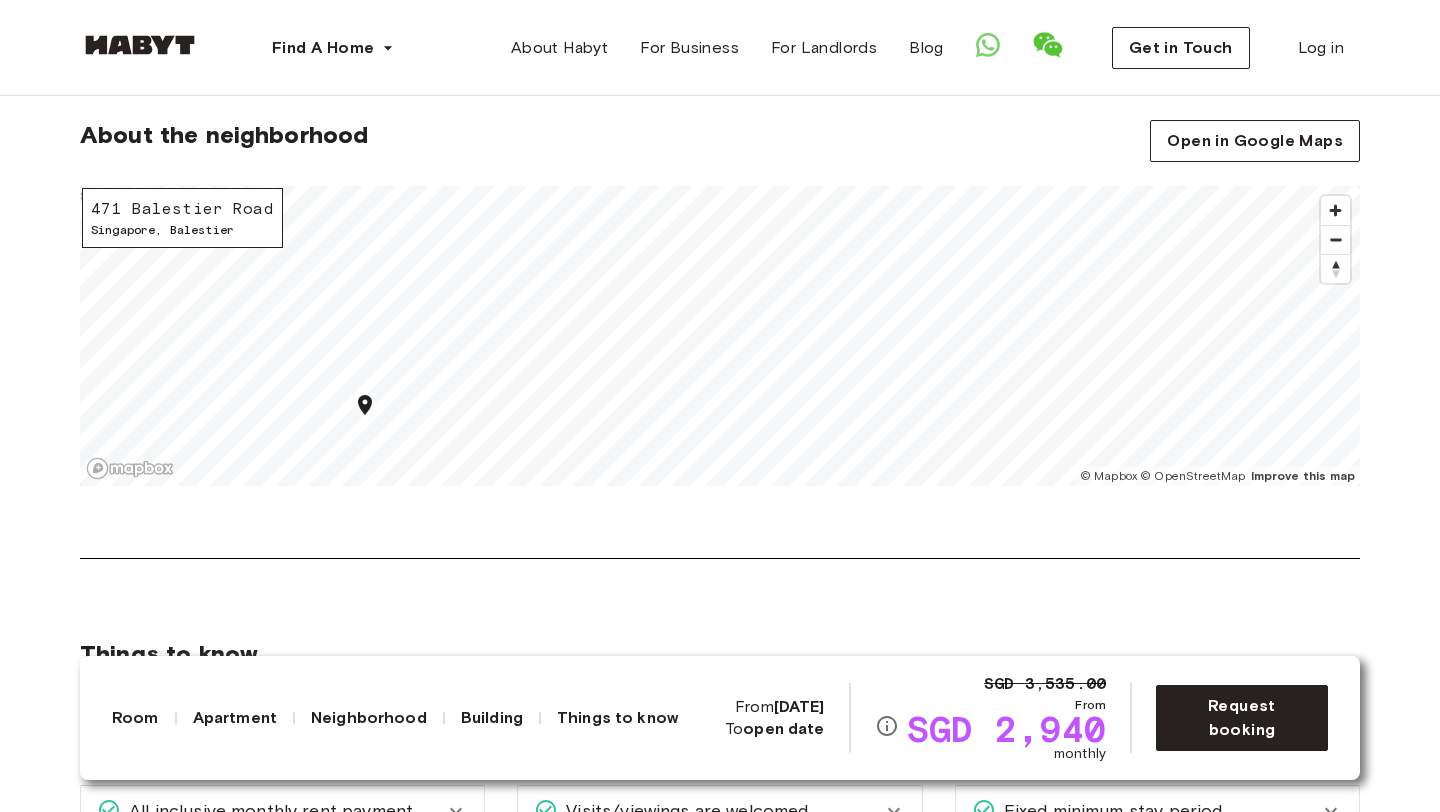 click on "About the neighborhood Open in Google Maps [NUMBER] [STREET] [CITY] ,   [NEIGHBORHOOD] © Mapbox   © OpenStreetMap   Improve this map" at bounding box center [720, 339] 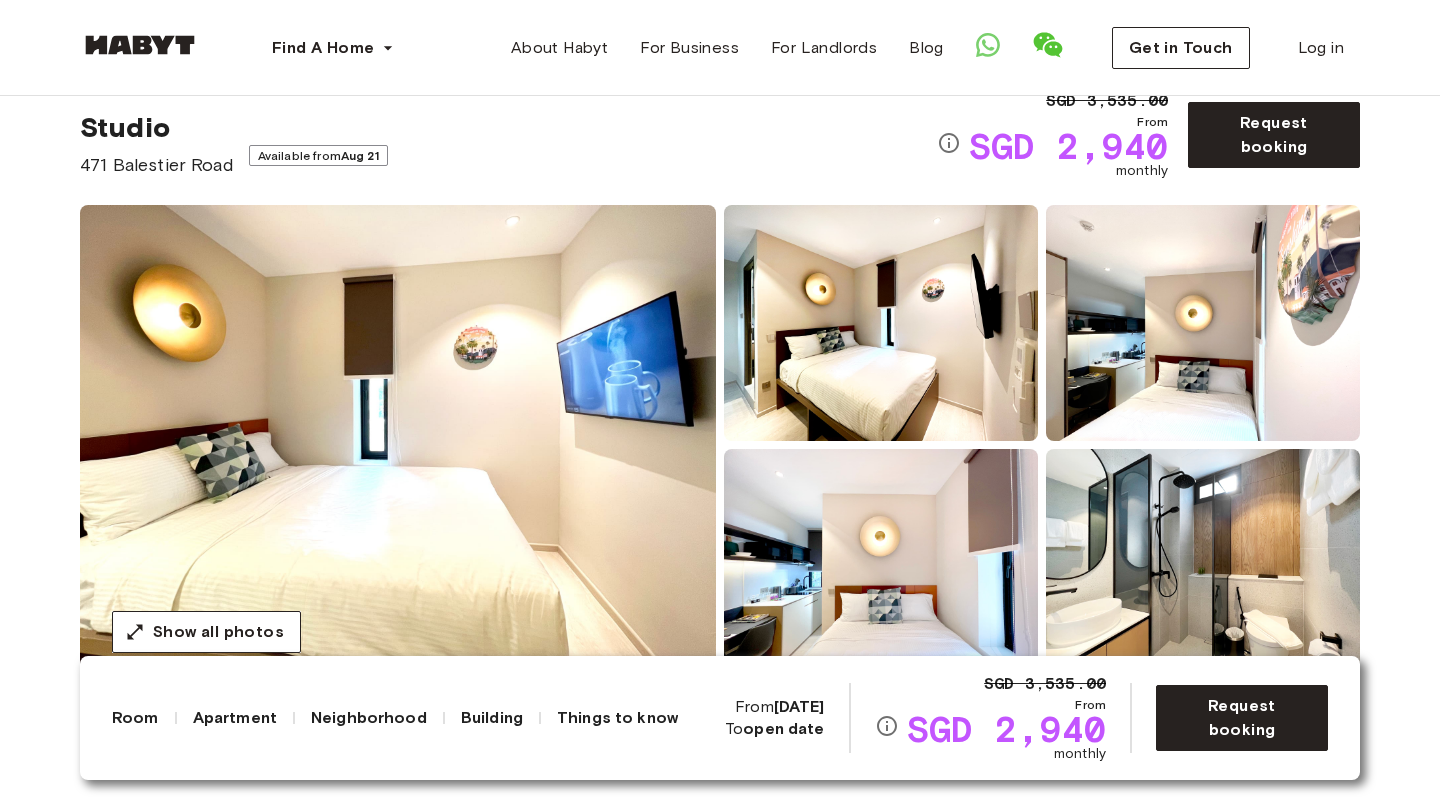 scroll, scrollTop: 0, scrollLeft: 0, axis: both 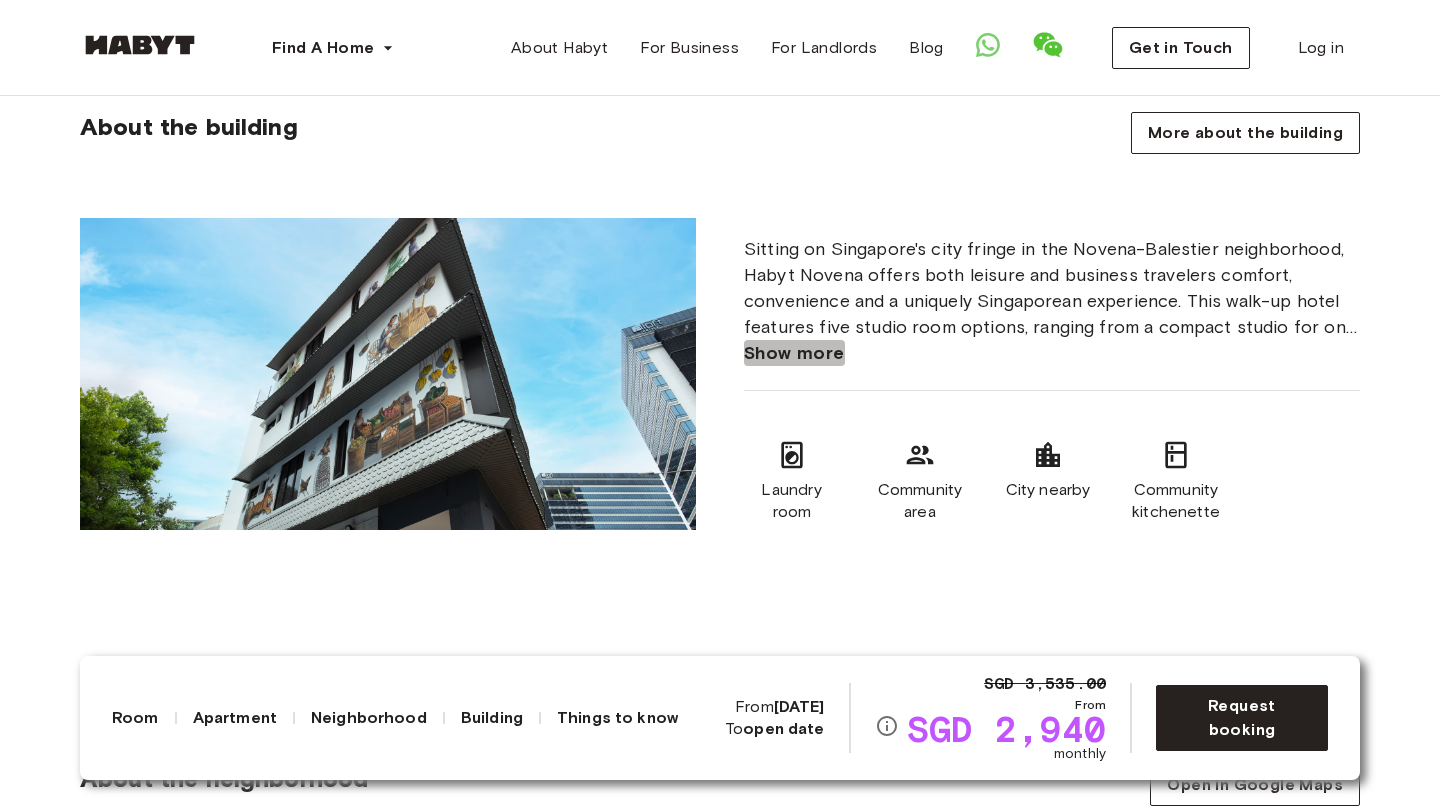 click on "Show more" at bounding box center [794, 353] 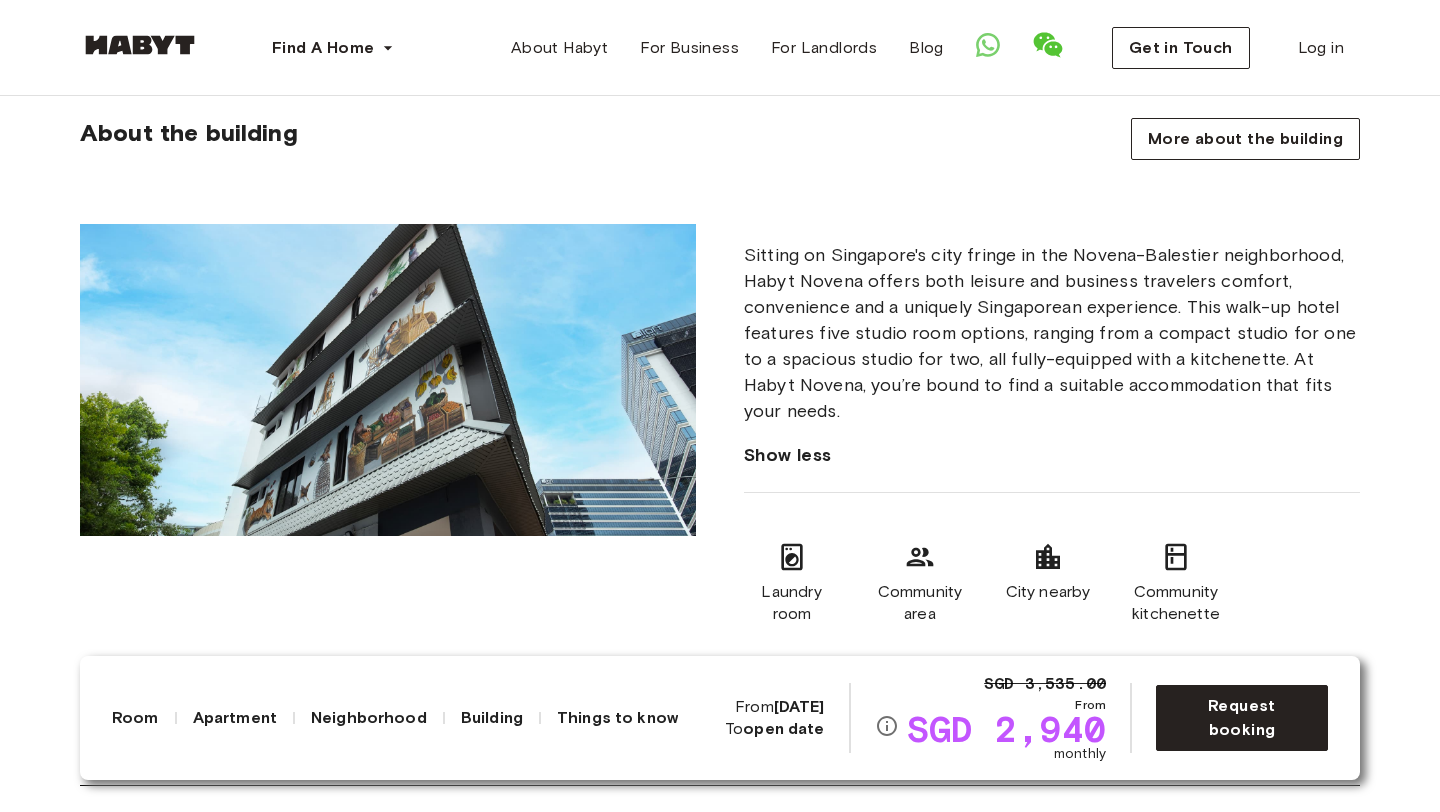 scroll, scrollTop: 1386, scrollLeft: 0, axis: vertical 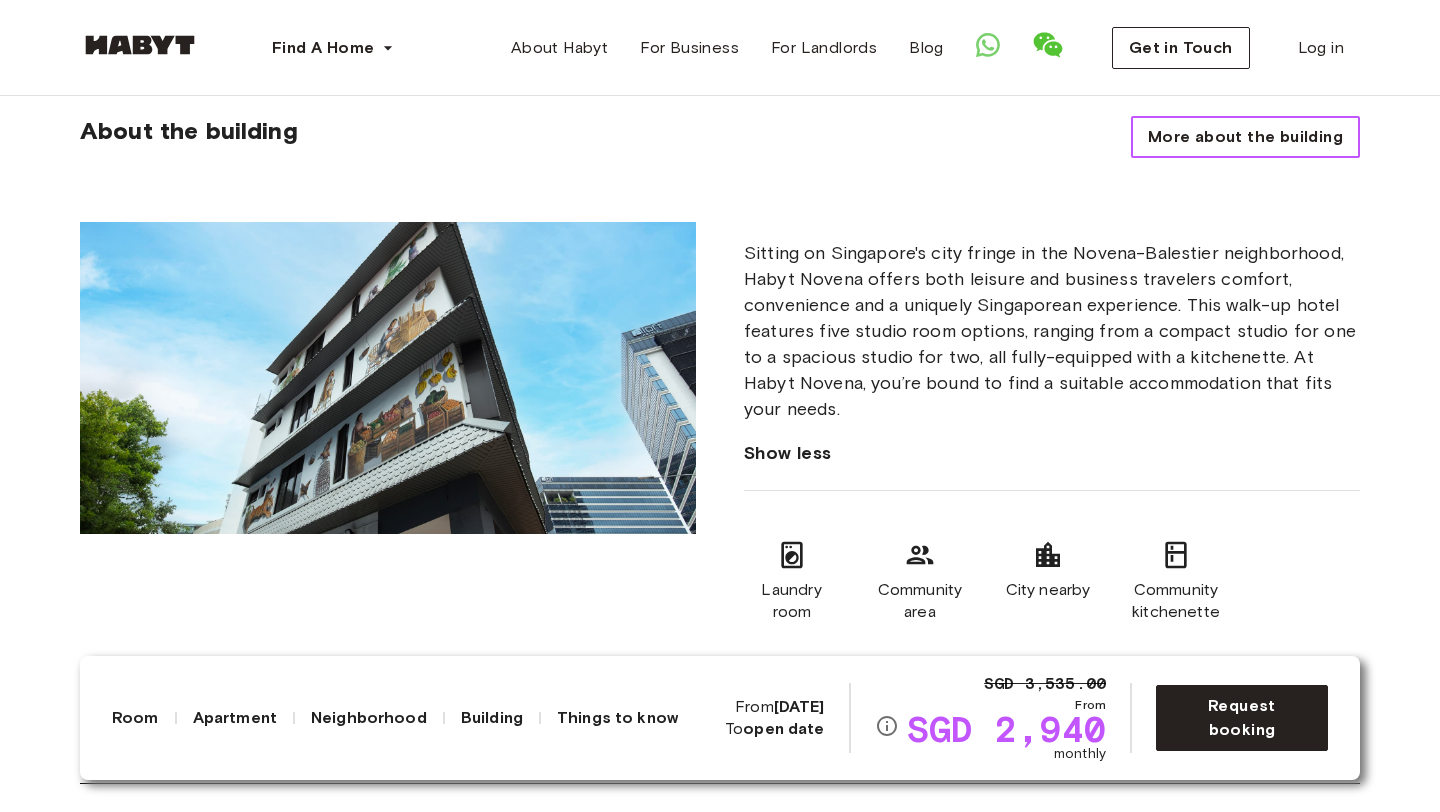 click on "More about the building" at bounding box center [1245, 137] 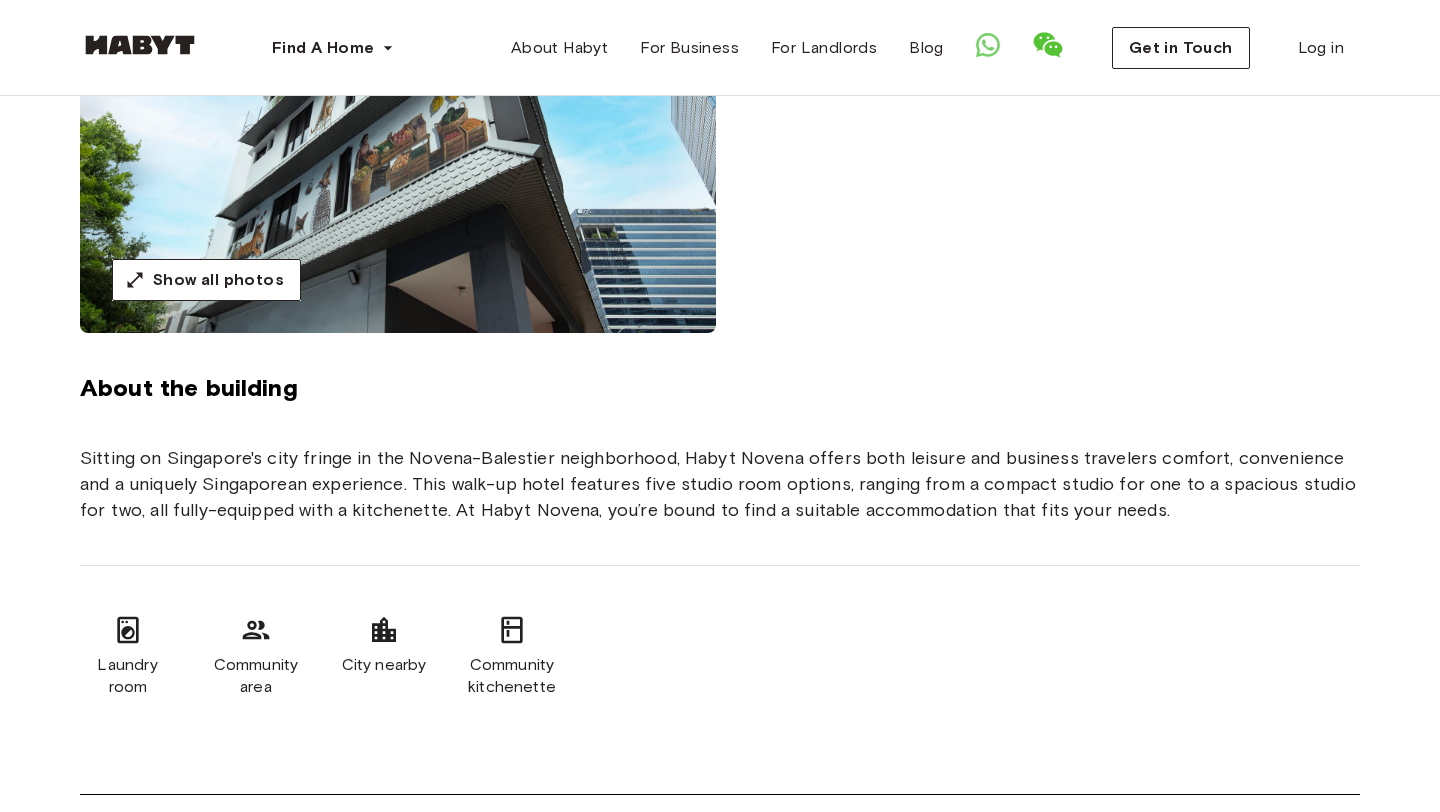 scroll, scrollTop: 301, scrollLeft: 0, axis: vertical 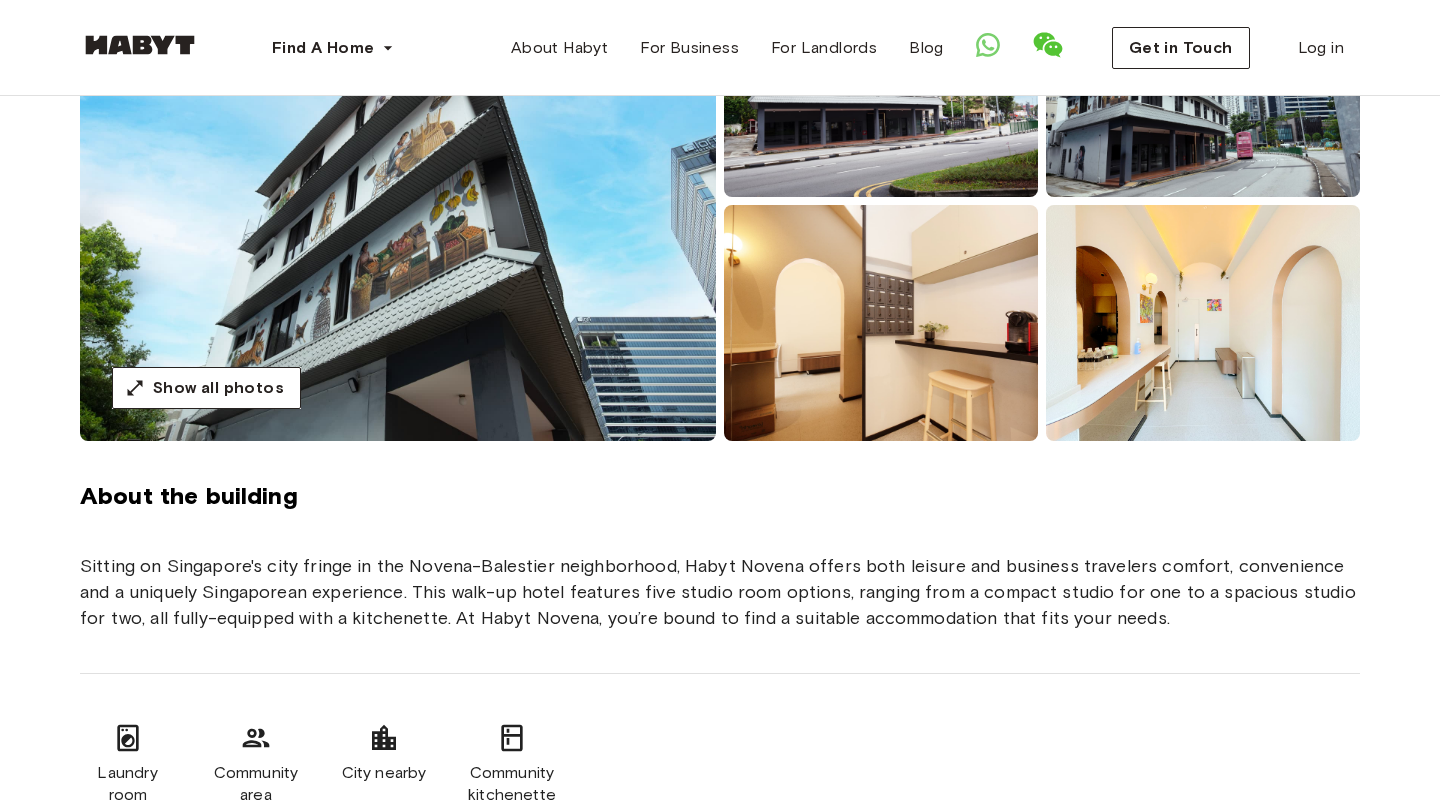 click at bounding box center (398, 201) 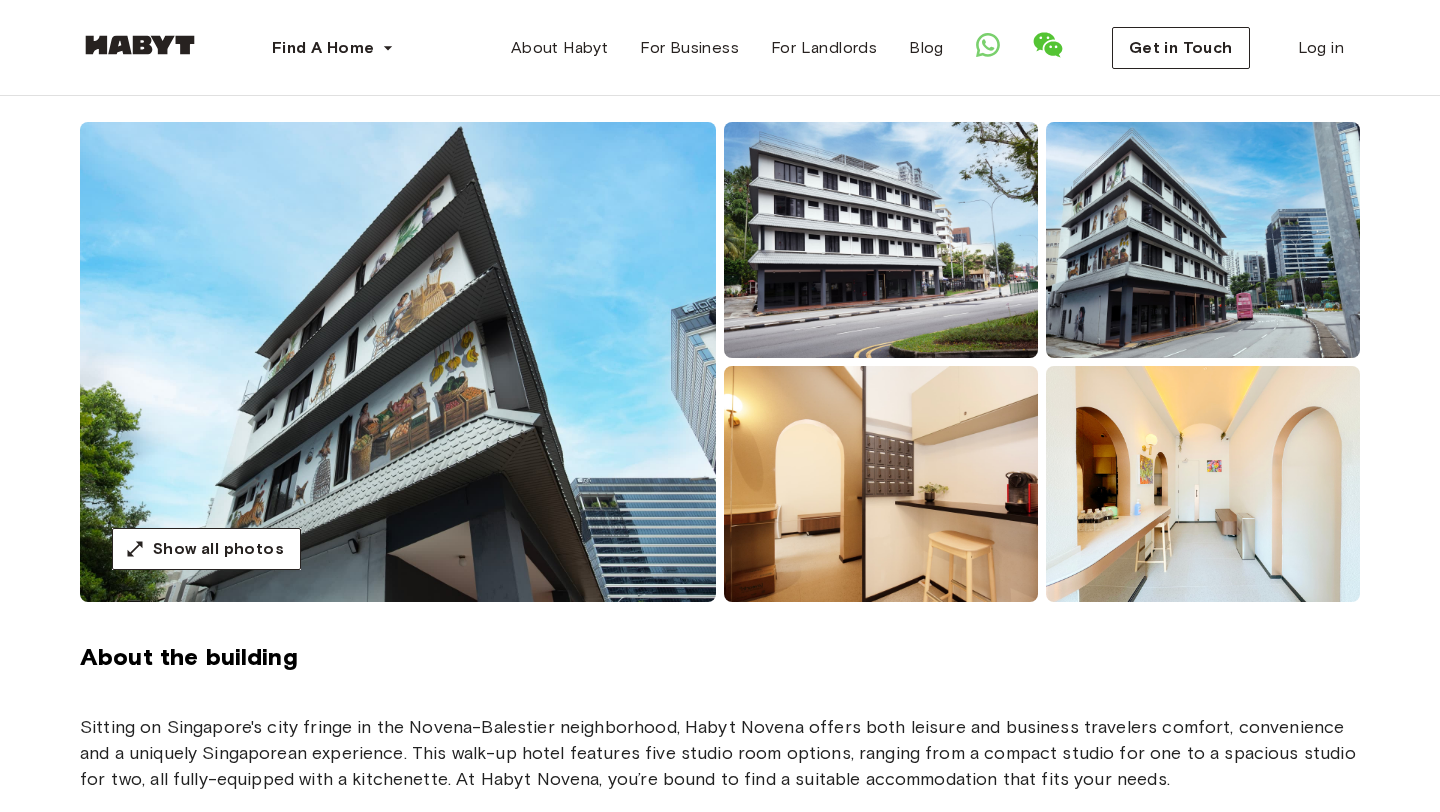 scroll, scrollTop: 132, scrollLeft: 0, axis: vertical 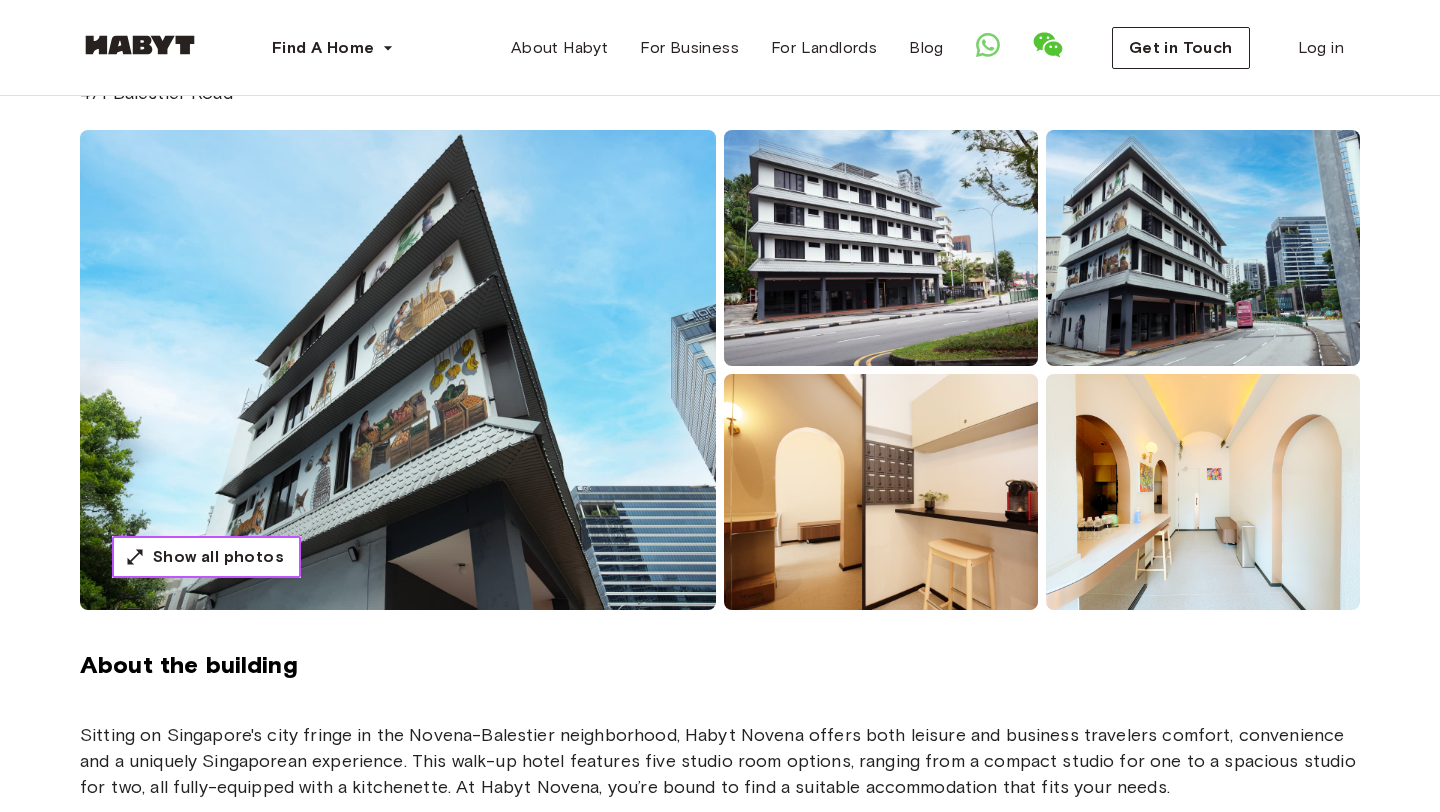 click on "Show all photos" at bounding box center (206, 557) 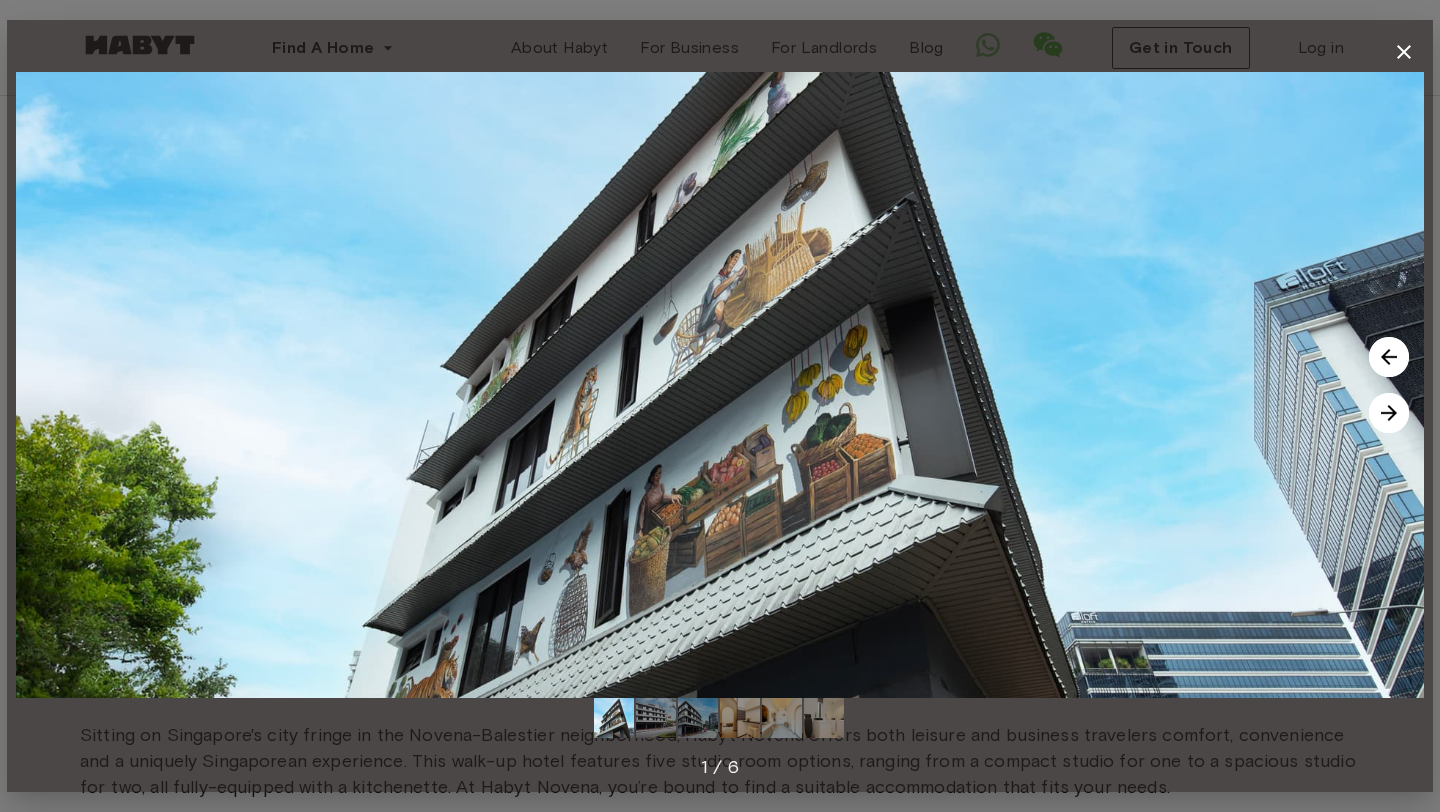 click at bounding box center (1389, 413) 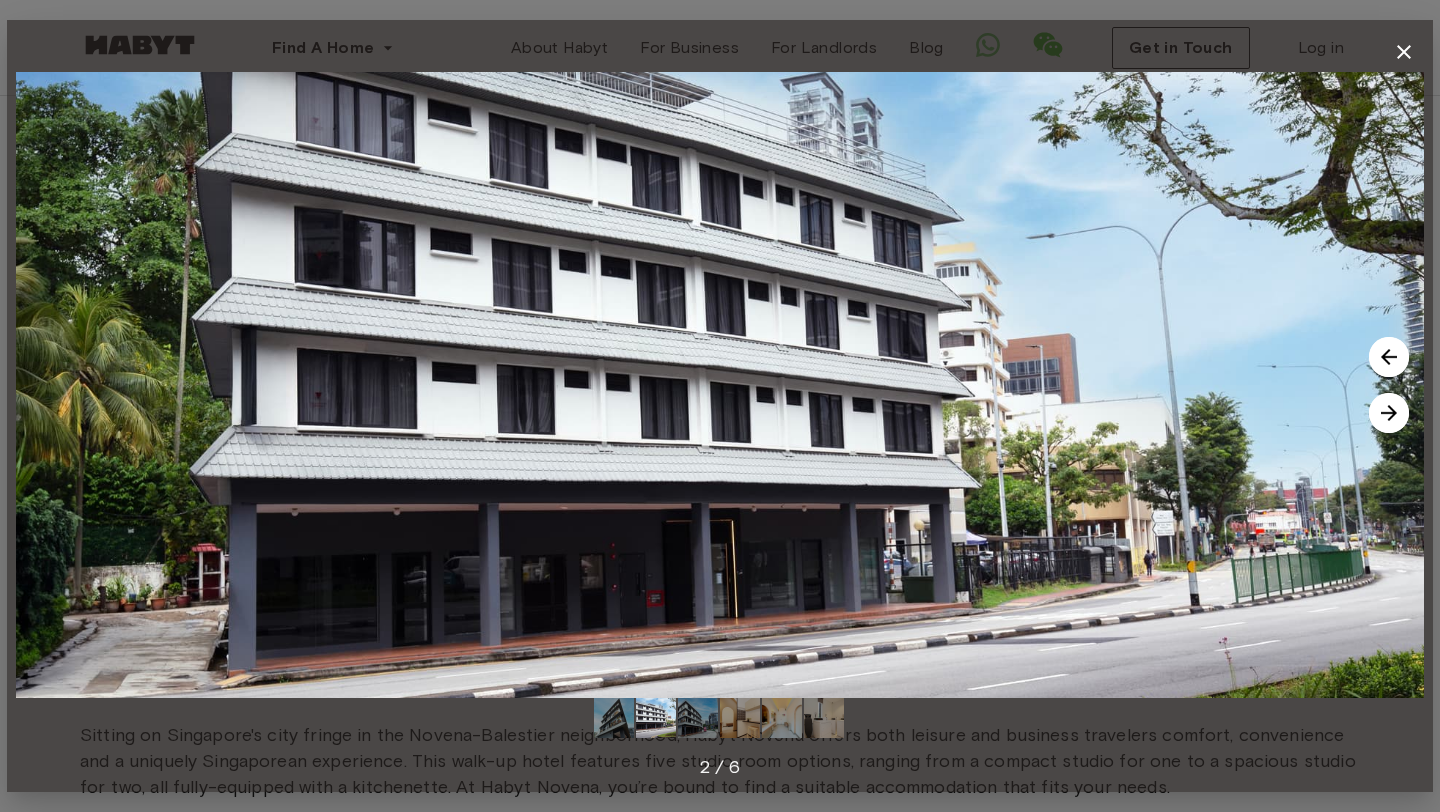 click at bounding box center [1389, 413] 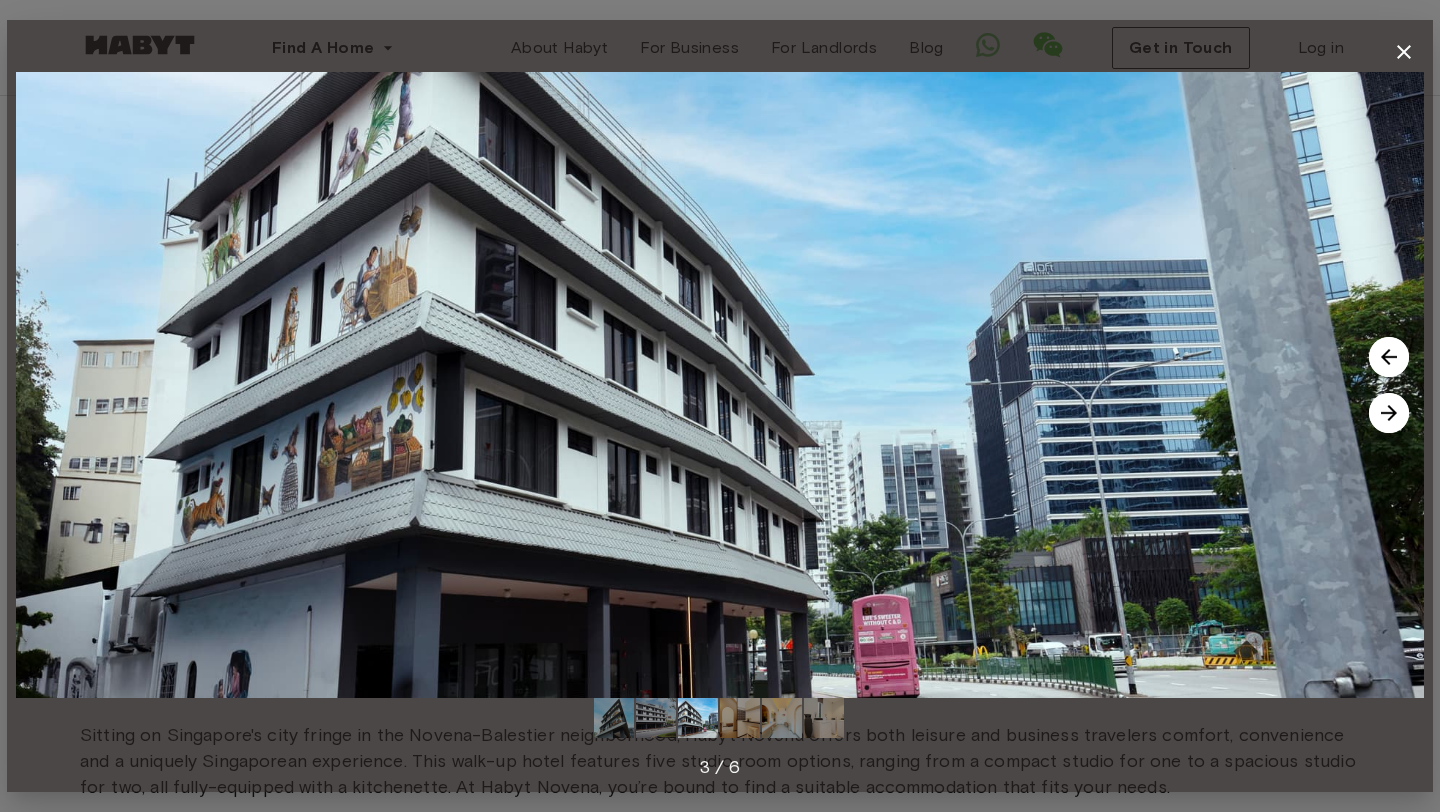 click at bounding box center (1389, 413) 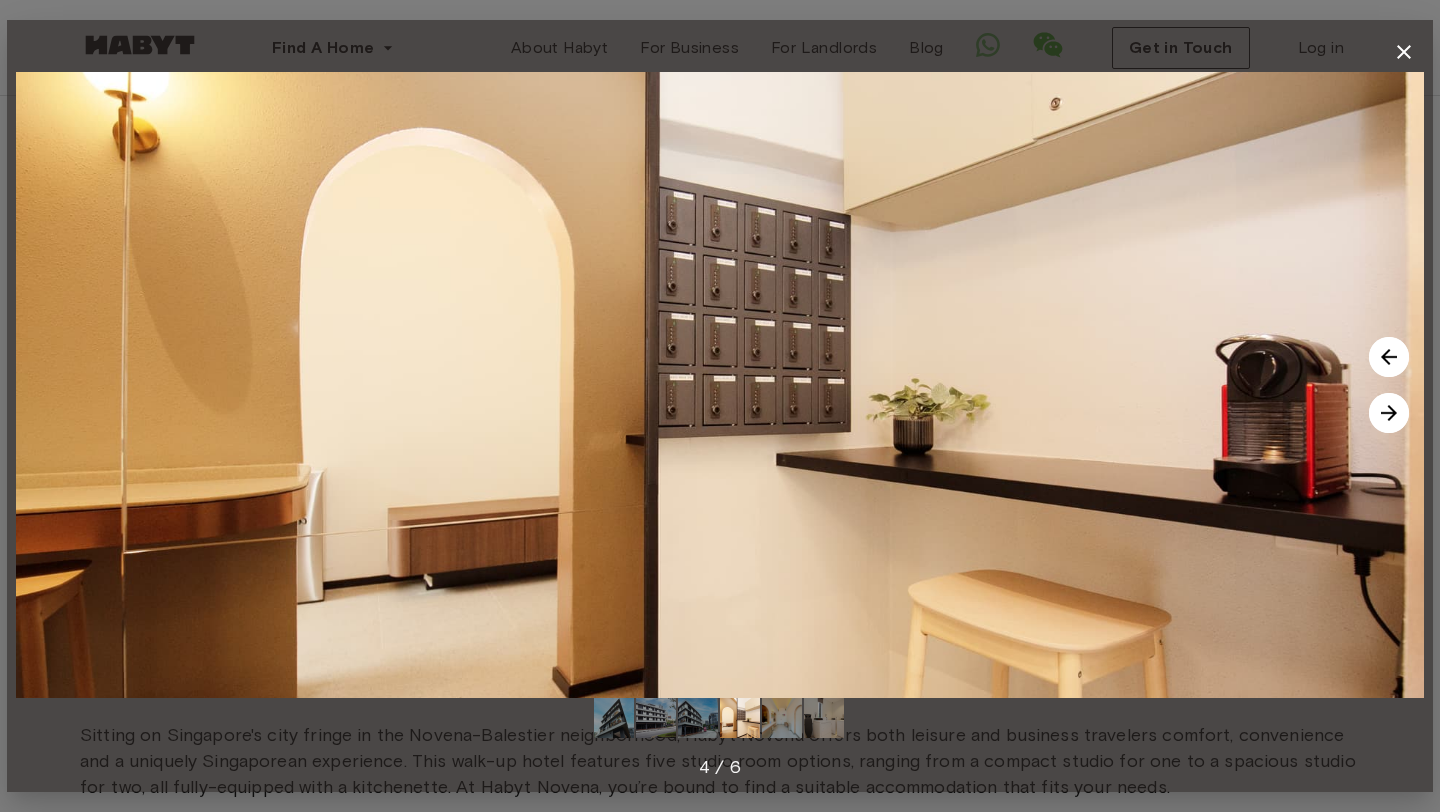 click at bounding box center (1389, 413) 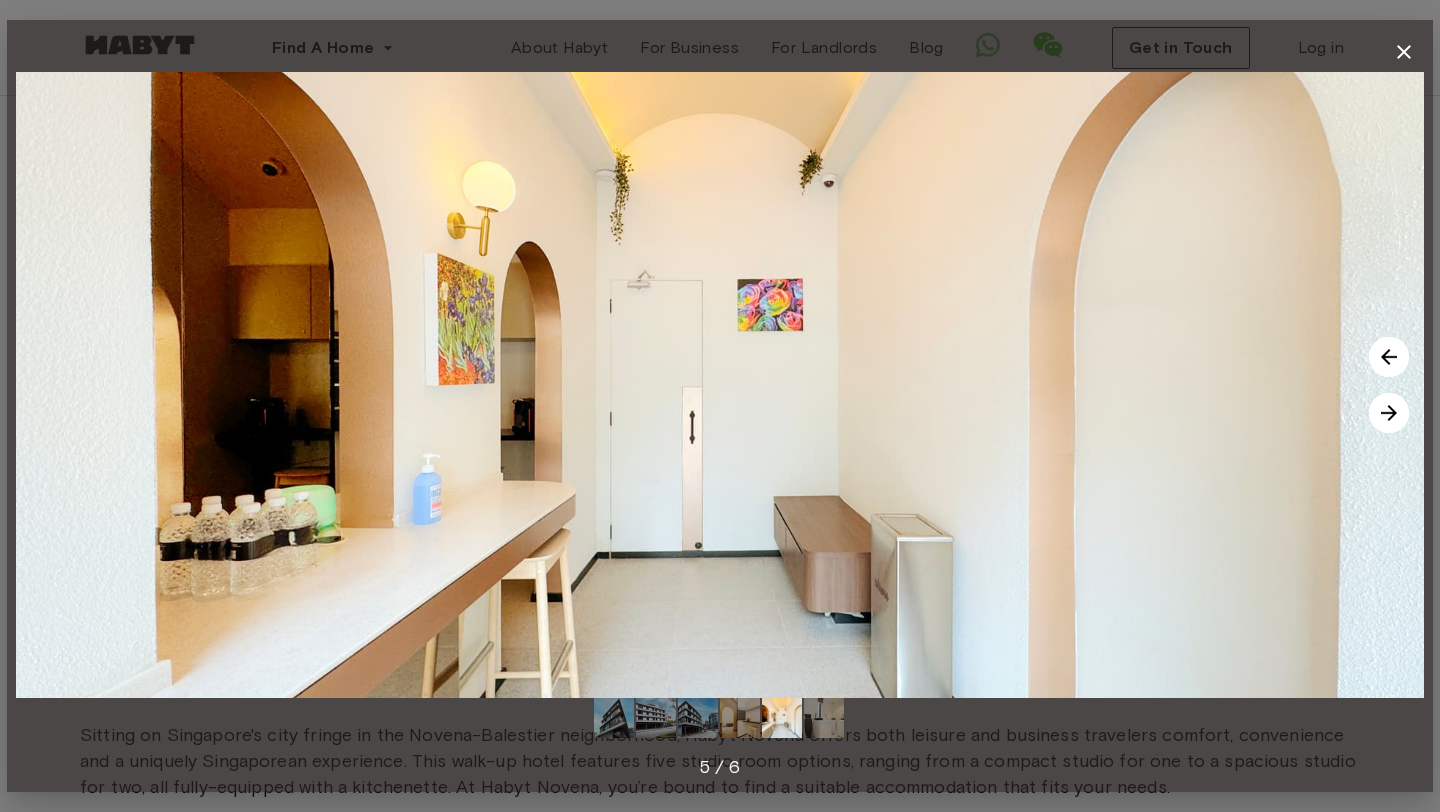 click at bounding box center [1389, 413] 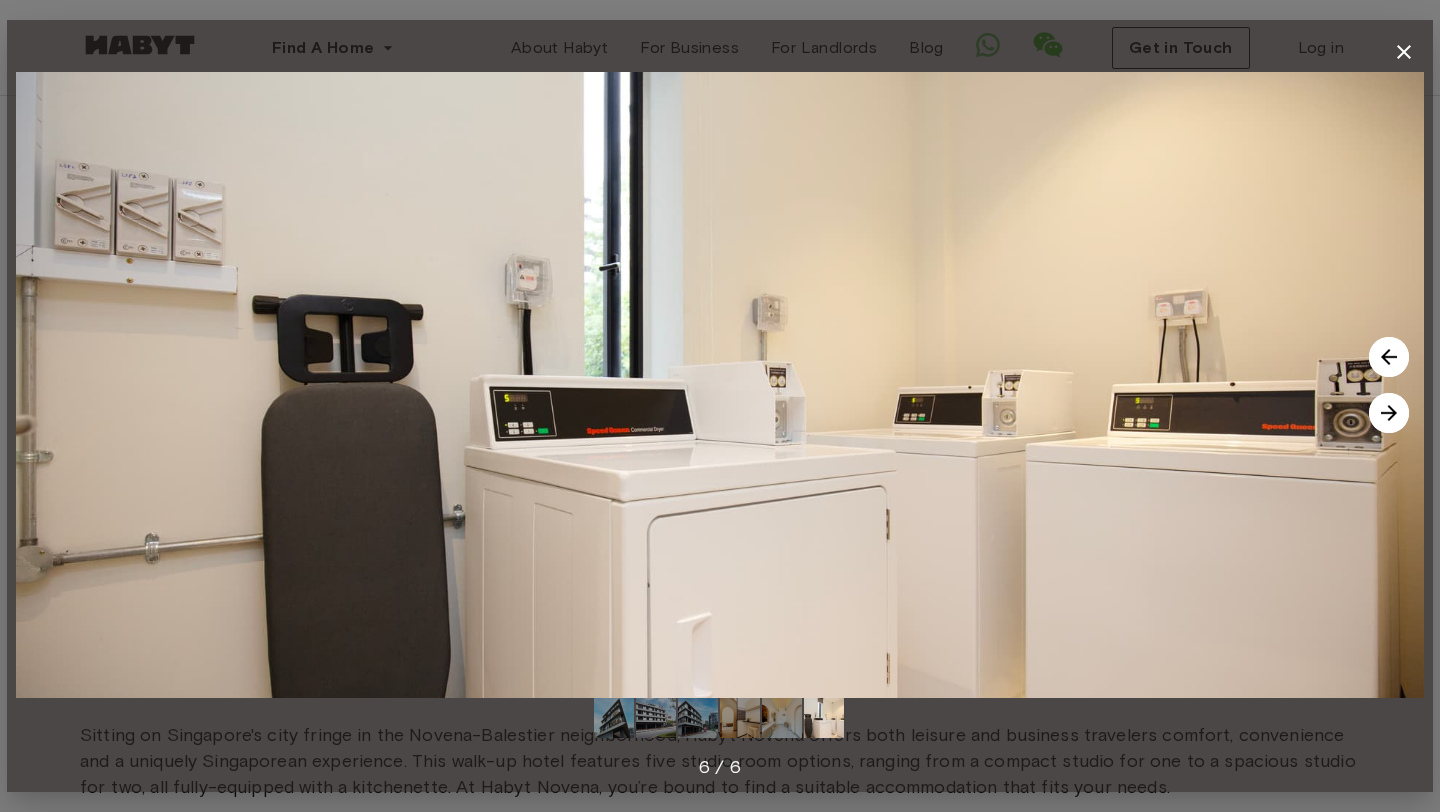 click at bounding box center (1389, 413) 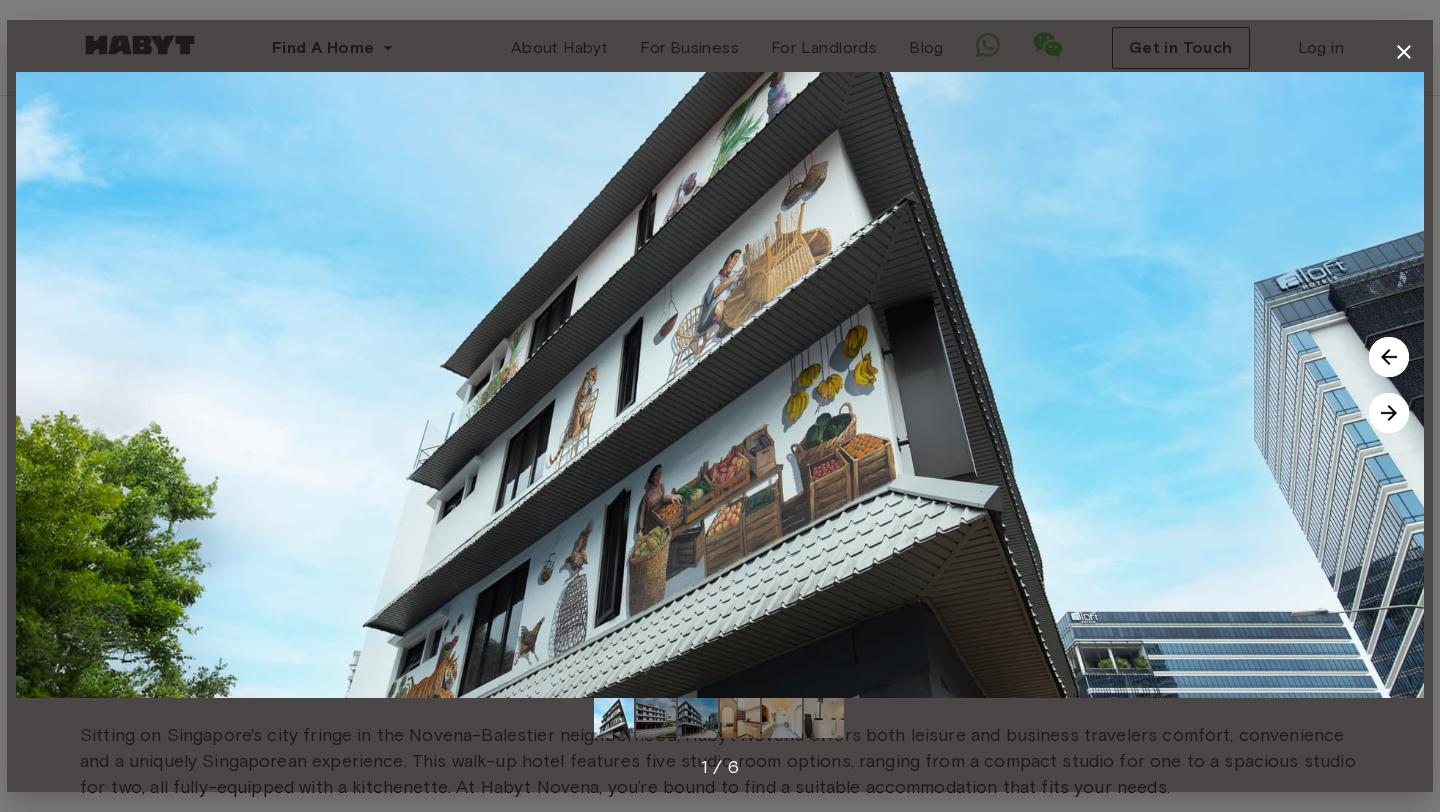 click at bounding box center [1389, 413] 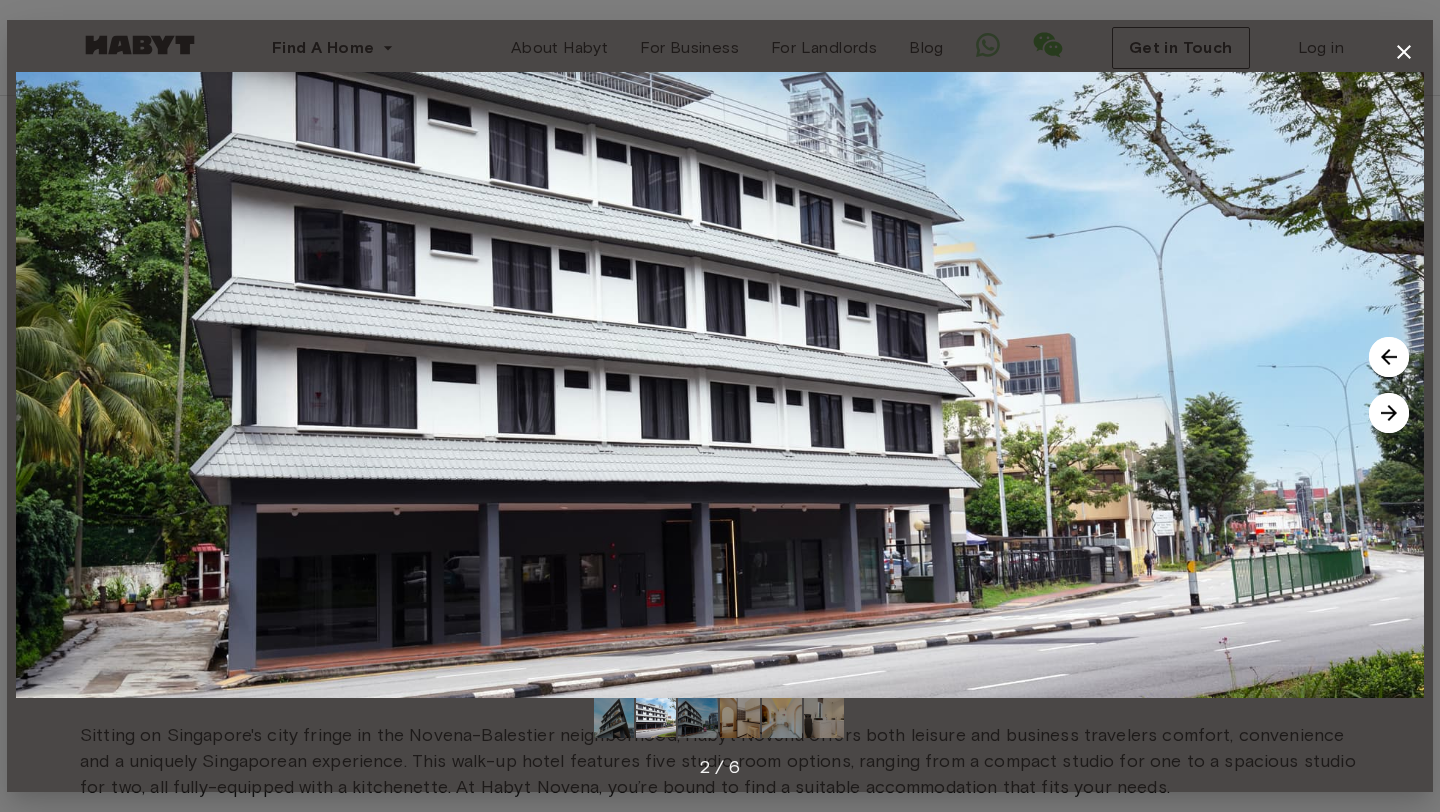 click at bounding box center (1389, 413) 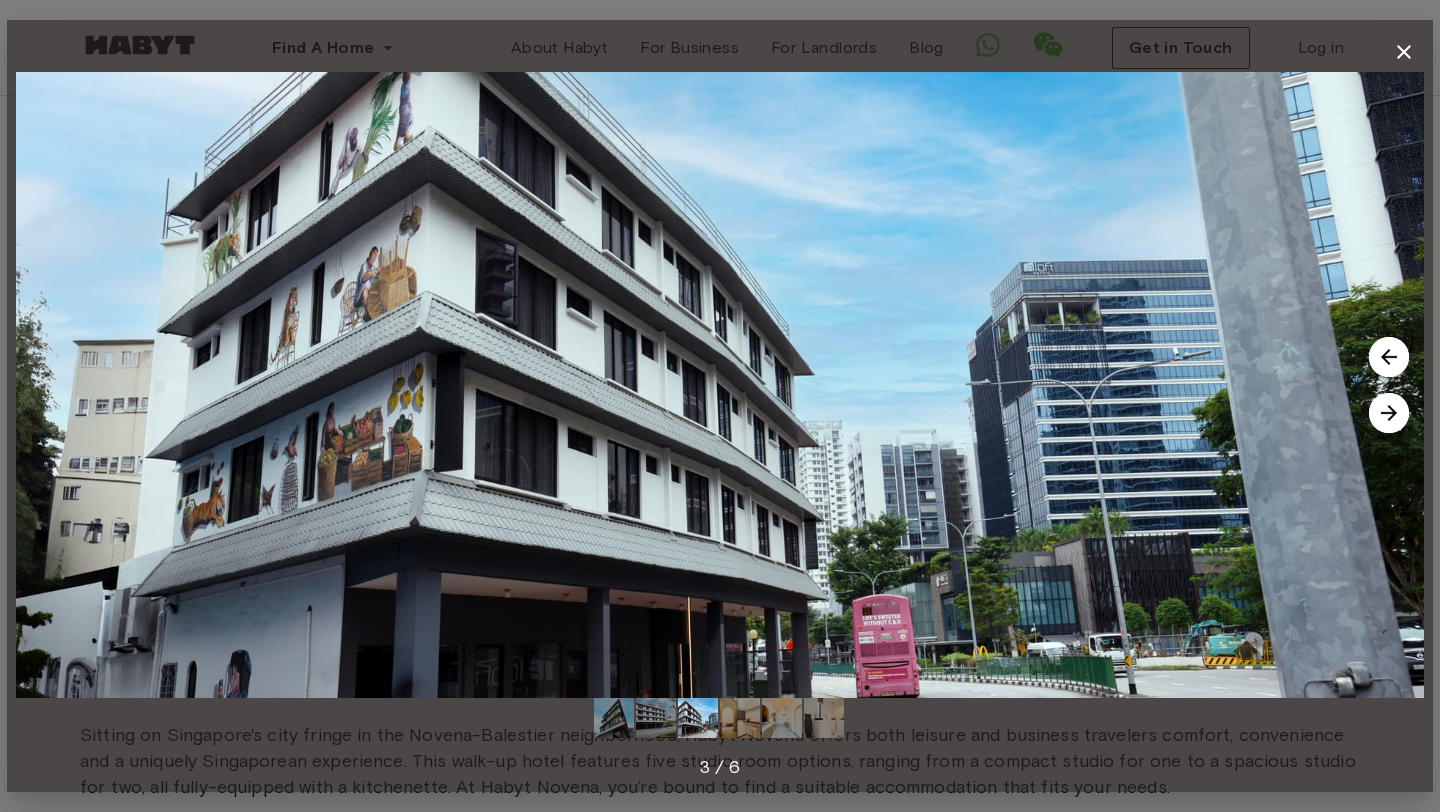 click at bounding box center (1389, 413) 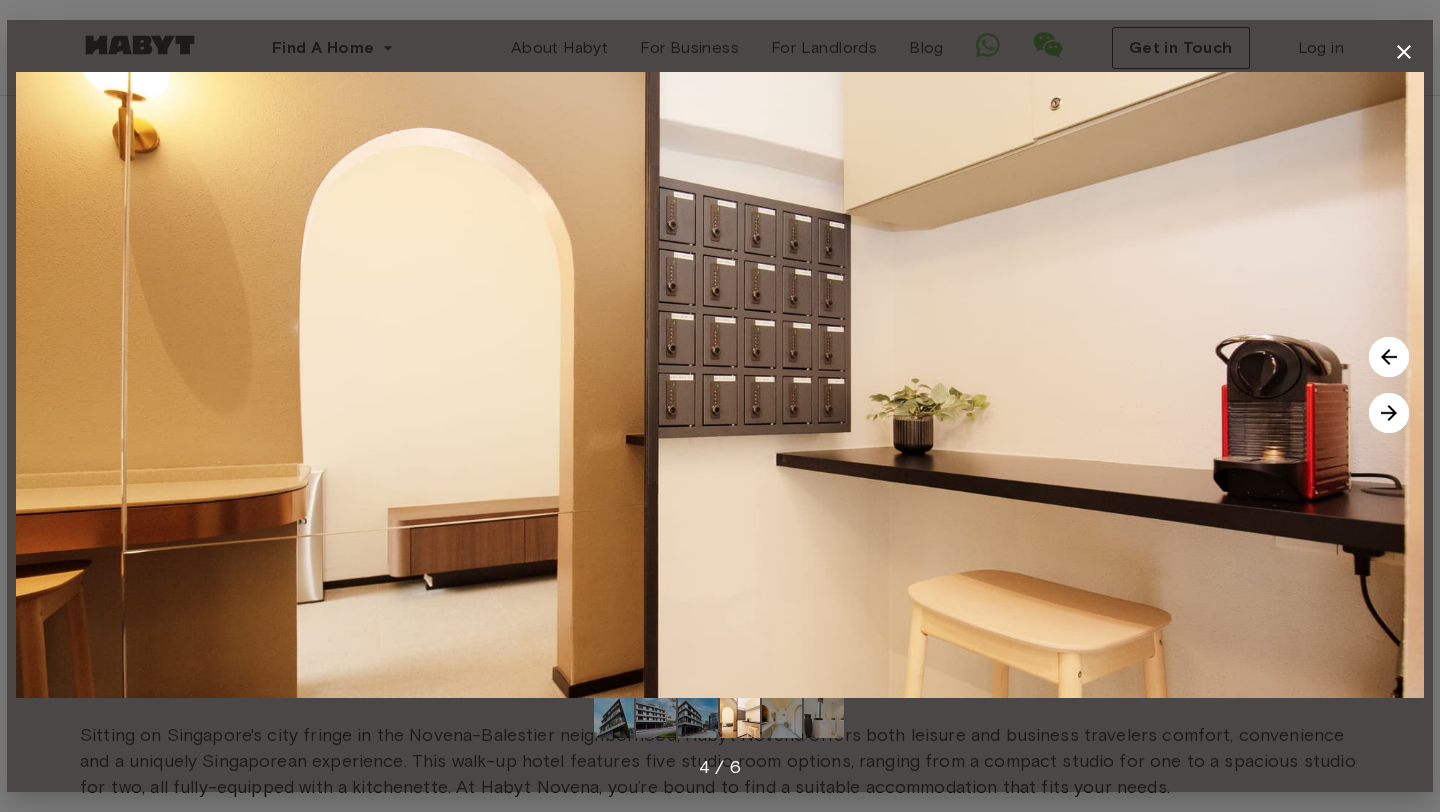 click at bounding box center (1389, 413) 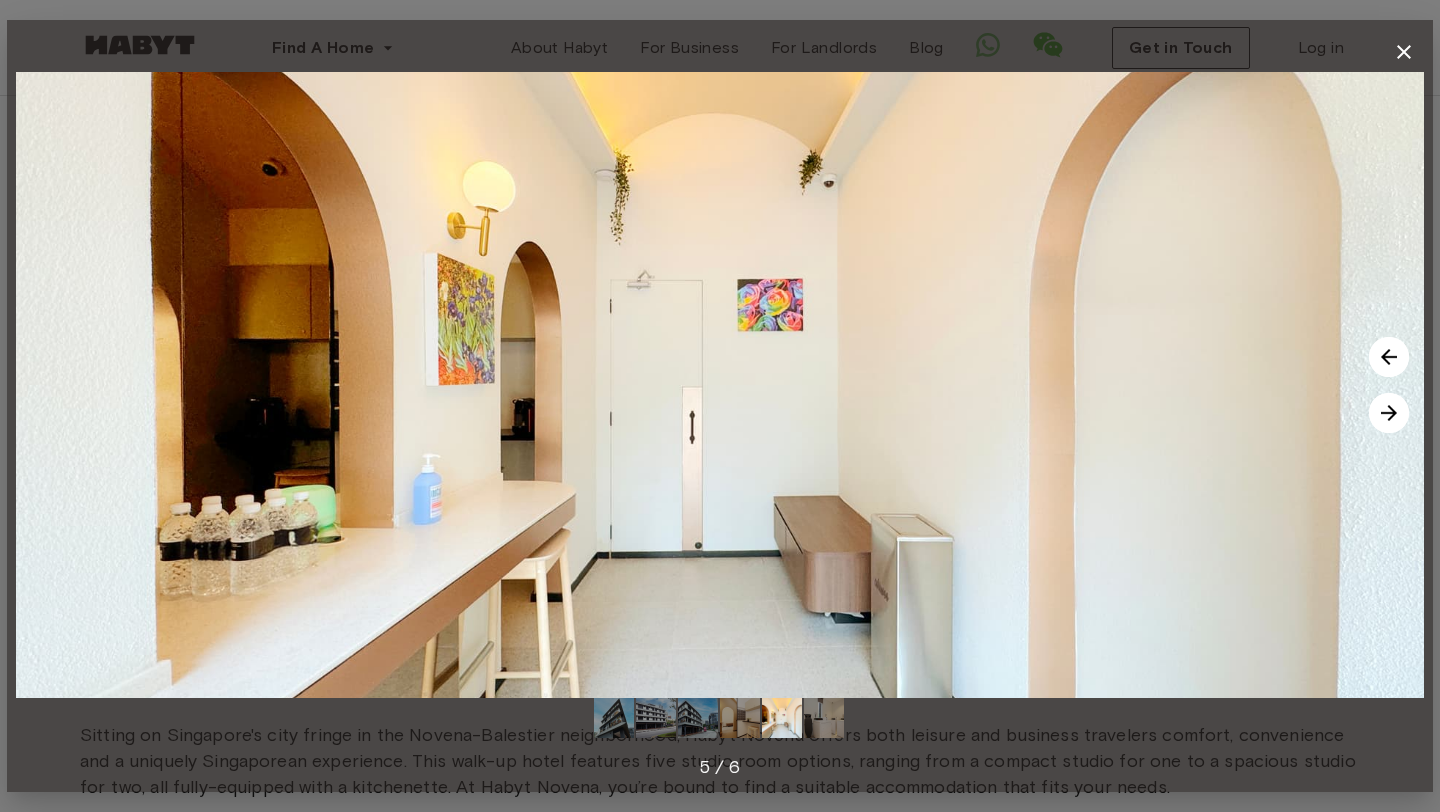 click on "5 / 6" at bounding box center [720, 767] 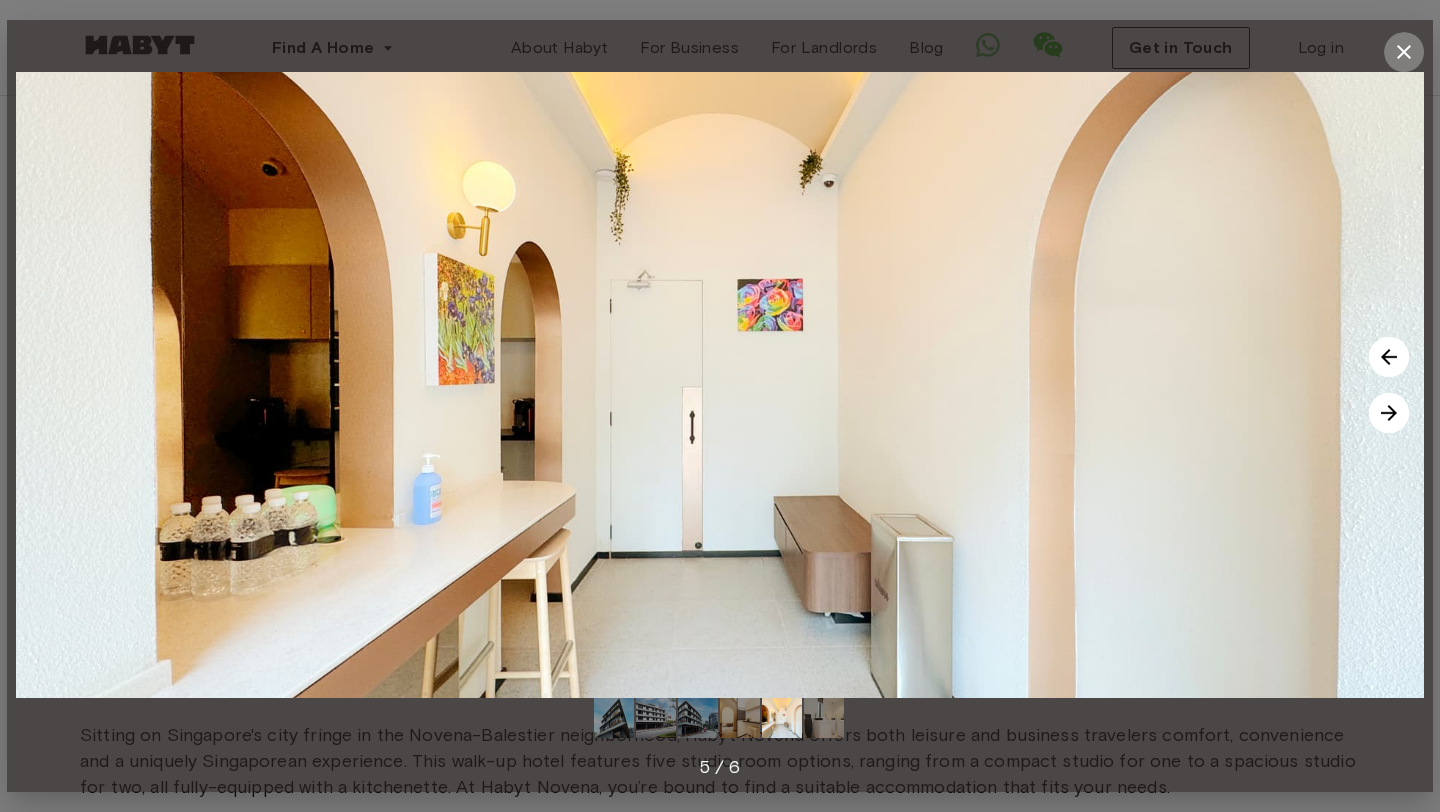 click 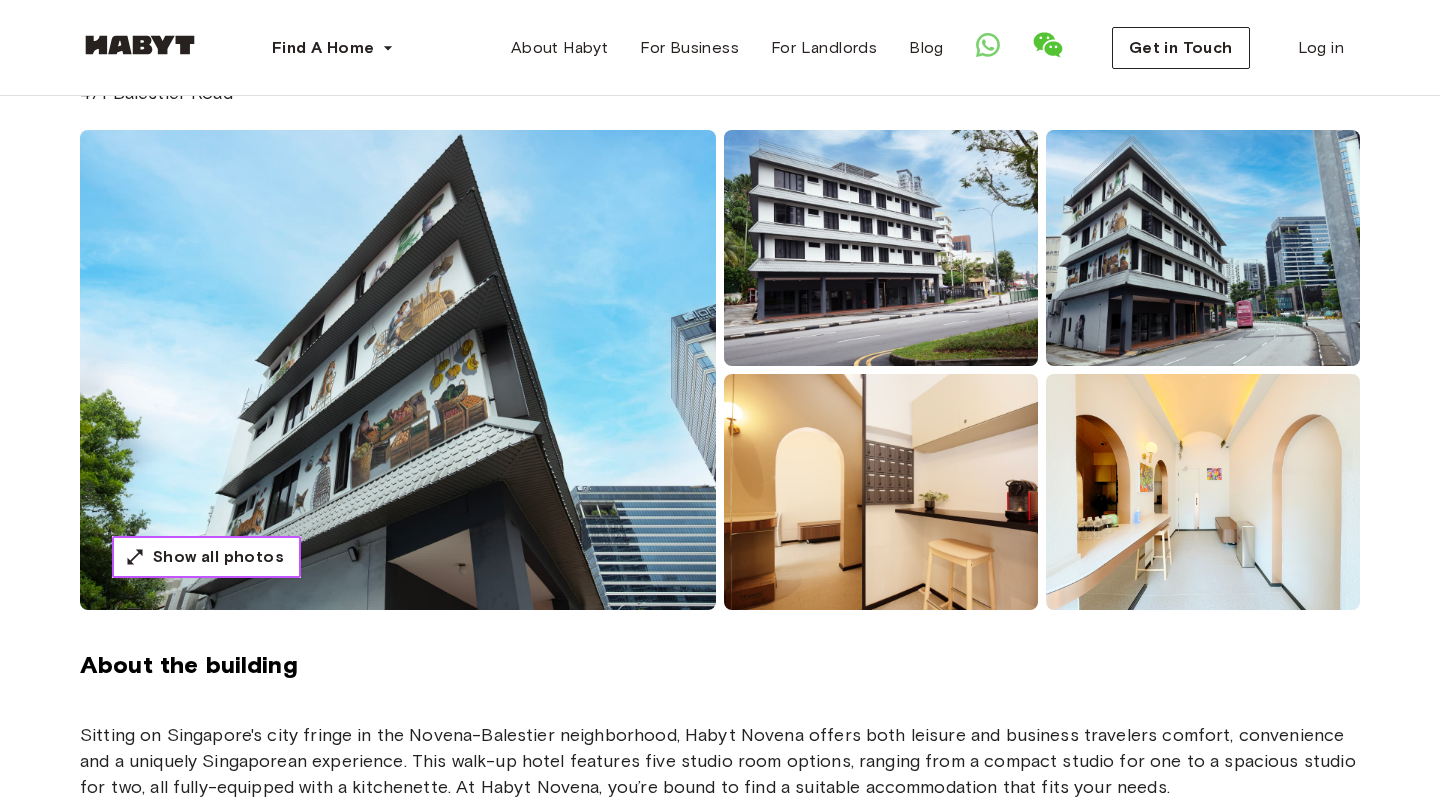 scroll, scrollTop: 0, scrollLeft: 0, axis: both 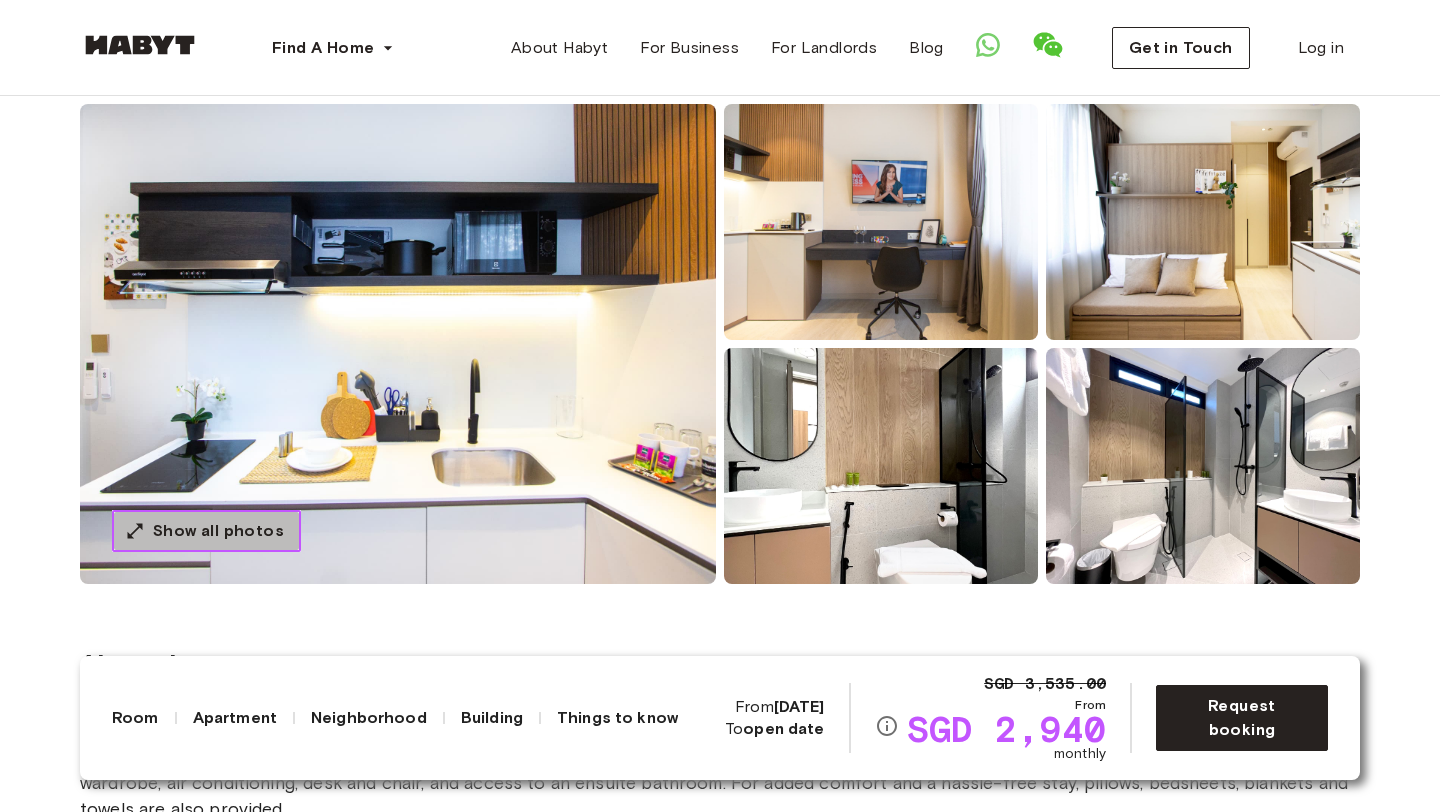 click on "Show all photos" at bounding box center [218, 531] 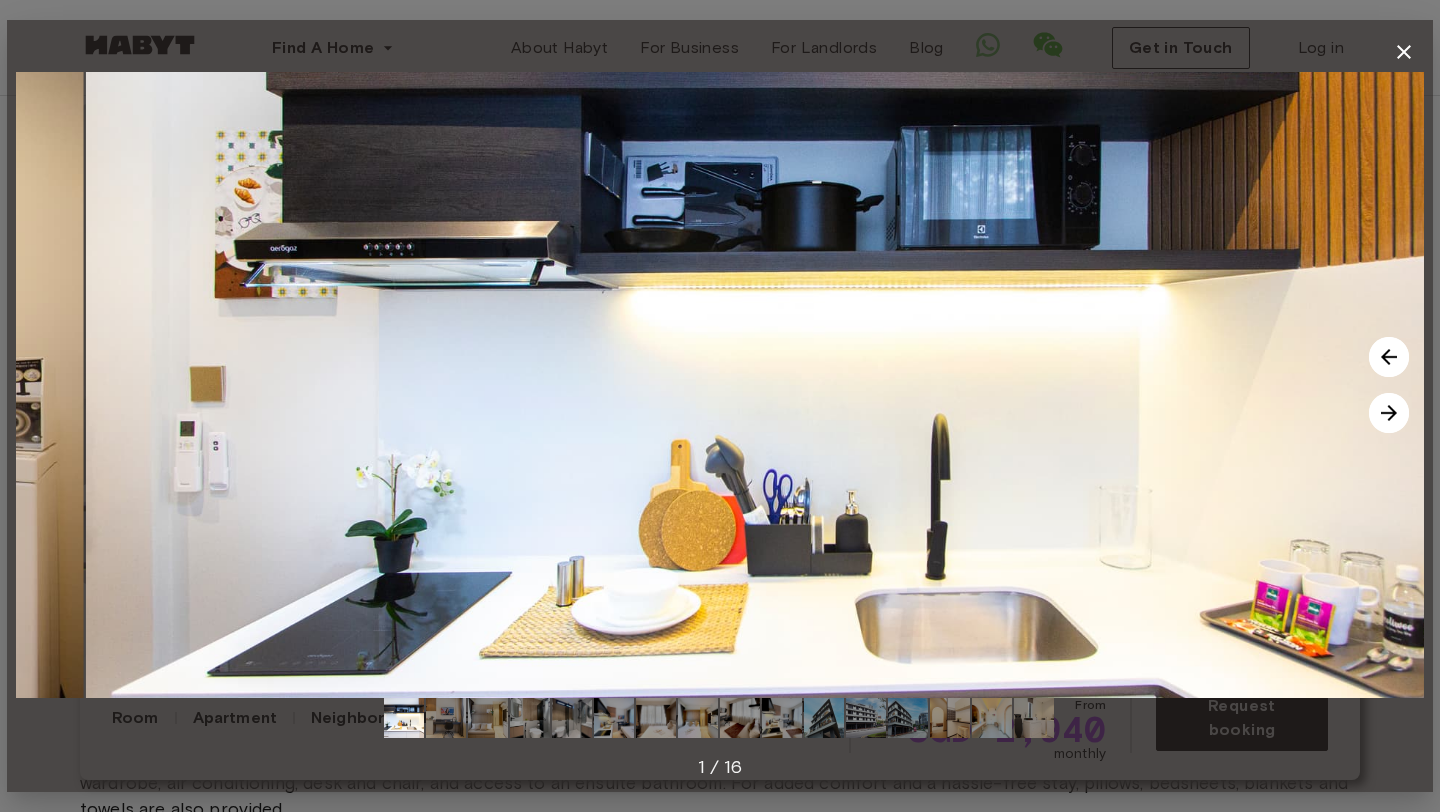 drag, startPoint x: 722, startPoint y: 469, endPoint x: 771, endPoint y: 468, distance: 49.010204 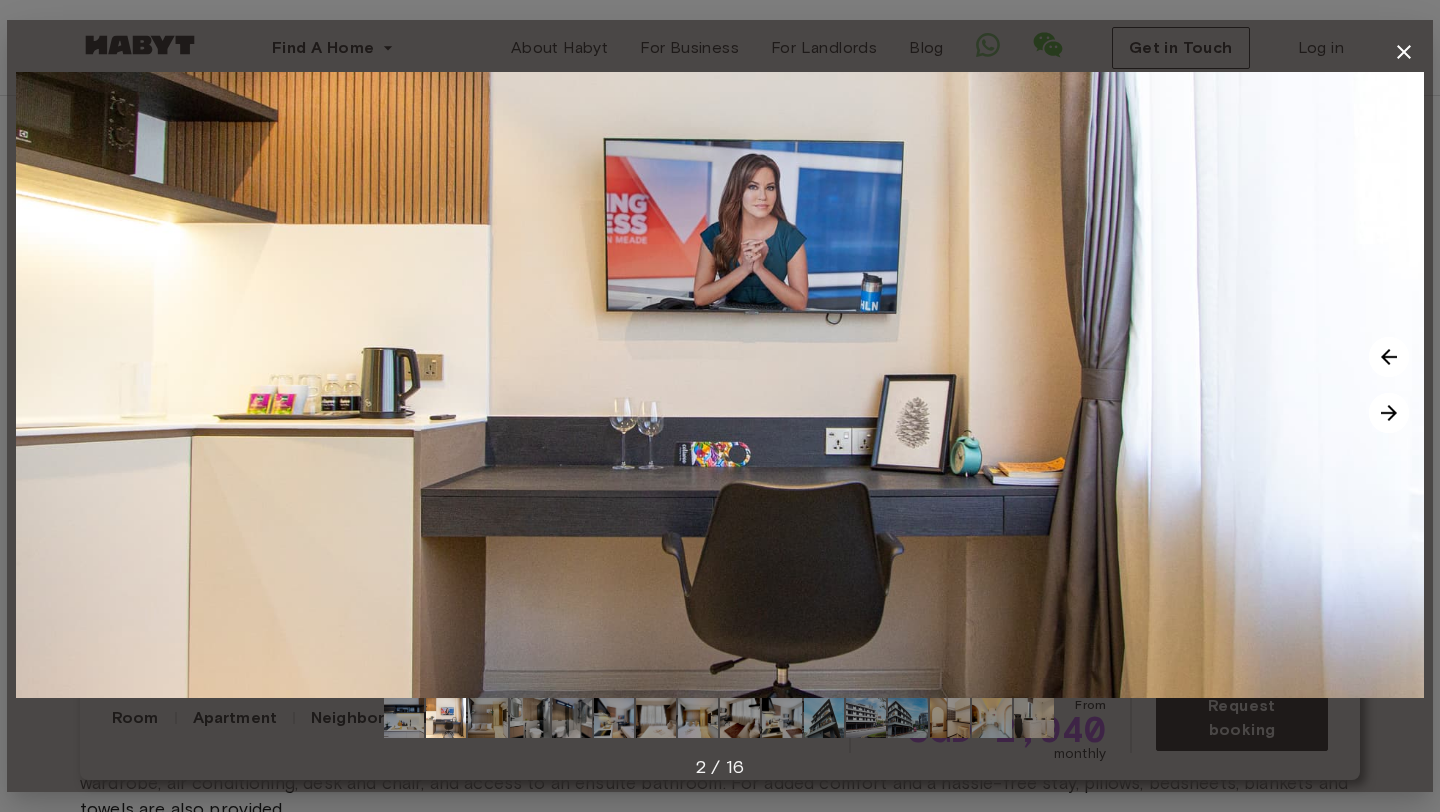 click at bounding box center (720, 385) 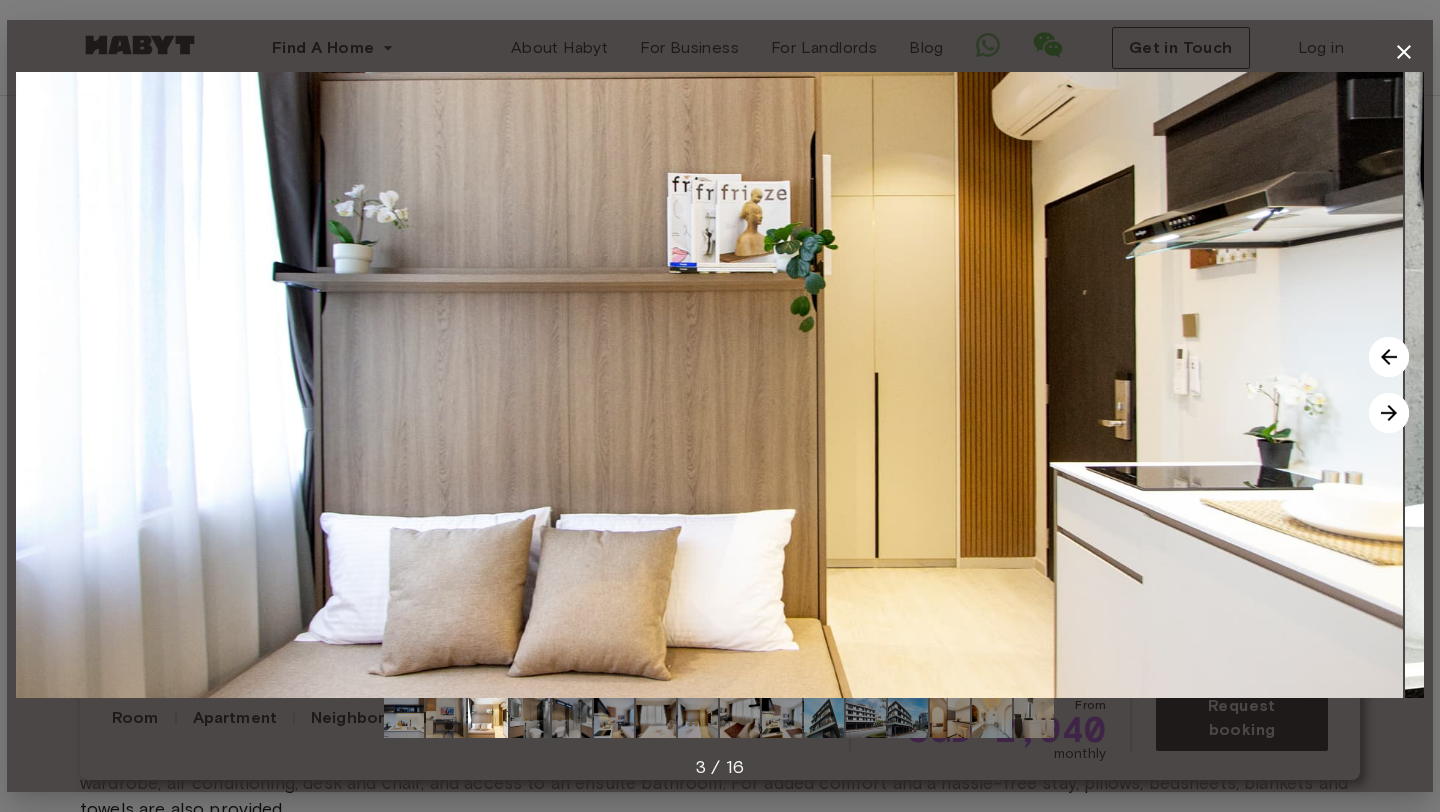 drag, startPoint x: 739, startPoint y: 520, endPoint x: 718, endPoint y: 361, distance: 160.3808 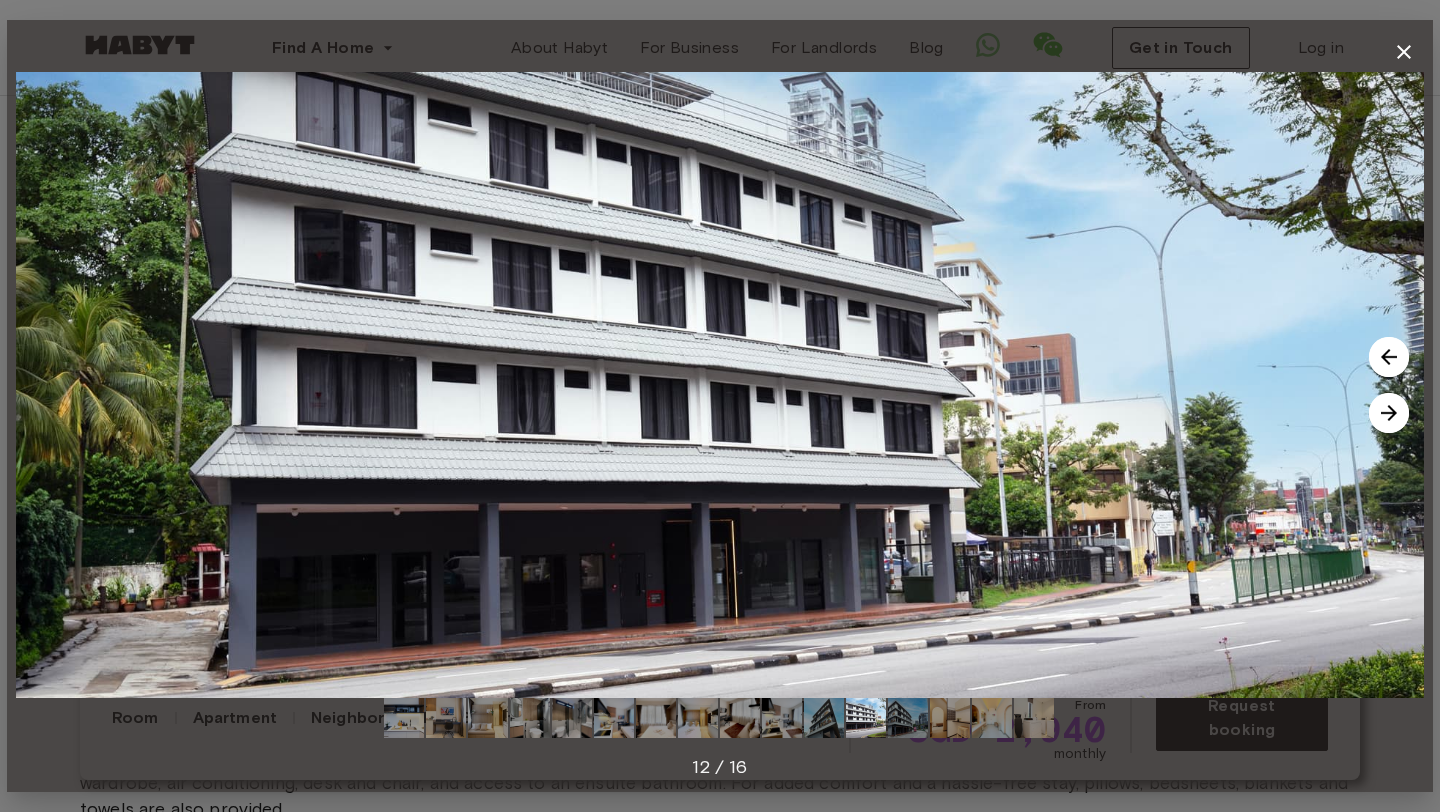 click 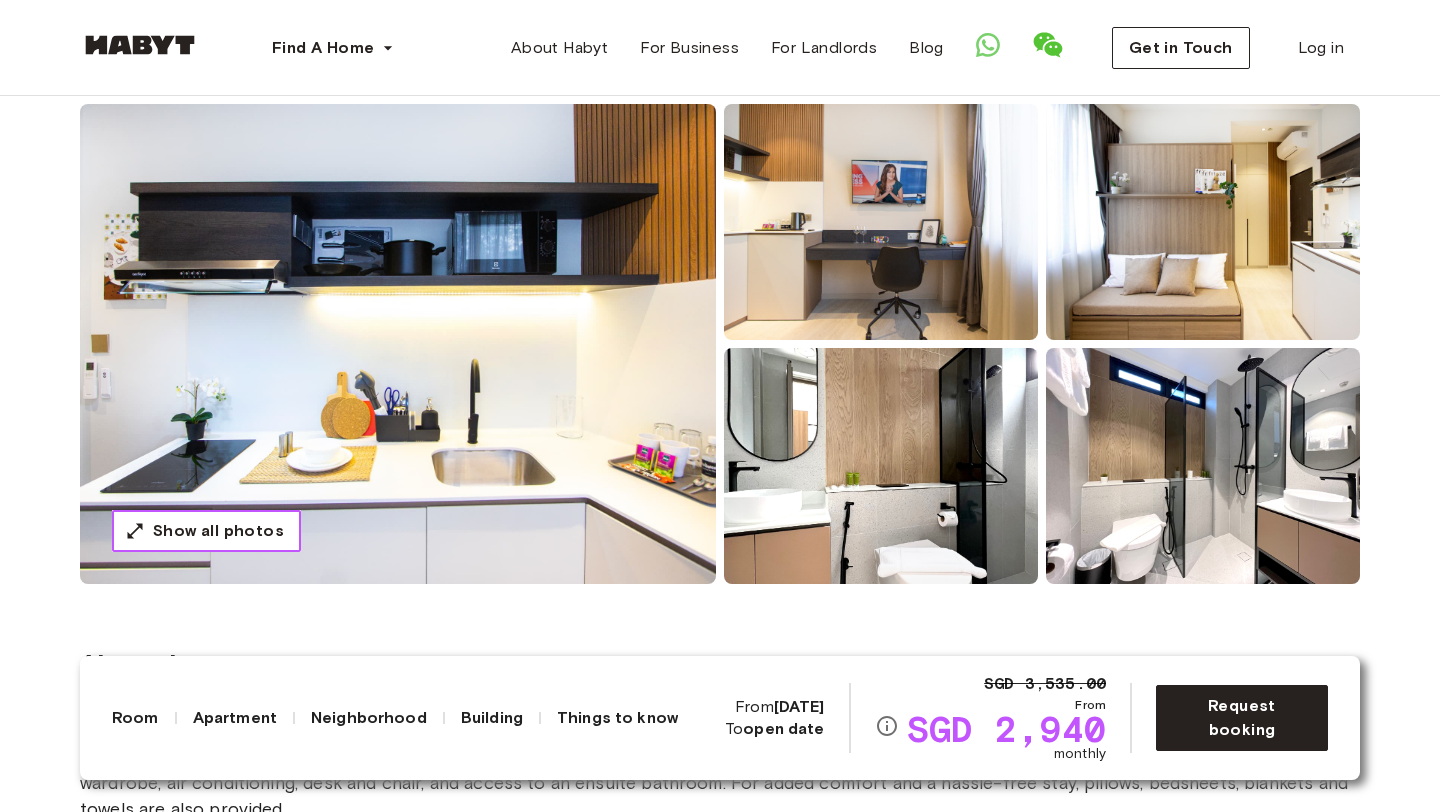 scroll, scrollTop: 0, scrollLeft: 0, axis: both 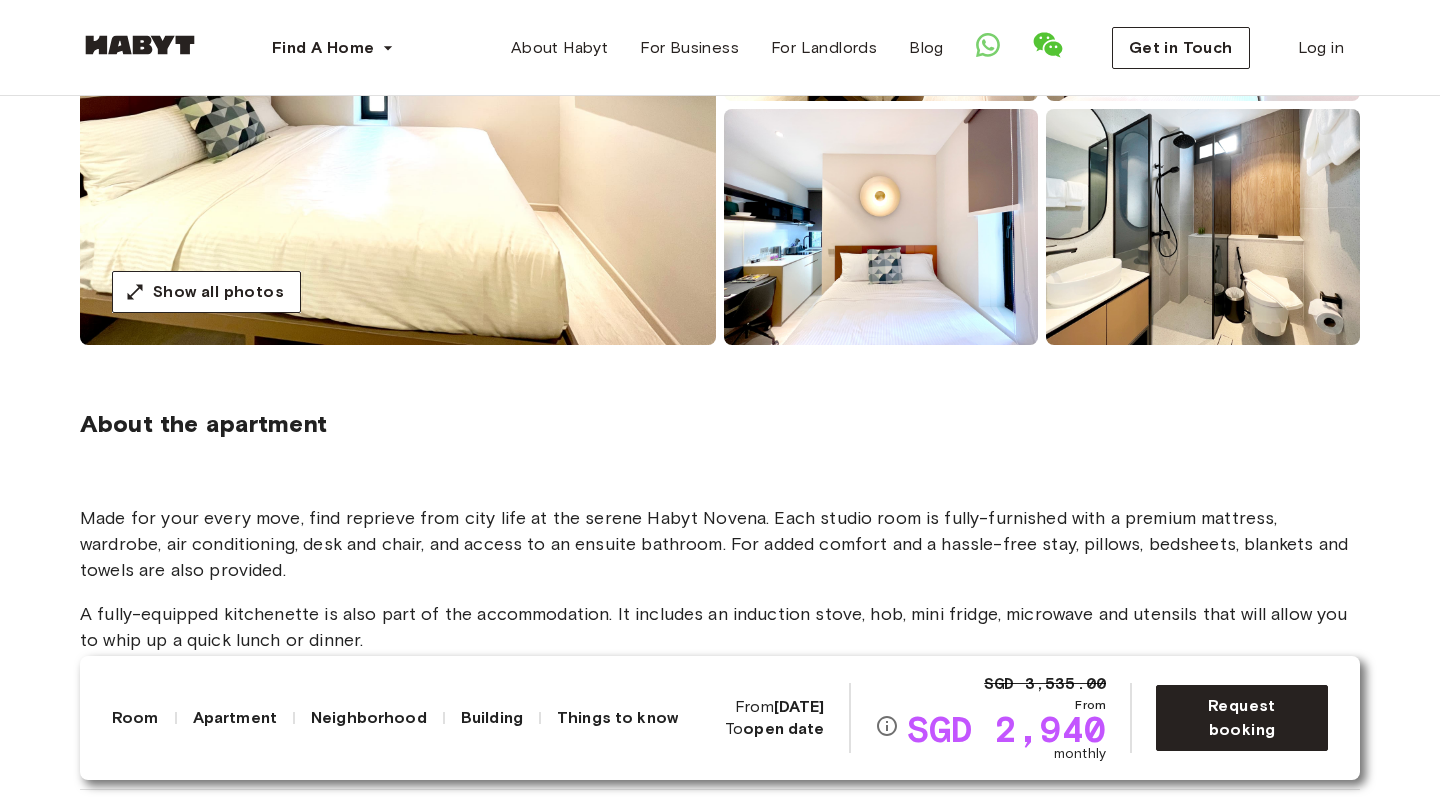 click on "Made for your every move, find reprieve from city life at the serene Habyt Novena. Each studio room is fully-furnished with a premium mattress, wardrobe, air conditioning, desk and chair, and access to an ensuite bathroom. For added comfort and a hassle-free stay, pillows, bedsheets, blankets and towels are also provided.  A fully-equipped kitchenette is also part of the accommodation. It includes an induction stove, hob, mini fridge, microwave and utensils that will allow you to whip up a quick lunch or dinner.  To learn more about the room or to arrange for a non-obligatory in-person house tour, get in touch with us. Deposit-free options are now available for all [COUNTRY] accommodations. Learn more  here ." at bounding box center (720, 614) 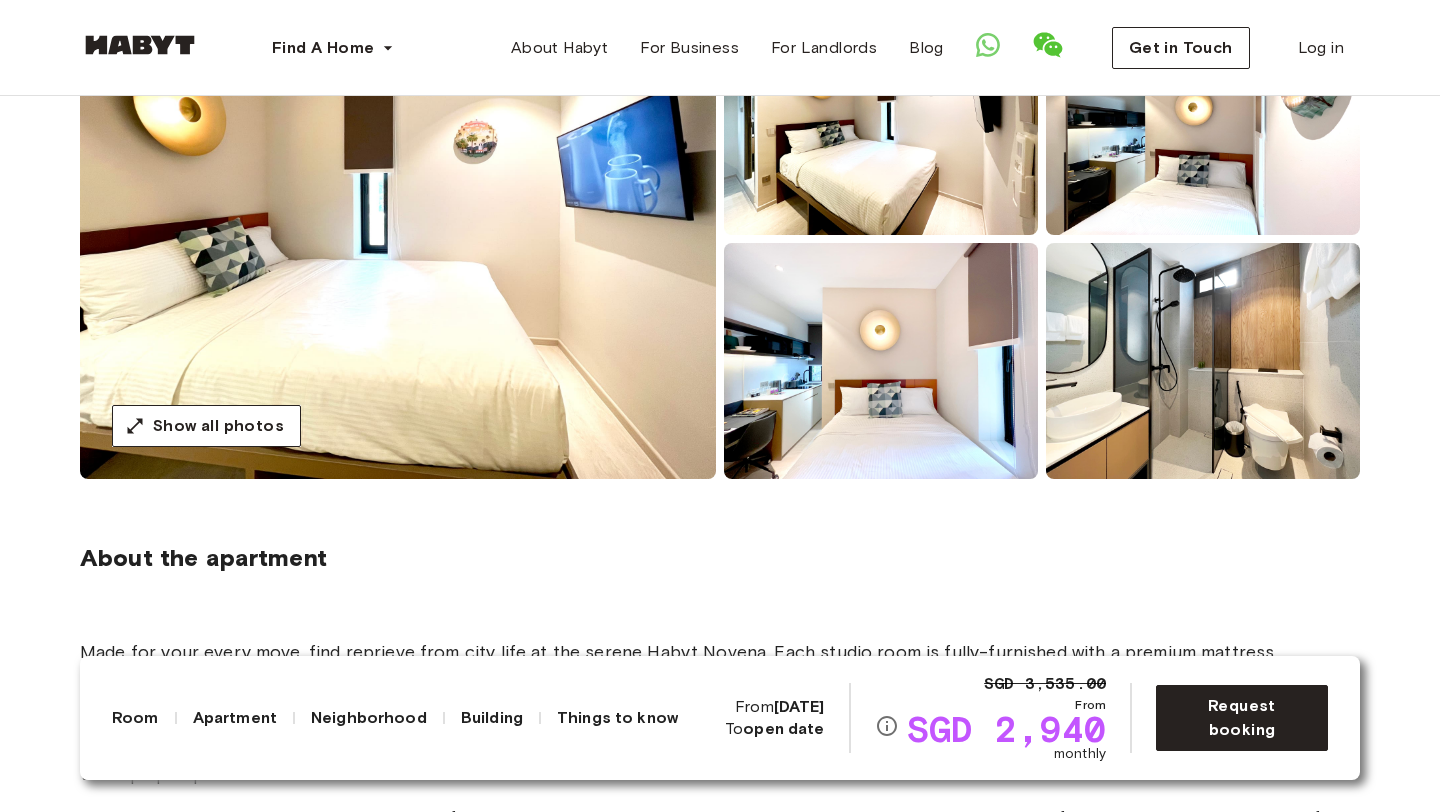 scroll, scrollTop: 274, scrollLeft: 0, axis: vertical 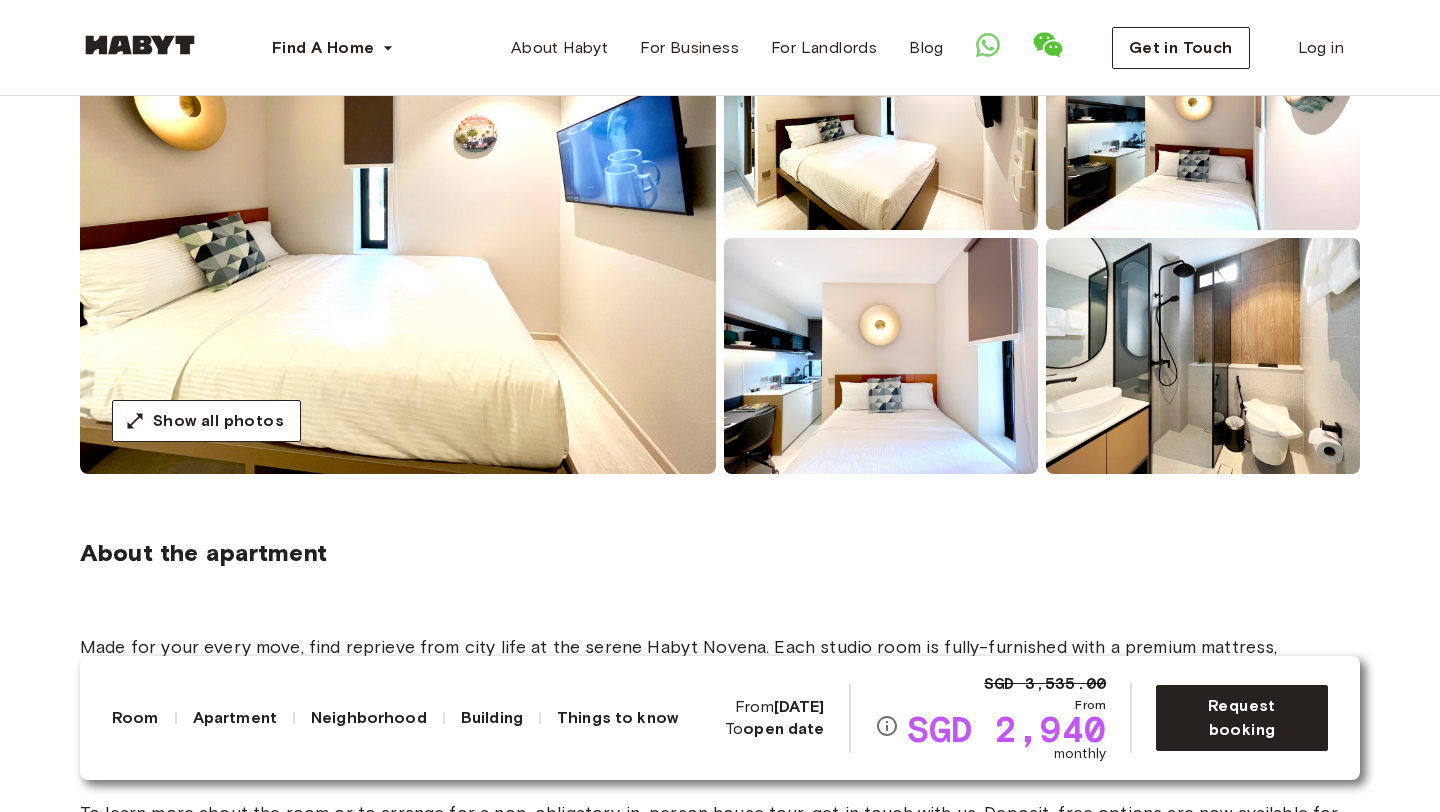 click at bounding box center (1203, 356) 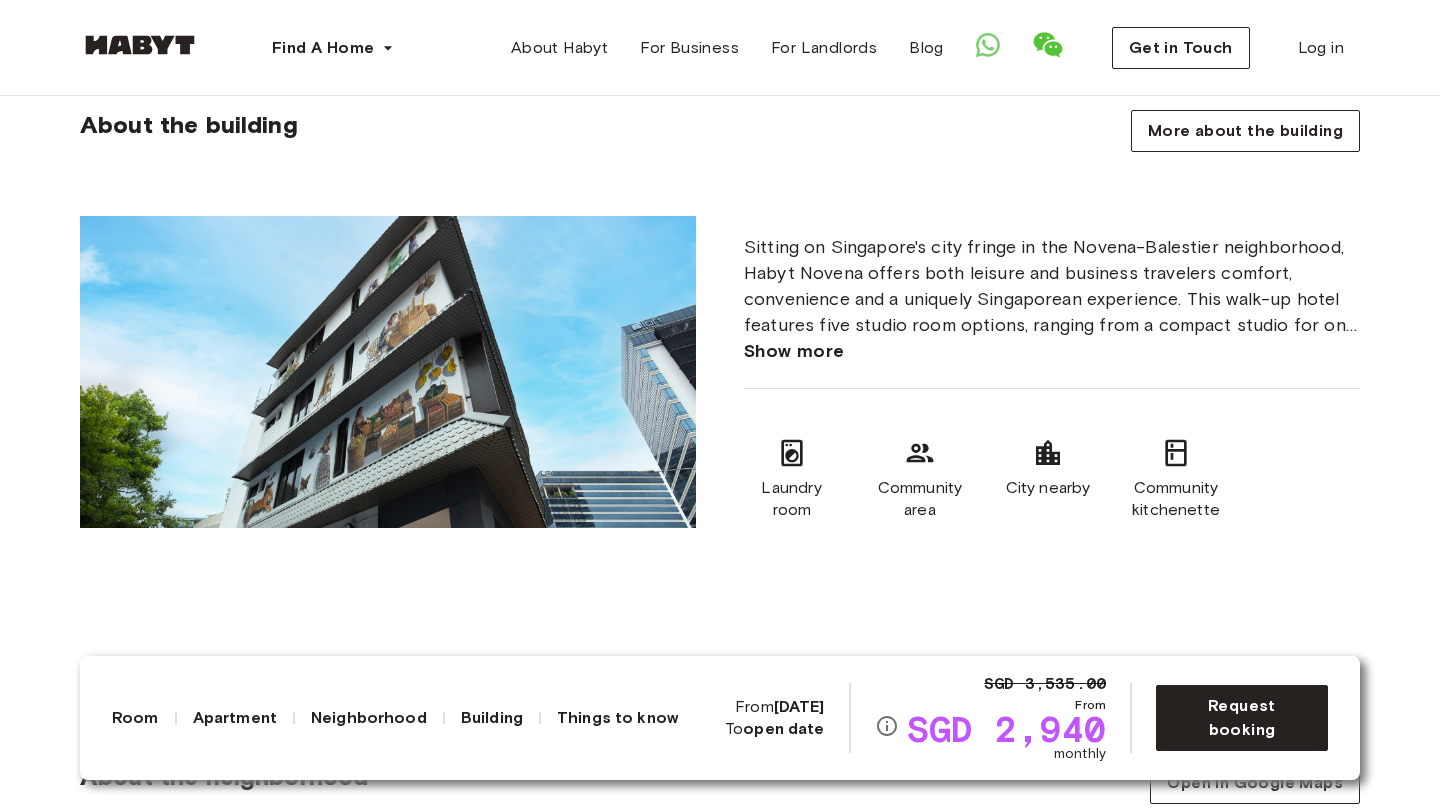 scroll, scrollTop: 1392, scrollLeft: 0, axis: vertical 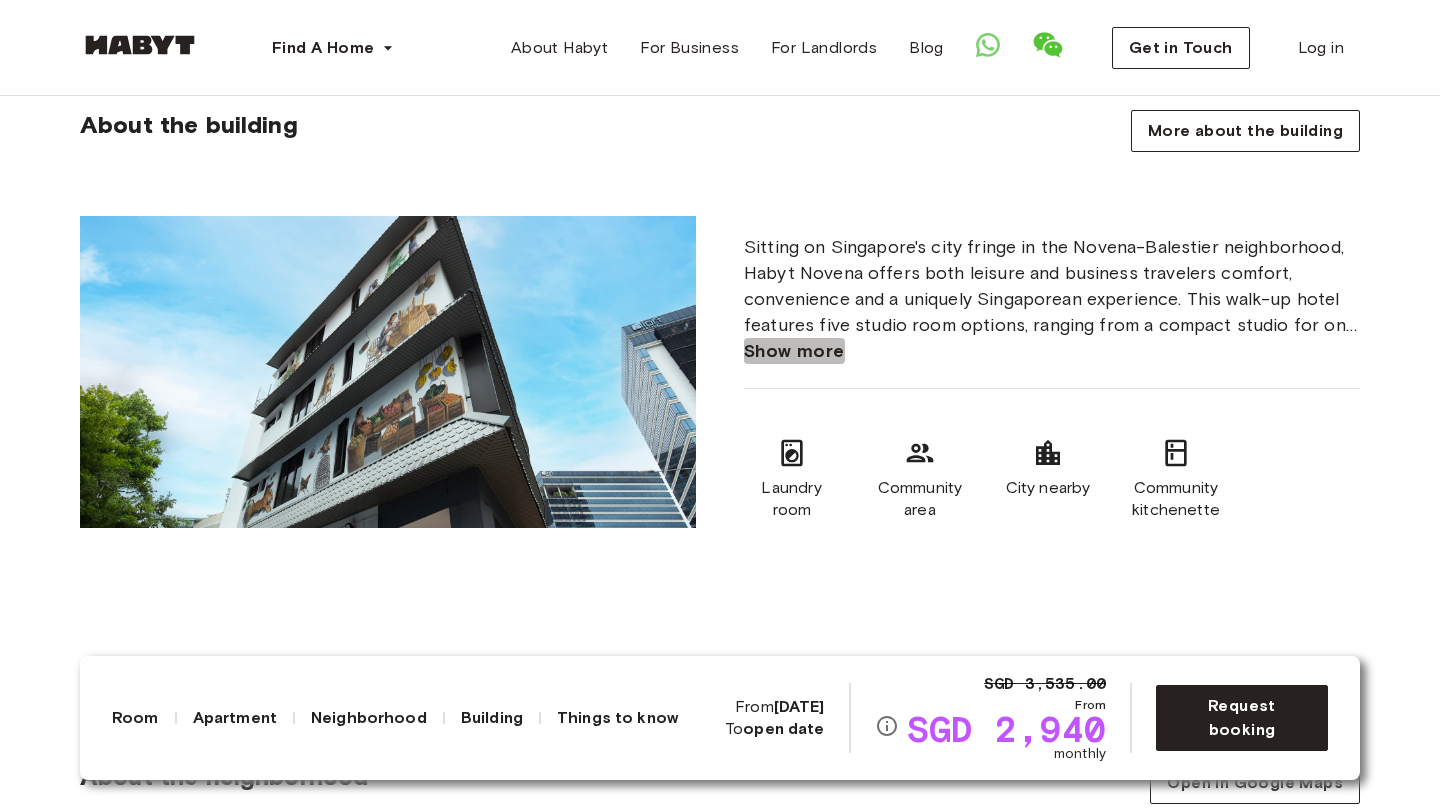 click on "Show more" at bounding box center (794, 351) 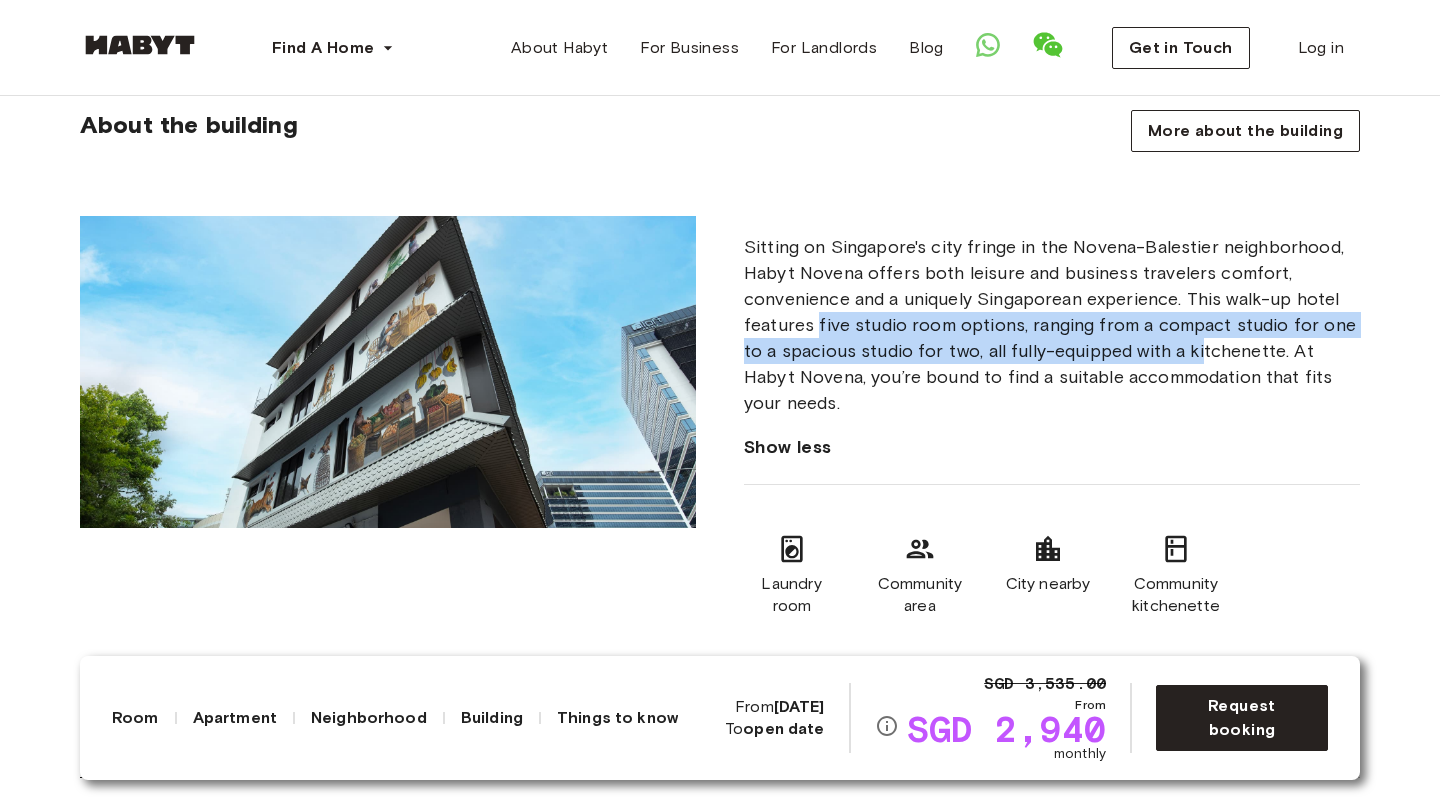 drag, startPoint x: 815, startPoint y: 331, endPoint x: 1203, endPoint y: 359, distance: 389.009 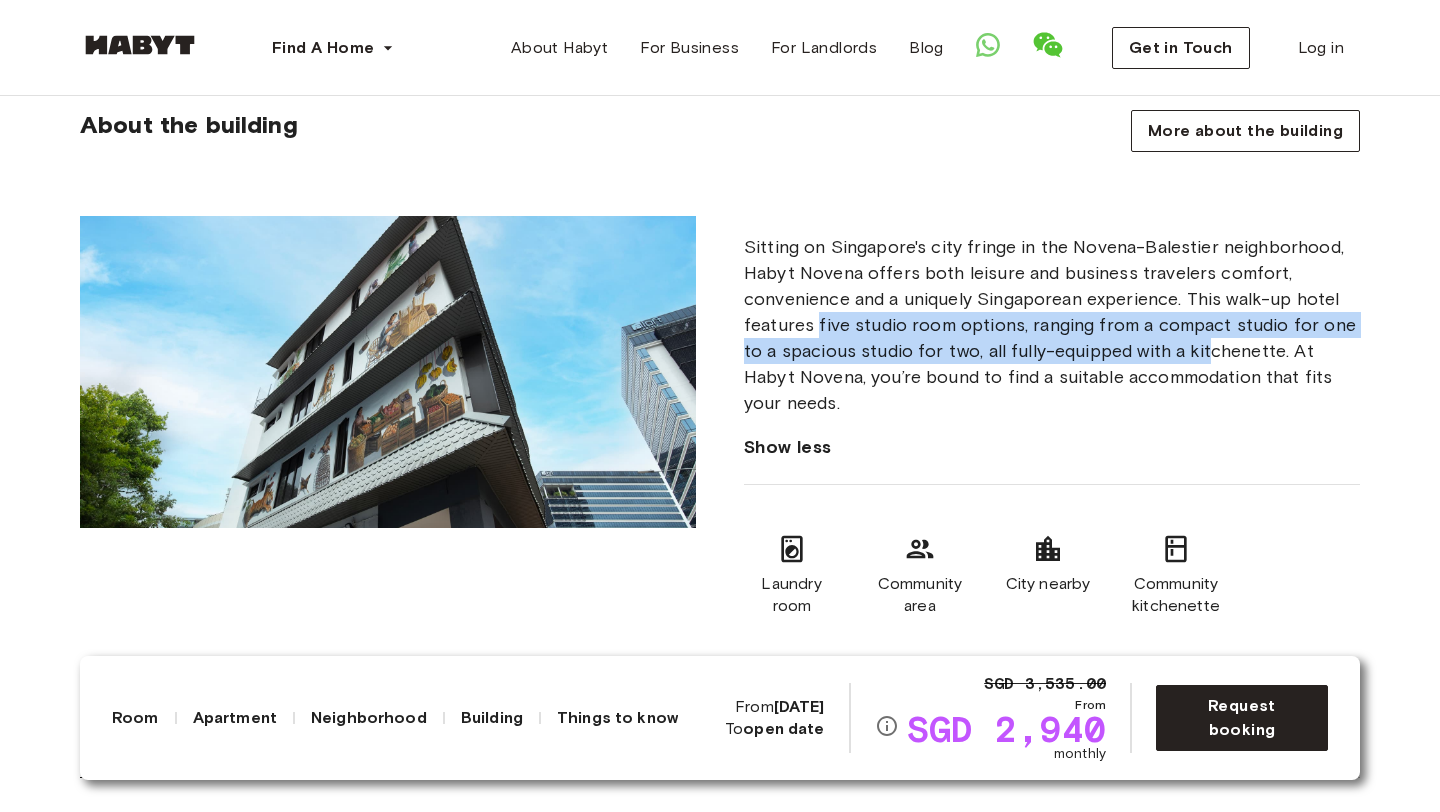 click on "Sitting on Singapore's city fringe in the Novena-Balestier neighborhood, Habyt Novena offers both leisure and business travelers comfort, convenience and a uniquely Singaporean experience. This walk-up hotel features five studio room options, ranging from a compact studio for one to a spacious studio for two, all fully-equipped with a kitchenette. At Habyt Novena, you’re bound to find a suitable accommodation that fits your needs." at bounding box center [1052, 325] 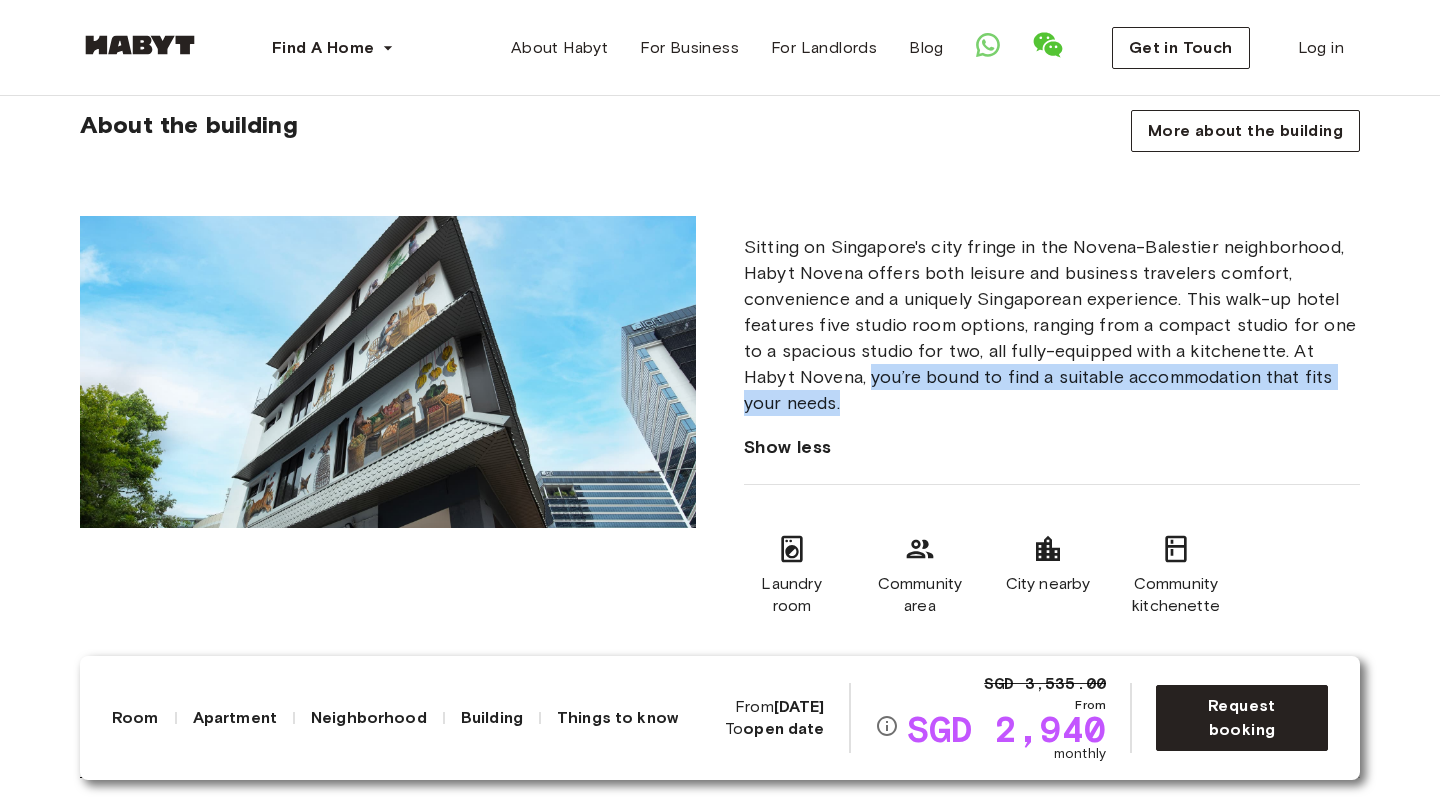 drag, startPoint x: 818, startPoint y: 376, endPoint x: 1020, endPoint y: 412, distance: 205.18285 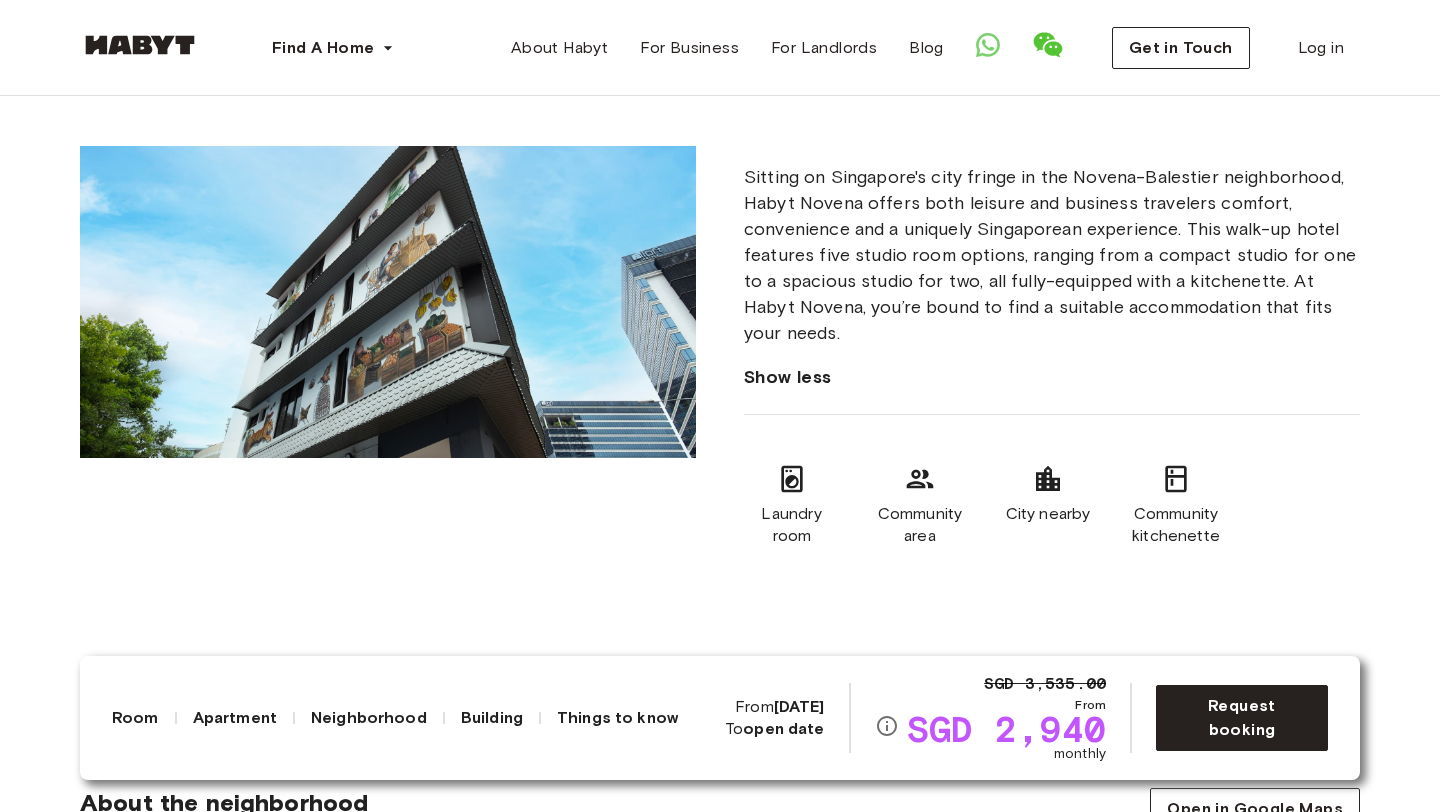 scroll, scrollTop: 1513, scrollLeft: 0, axis: vertical 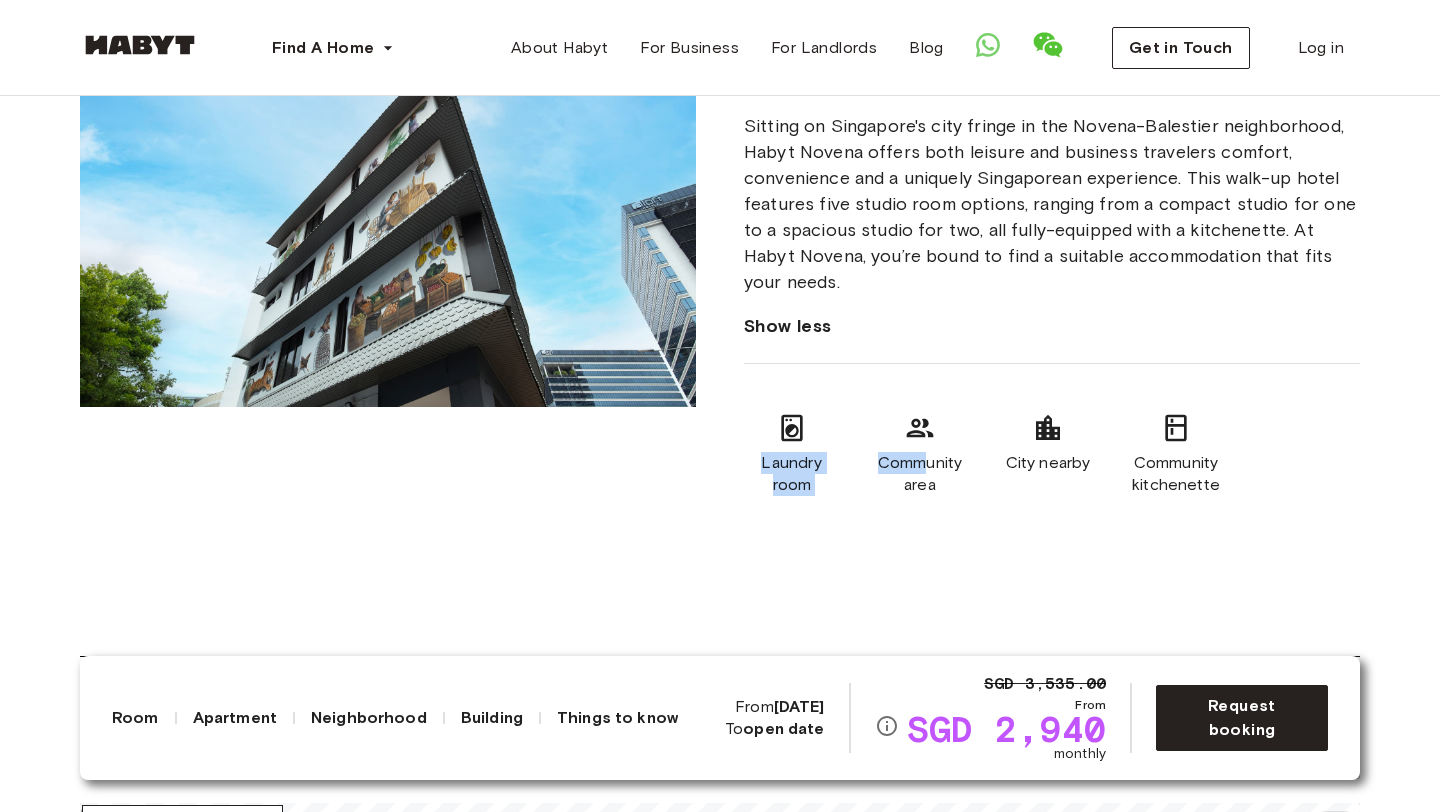 drag, startPoint x: 752, startPoint y: 471, endPoint x: 924, endPoint y: 468, distance: 172.02615 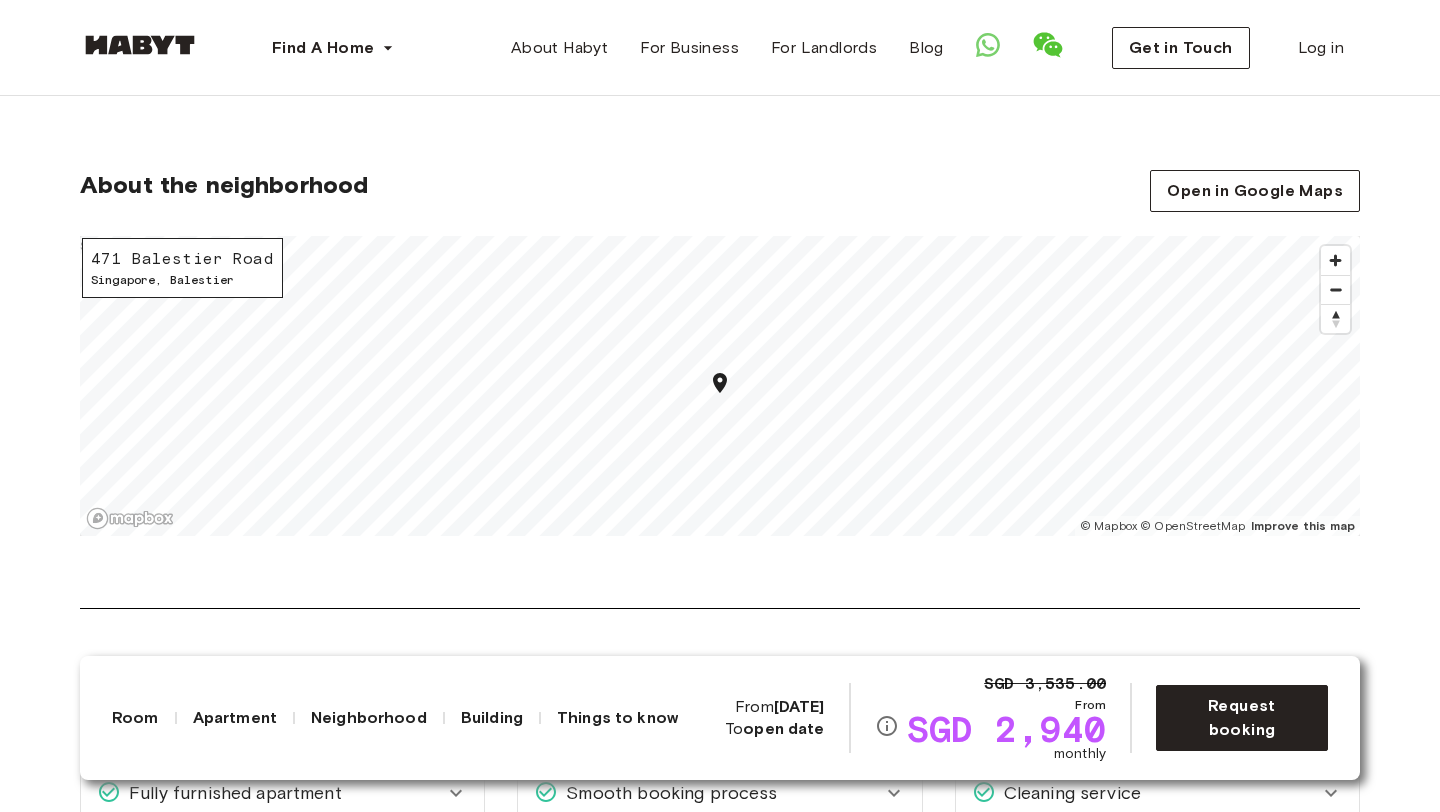 scroll, scrollTop: 2083, scrollLeft: 0, axis: vertical 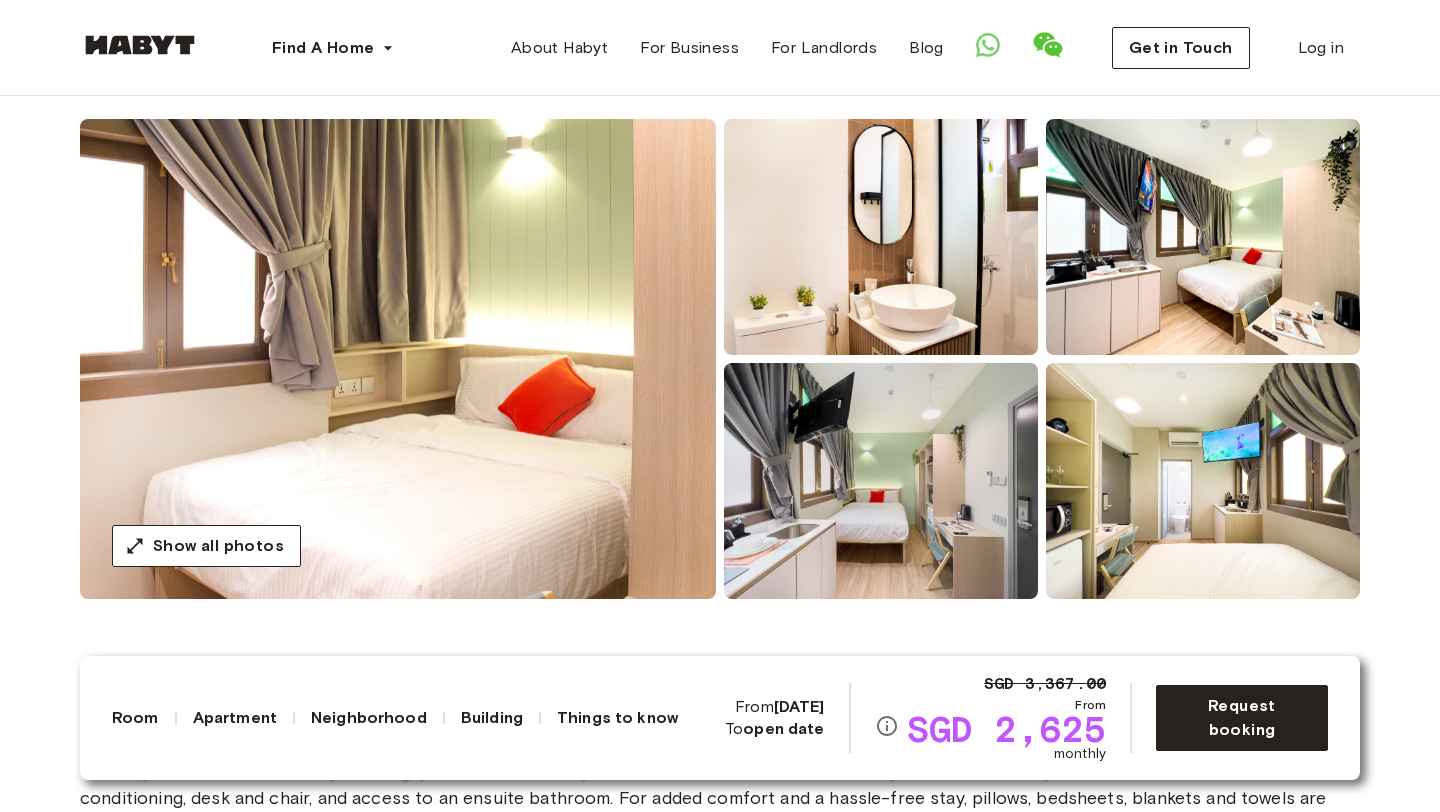 click at bounding box center [398, 359] 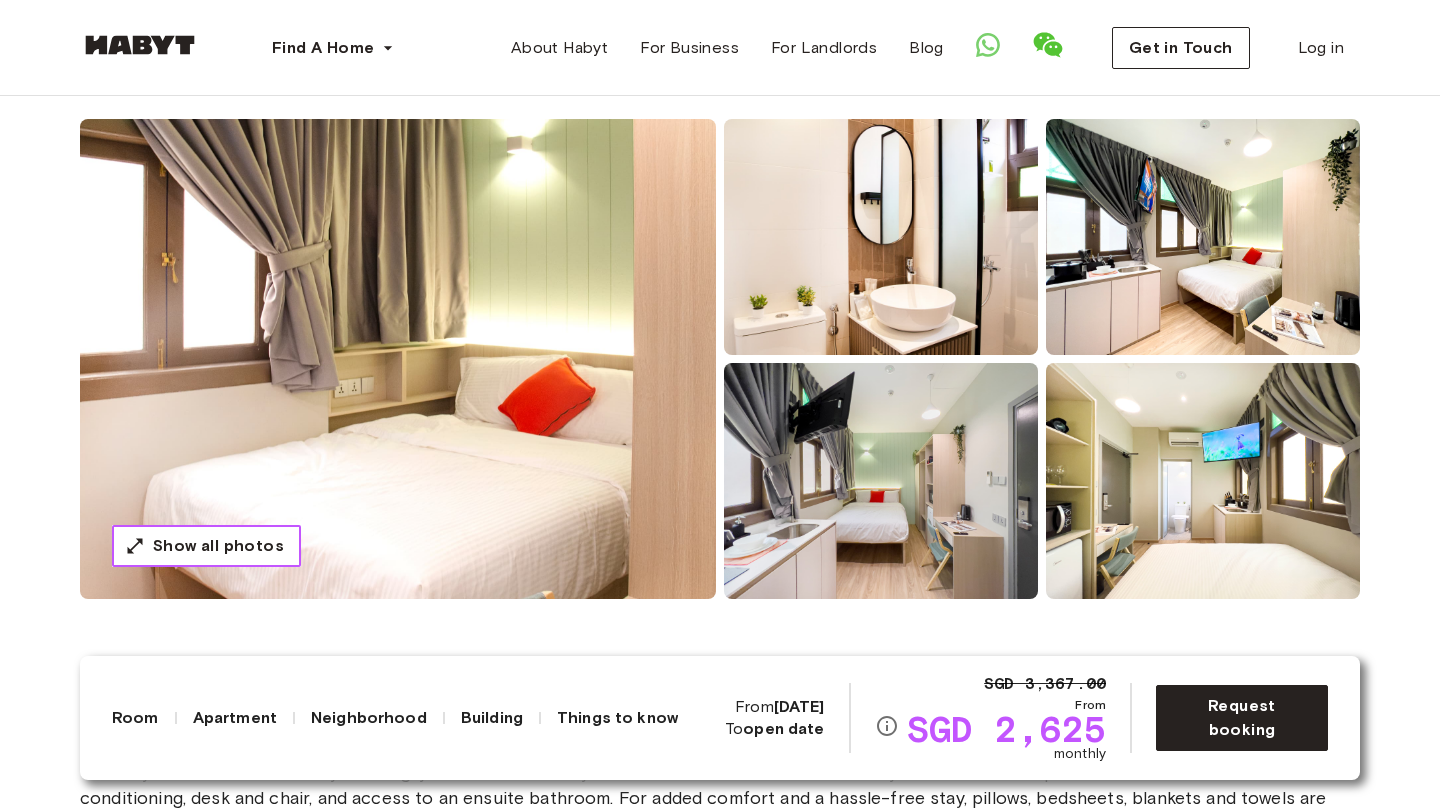 click on "Show all photos" at bounding box center [218, 546] 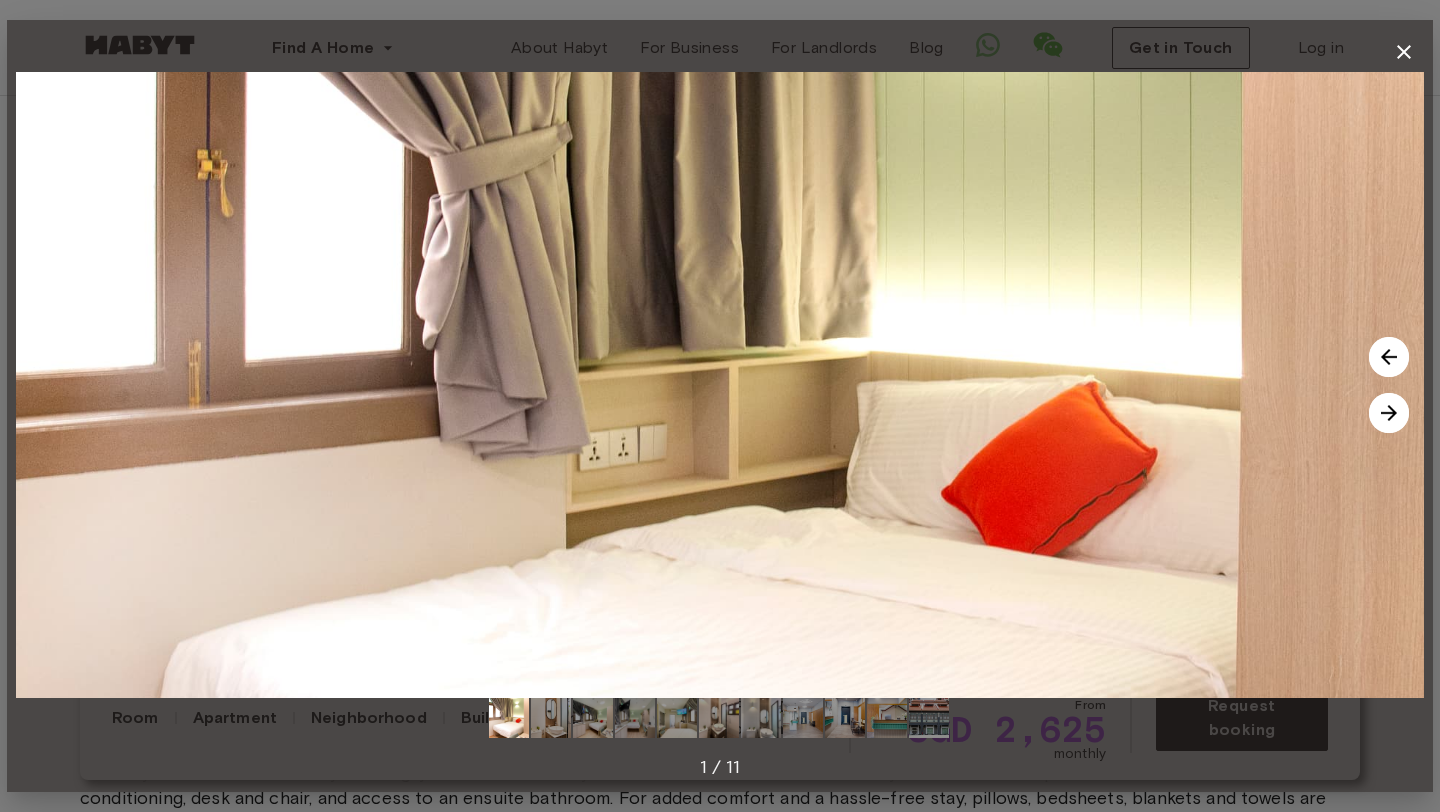 click at bounding box center (1389, 413) 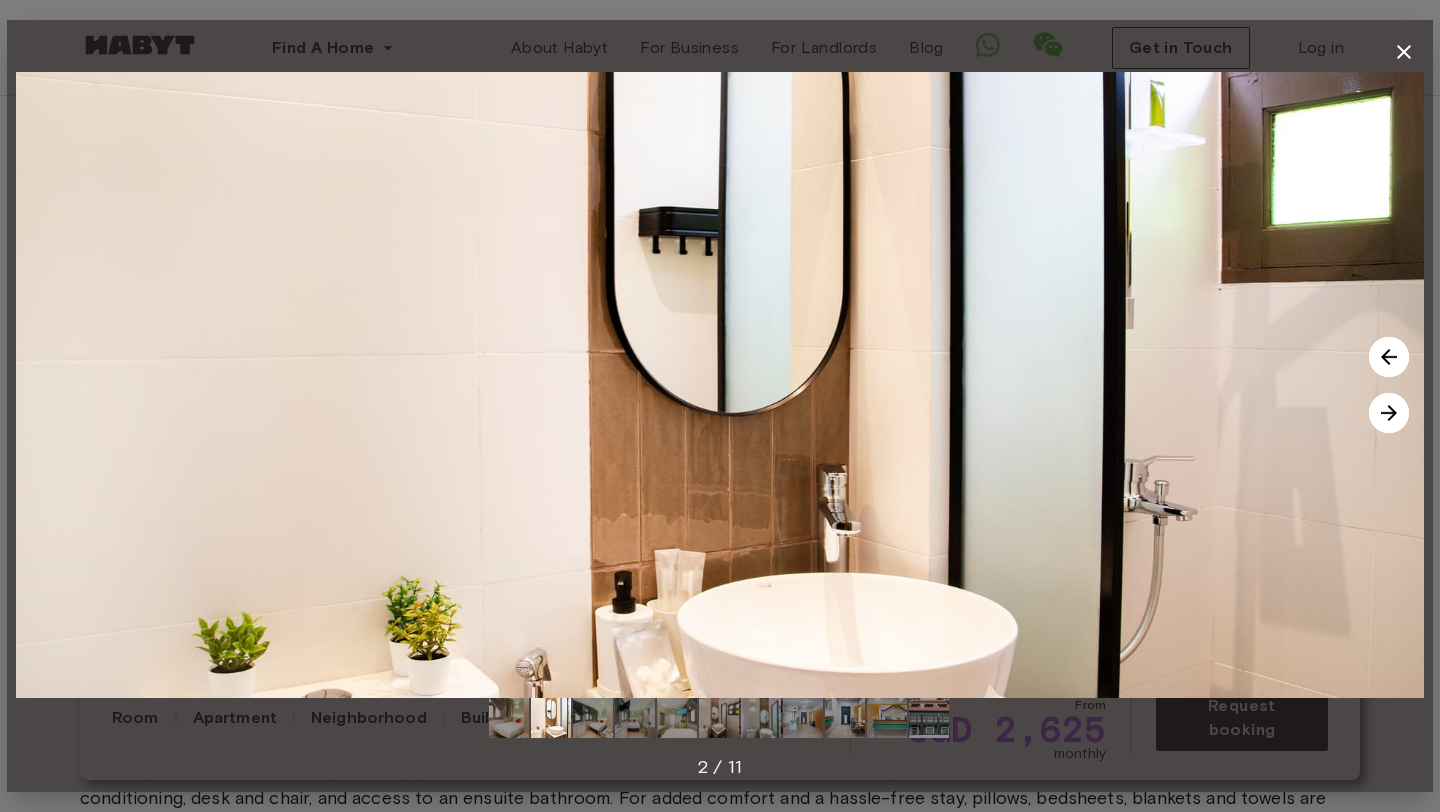 click at bounding box center [1389, 413] 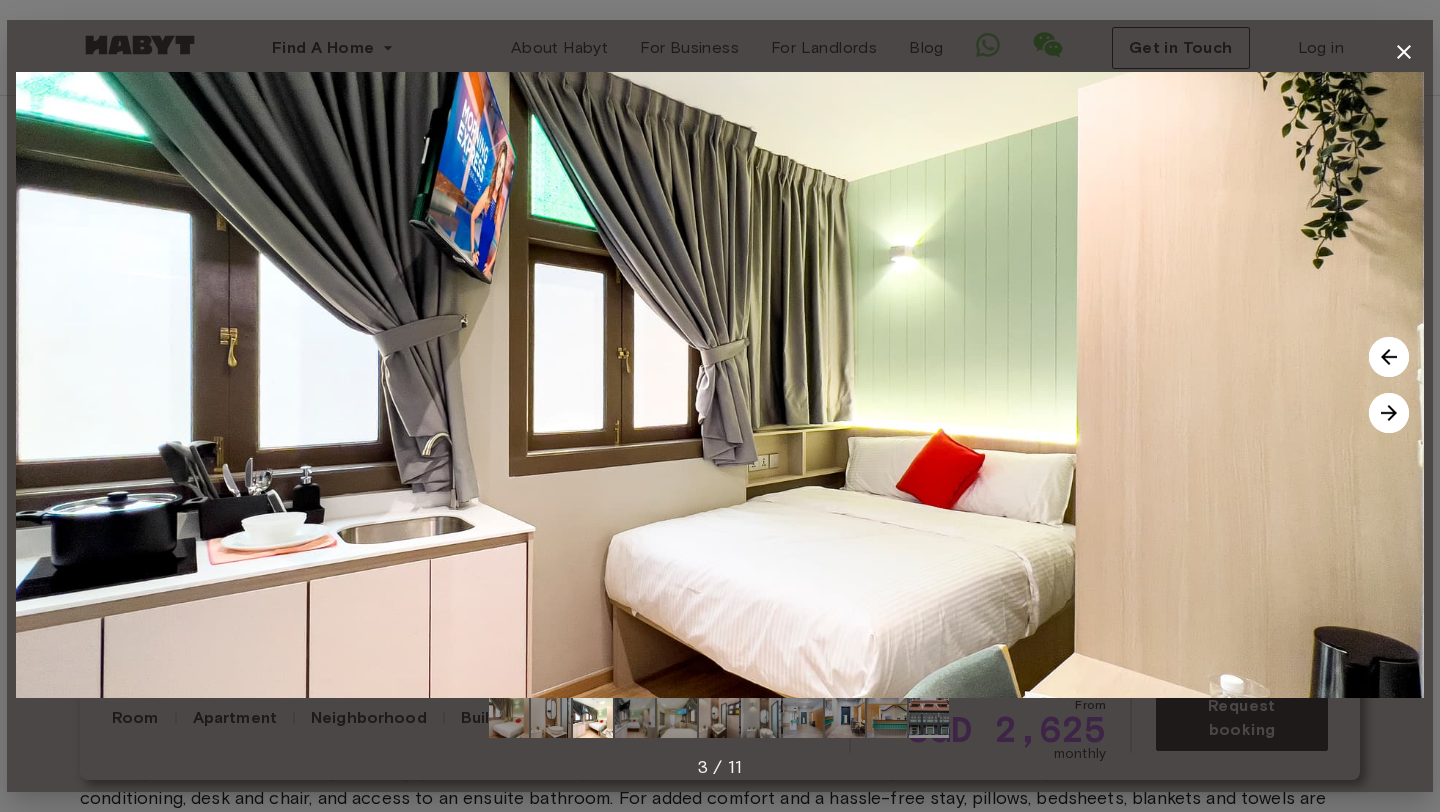 click at bounding box center [1389, 413] 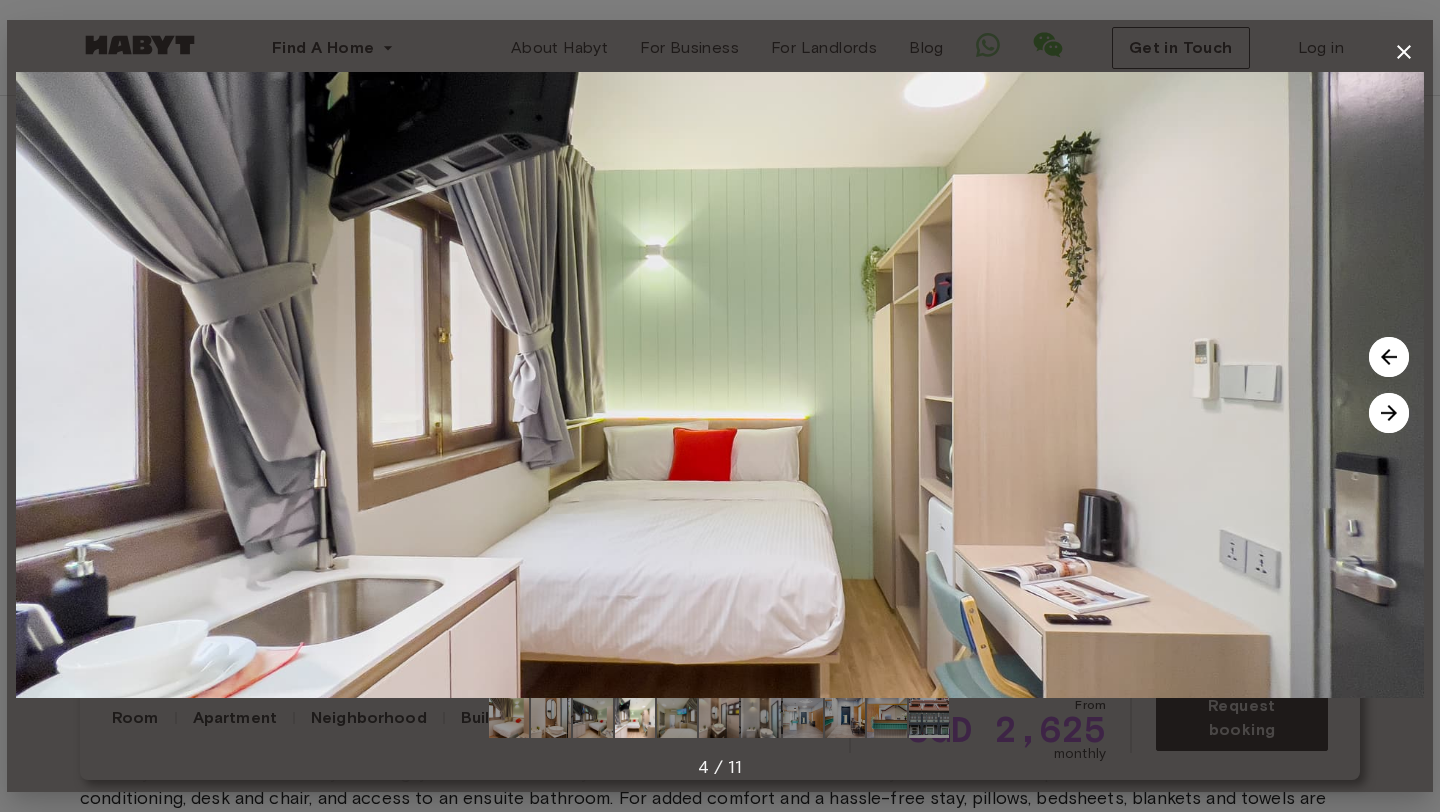 click at bounding box center (1389, 413) 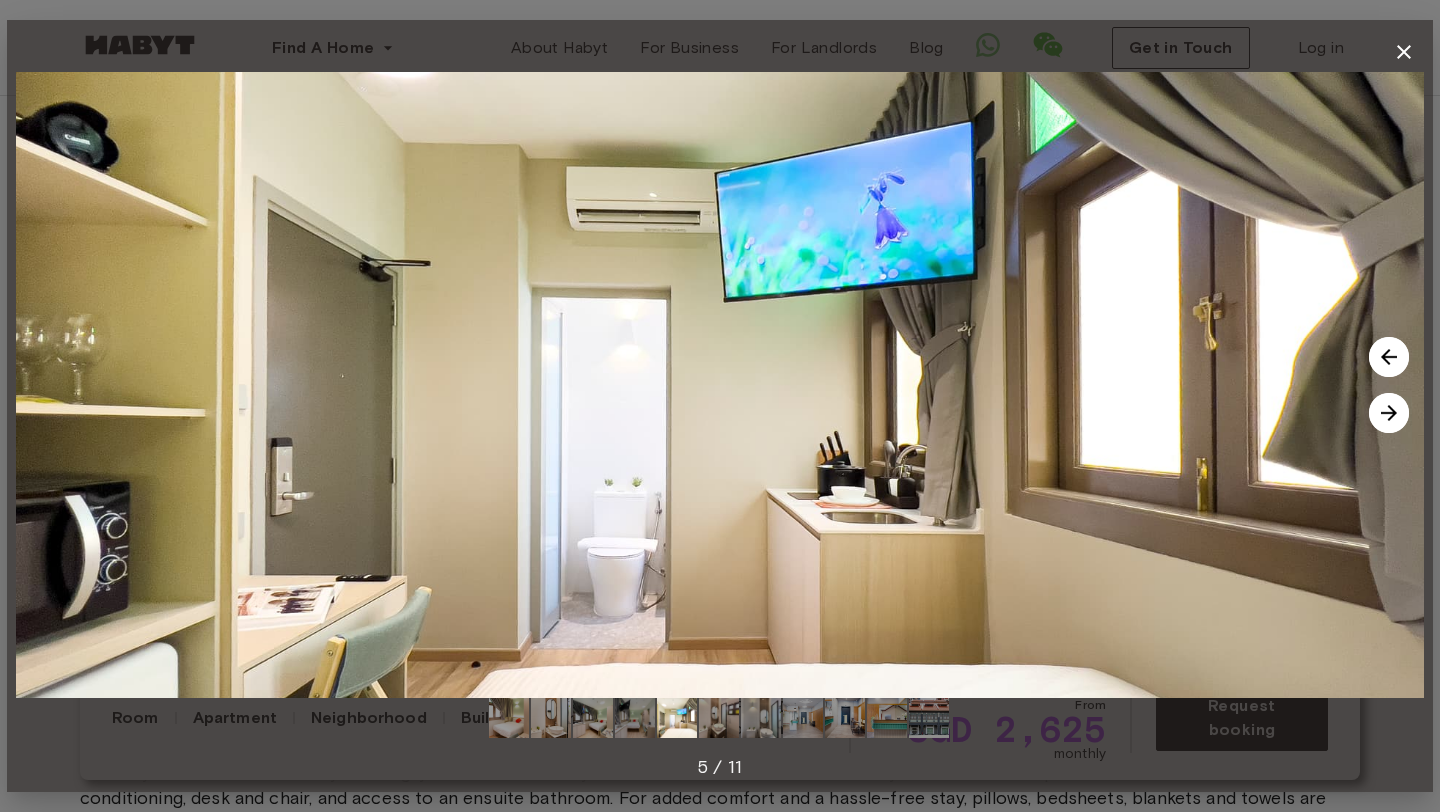 click at bounding box center [1389, 413] 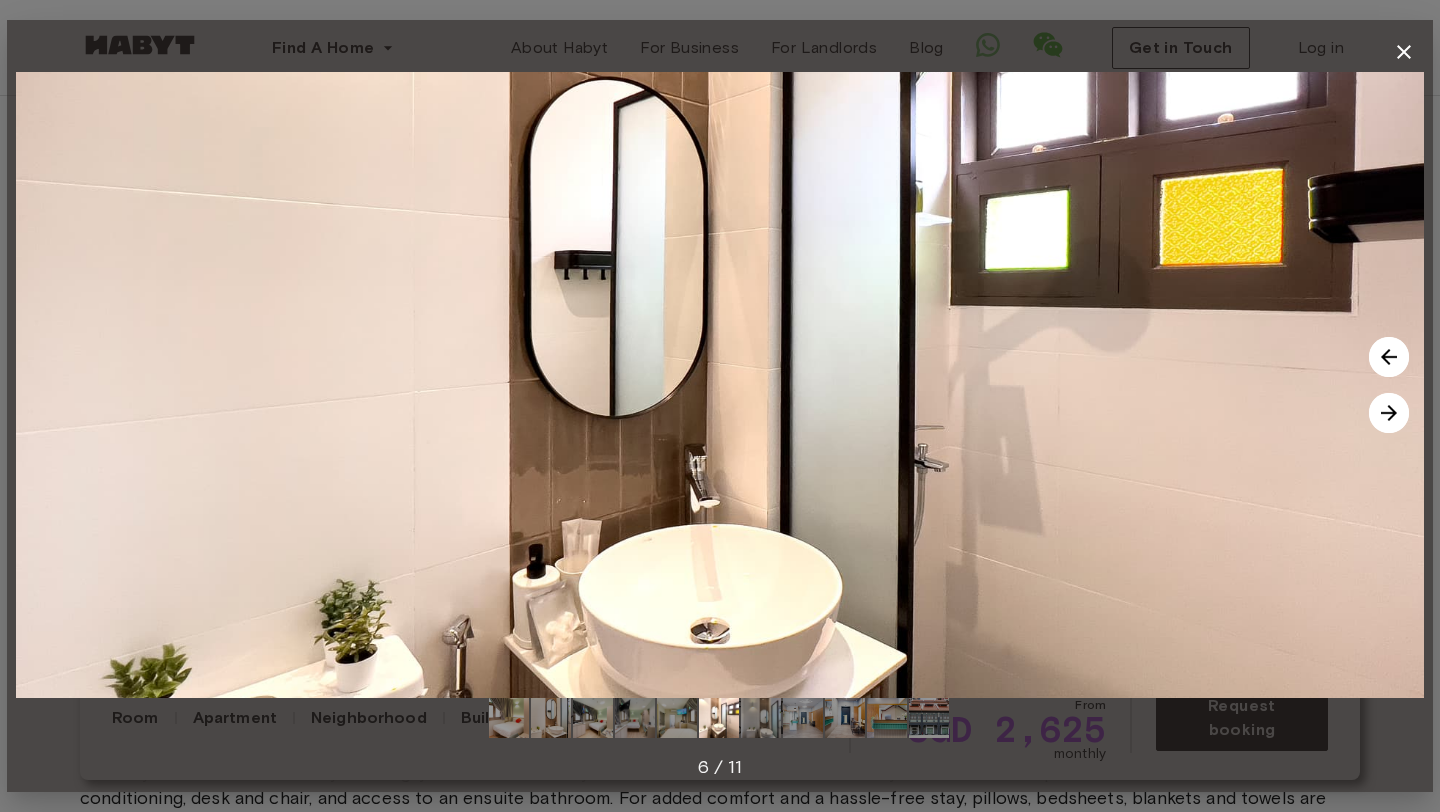 click at bounding box center (1389, 413) 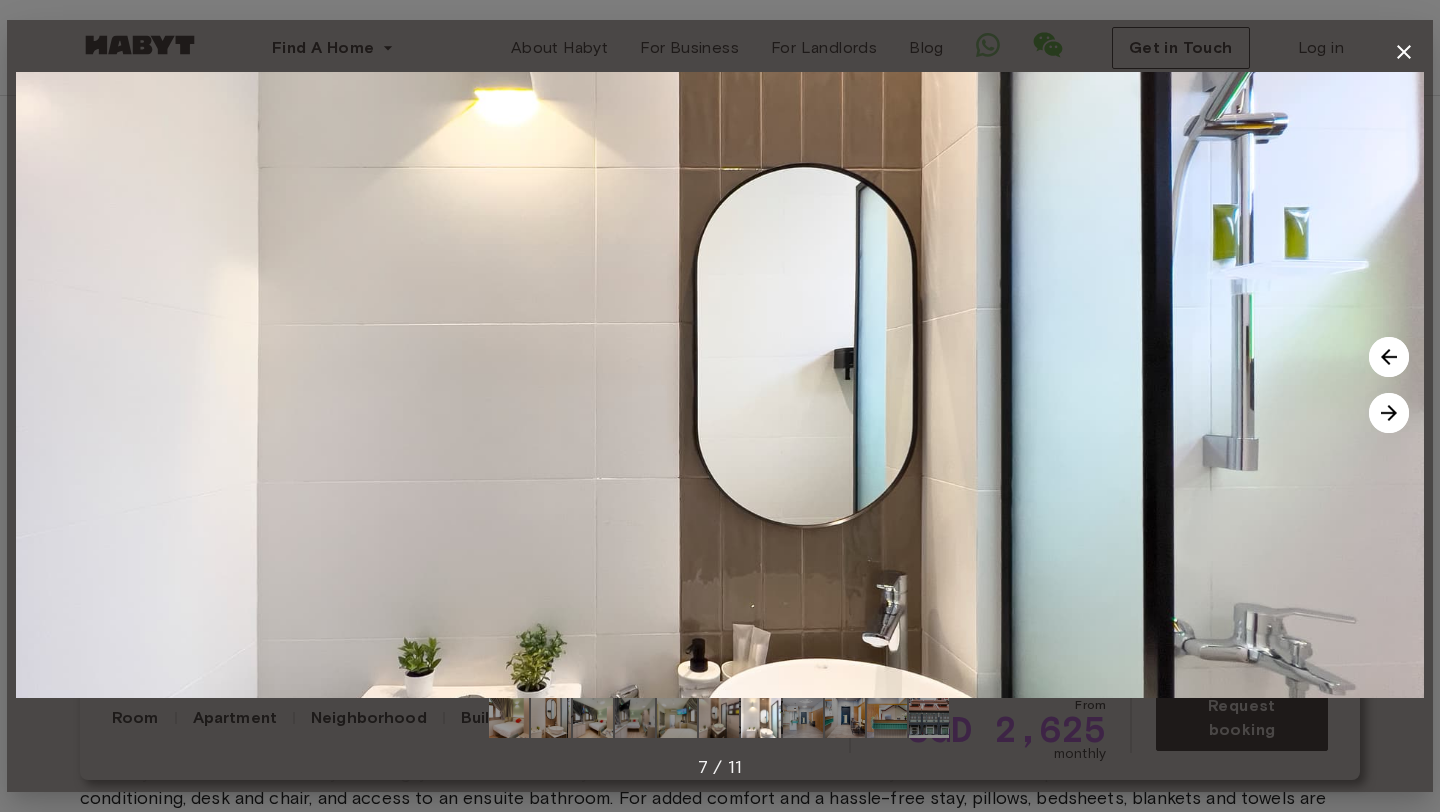 click at bounding box center (1389, 413) 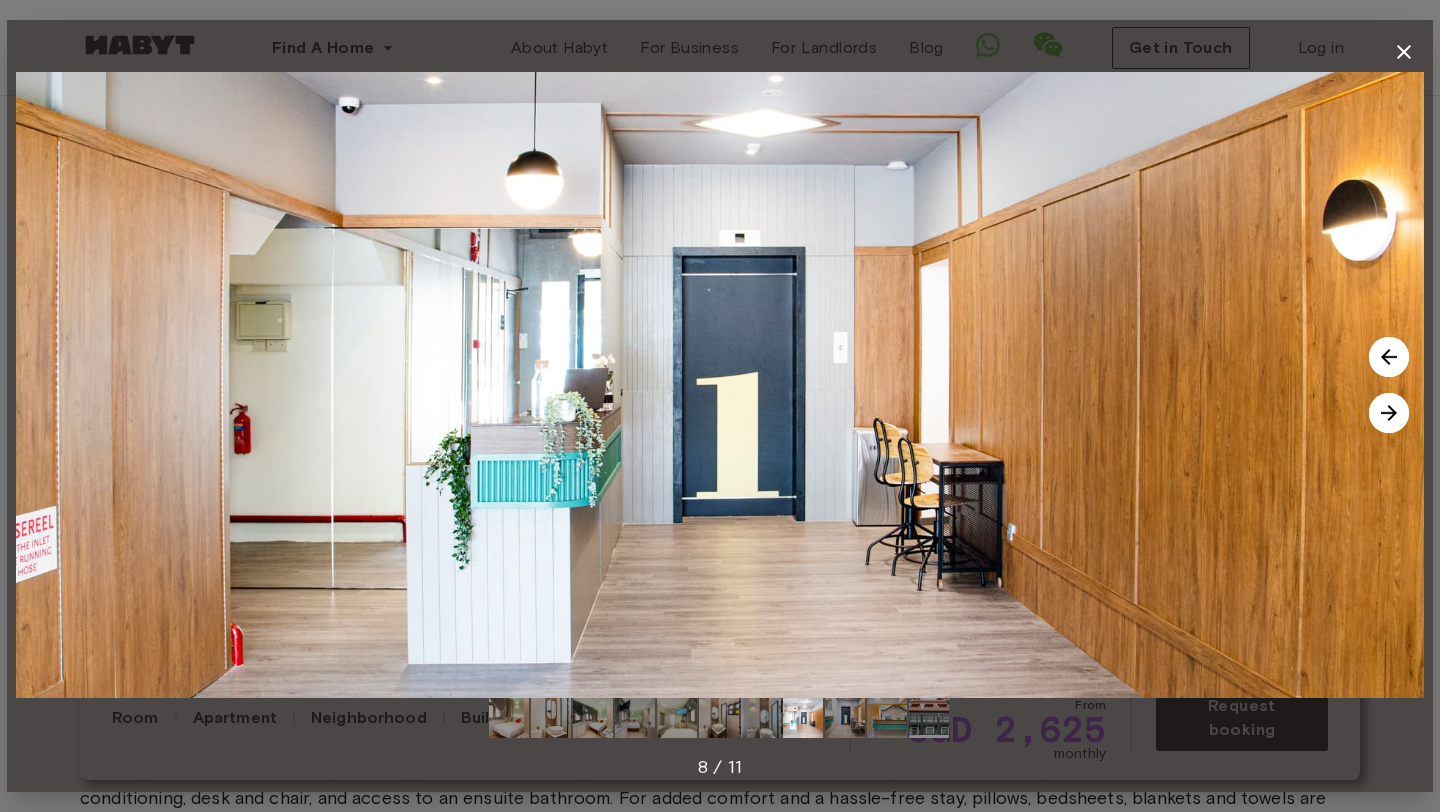 click at bounding box center [1389, 413] 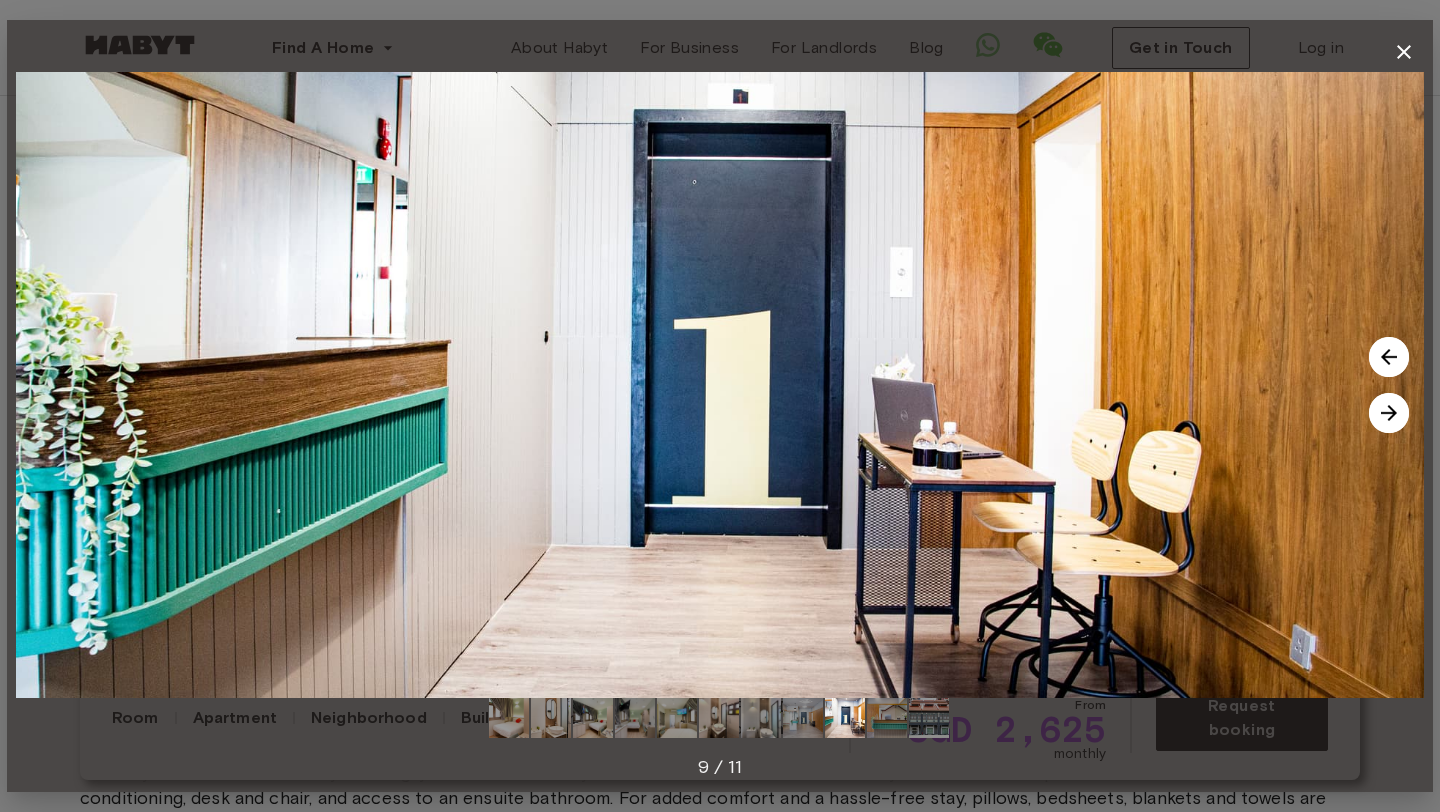 click at bounding box center [1389, 413] 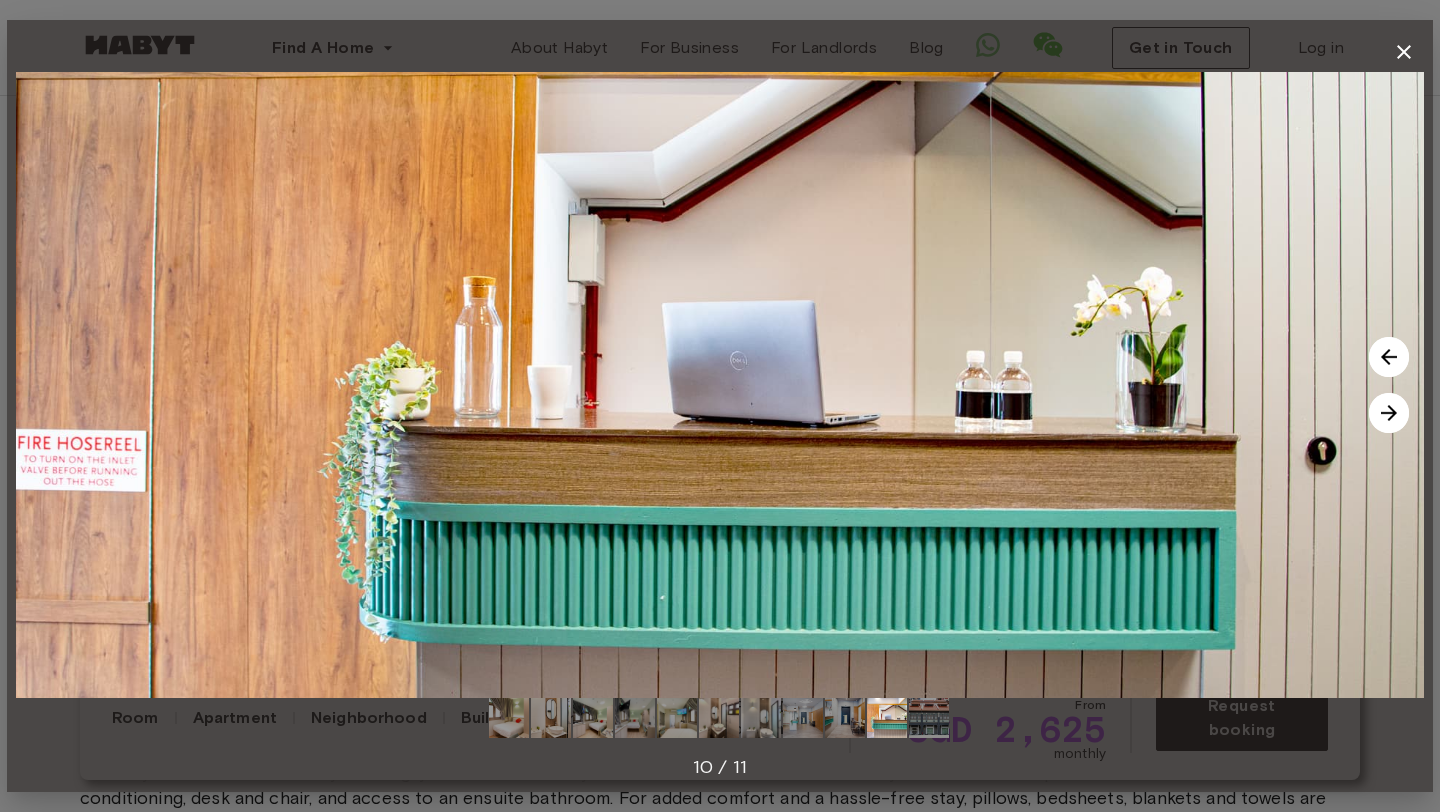 click at bounding box center [1389, 413] 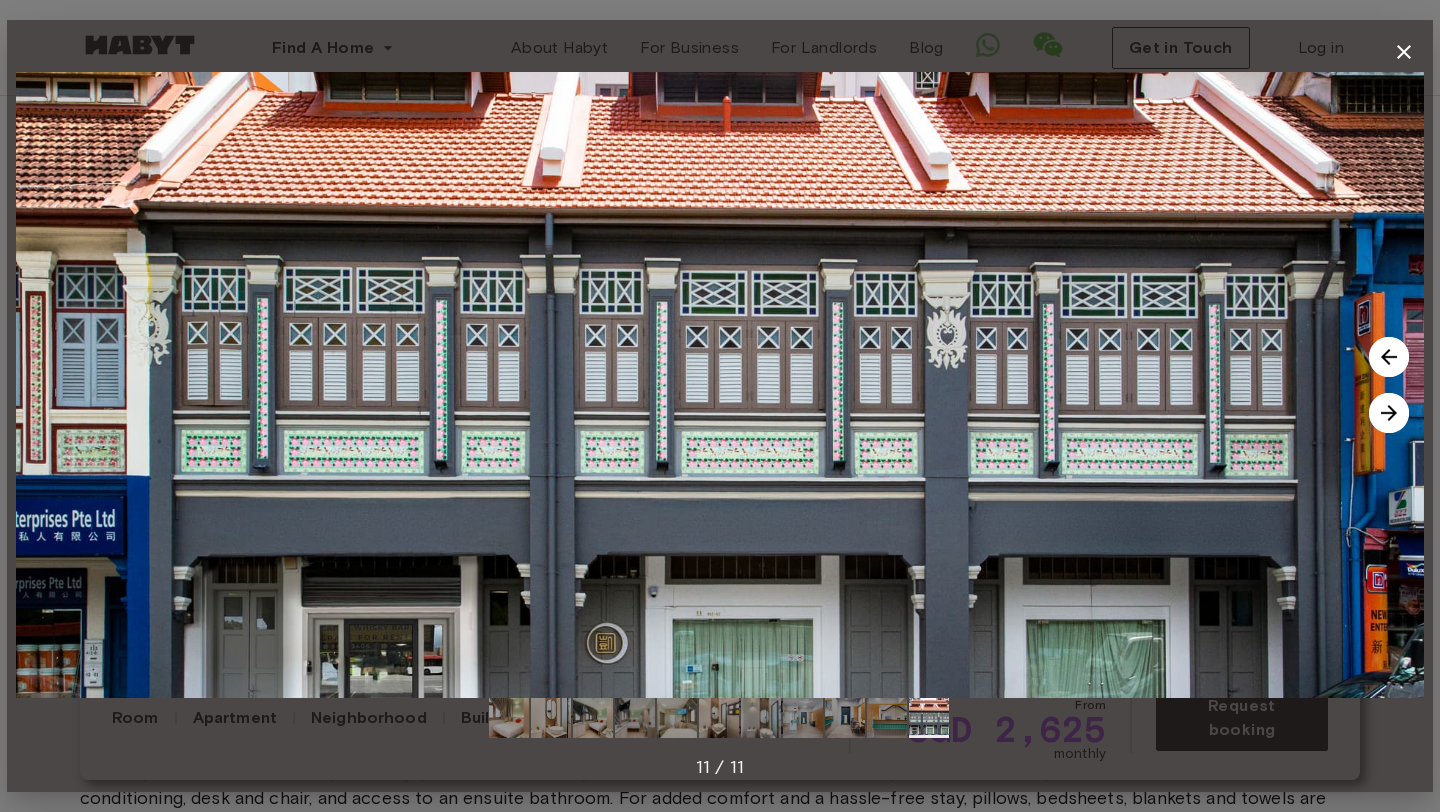 click at bounding box center (1389, 413) 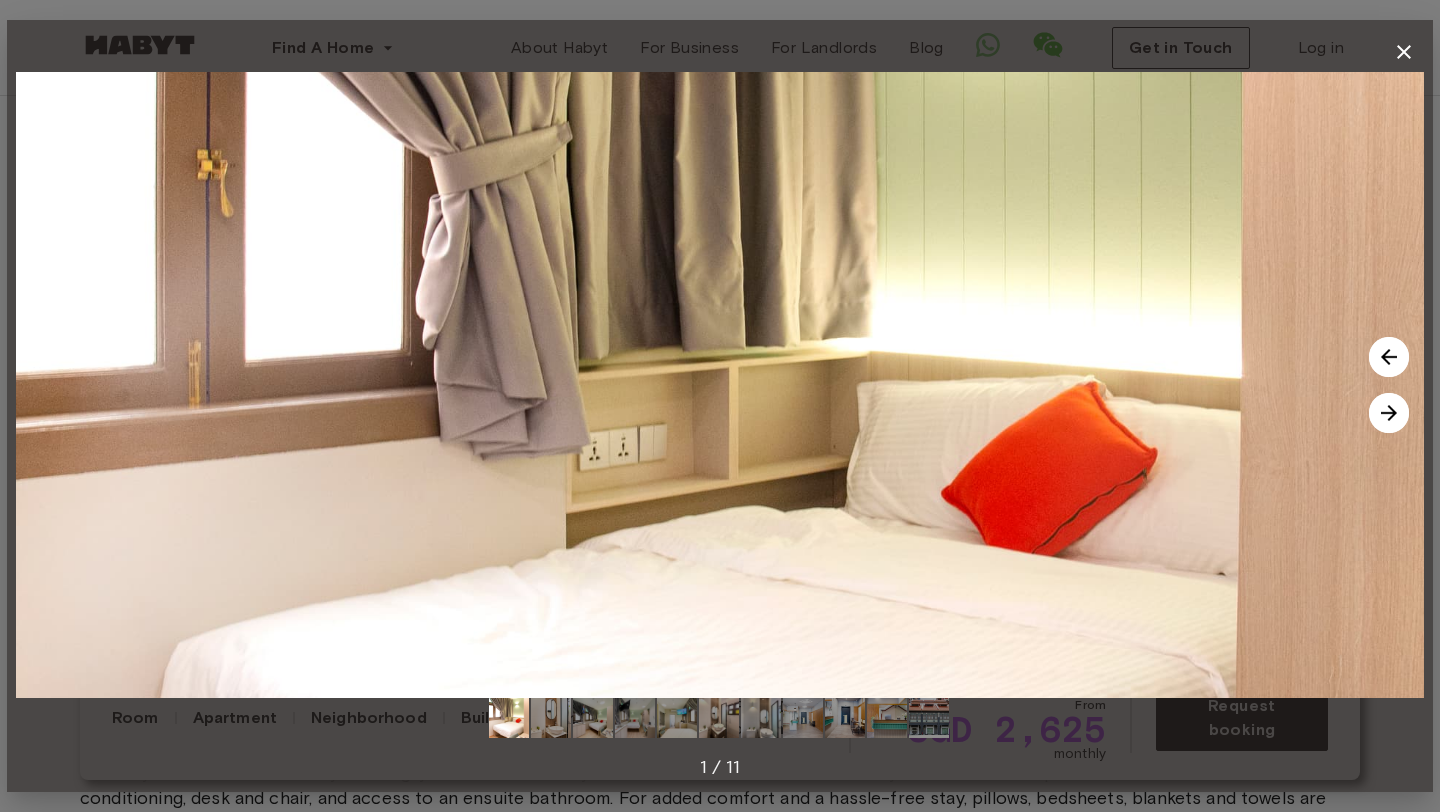 click at bounding box center (1389, 357) 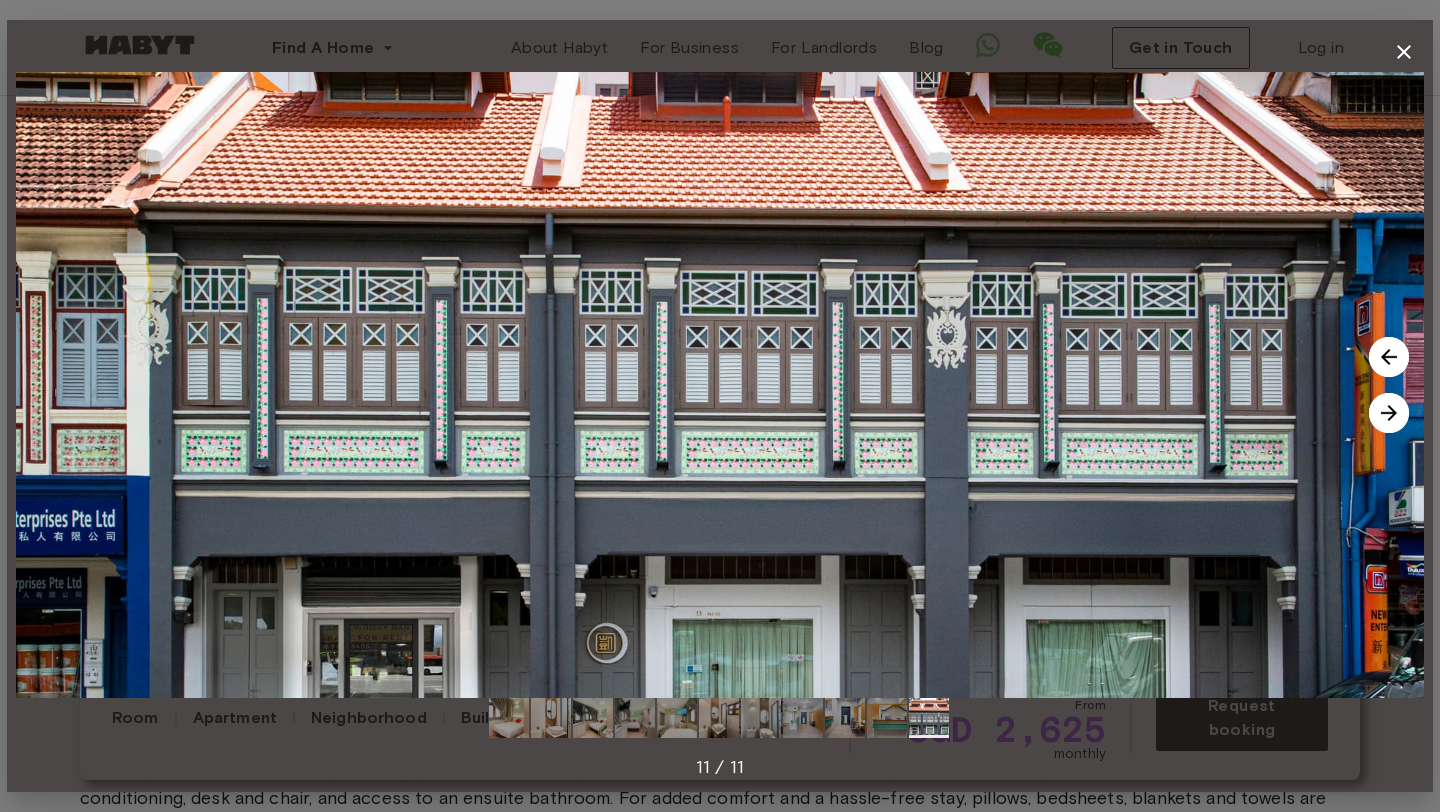 drag, startPoint x: 1156, startPoint y: 390, endPoint x: 1167, endPoint y: 186, distance: 204.29636 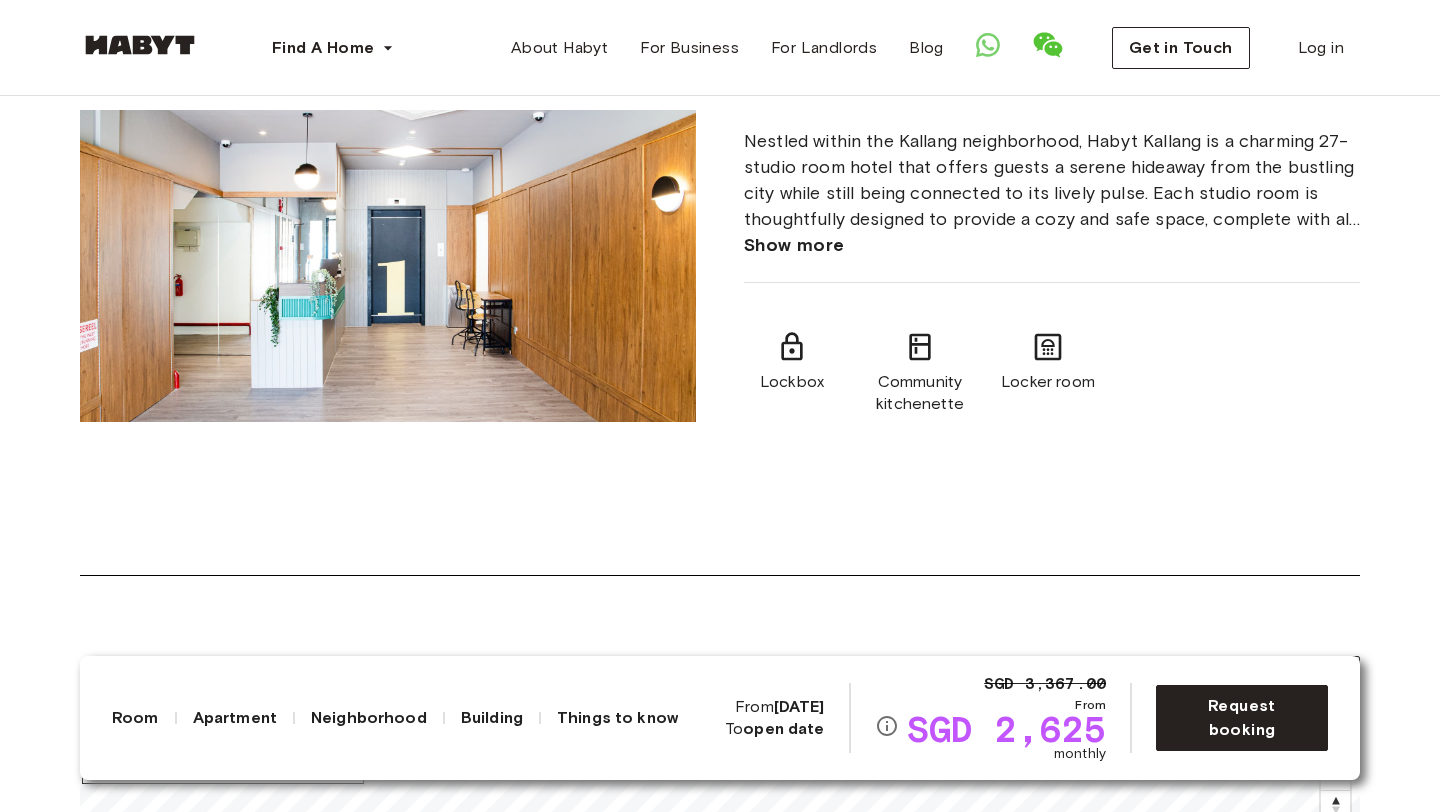 scroll, scrollTop: 1503, scrollLeft: 0, axis: vertical 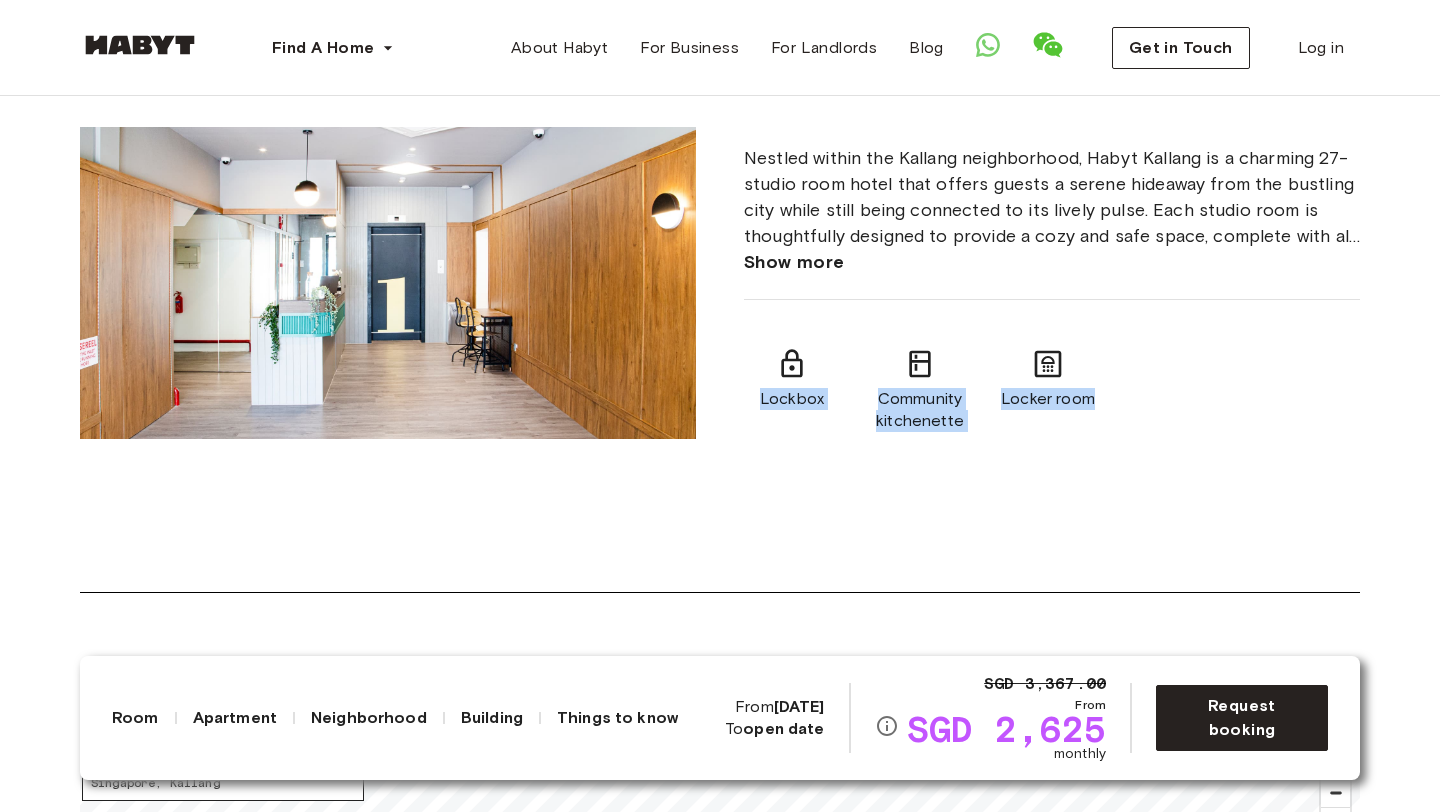 drag, startPoint x: 773, startPoint y: 367, endPoint x: 1114, endPoint y: 418, distance: 344.7927 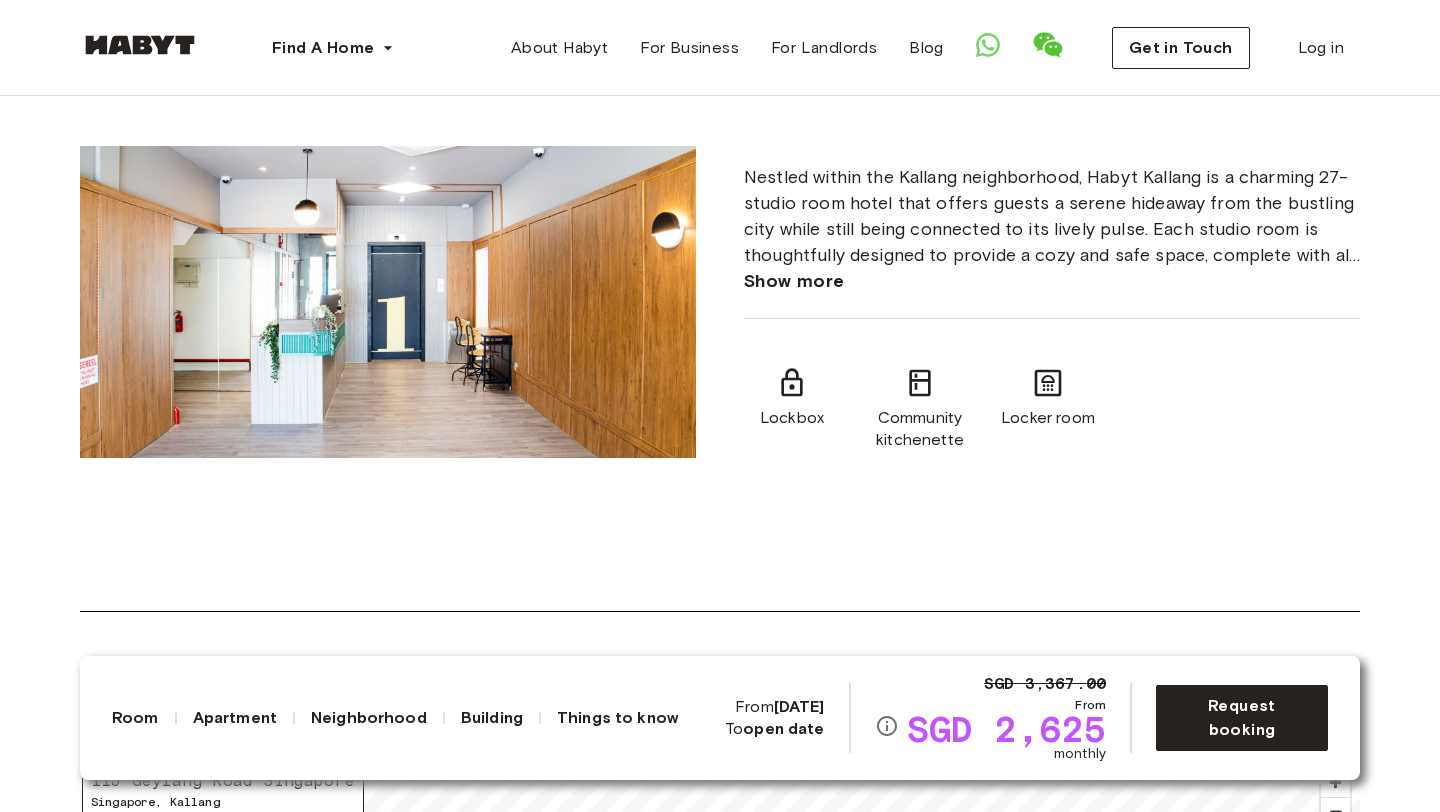 click on "Lockbox Community kitchenette Locker room" at bounding box center [1052, 409] 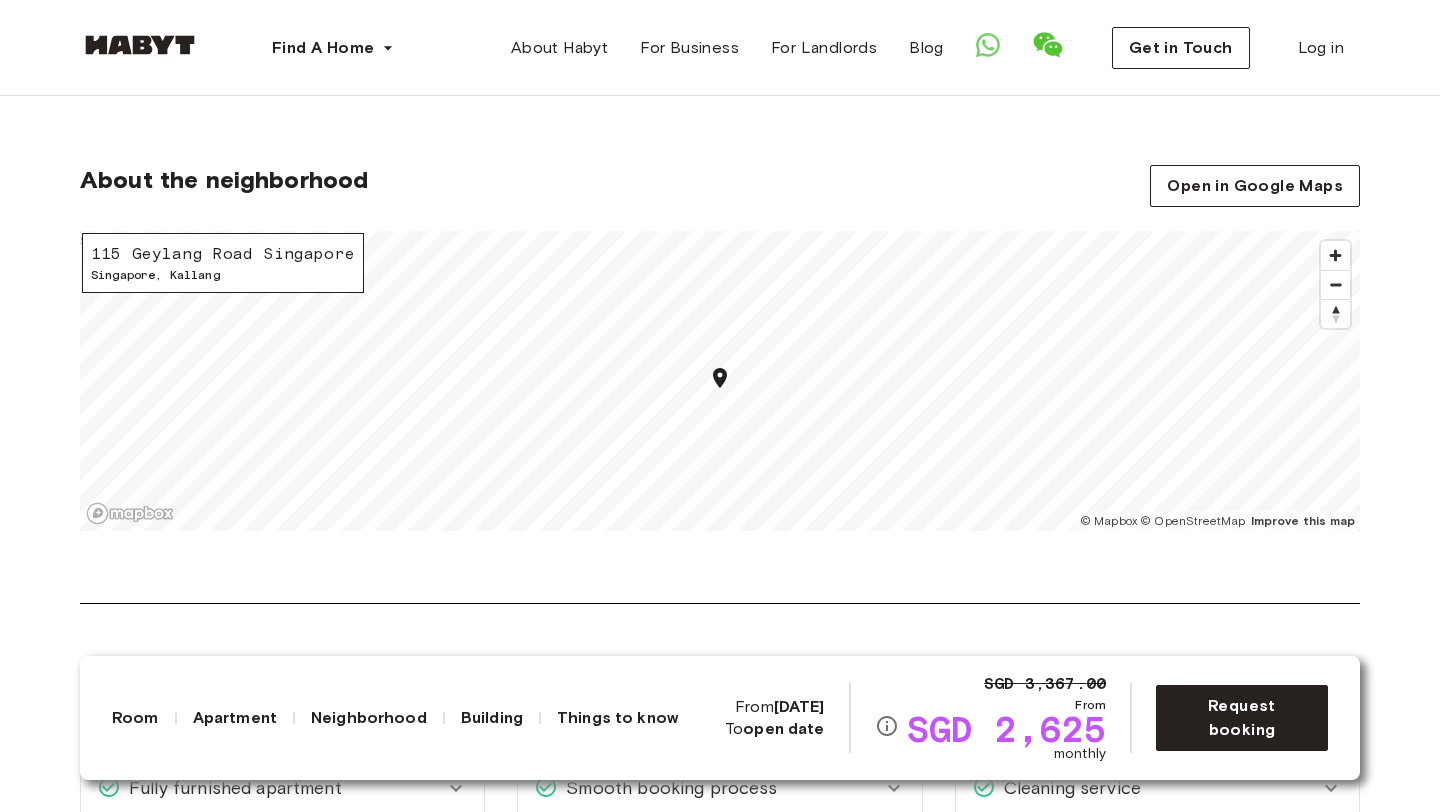 scroll, scrollTop: 2022, scrollLeft: 0, axis: vertical 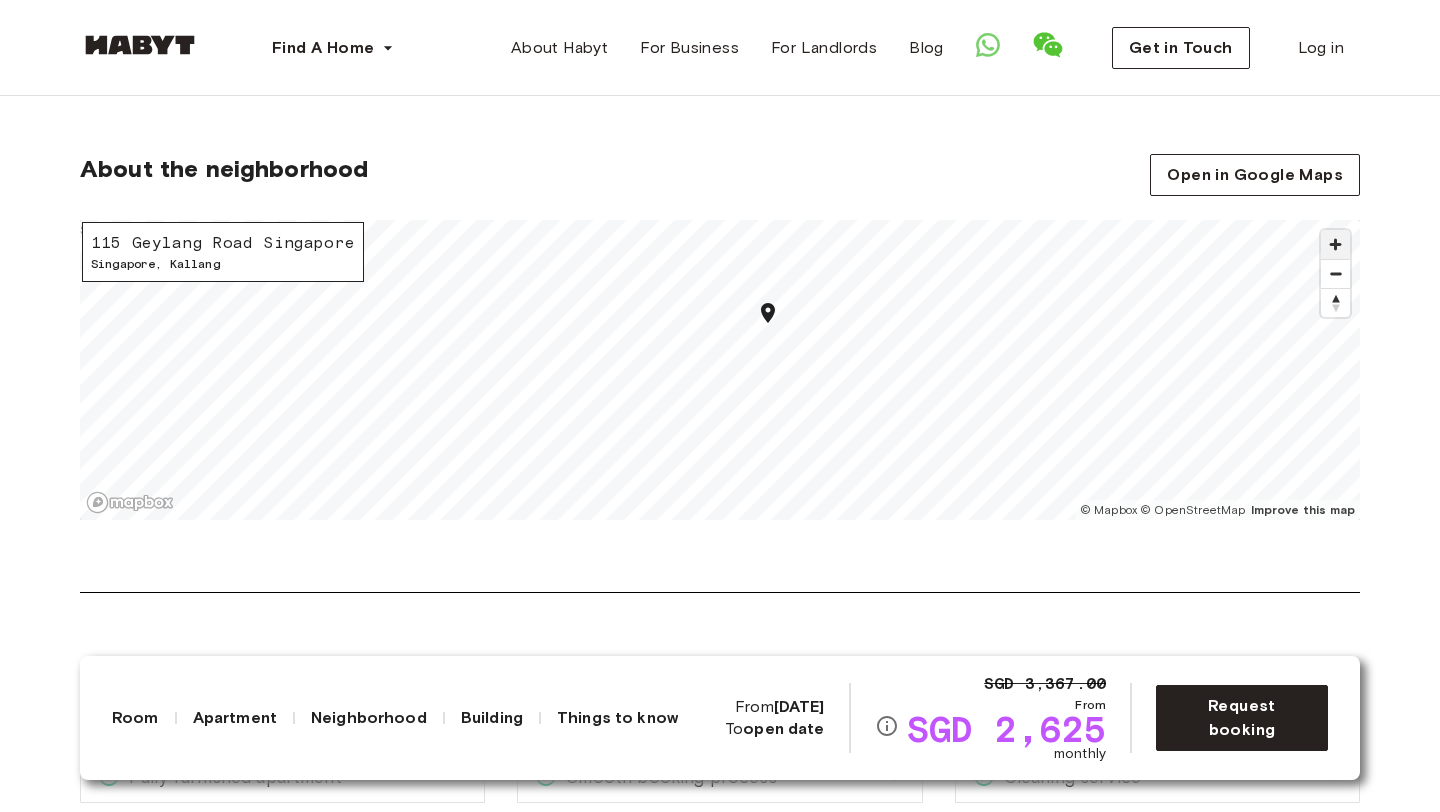 click at bounding box center (1335, 244) 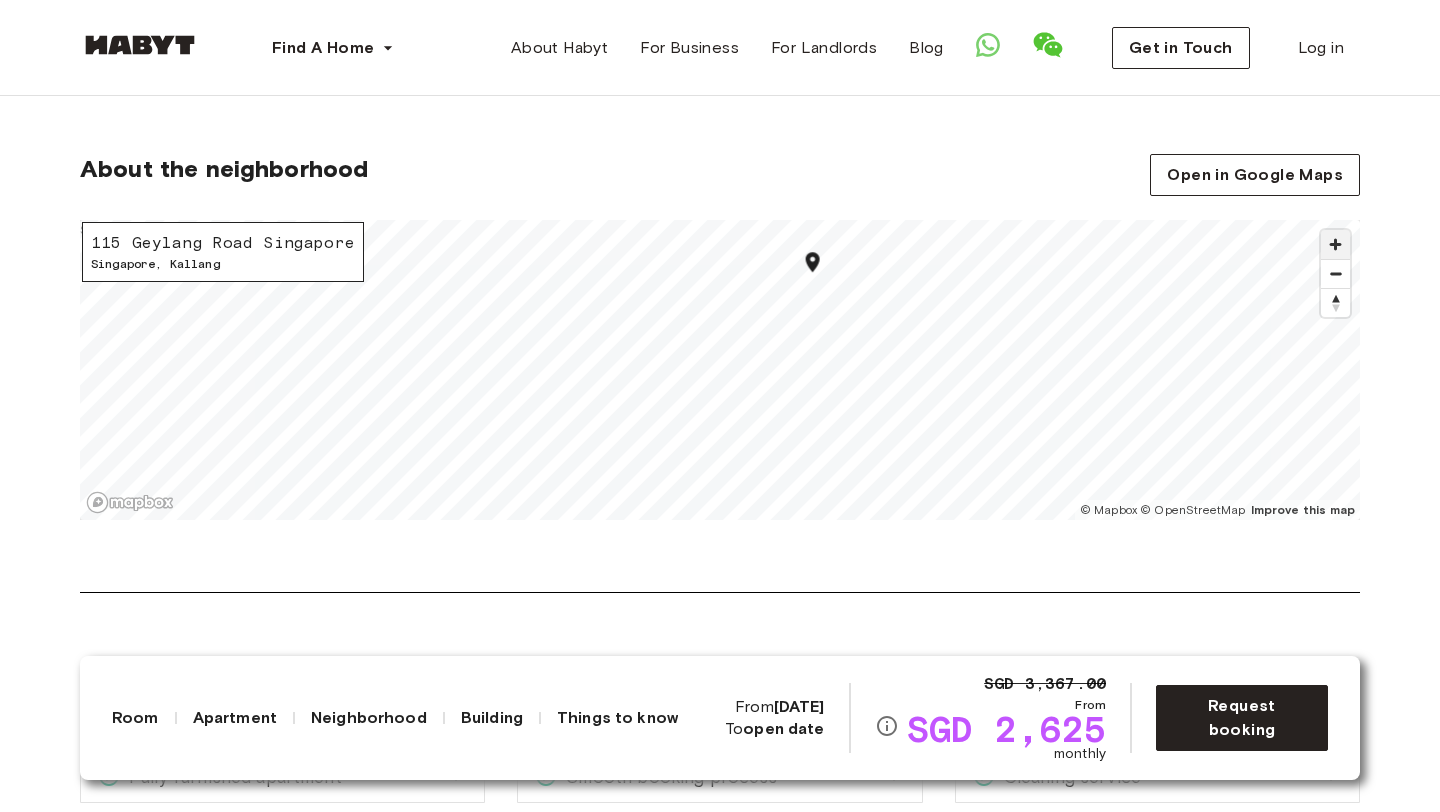 click at bounding box center (1335, 244) 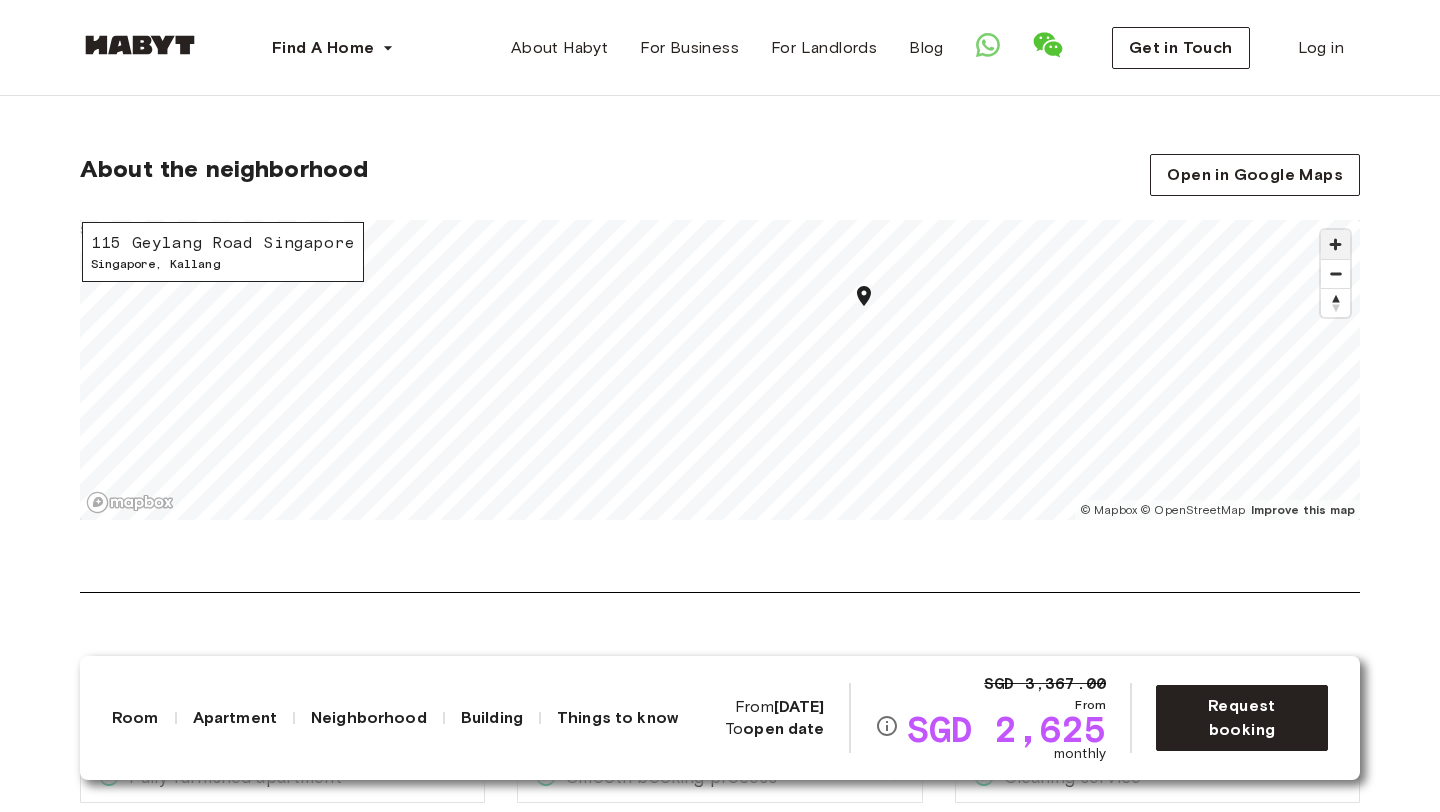 click at bounding box center [1335, 244] 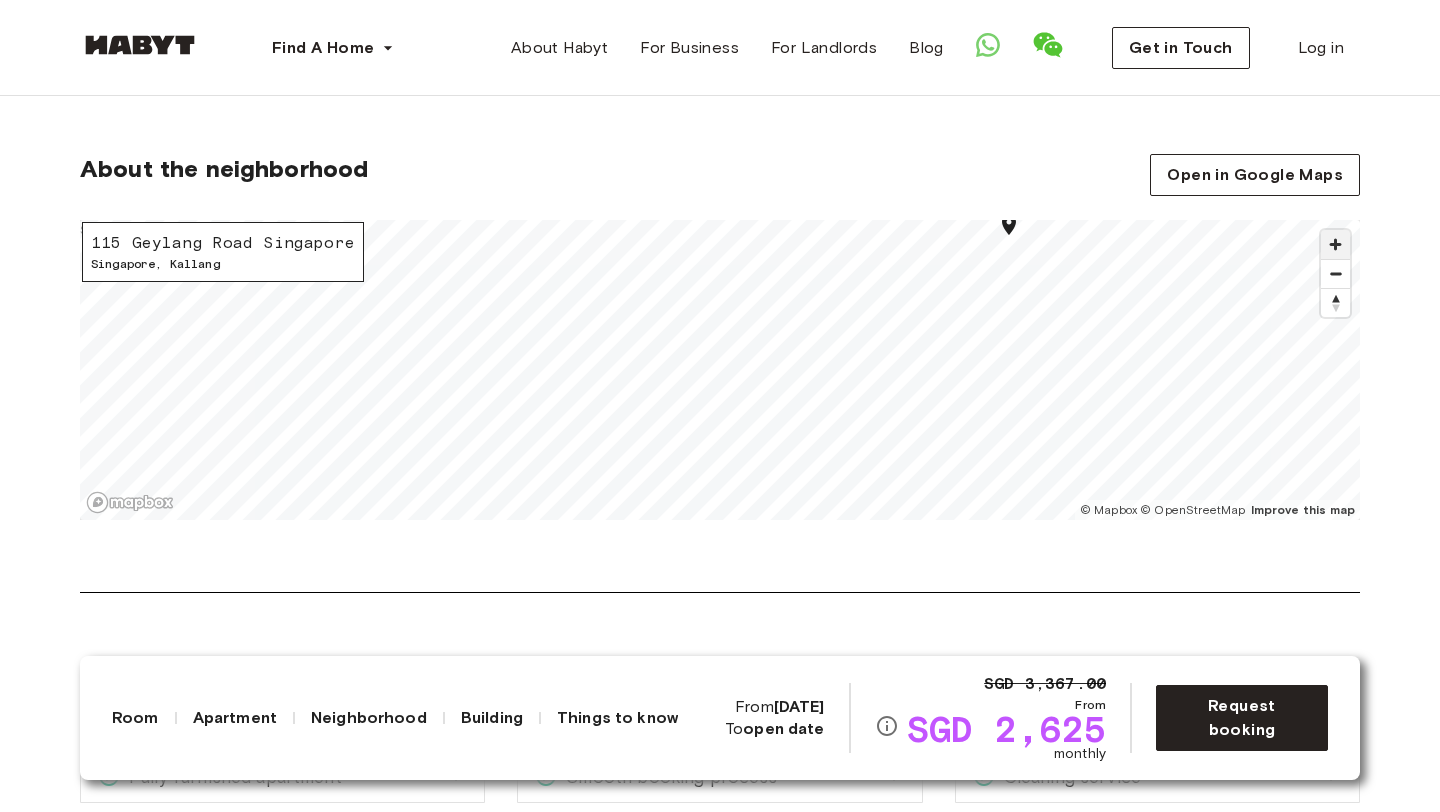 click at bounding box center (1335, 244) 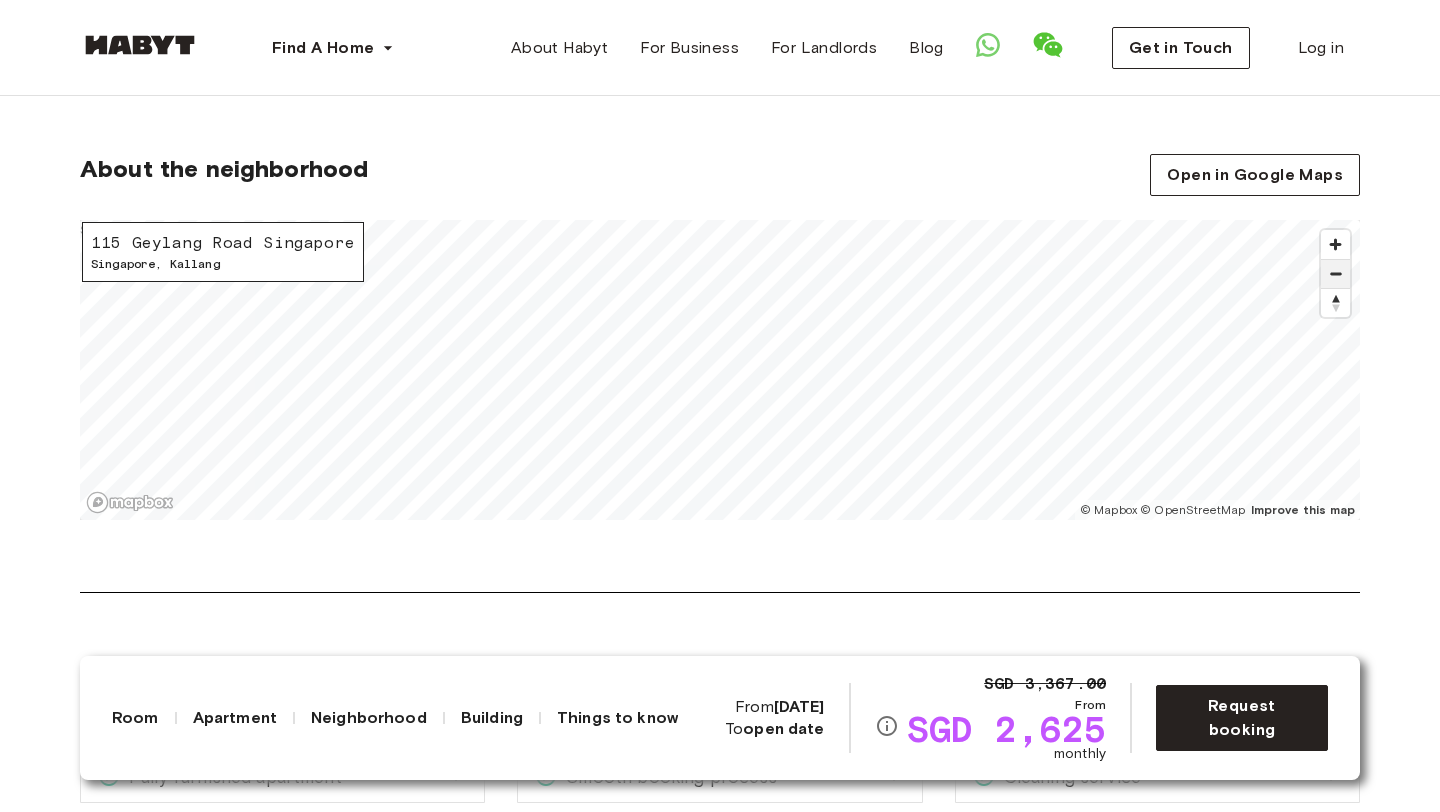 click at bounding box center [1335, 274] 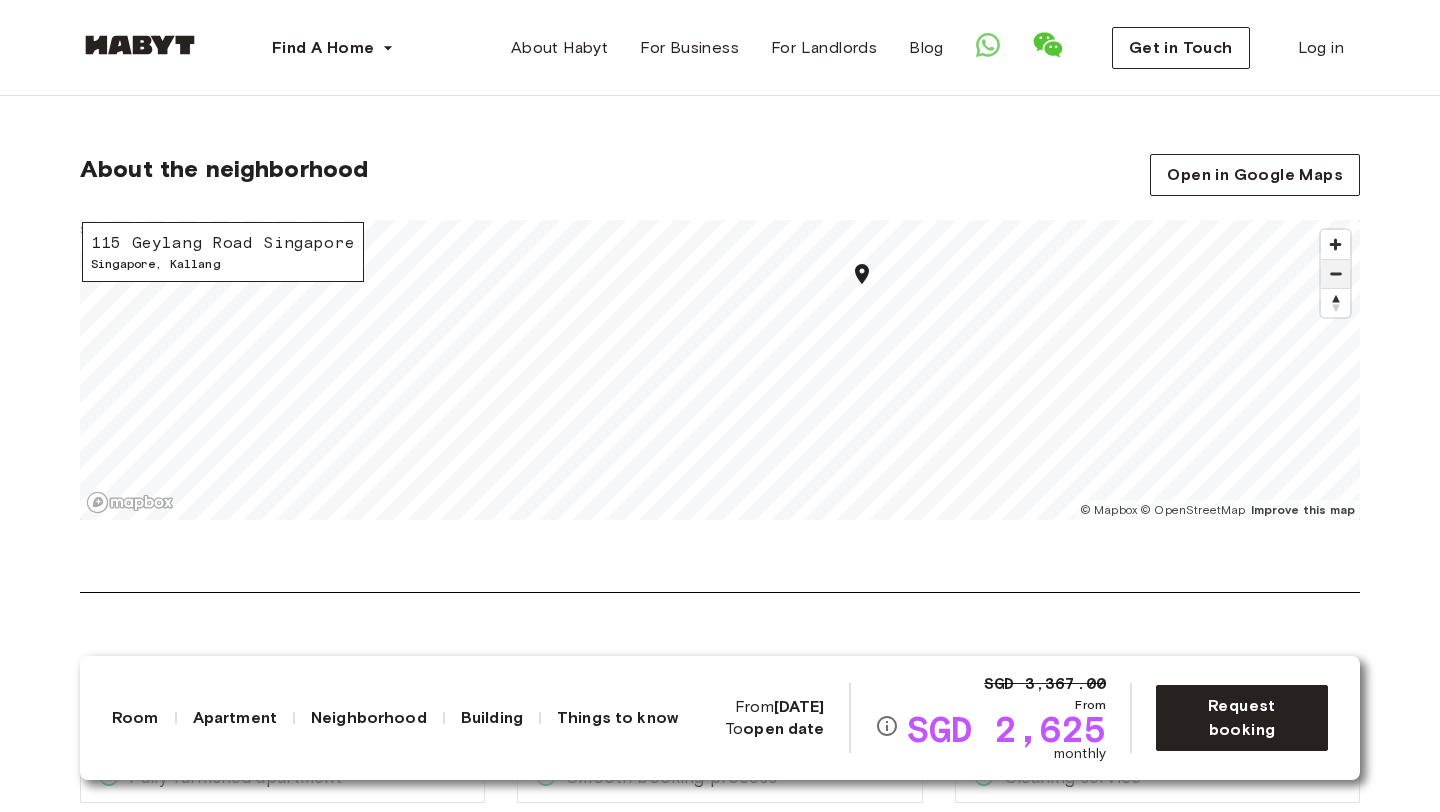 click at bounding box center [1335, 274] 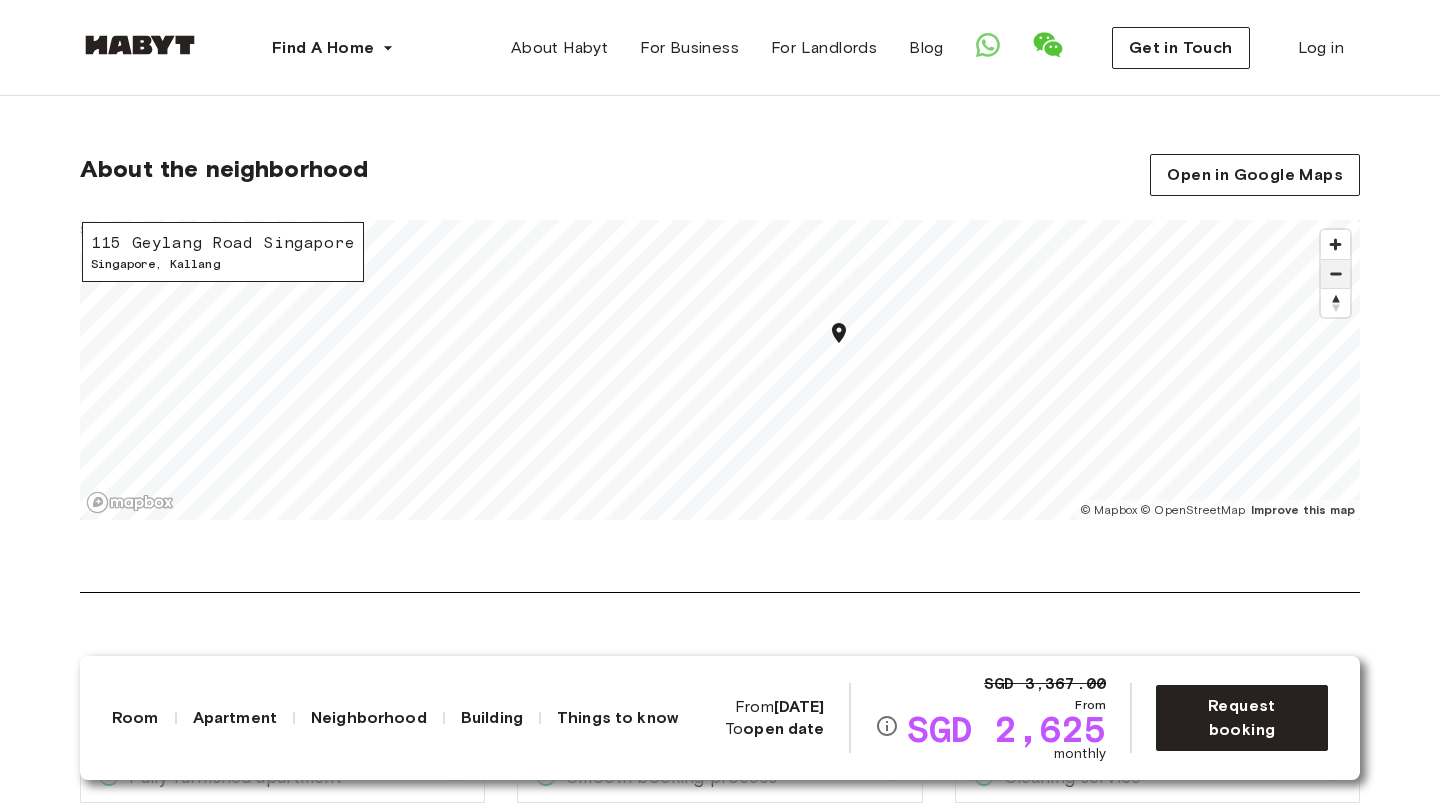 click at bounding box center [1335, 274] 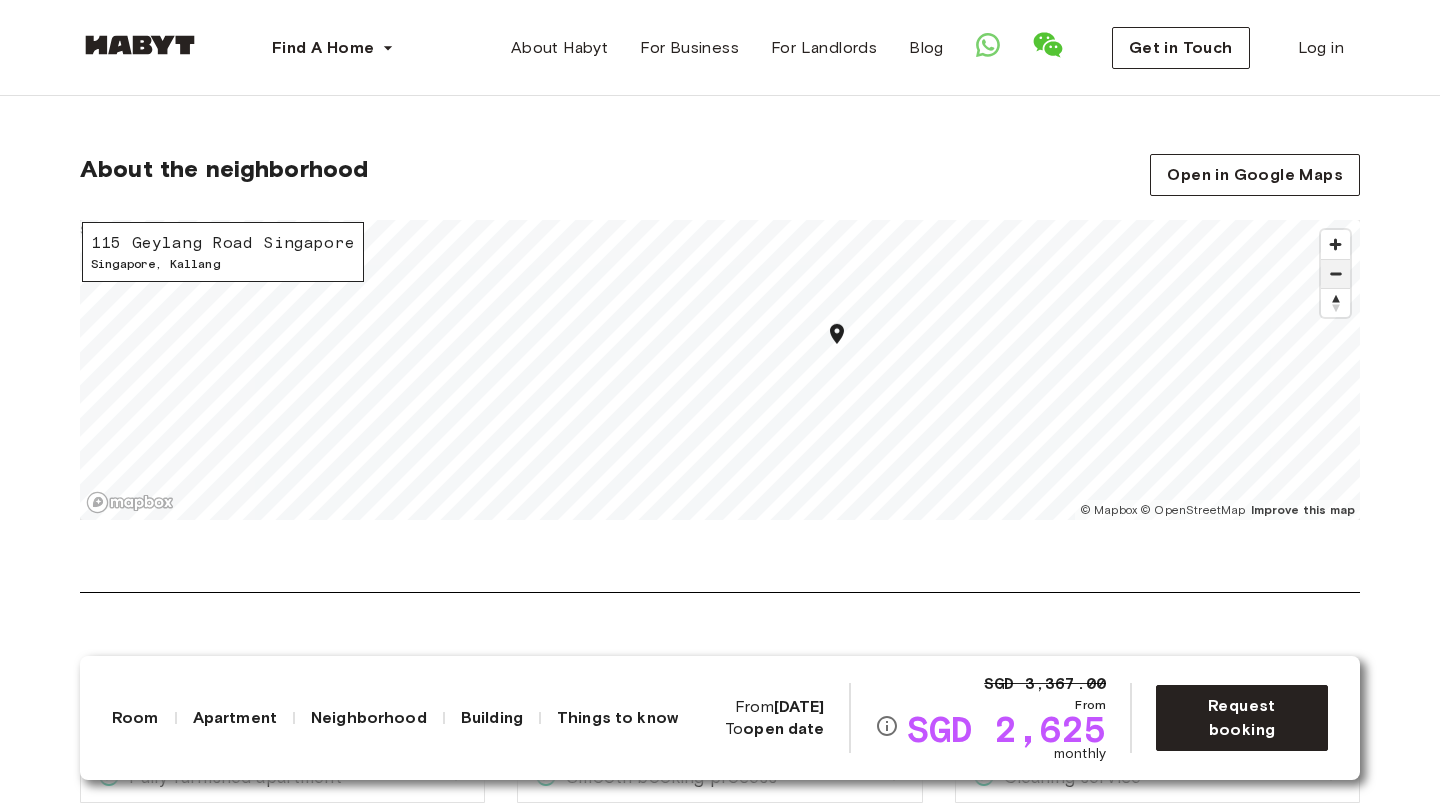 click at bounding box center [1335, 274] 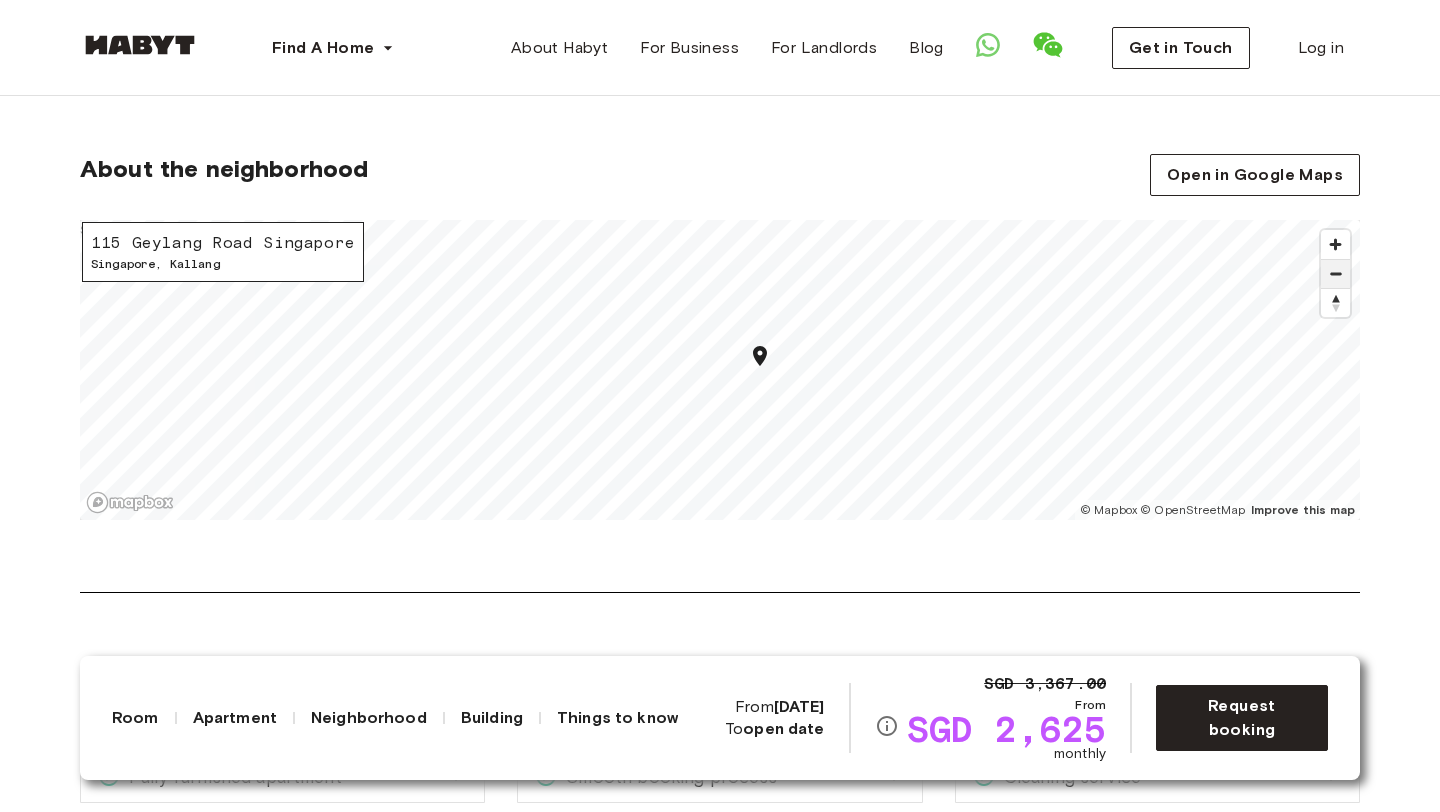 click at bounding box center [1335, 274] 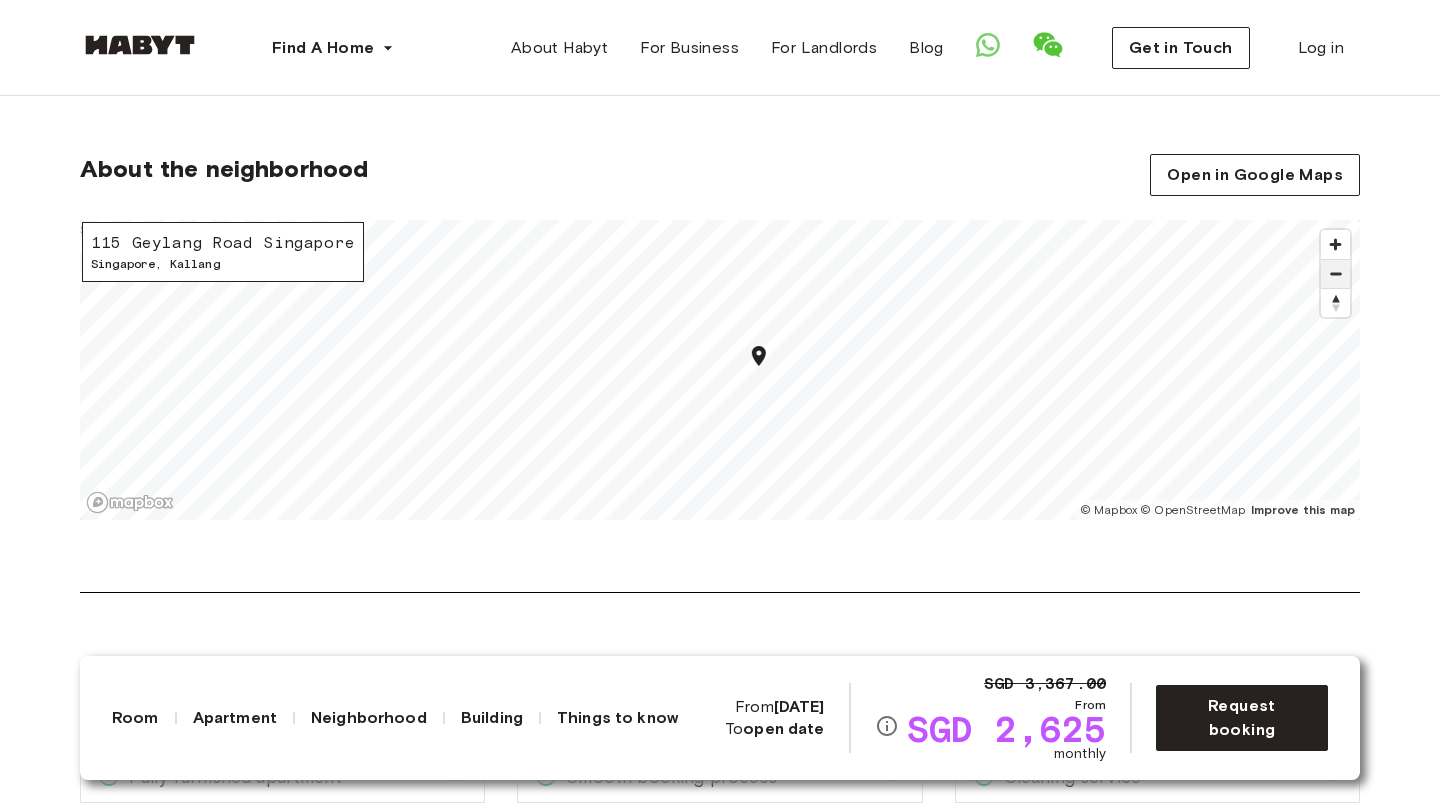 click at bounding box center [1335, 274] 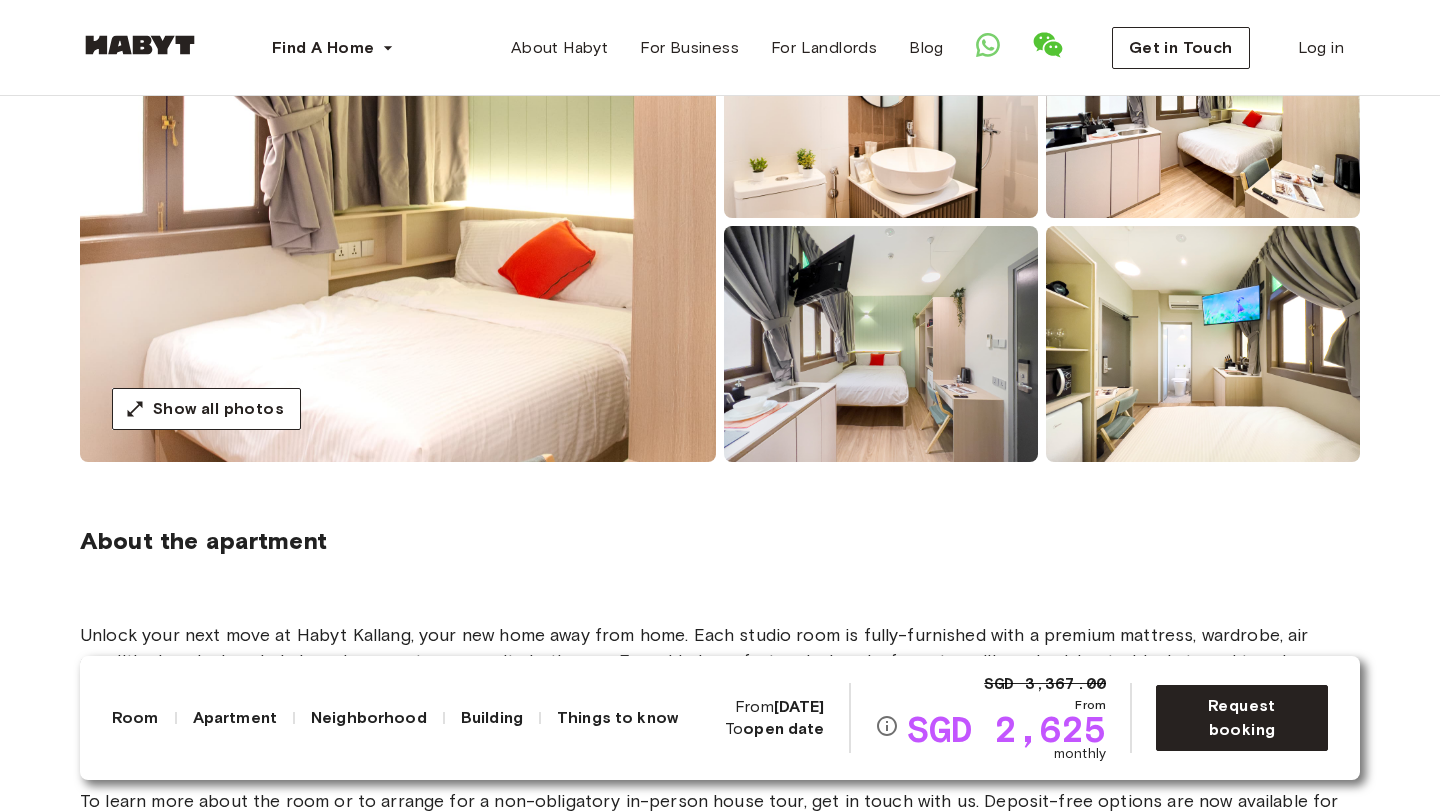 scroll, scrollTop: 0, scrollLeft: 0, axis: both 